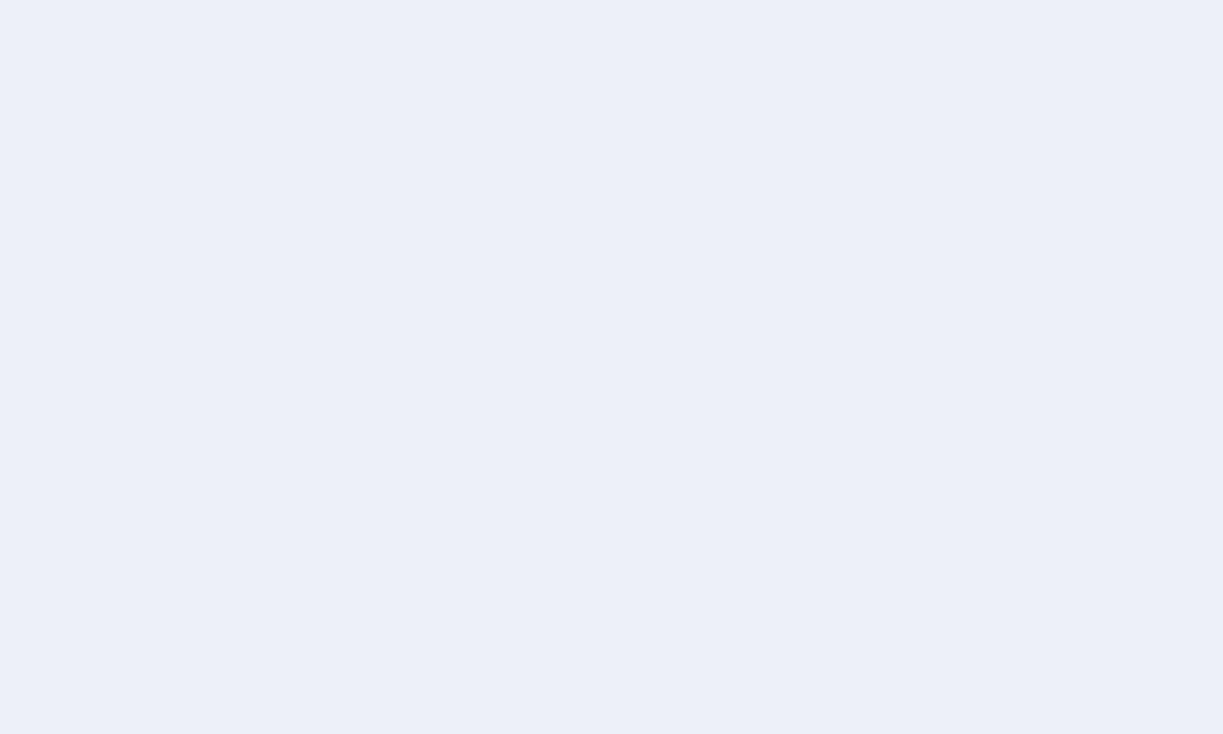 scroll, scrollTop: 0, scrollLeft: 0, axis: both 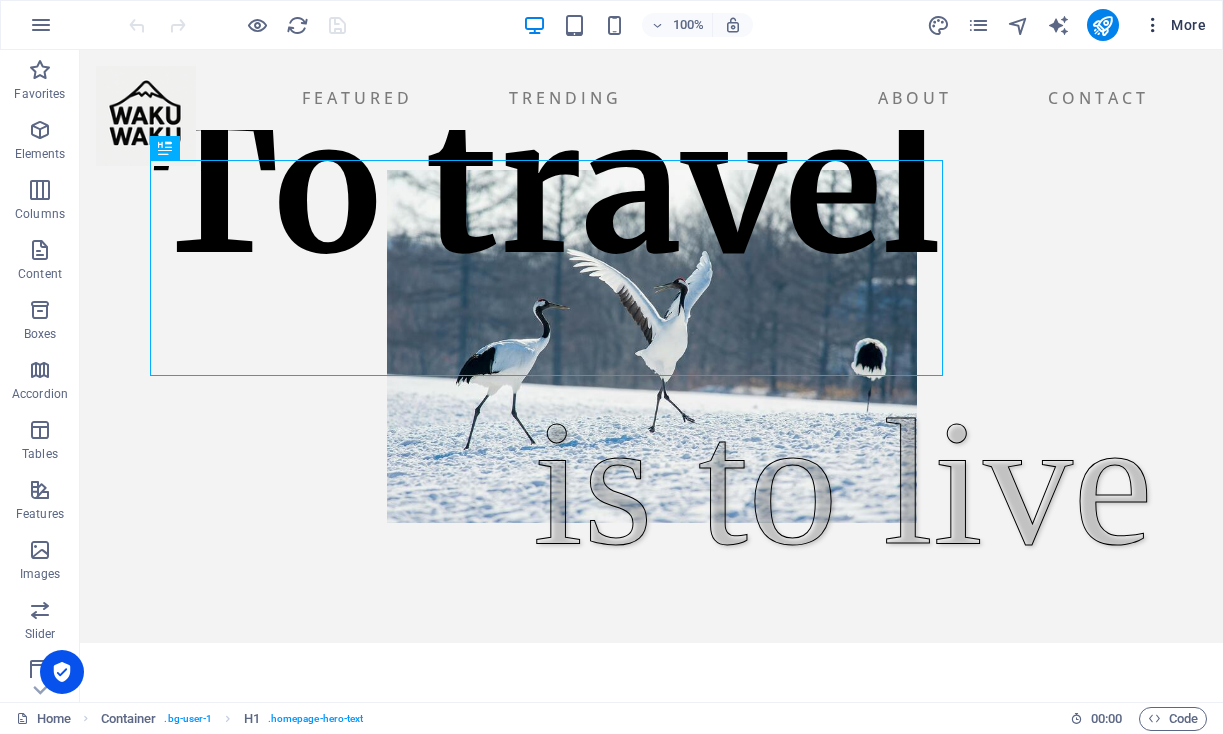 click on "More" at bounding box center [1174, 25] 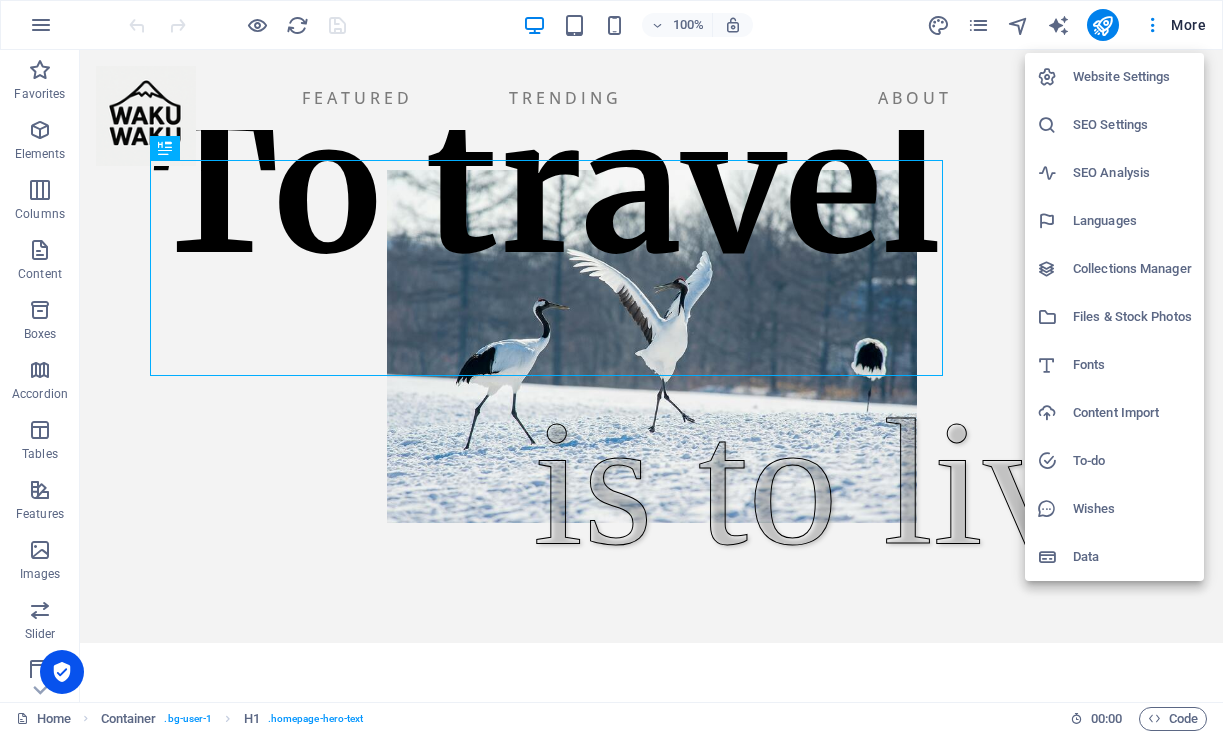 click on "Website Settings" at bounding box center (1132, 77) 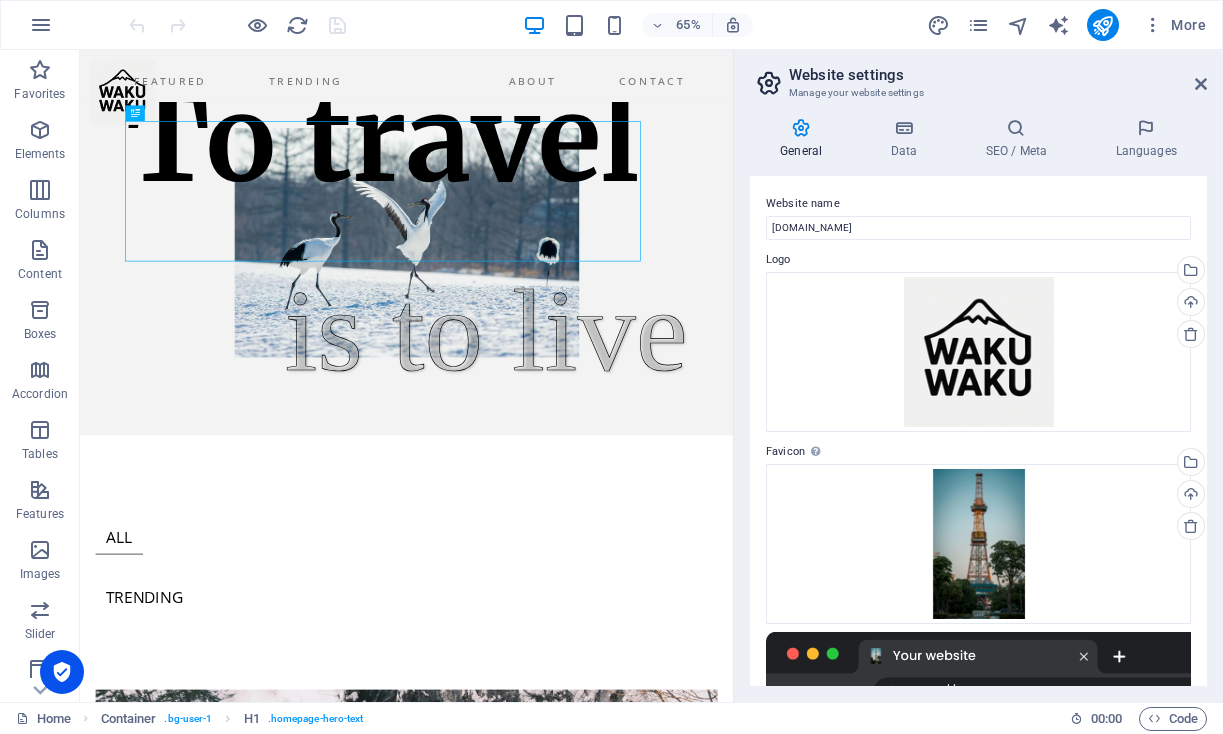 scroll, scrollTop: 0, scrollLeft: 0, axis: both 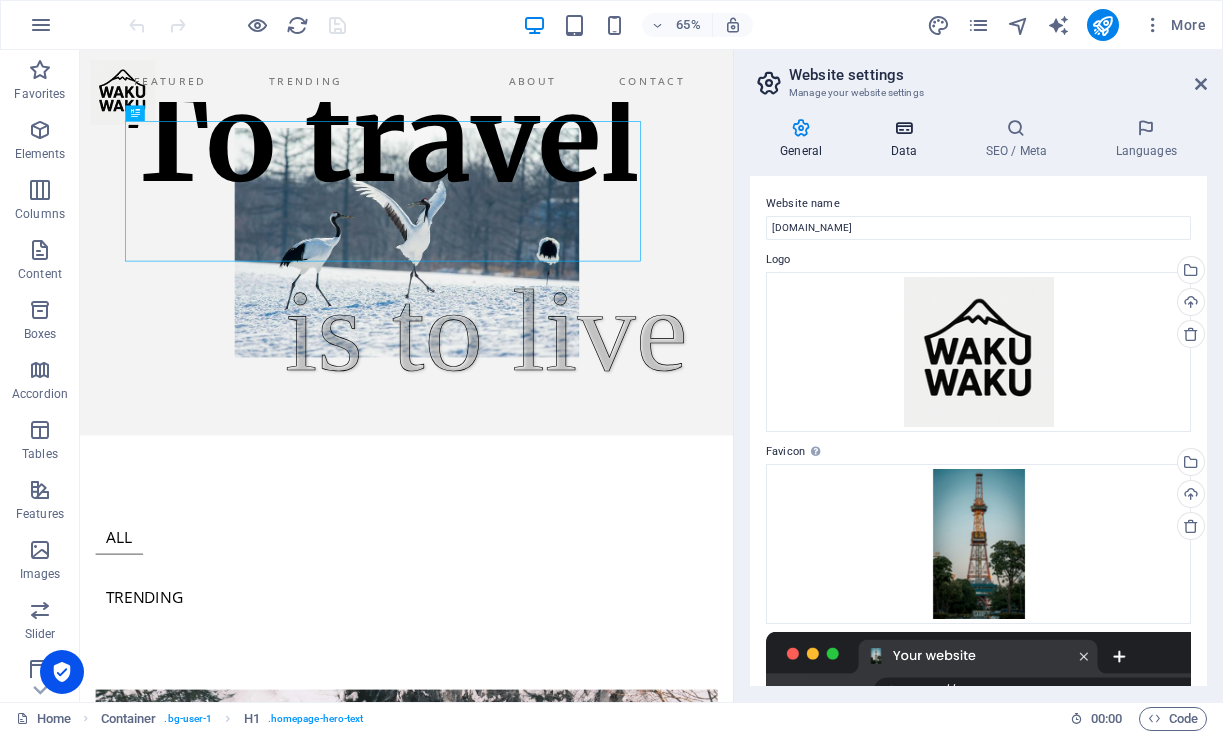 click on "Data" at bounding box center (907, 139) 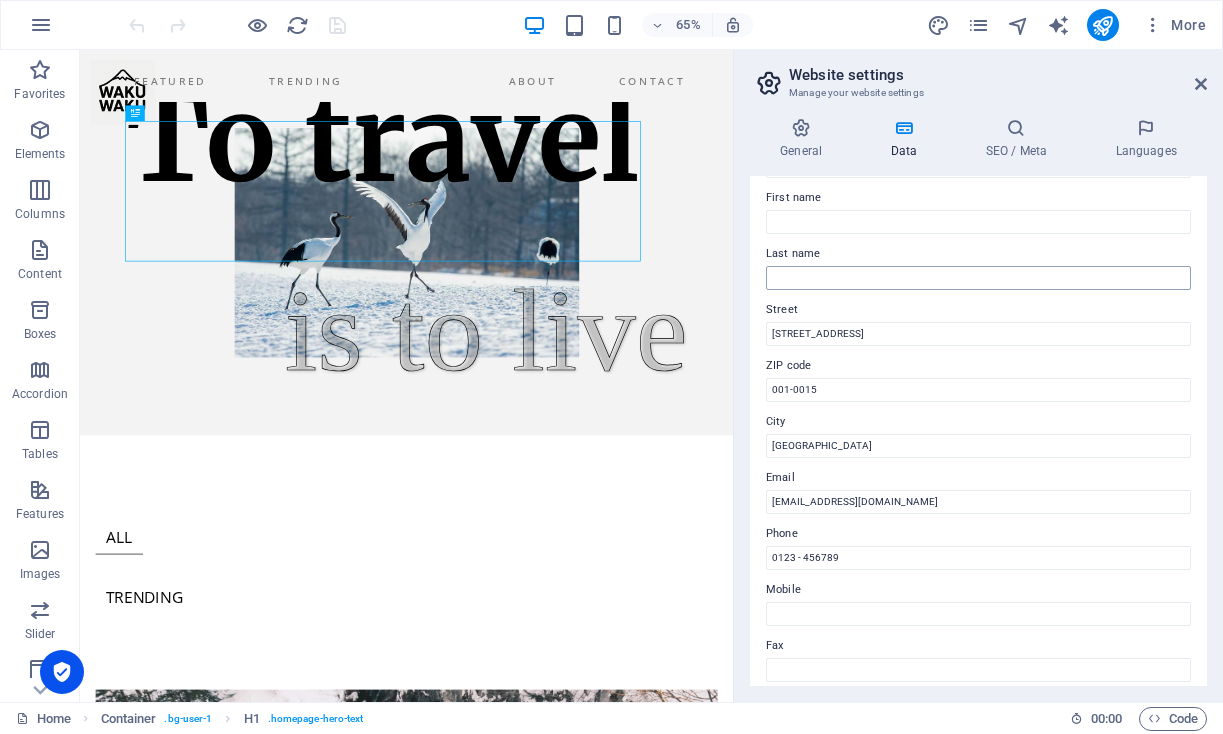 scroll, scrollTop: 104, scrollLeft: 0, axis: vertical 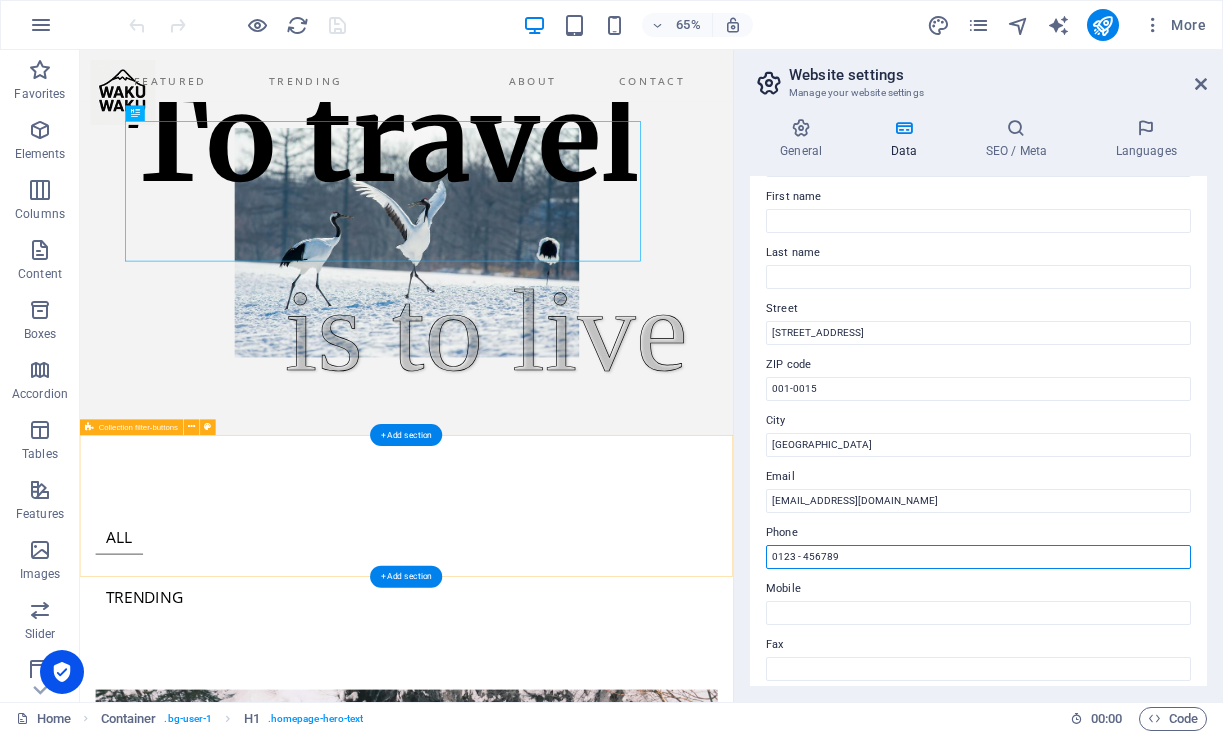 drag, startPoint x: 926, startPoint y: 607, endPoint x: 1063, endPoint y: 832, distance: 263.4274 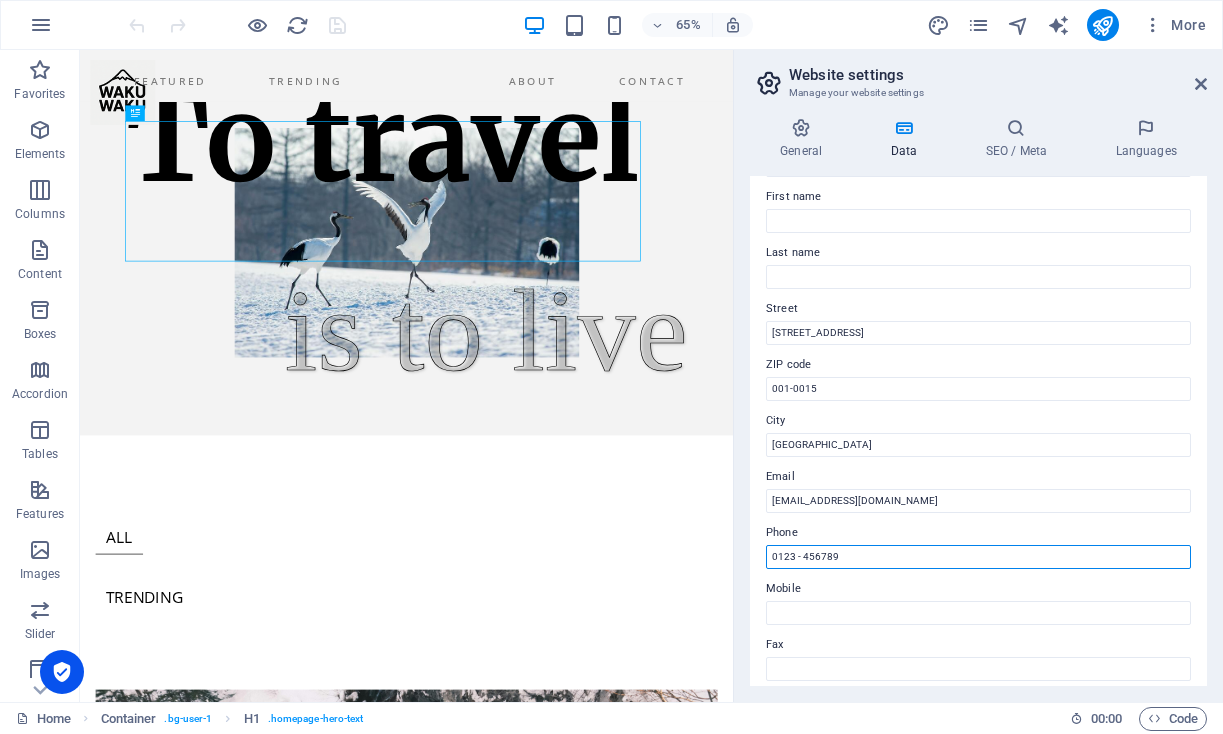 drag, startPoint x: 849, startPoint y: 558, endPoint x: 765, endPoint y: 544, distance: 85.158676 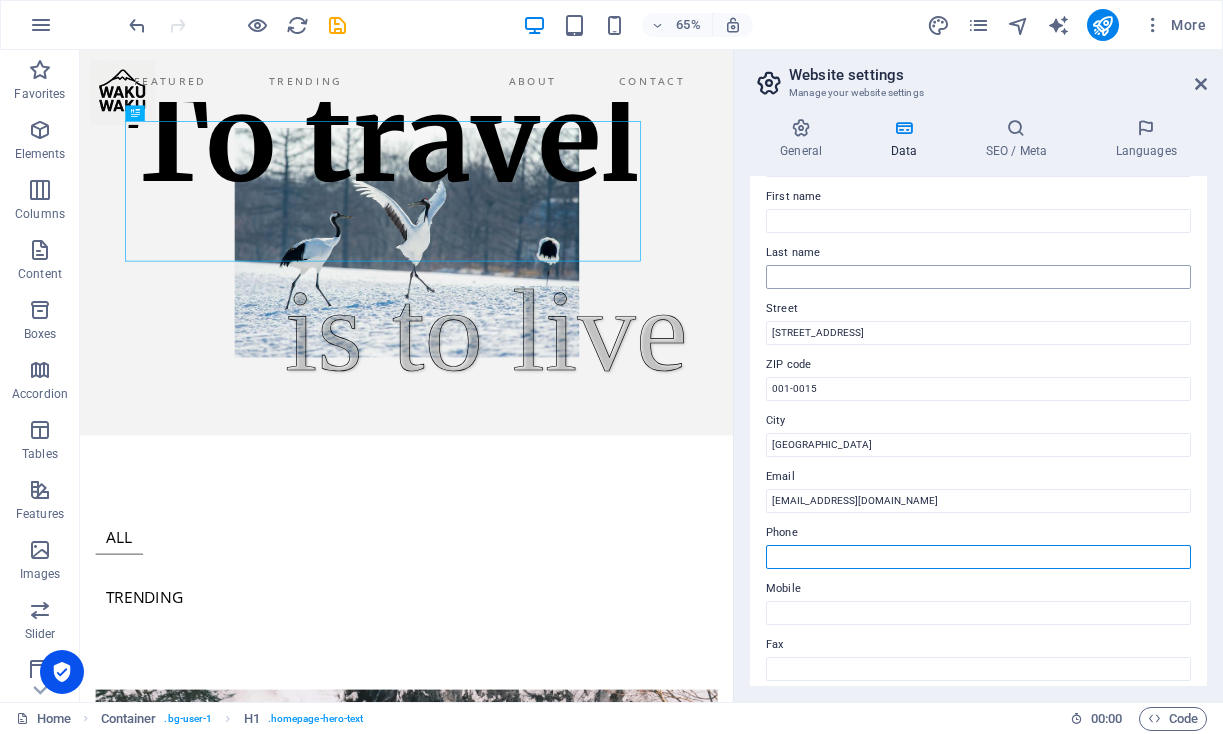 type 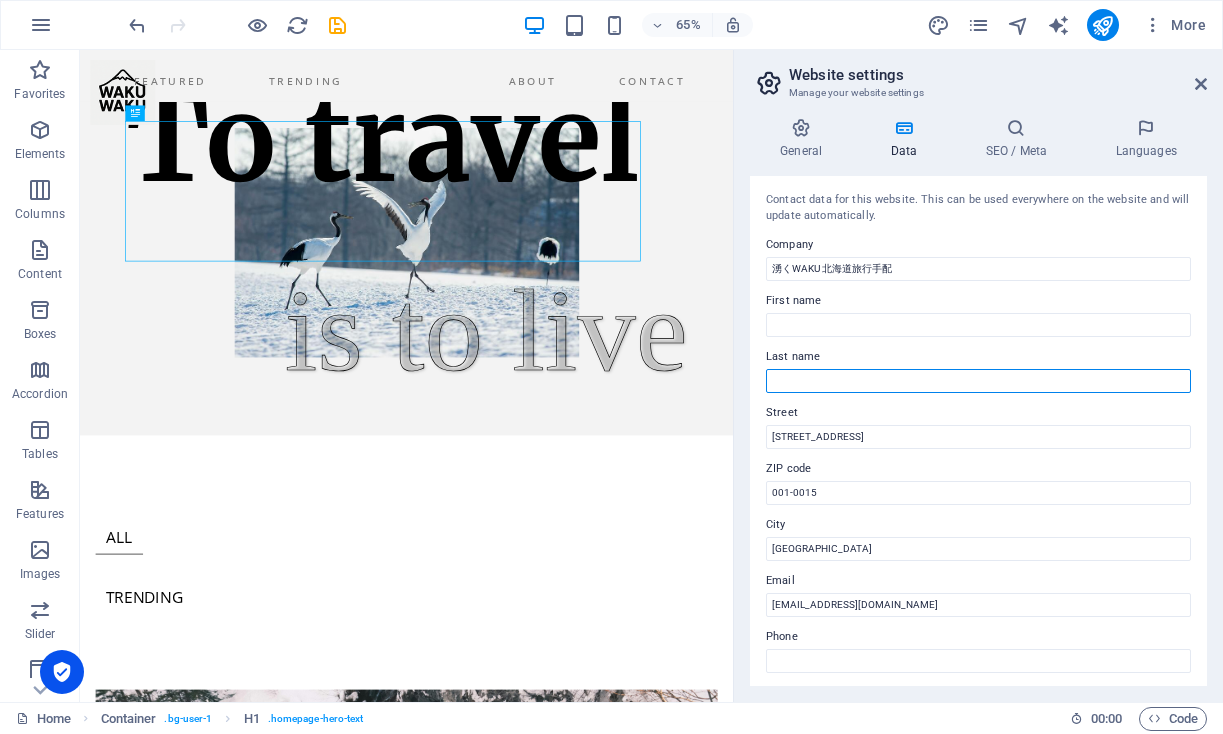 scroll, scrollTop: 0, scrollLeft: 0, axis: both 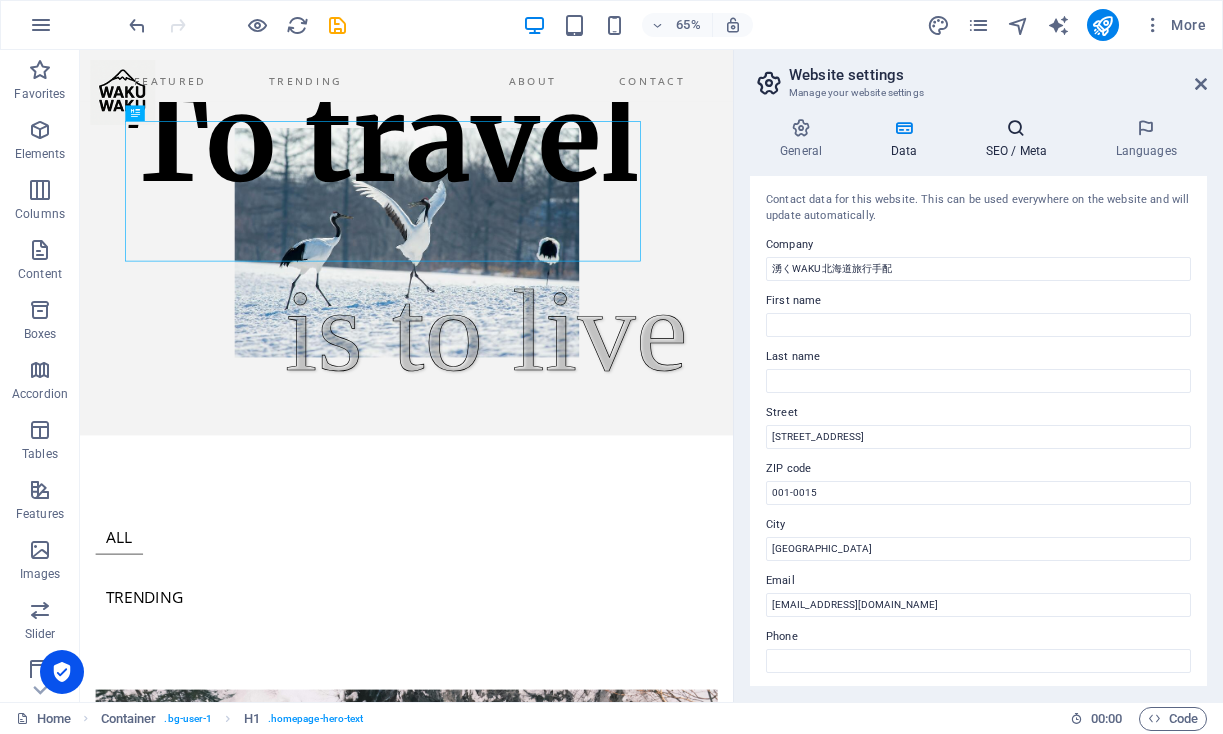 click on "SEO / Meta" at bounding box center [1020, 139] 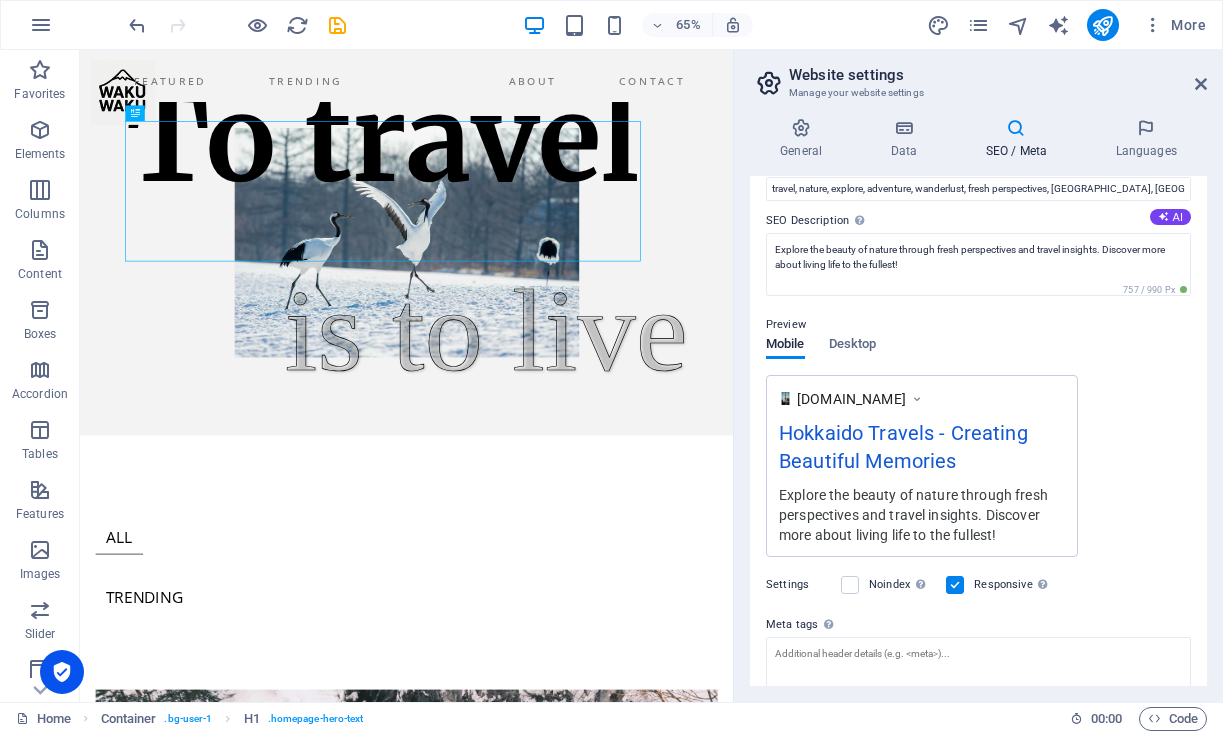 scroll, scrollTop: 160, scrollLeft: 0, axis: vertical 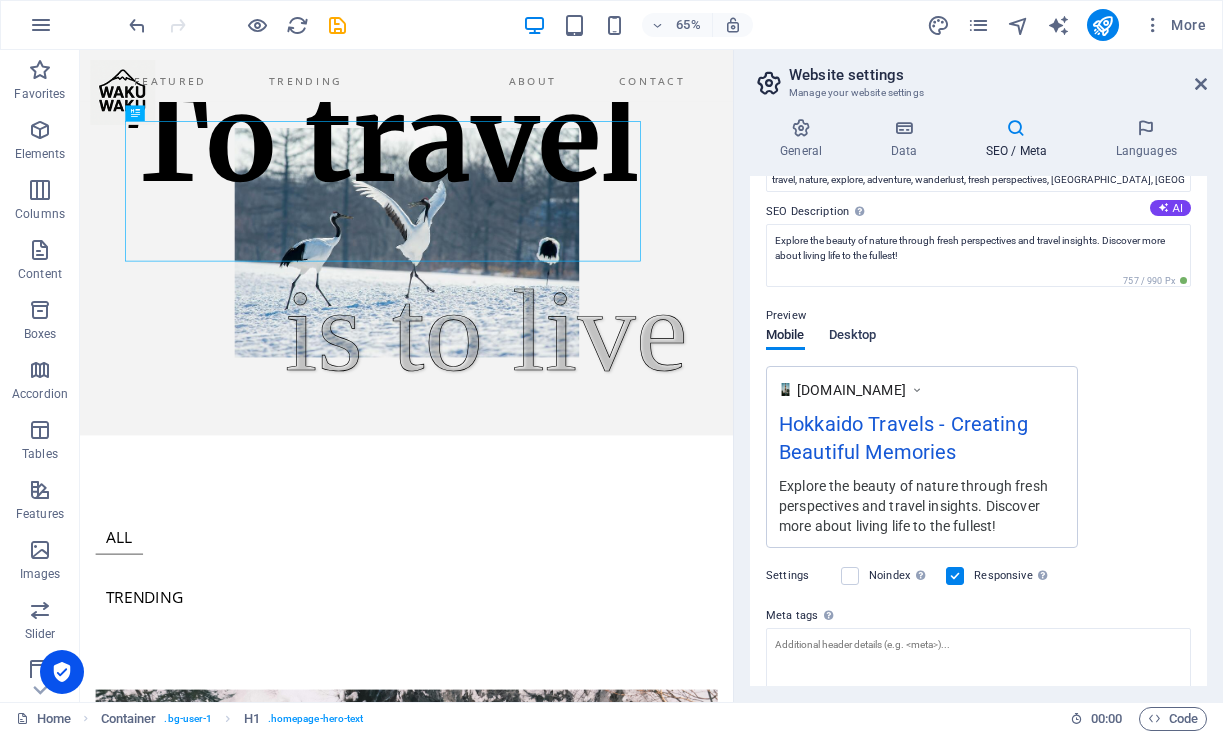 click on "Desktop" at bounding box center [853, 337] 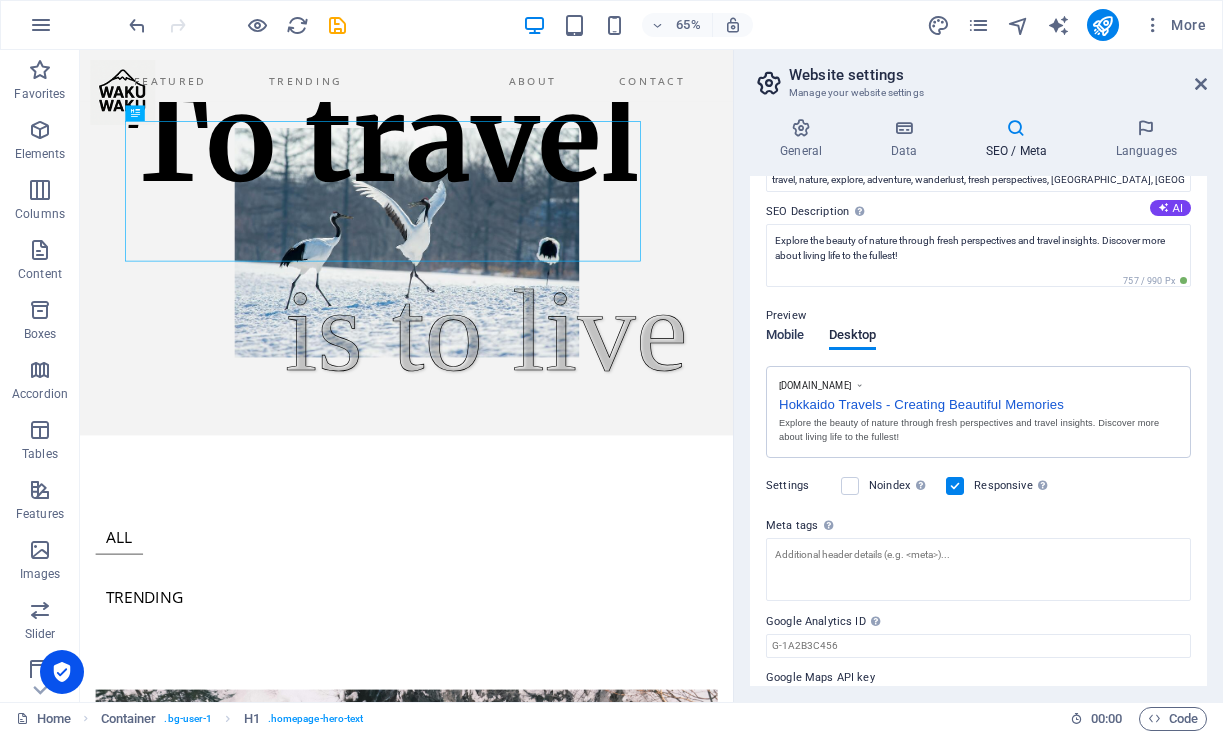 click on "Mobile" at bounding box center (785, 337) 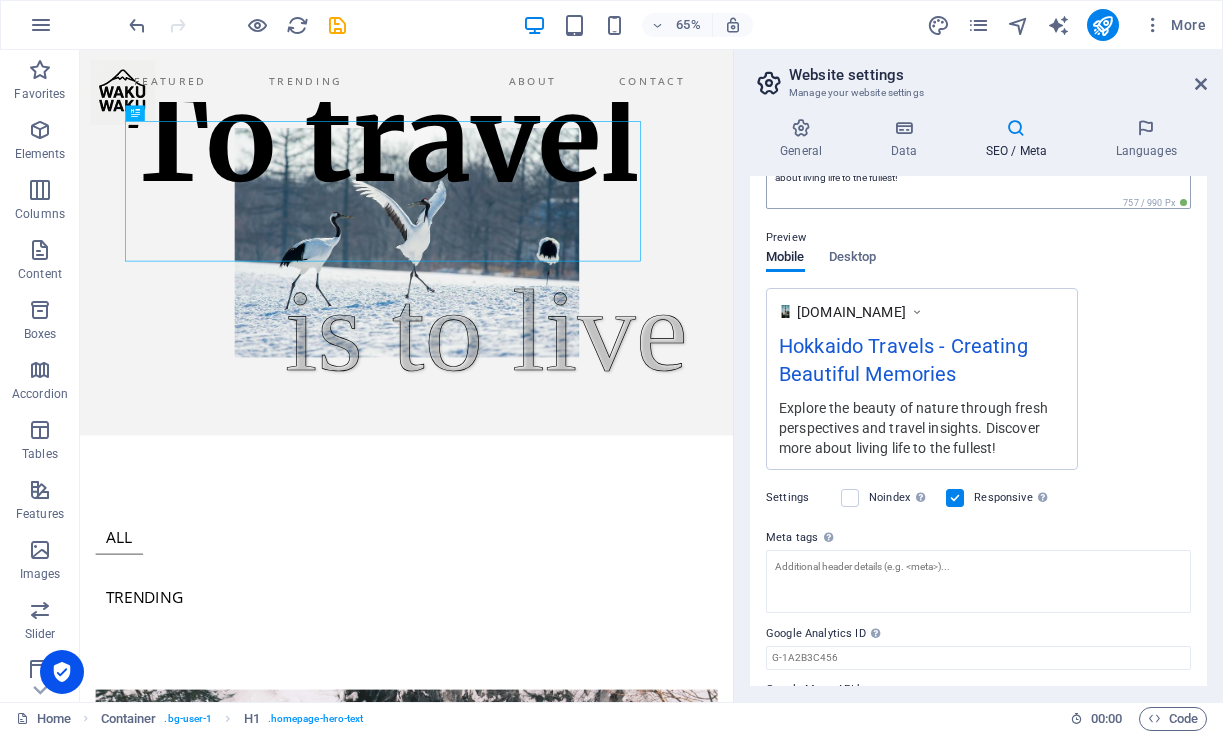 scroll, scrollTop: 244, scrollLeft: 0, axis: vertical 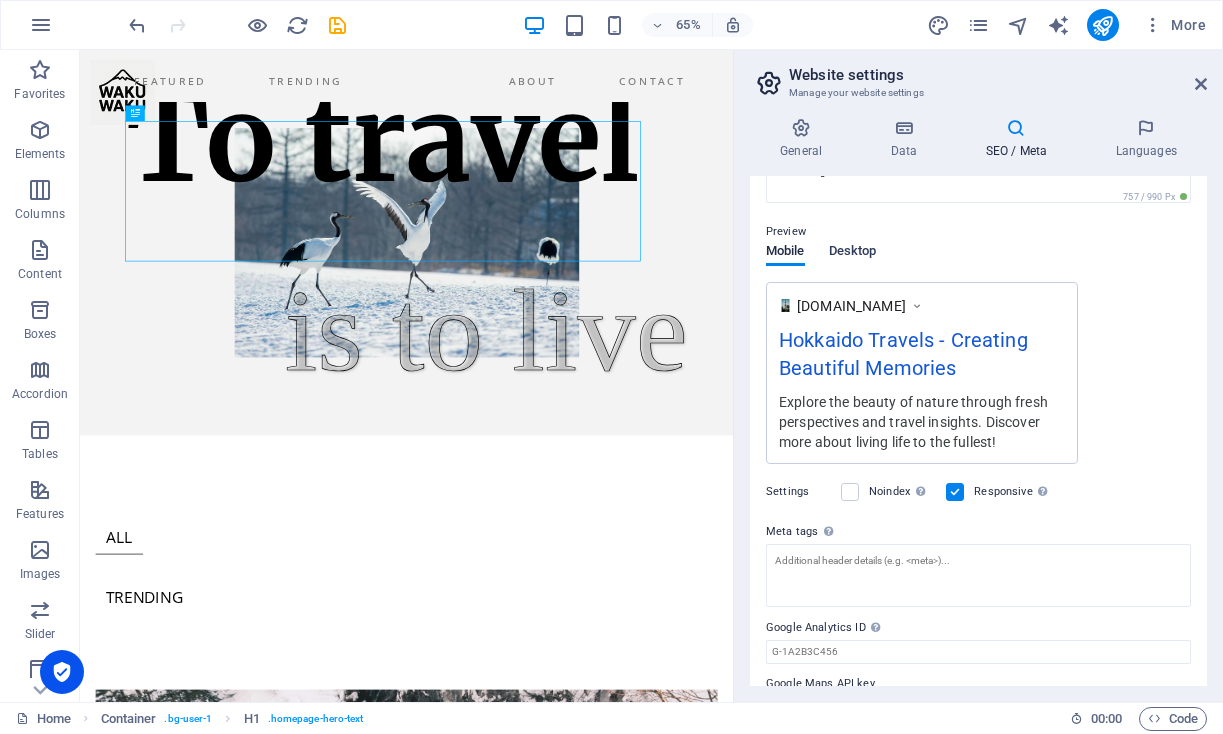 click on "Desktop" at bounding box center [853, 253] 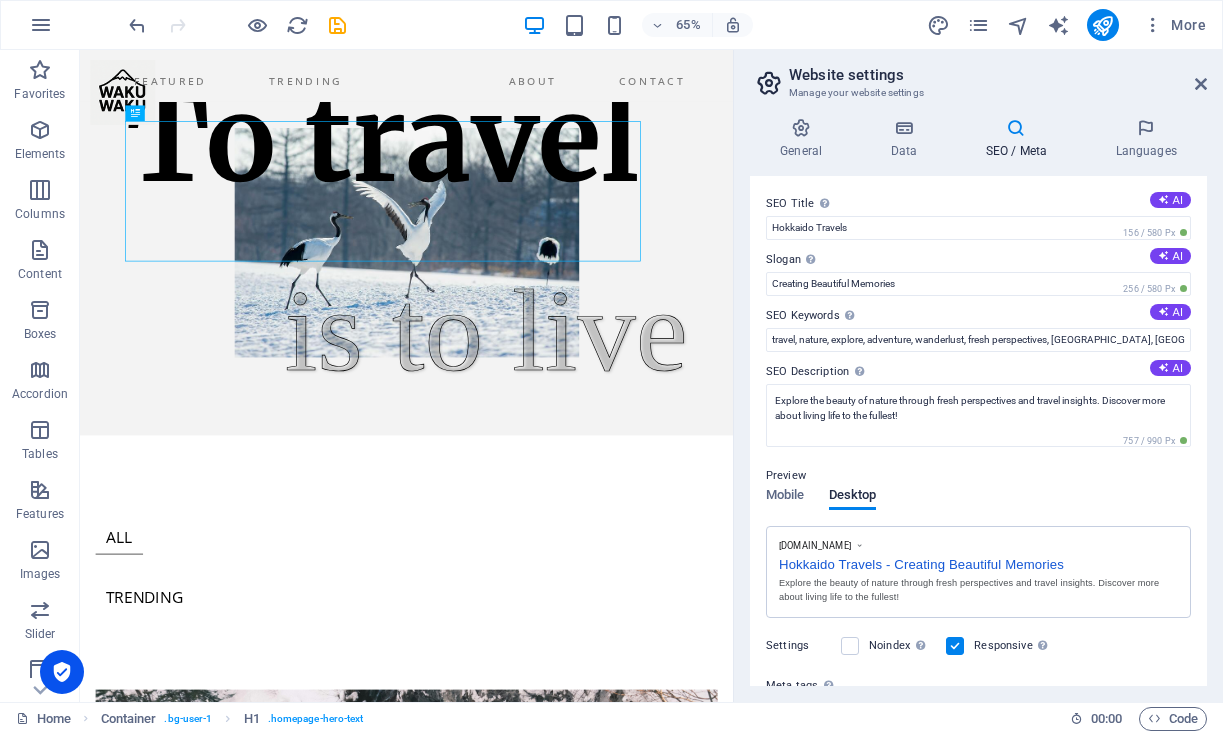 scroll, scrollTop: 0, scrollLeft: 0, axis: both 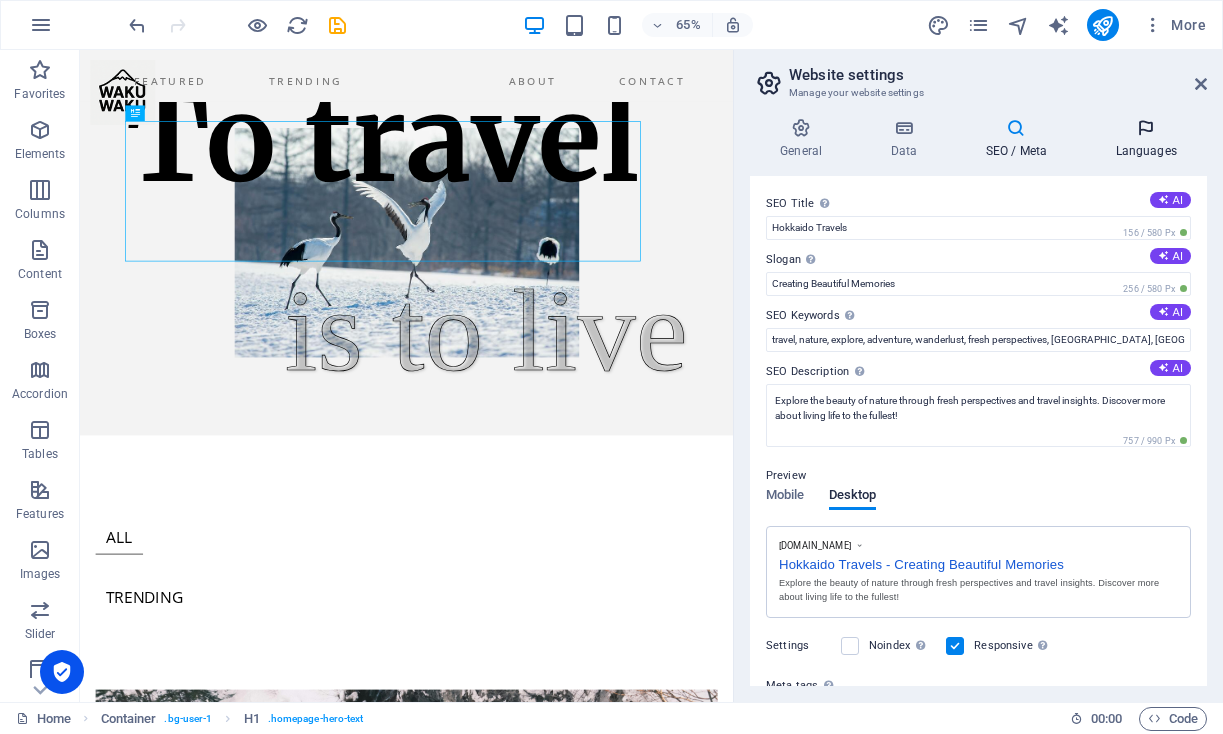 click on "Languages" at bounding box center [1146, 139] 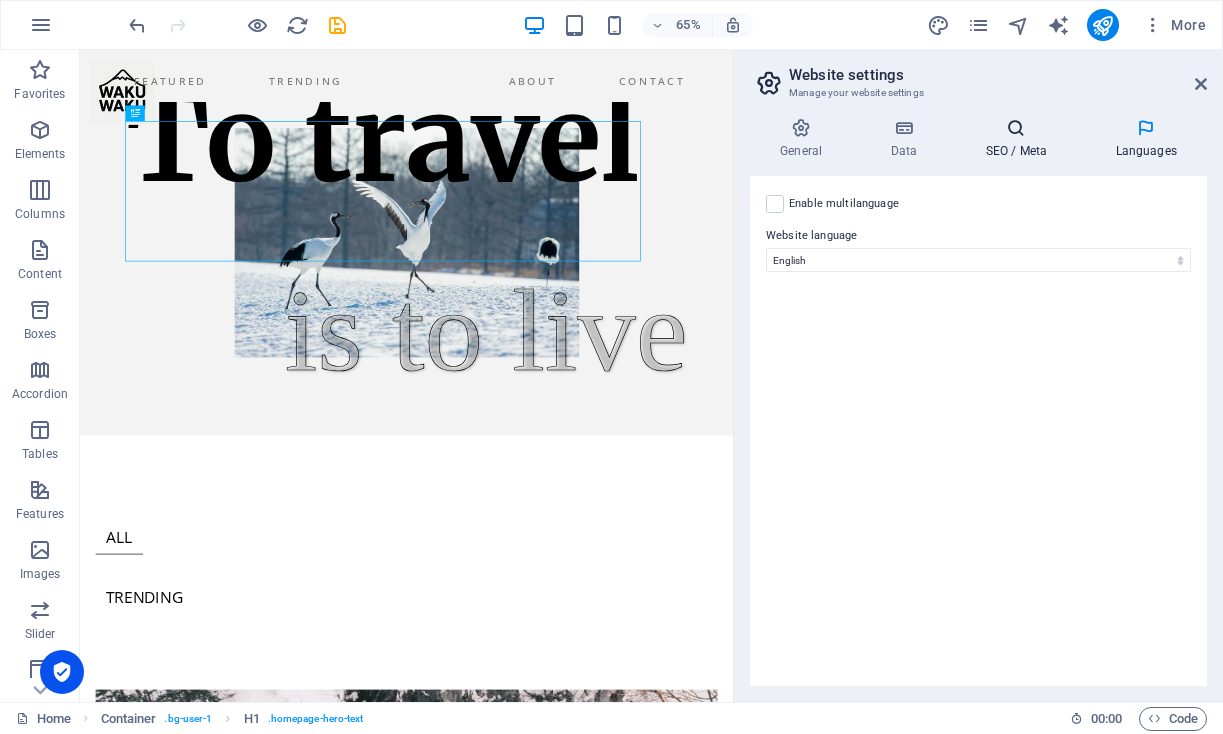 click on "SEO / Meta" at bounding box center (1020, 139) 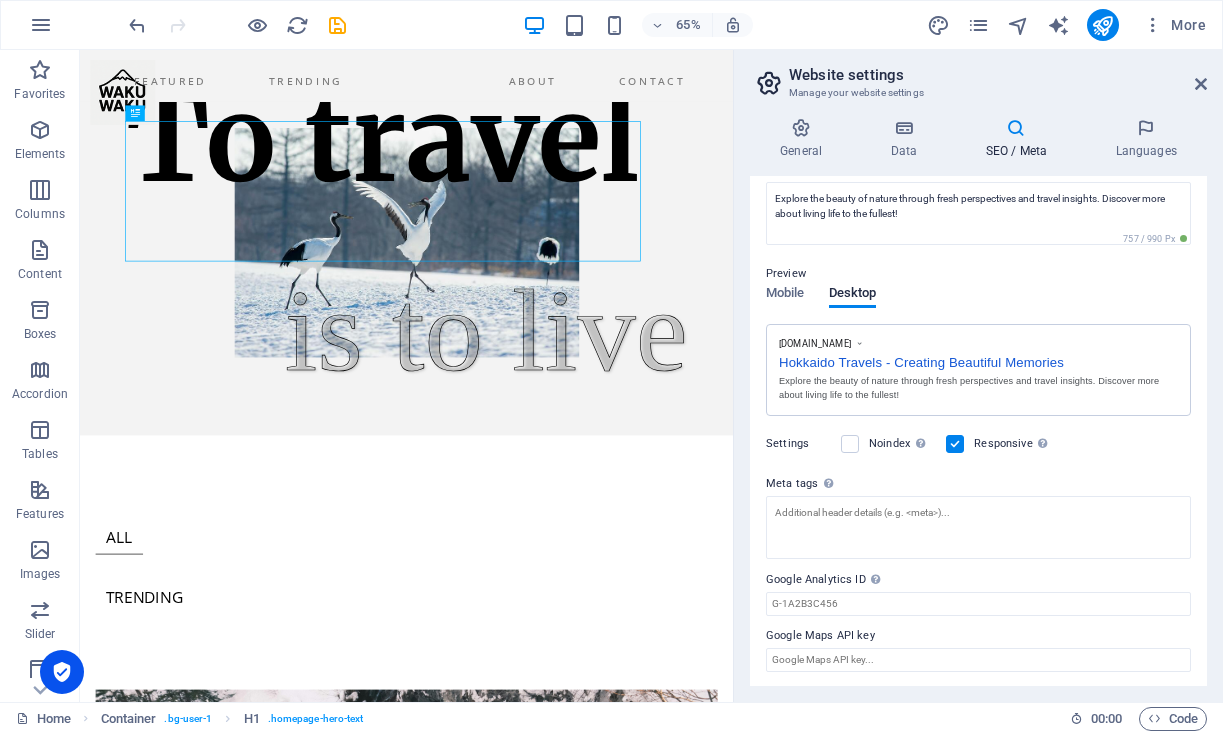 scroll, scrollTop: 201, scrollLeft: 0, axis: vertical 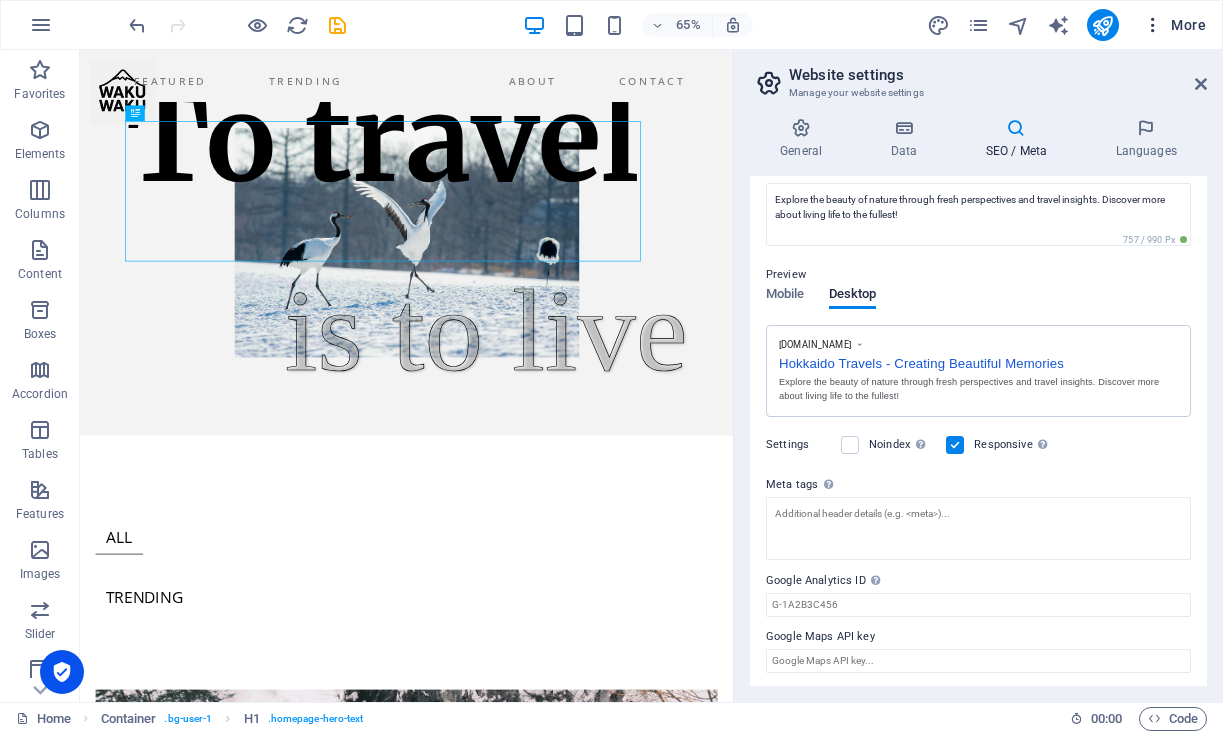 click on "More" at bounding box center [1174, 25] 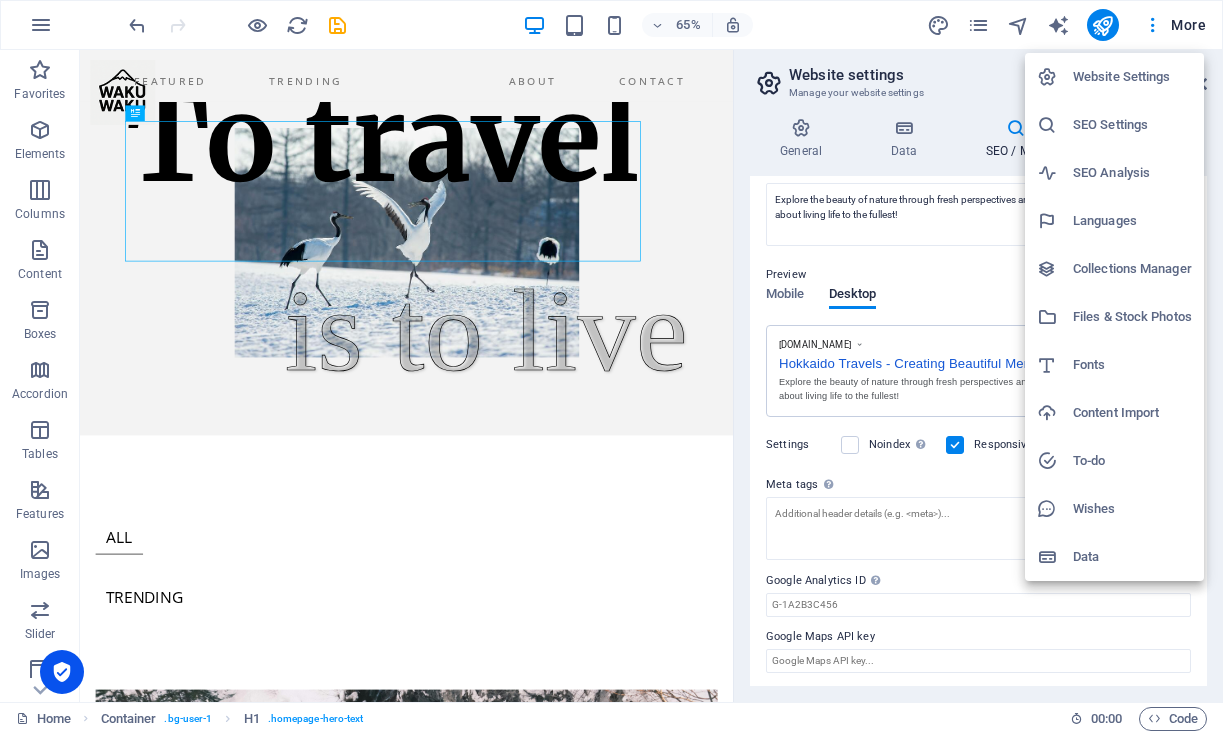 click on "SEO Settings" at bounding box center (1132, 125) 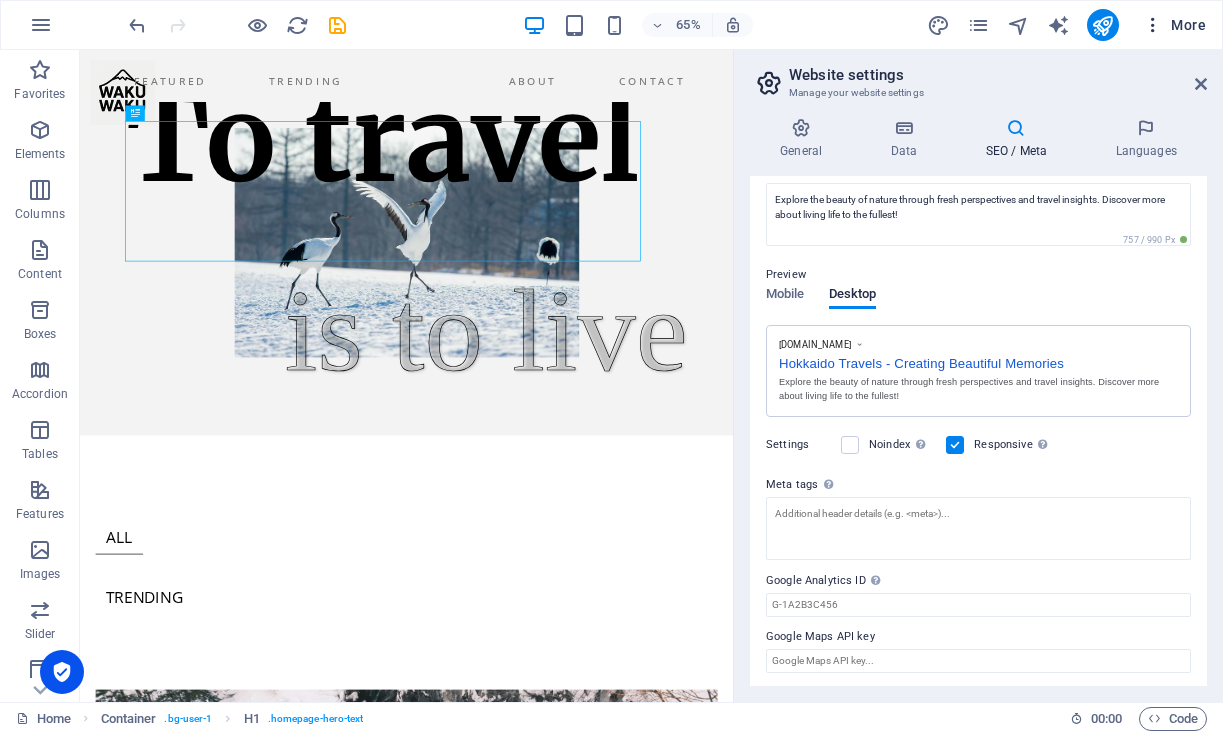 click on "More" at bounding box center (1174, 25) 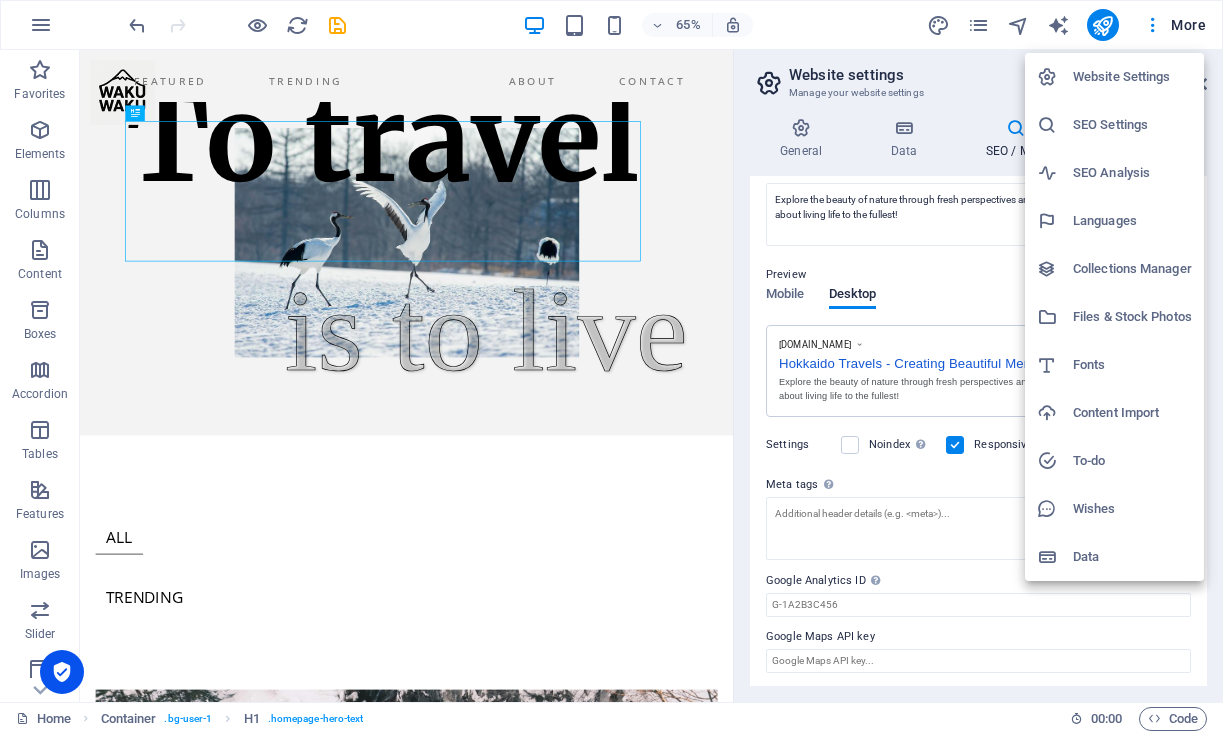 click on "SEO Analysis" at bounding box center [1132, 173] 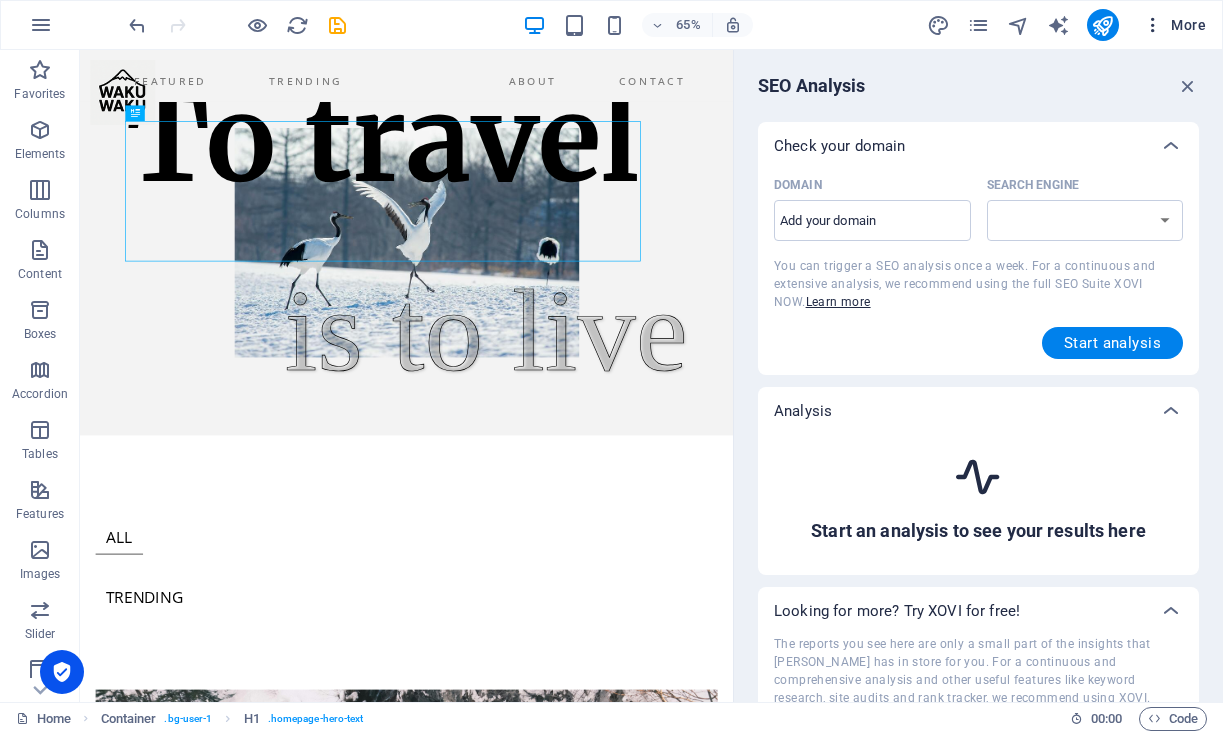 select on "[DOMAIN_NAME]" 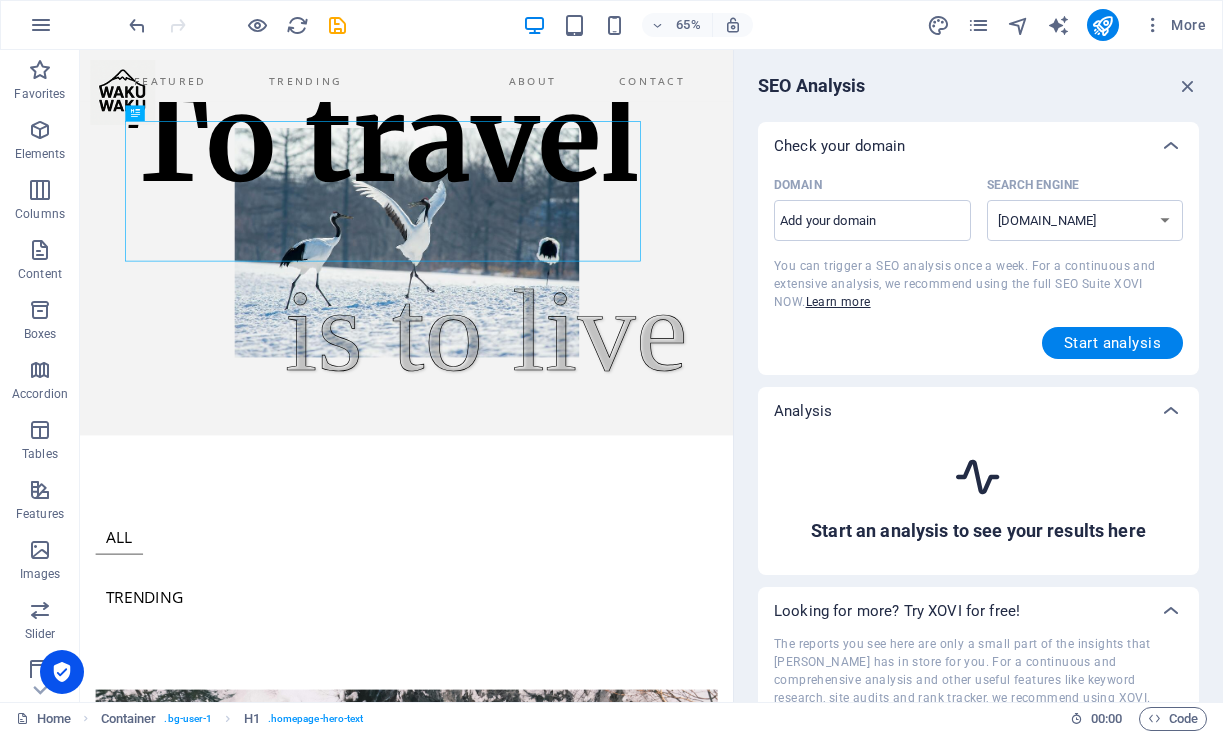 scroll, scrollTop: 0, scrollLeft: 0, axis: both 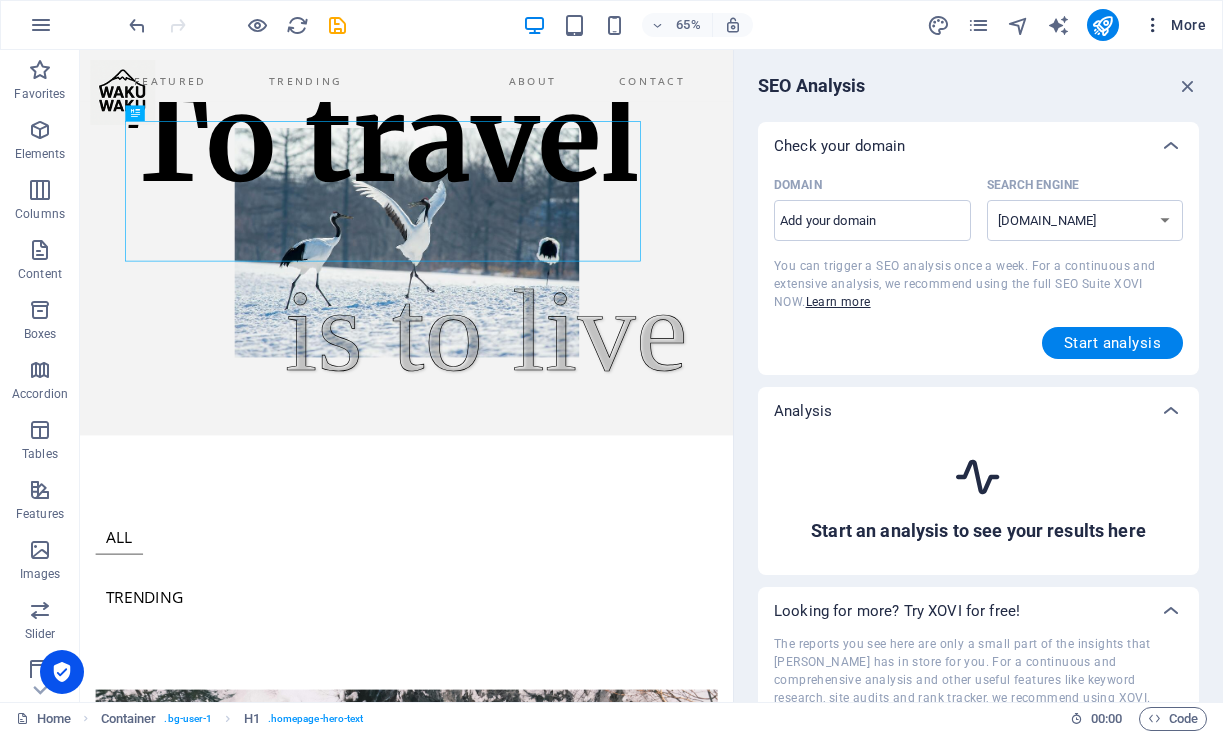 click on "More" at bounding box center (1174, 25) 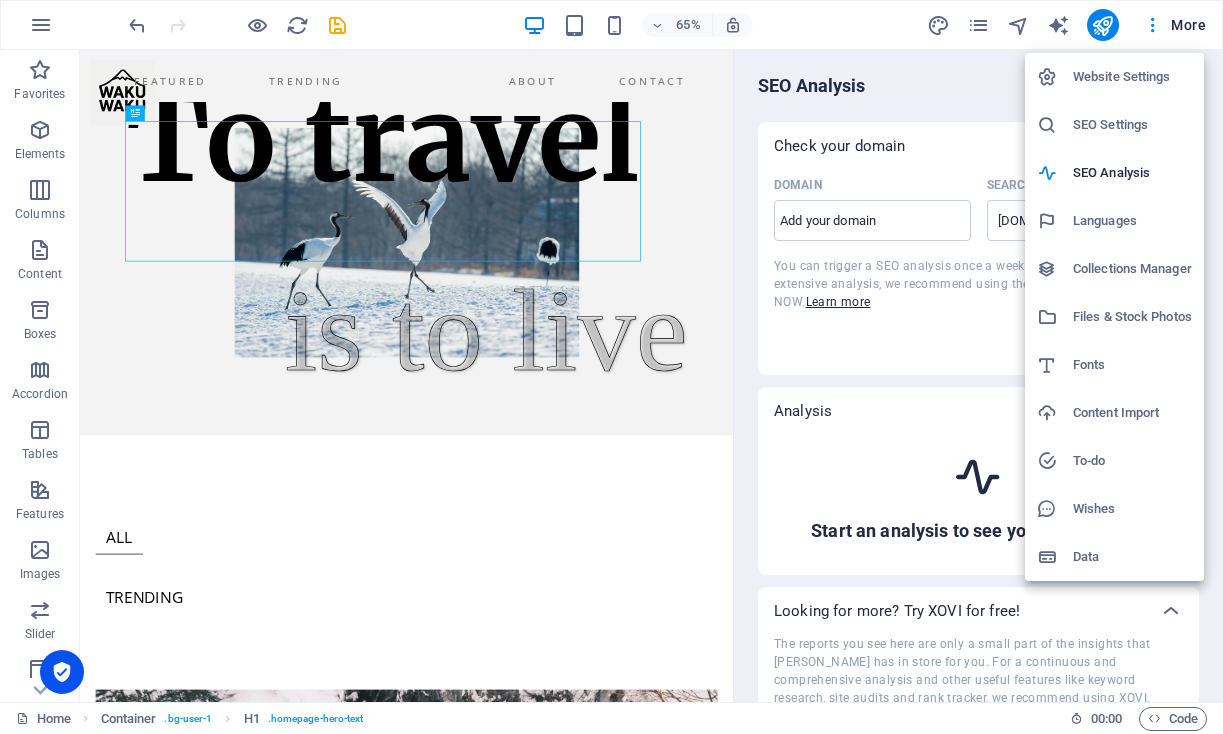 click on "Collections Manager" at bounding box center [1132, 269] 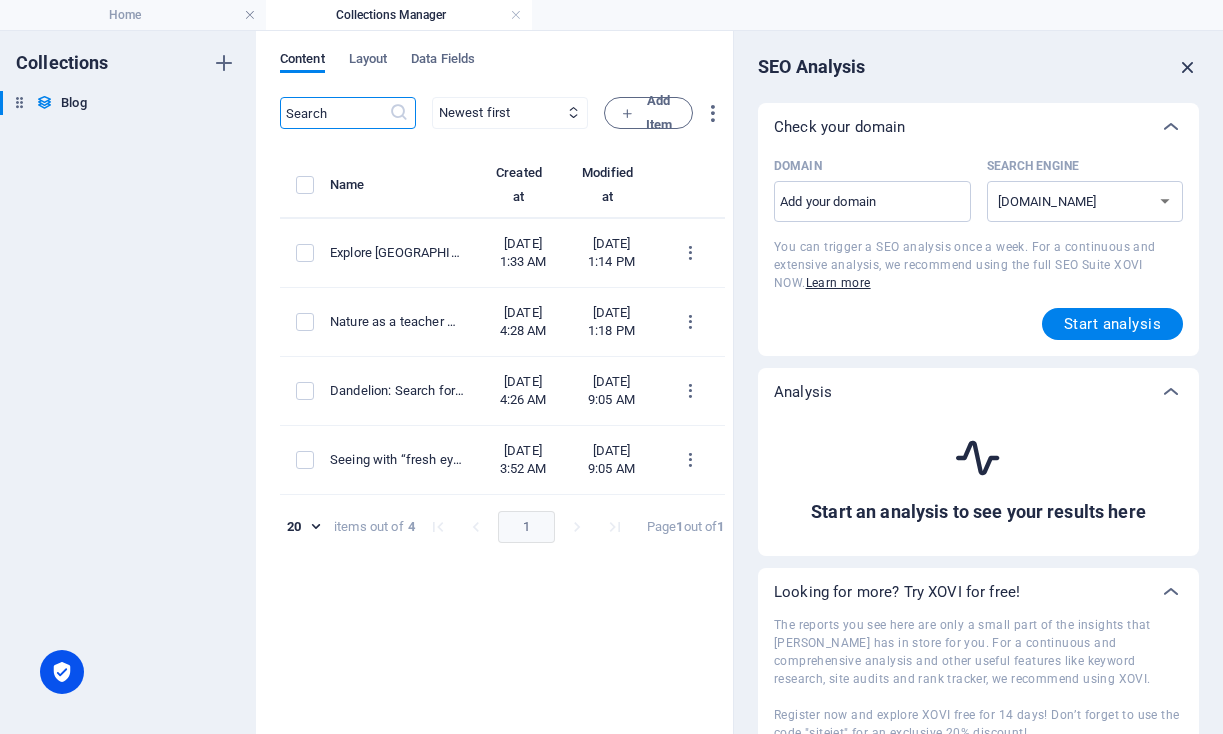 click at bounding box center [1188, 67] 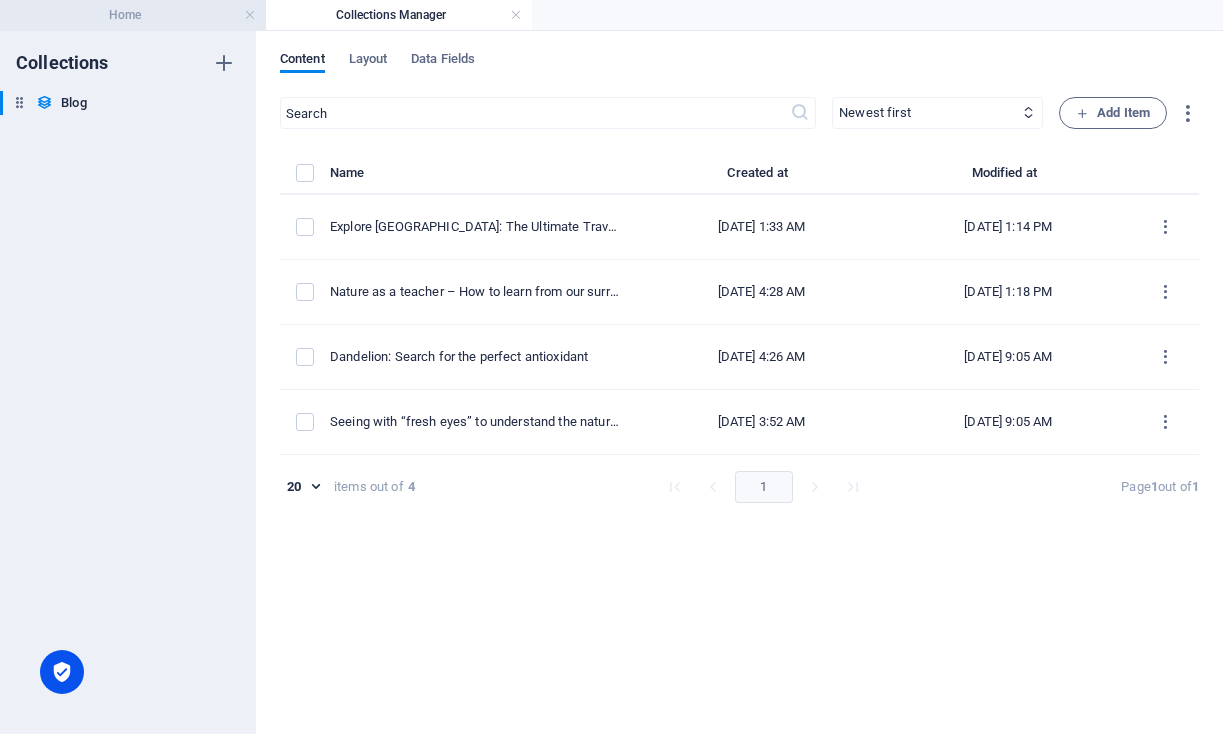 click on "Home" at bounding box center [133, 15] 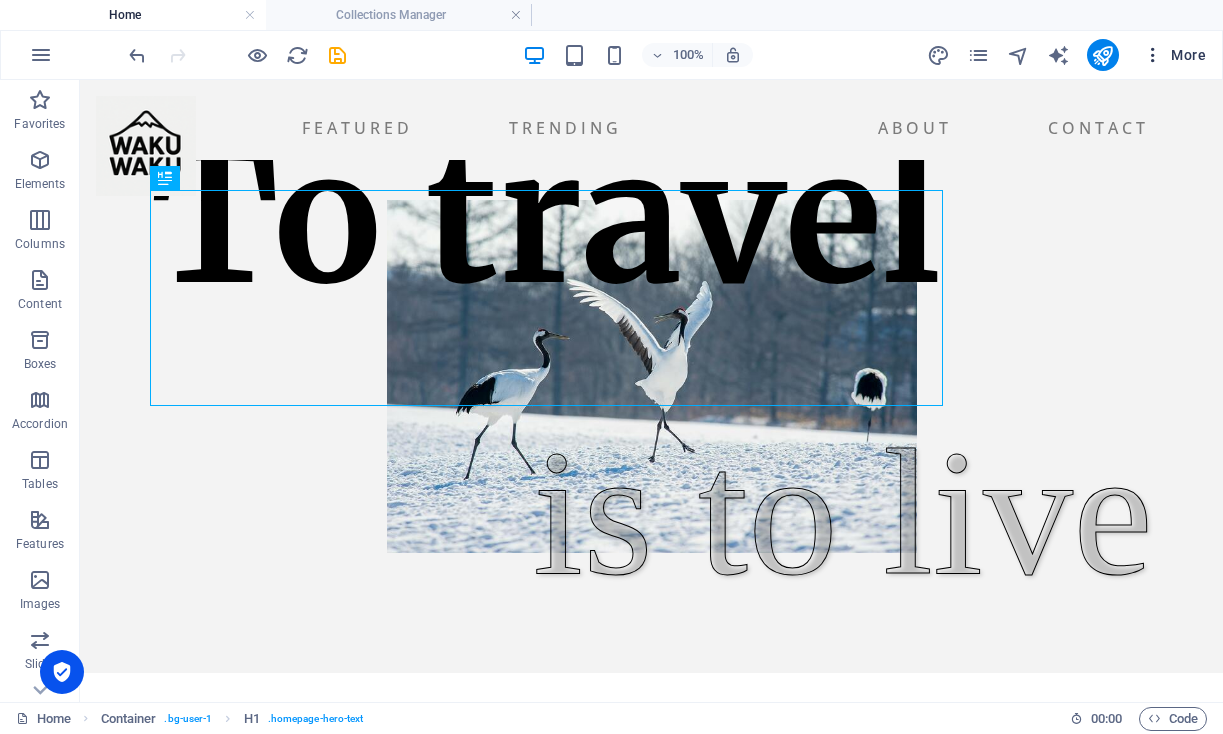 click on "More" at bounding box center [1174, 55] 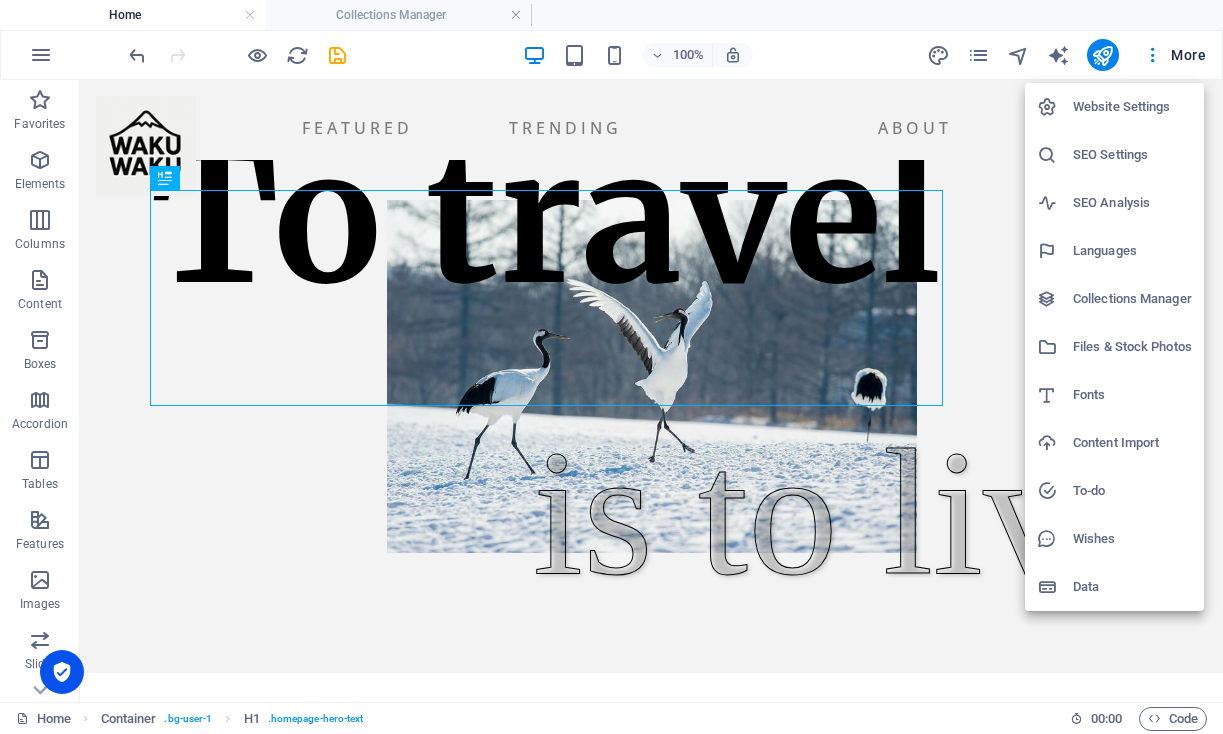 click on "Files & Stock Photos" at bounding box center [1132, 347] 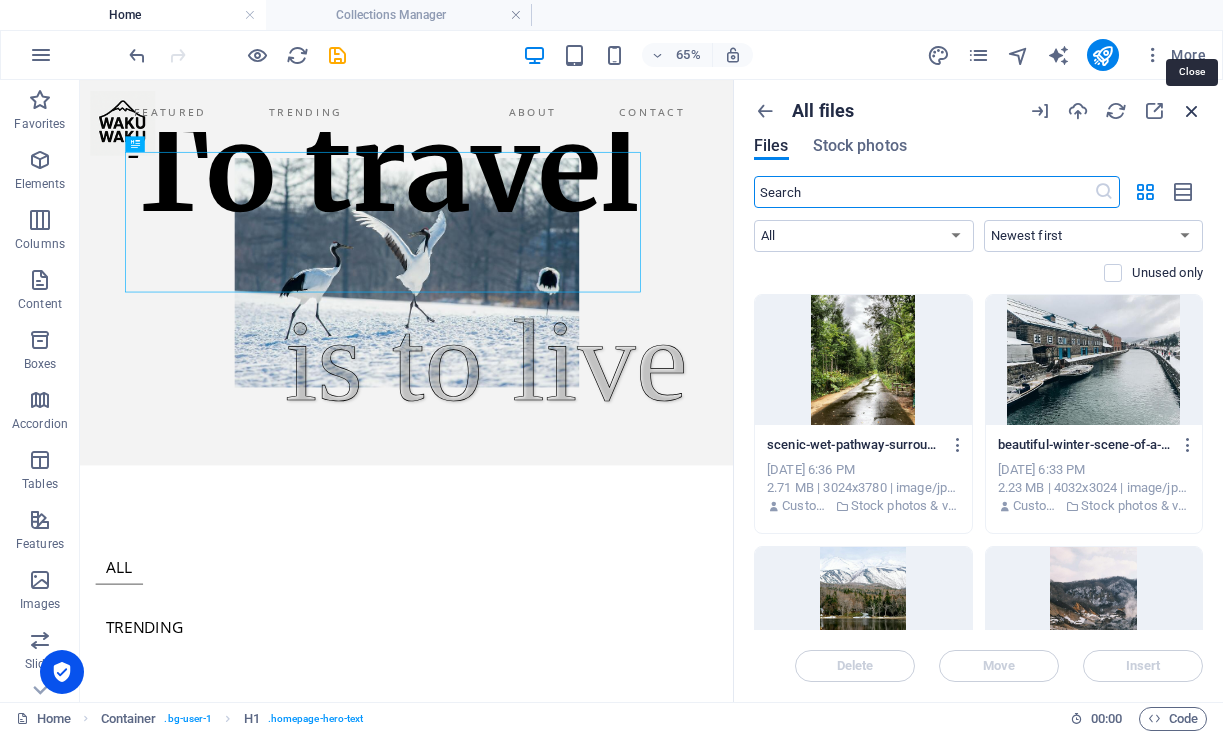 click at bounding box center (1192, 111) 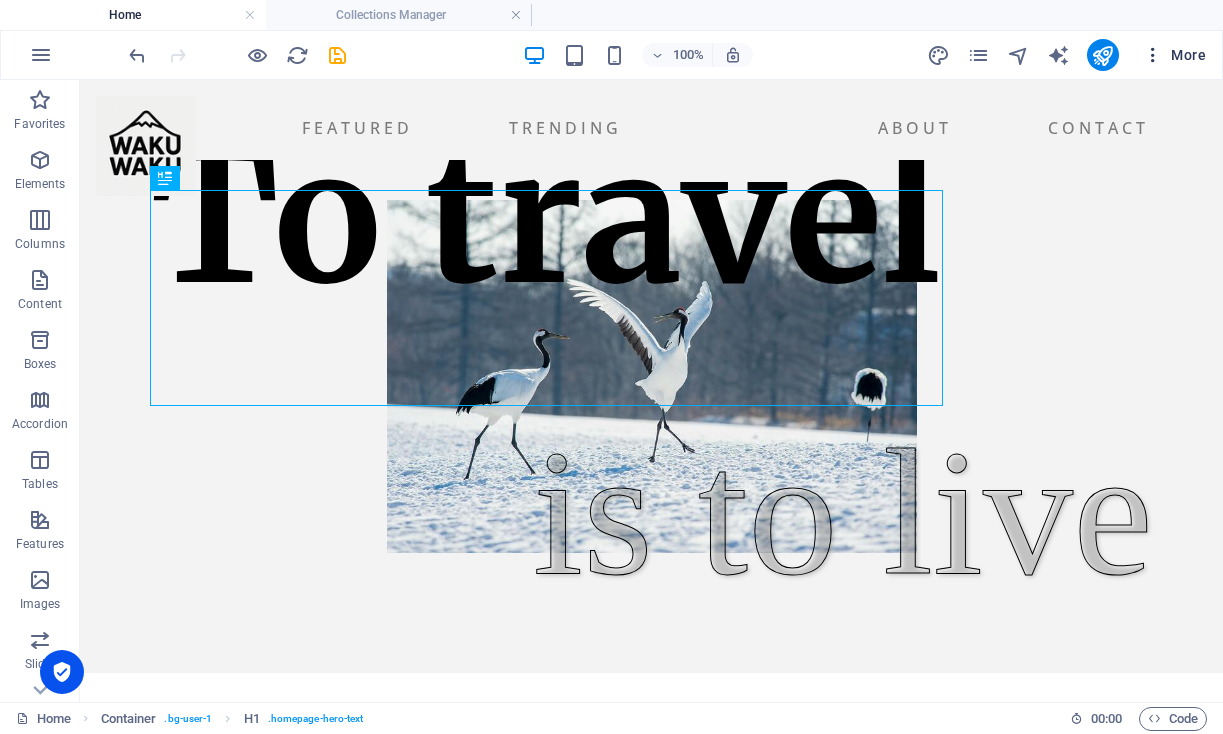 click on "More" at bounding box center (1174, 55) 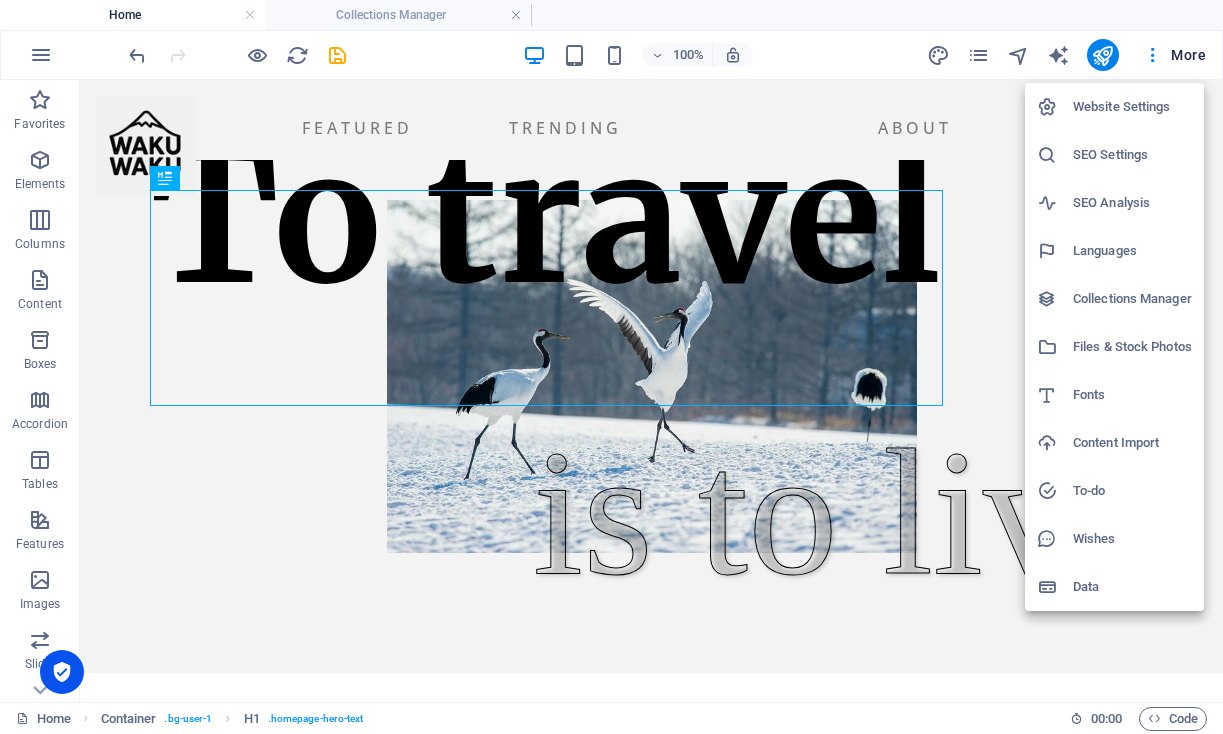 click on "Data" at bounding box center [1132, 587] 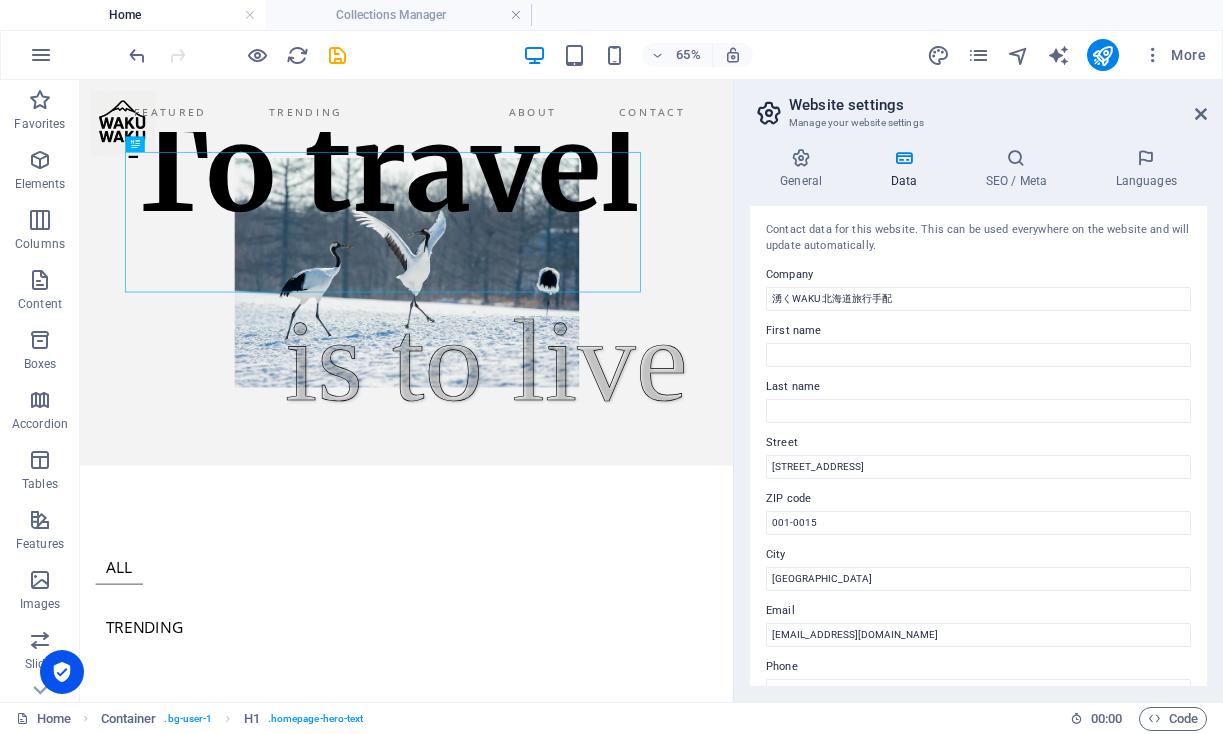 scroll, scrollTop: 0, scrollLeft: 0, axis: both 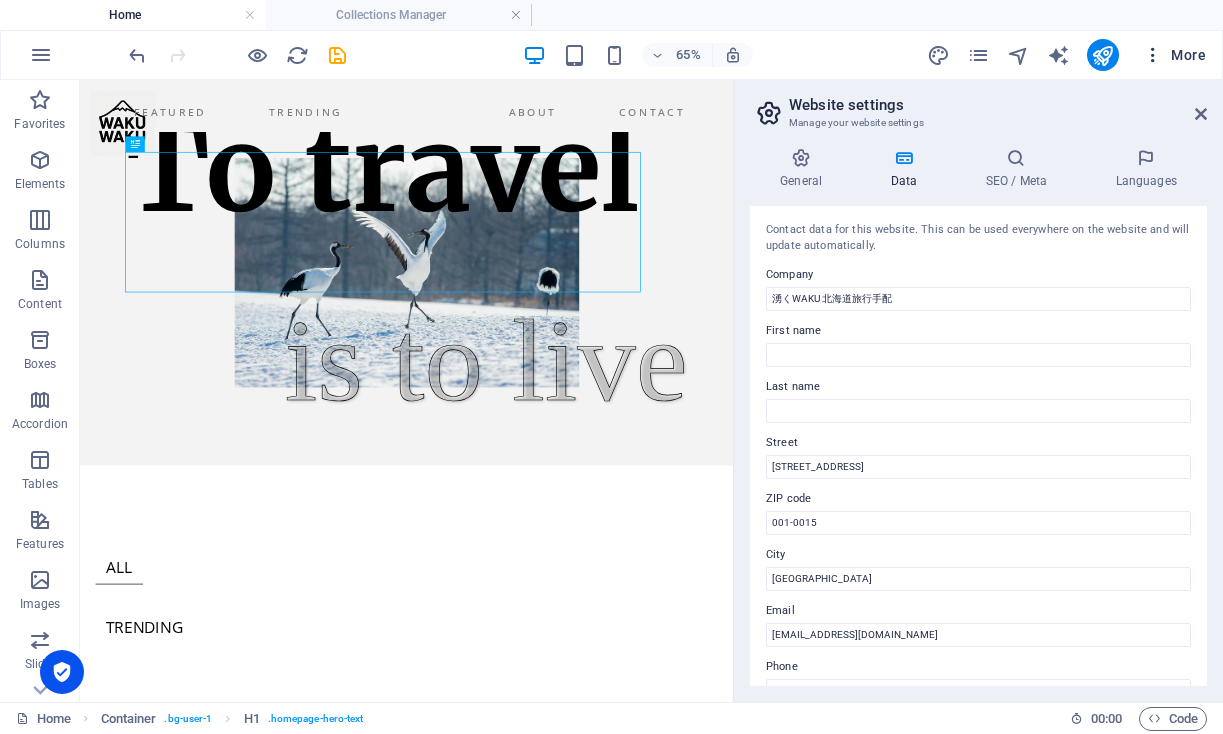 click on "More" at bounding box center [1174, 55] 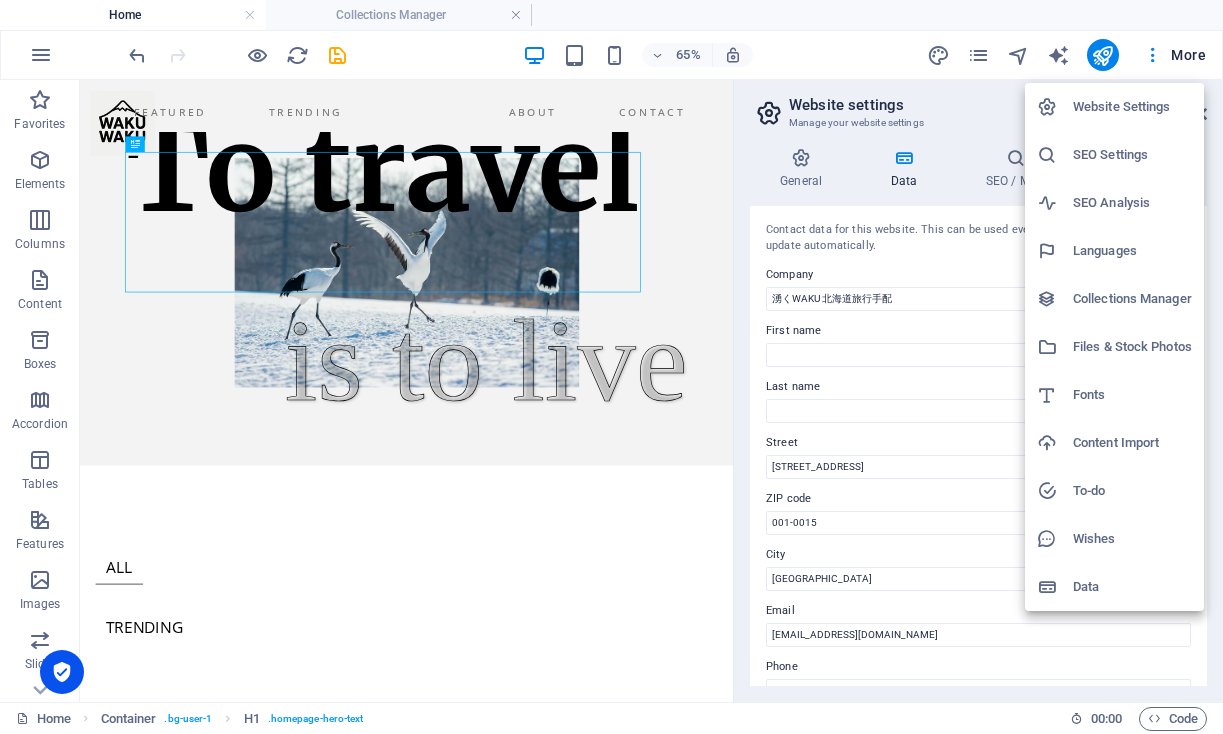 click on "Wishes" at bounding box center [1132, 539] 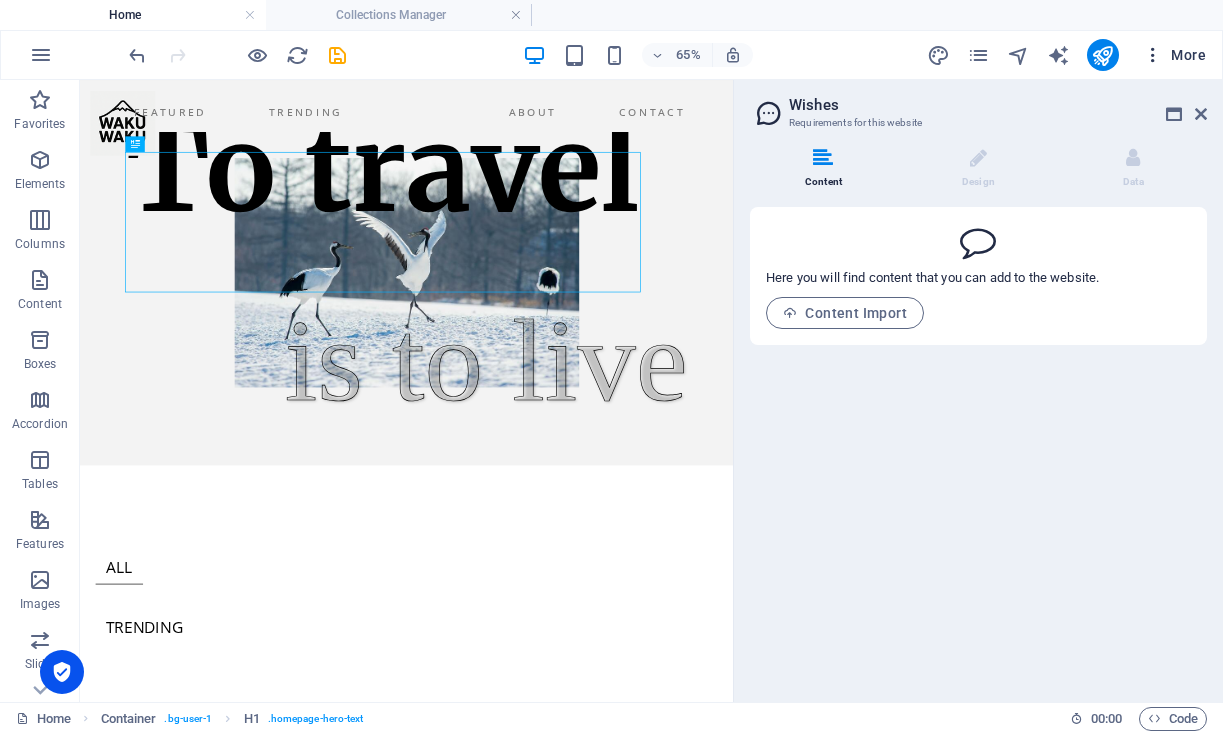 click on "More" at bounding box center [1174, 55] 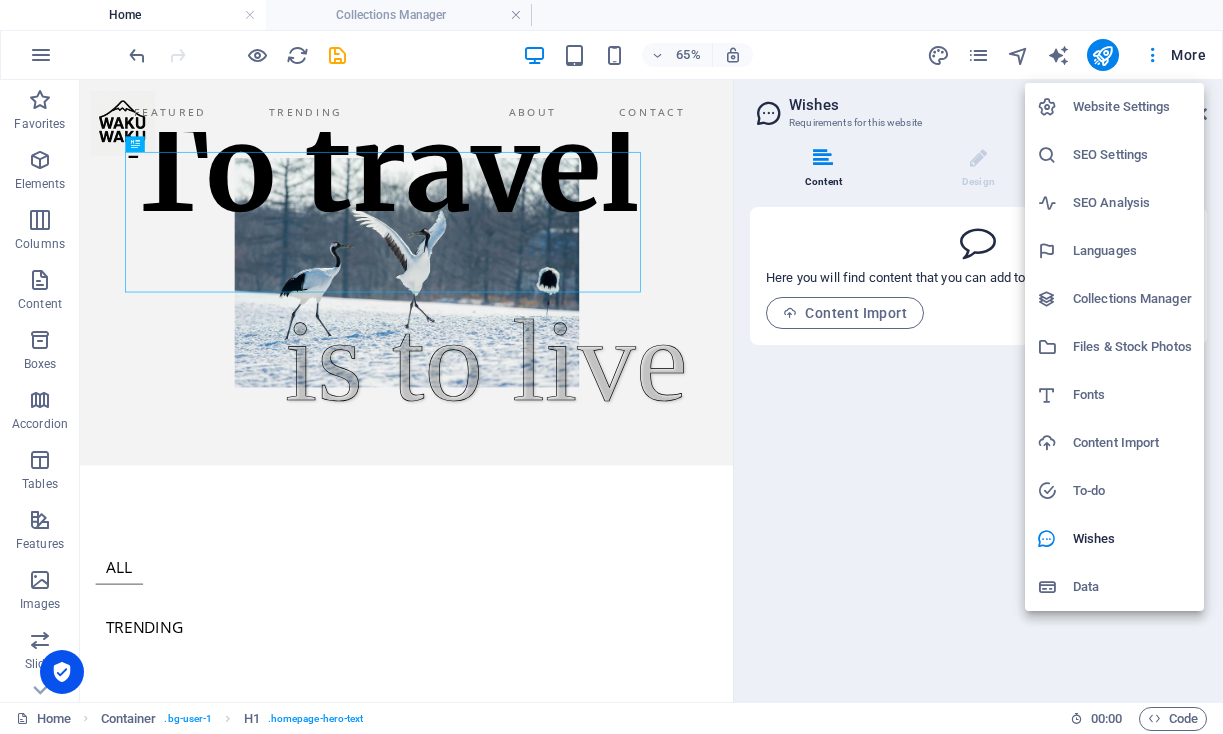 click on "Content Import" at bounding box center [1132, 443] 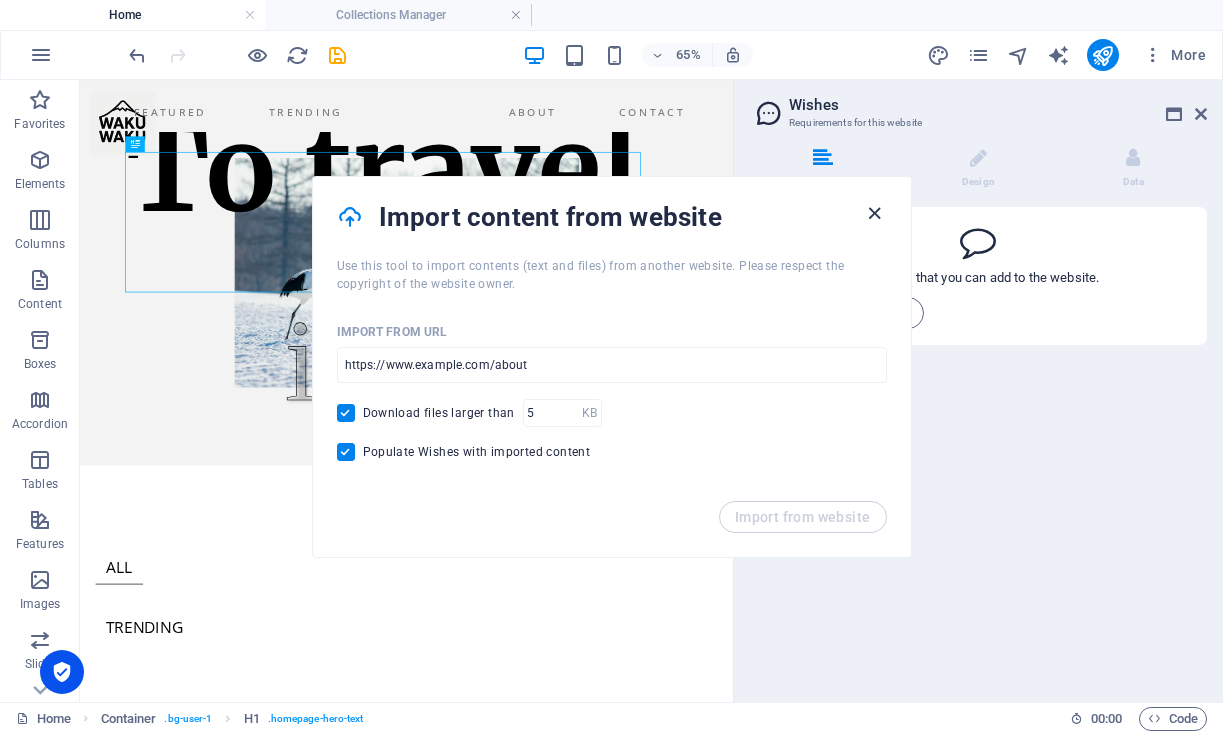 click at bounding box center [874, 213] 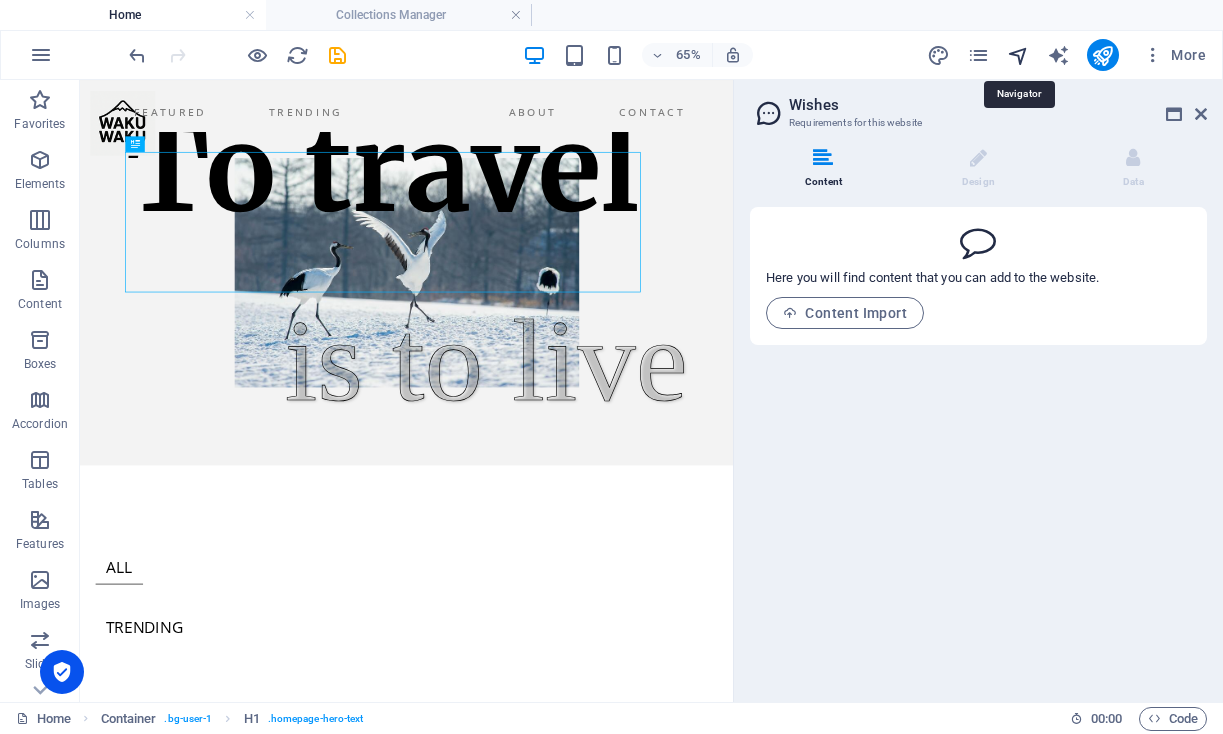 click at bounding box center [1018, 55] 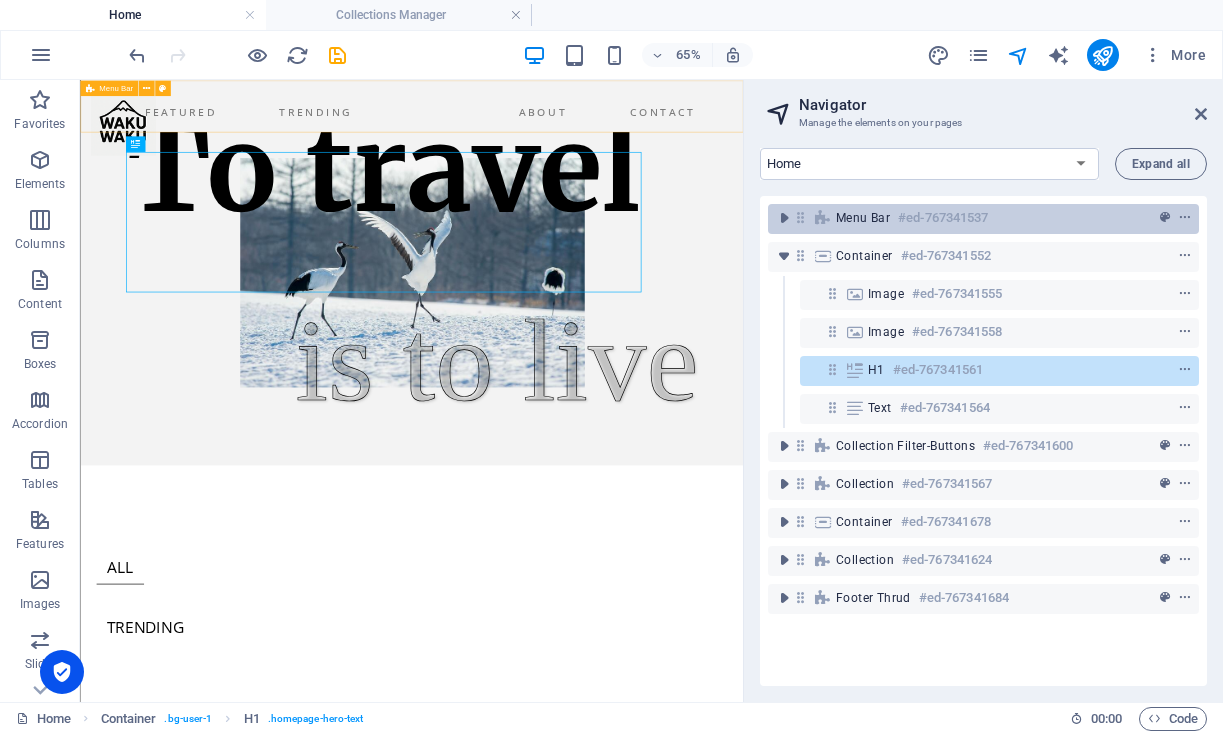 click on "#ed-767341537" at bounding box center [943, 218] 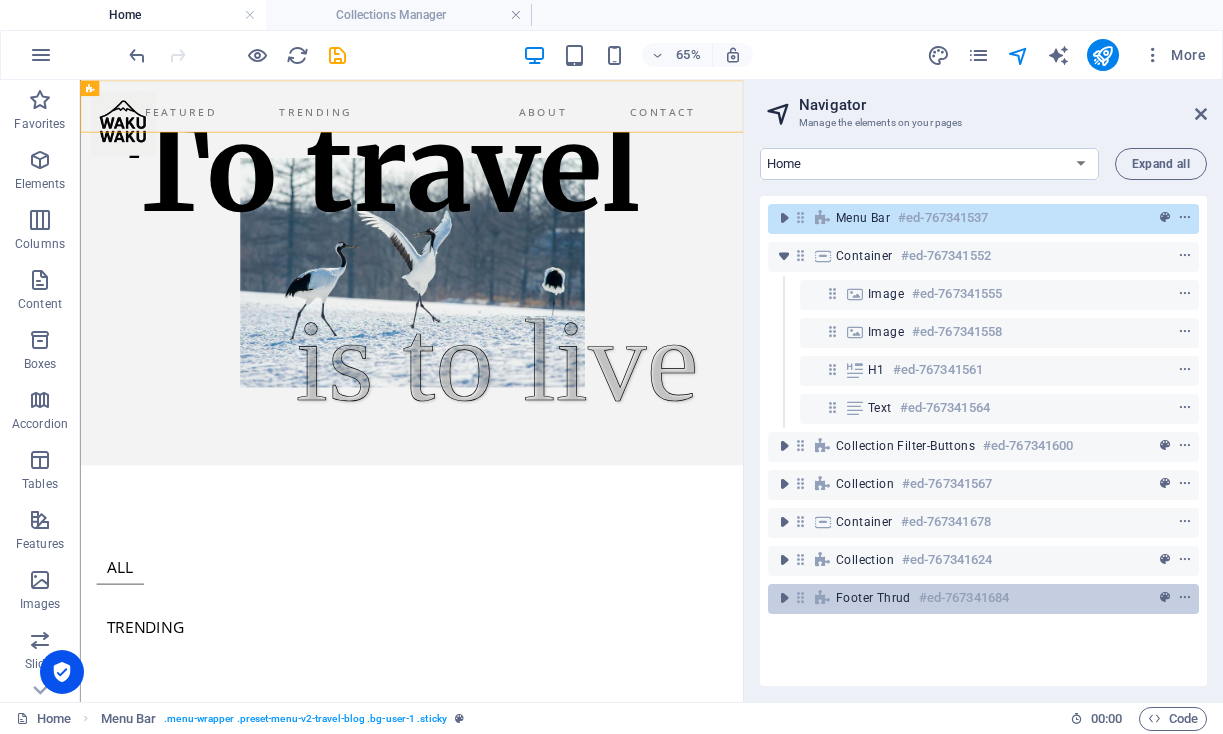 click on "#ed-767341684" at bounding box center (964, 598) 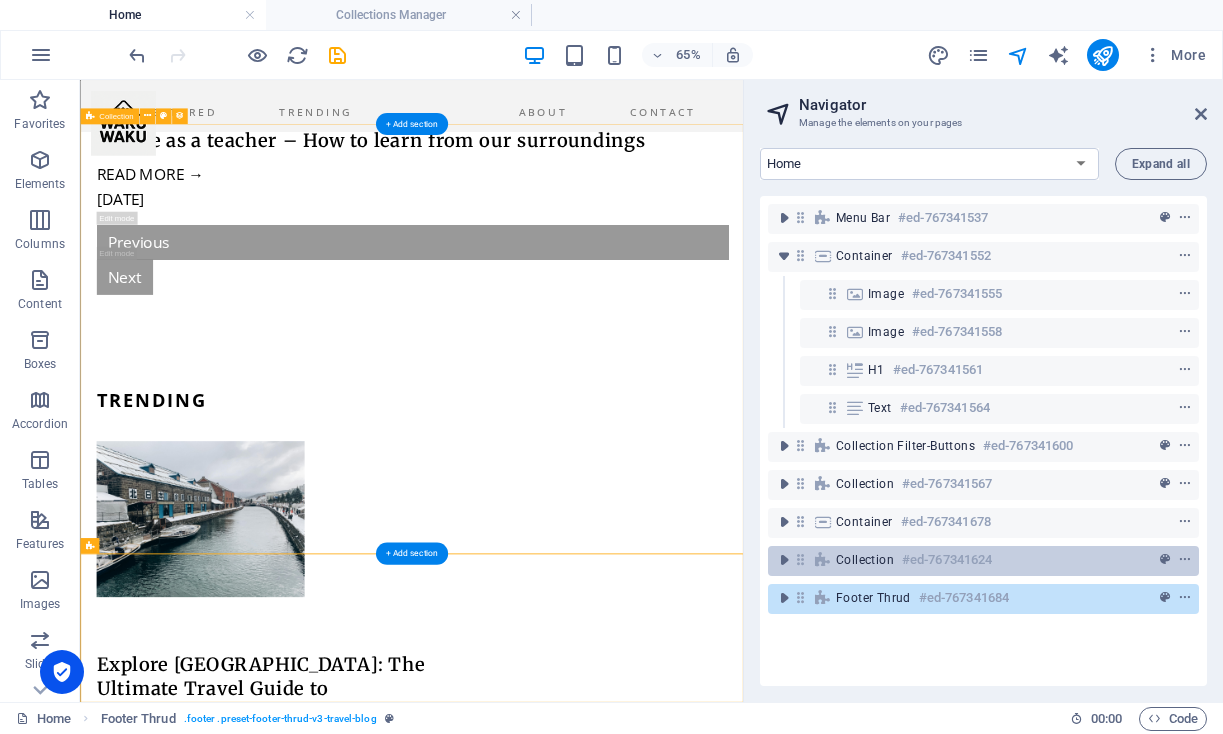 click on "Collection" at bounding box center [865, 560] 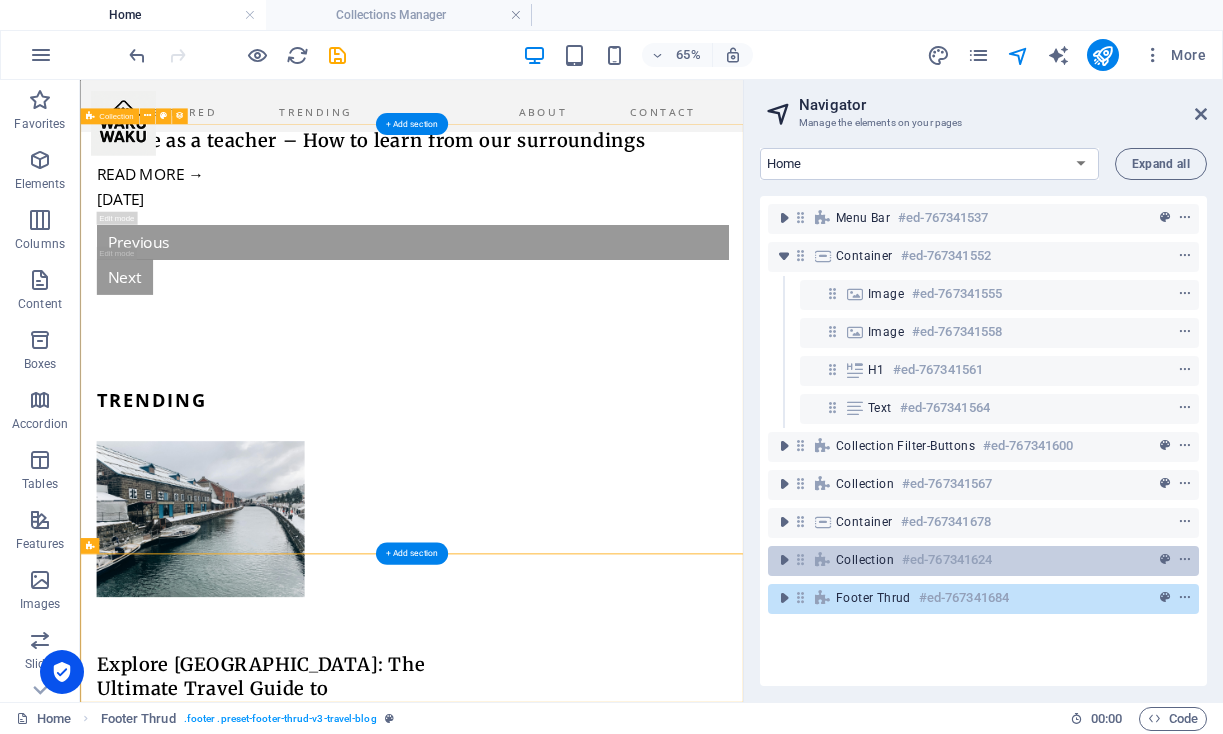 scroll, scrollTop: 1494, scrollLeft: 0, axis: vertical 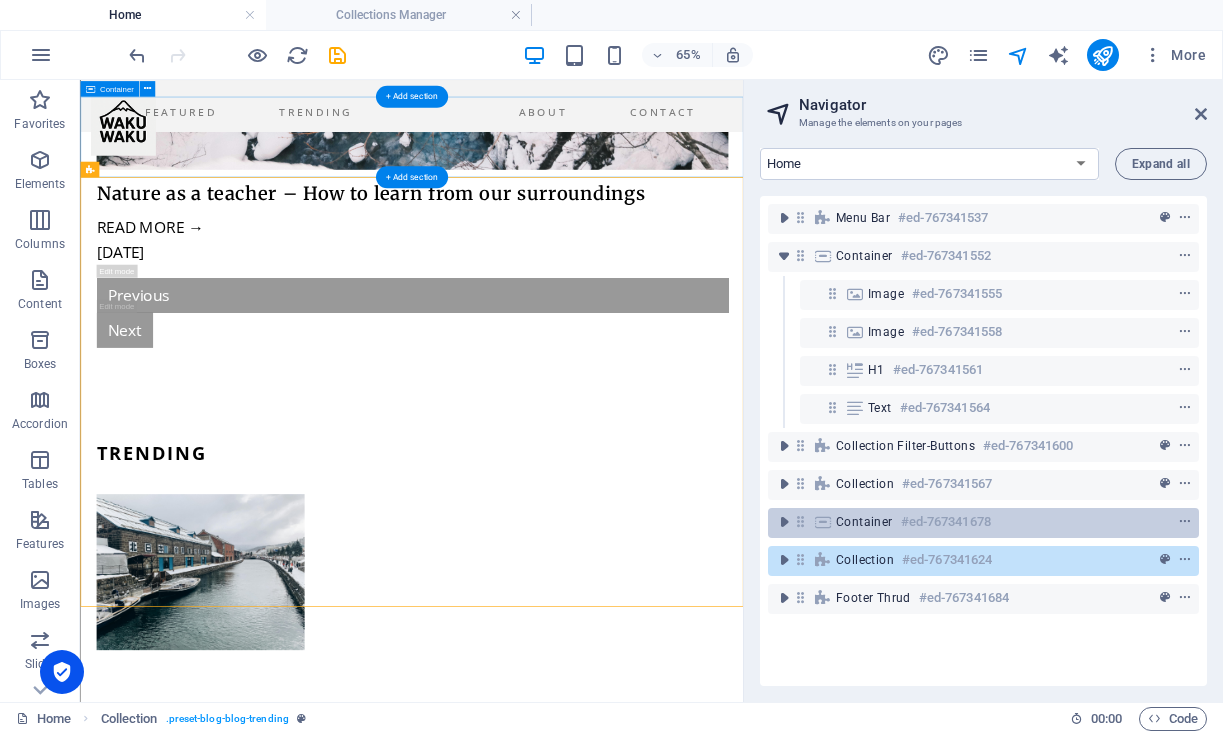 click on "Container #ed-767341678" at bounding box center (967, 522) 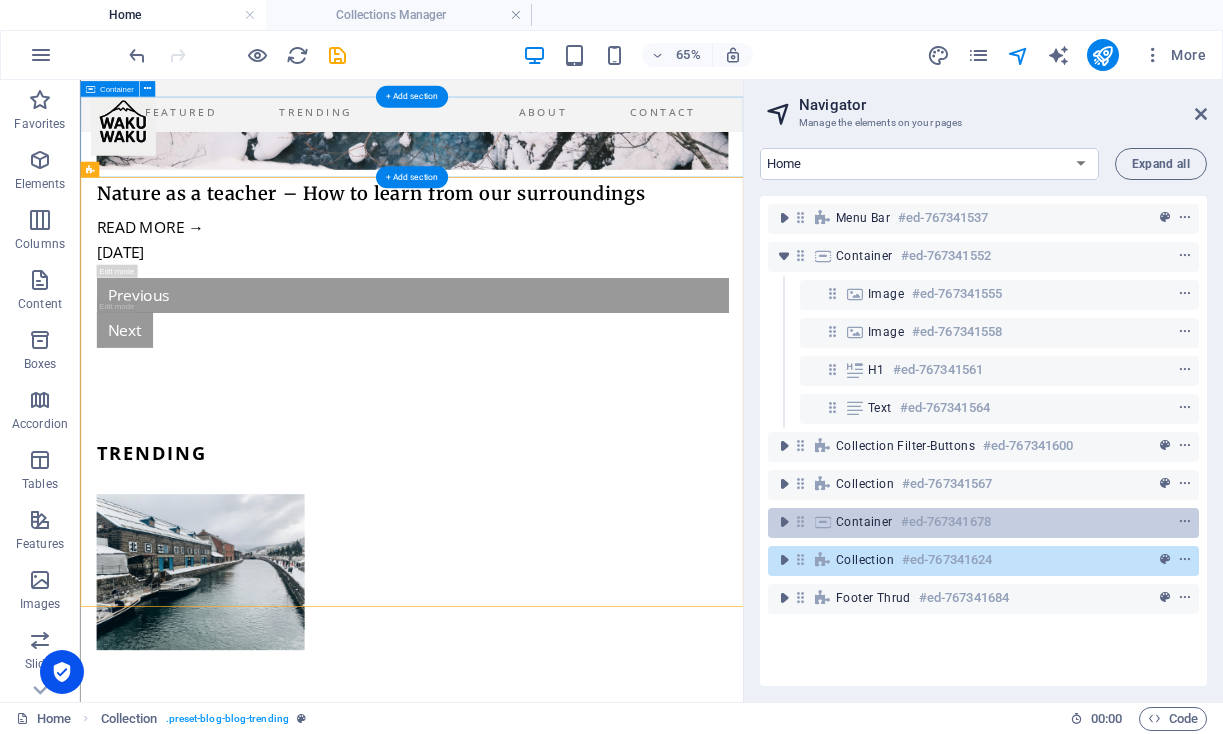 scroll, scrollTop: 1102, scrollLeft: 0, axis: vertical 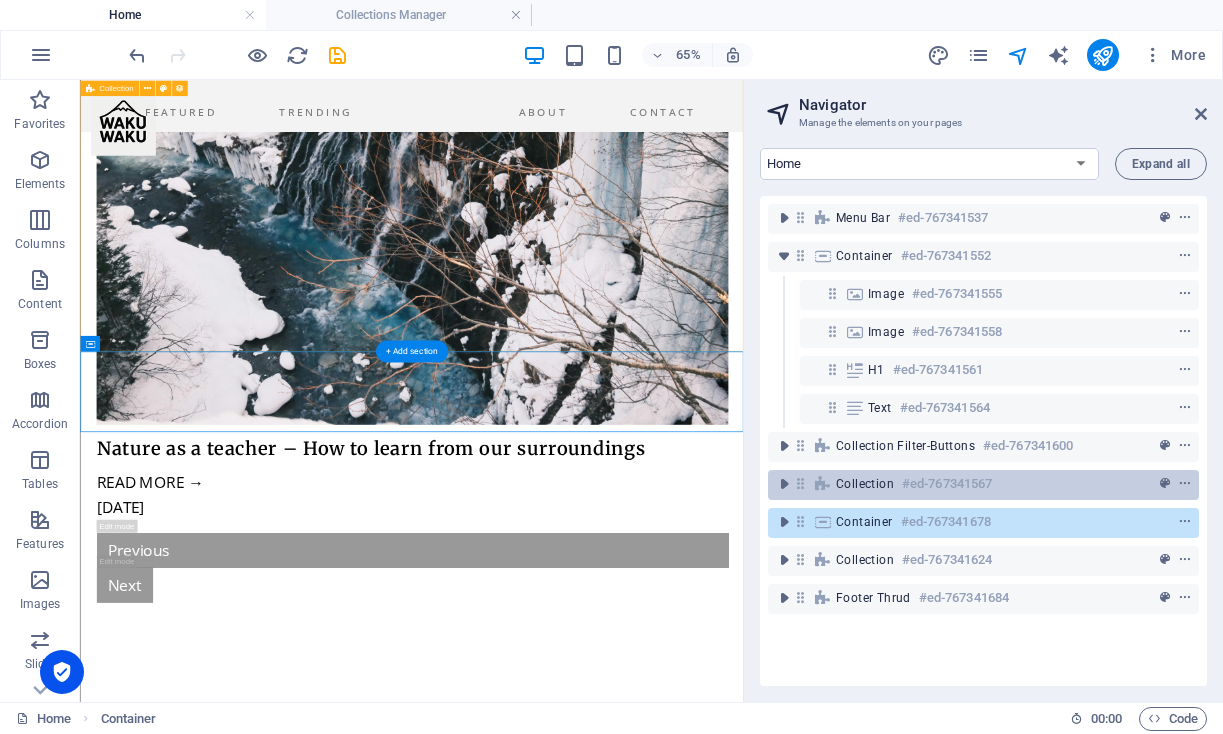 click on "Collection" at bounding box center [865, 484] 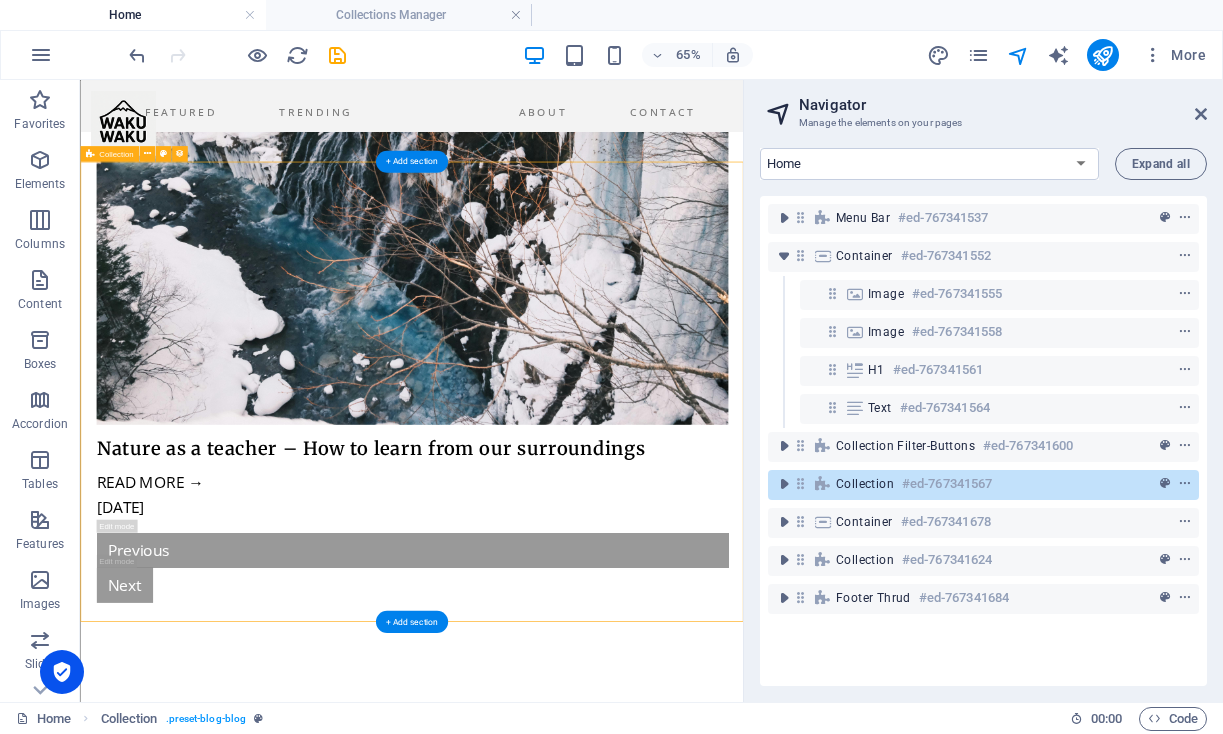 scroll, scrollTop: 686, scrollLeft: 0, axis: vertical 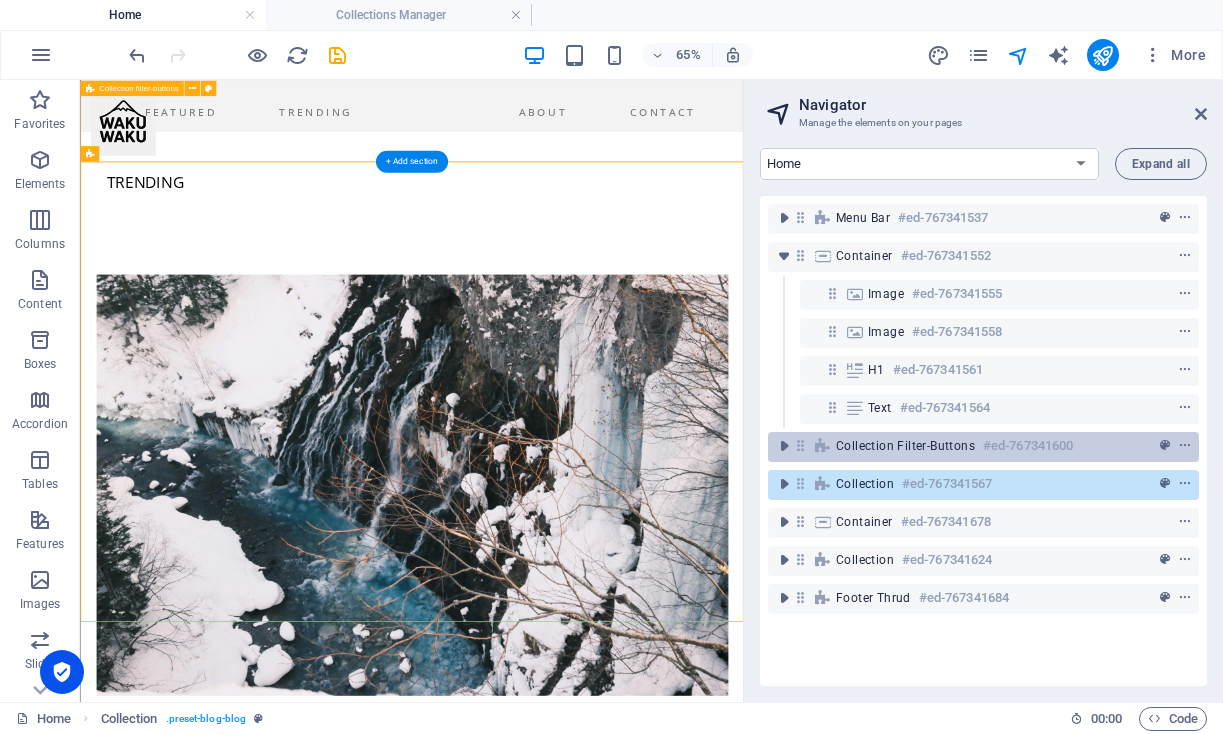 click on "Collection filter-buttons" at bounding box center [905, 446] 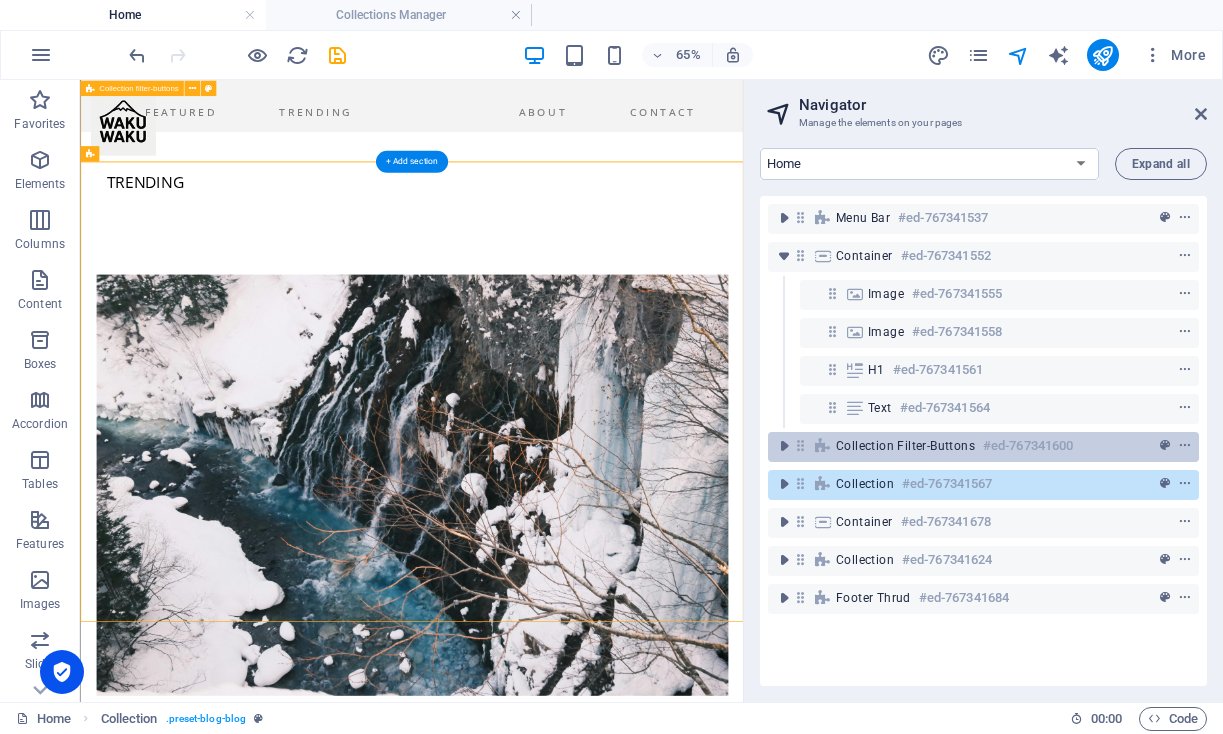 scroll, scrollTop: 223, scrollLeft: 0, axis: vertical 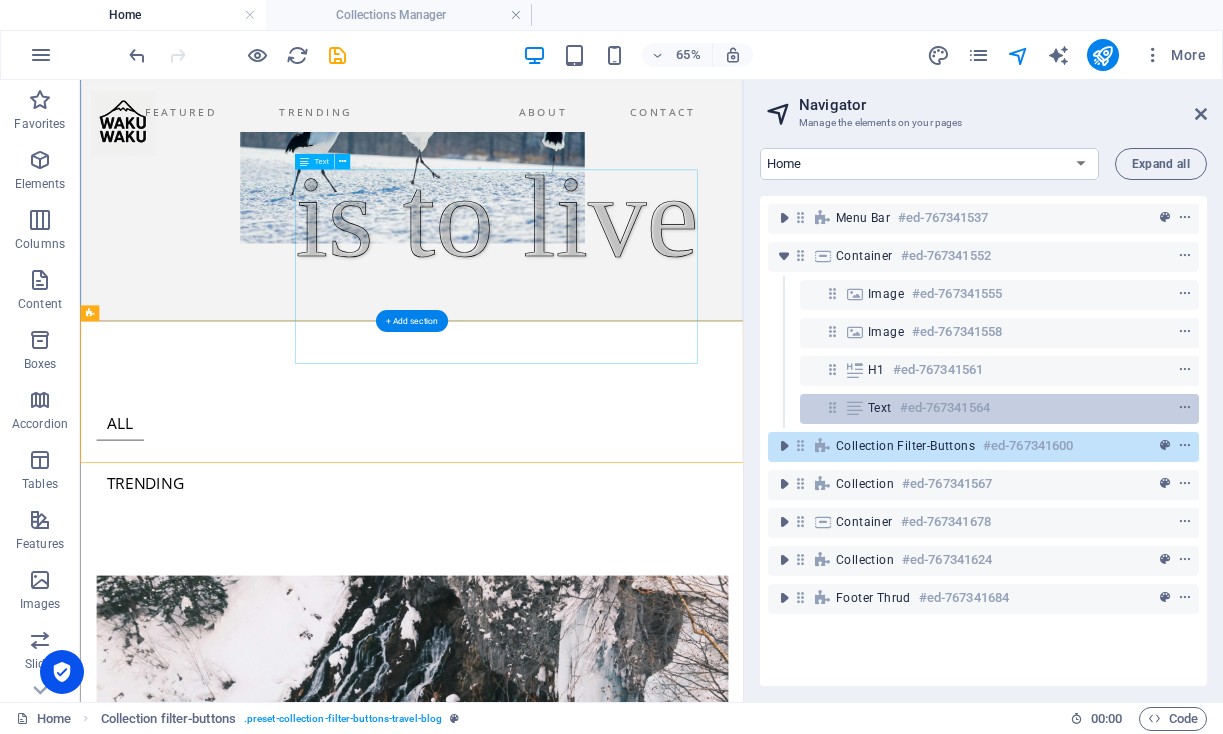click on "#ed-767341564" at bounding box center (945, 408) 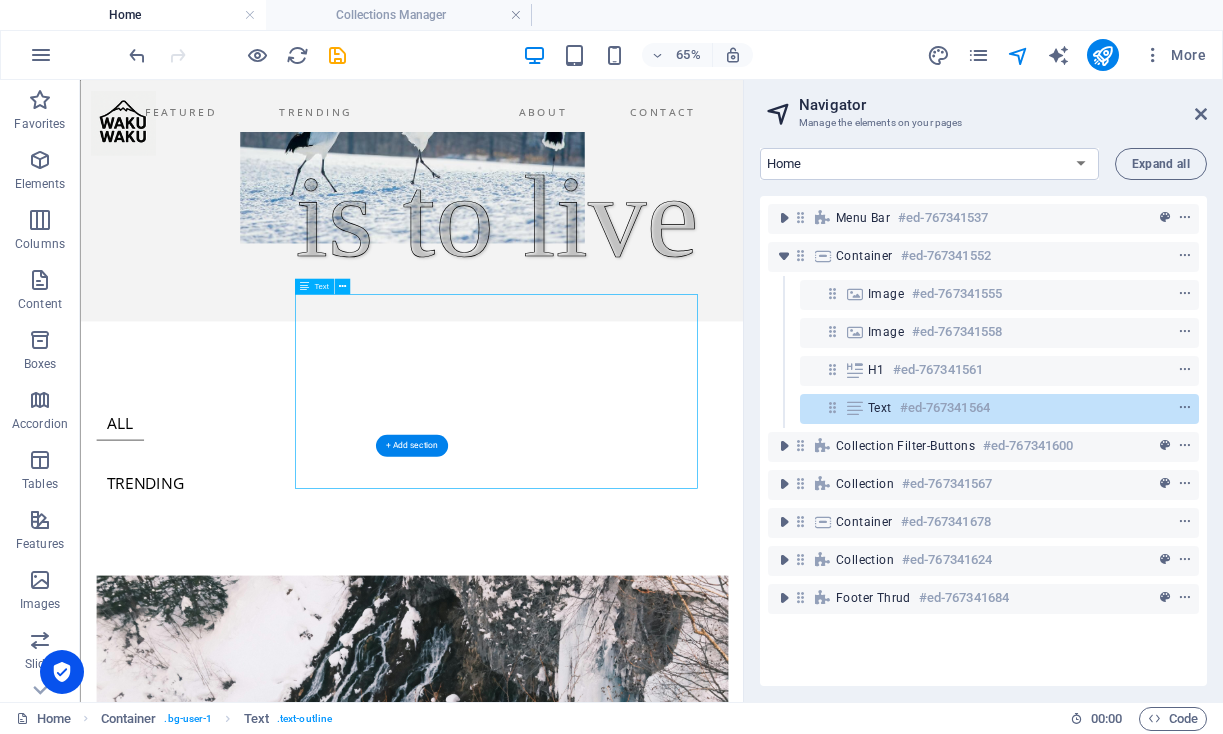 scroll, scrollTop: 31, scrollLeft: 0, axis: vertical 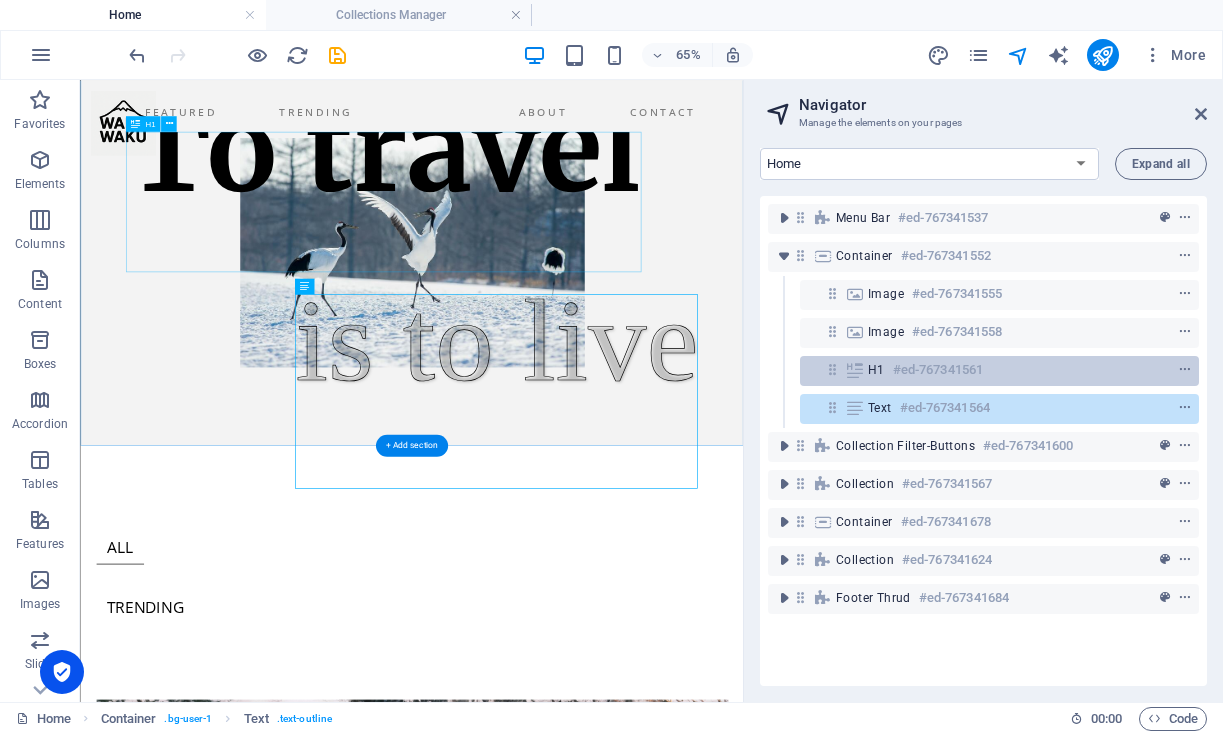 click on "#ed-767341561" at bounding box center [938, 370] 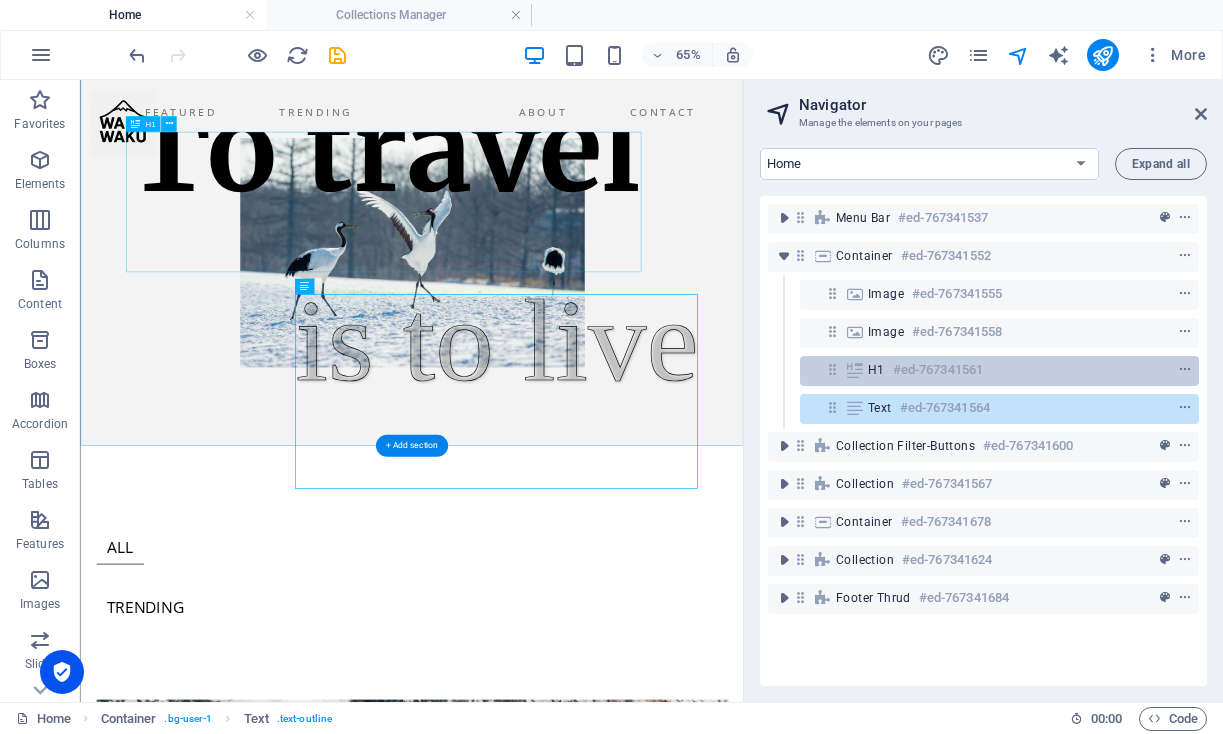 scroll, scrollTop: 0, scrollLeft: 0, axis: both 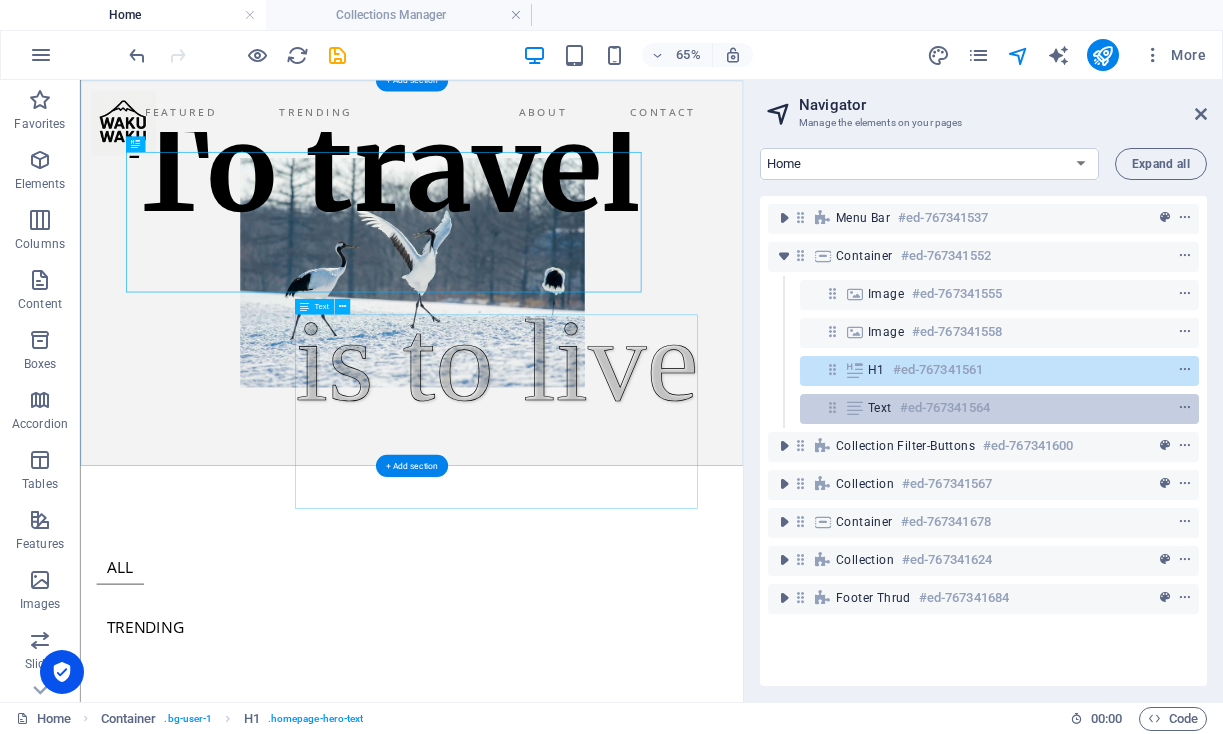 click on "#ed-767341564" at bounding box center [945, 408] 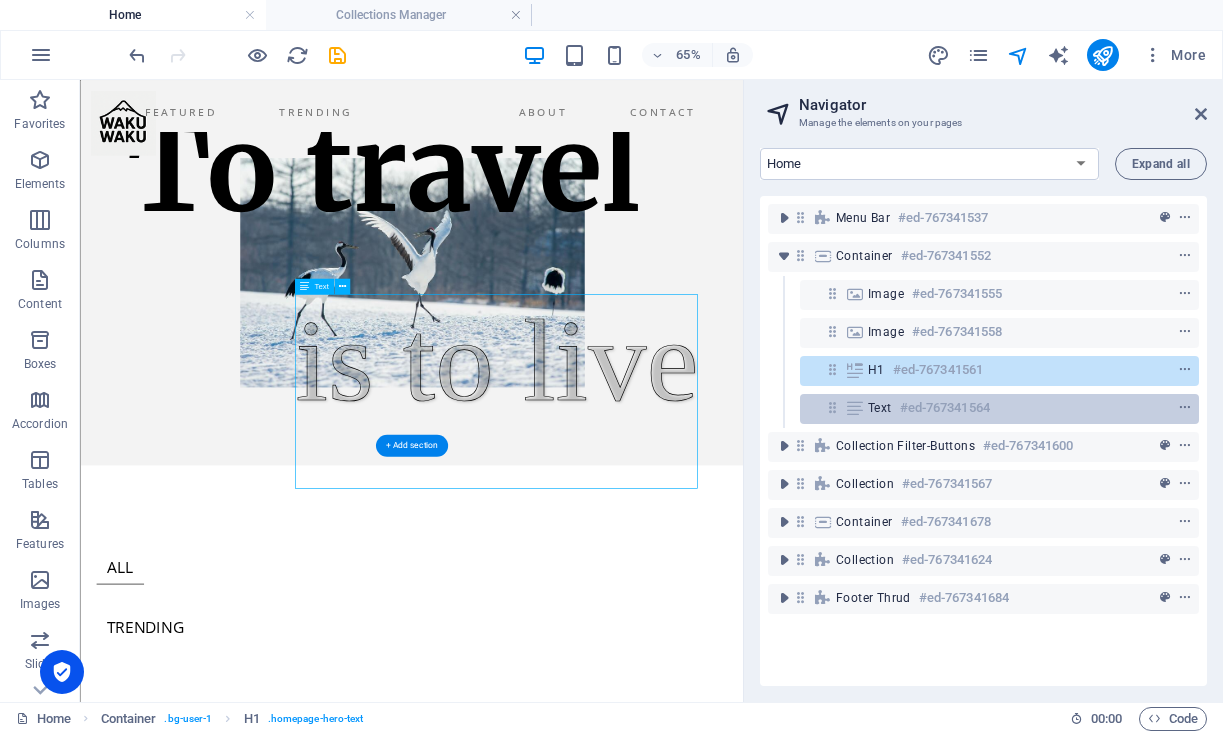 scroll, scrollTop: 31, scrollLeft: 0, axis: vertical 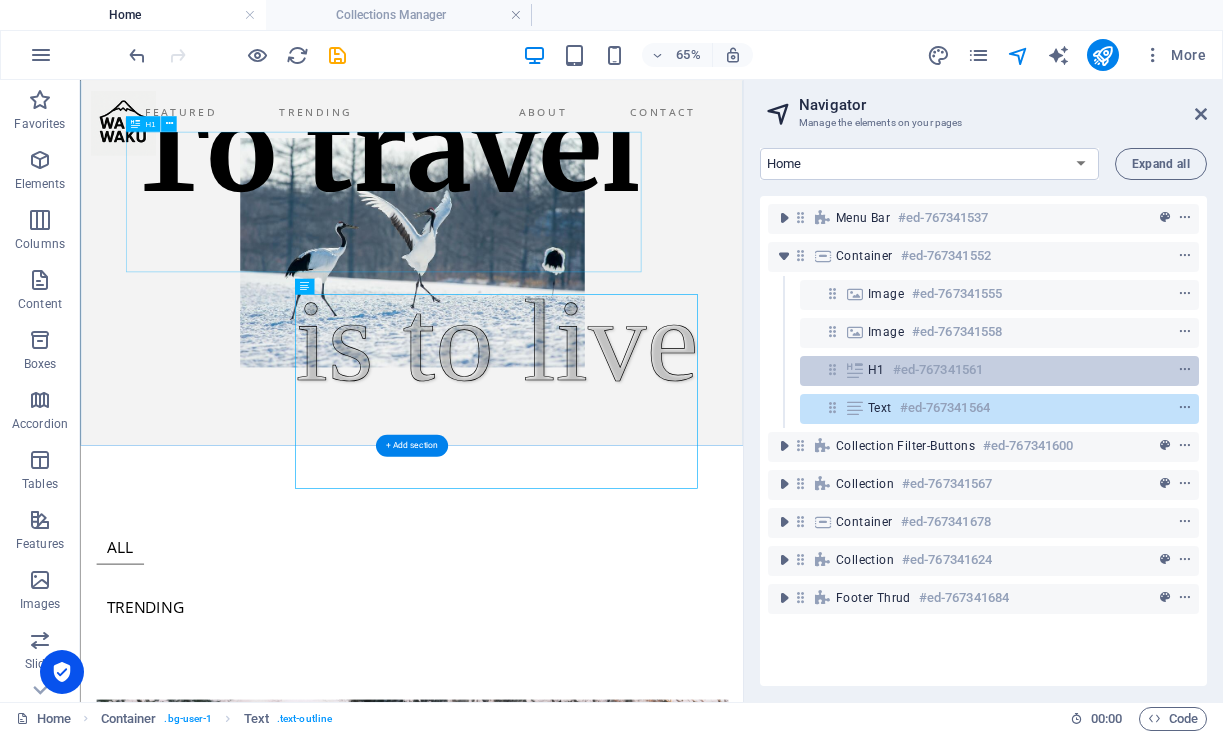 click on "#ed-767341561" at bounding box center [938, 370] 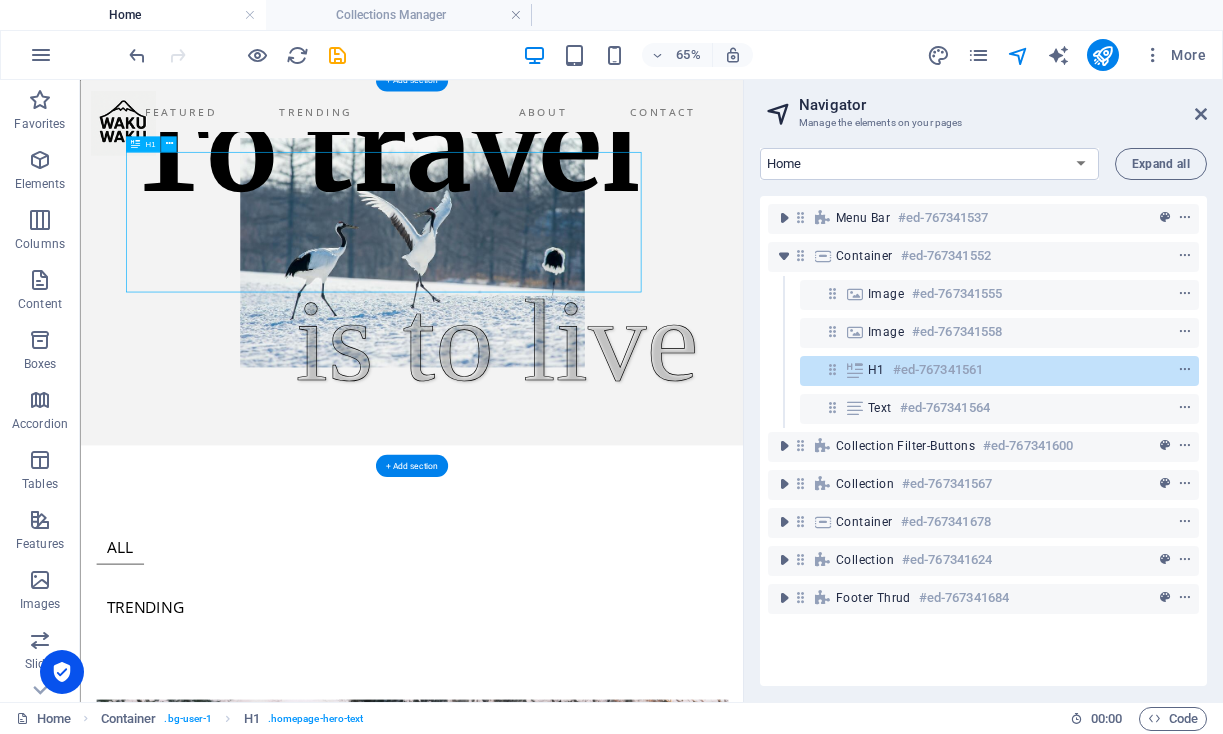 scroll, scrollTop: 0, scrollLeft: 0, axis: both 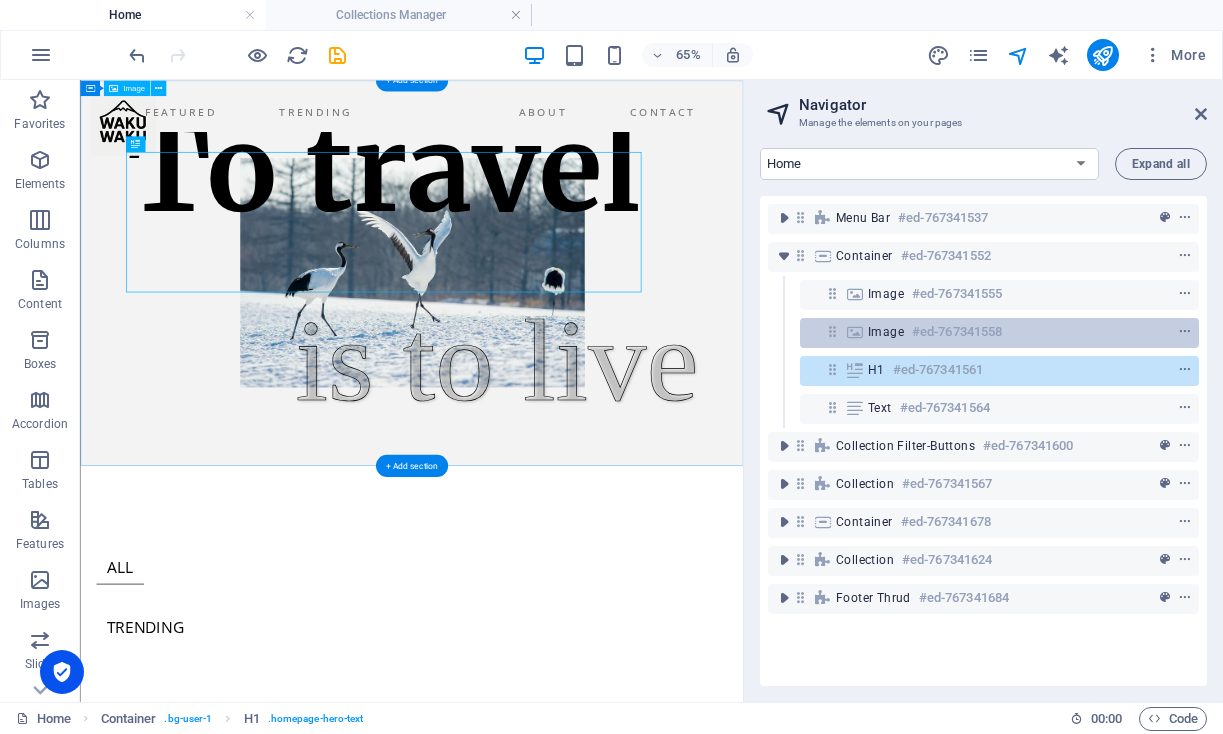 click on "#ed-767341558" at bounding box center [957, 332] 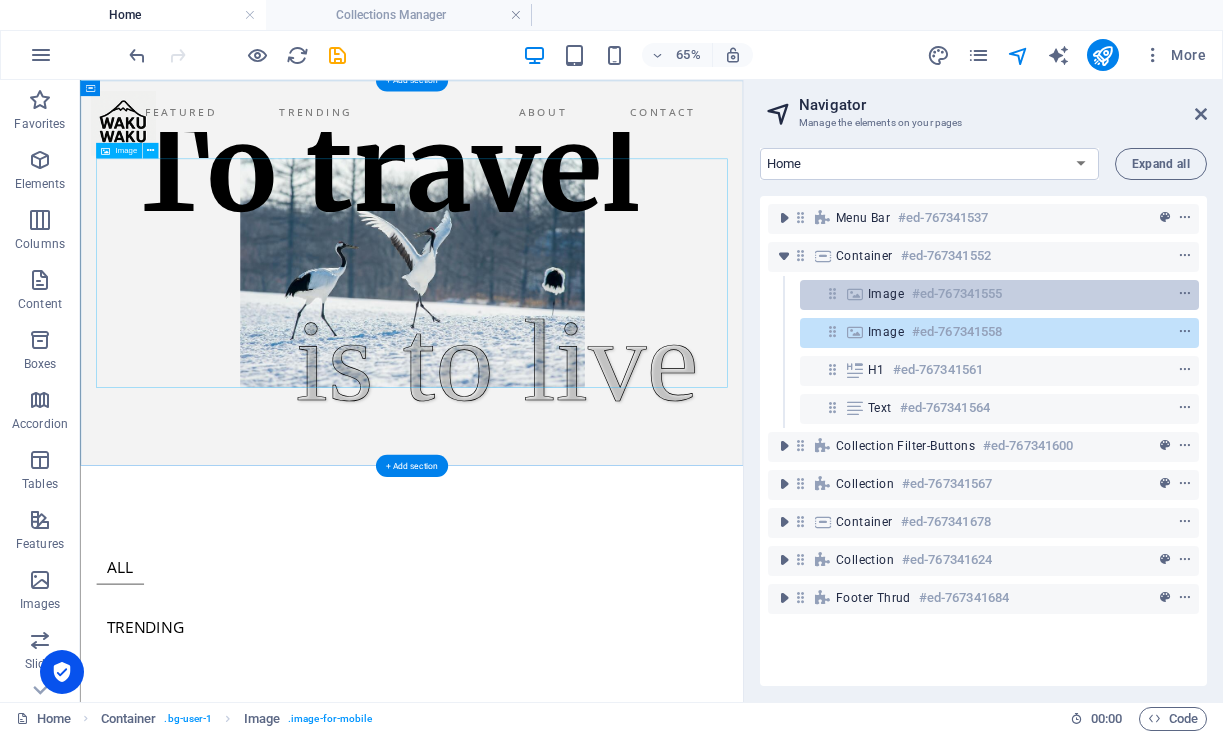 click on "Image #ed-767341555" at bounding box center (983, 294) 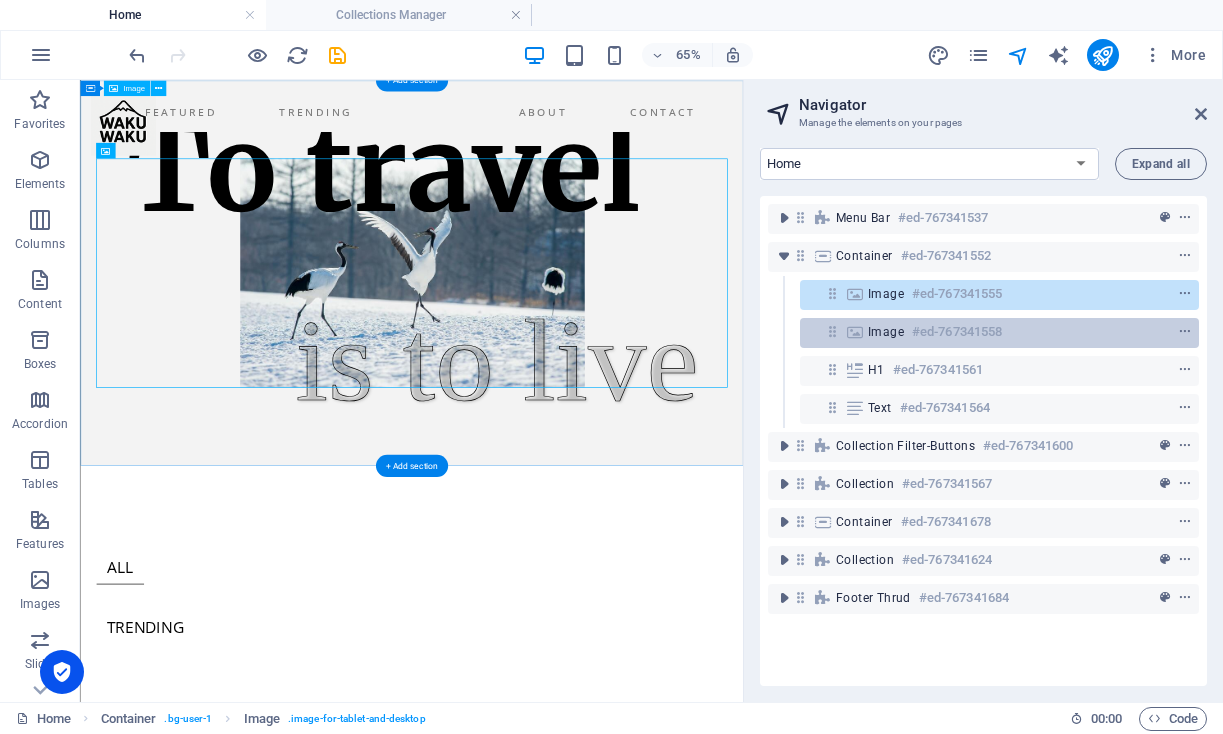 click on "#ed-767341558" at bounding box center [957, 332] 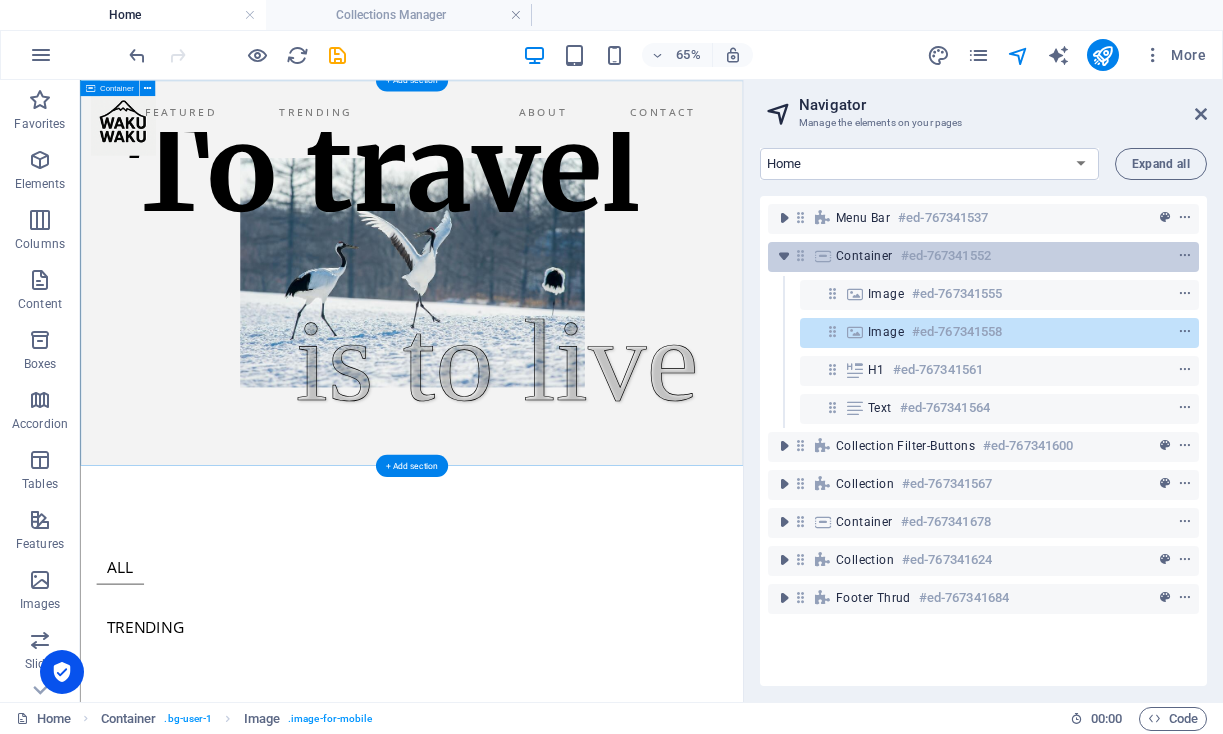 click on "#ed-767341552" at bounding box center (946, 256) 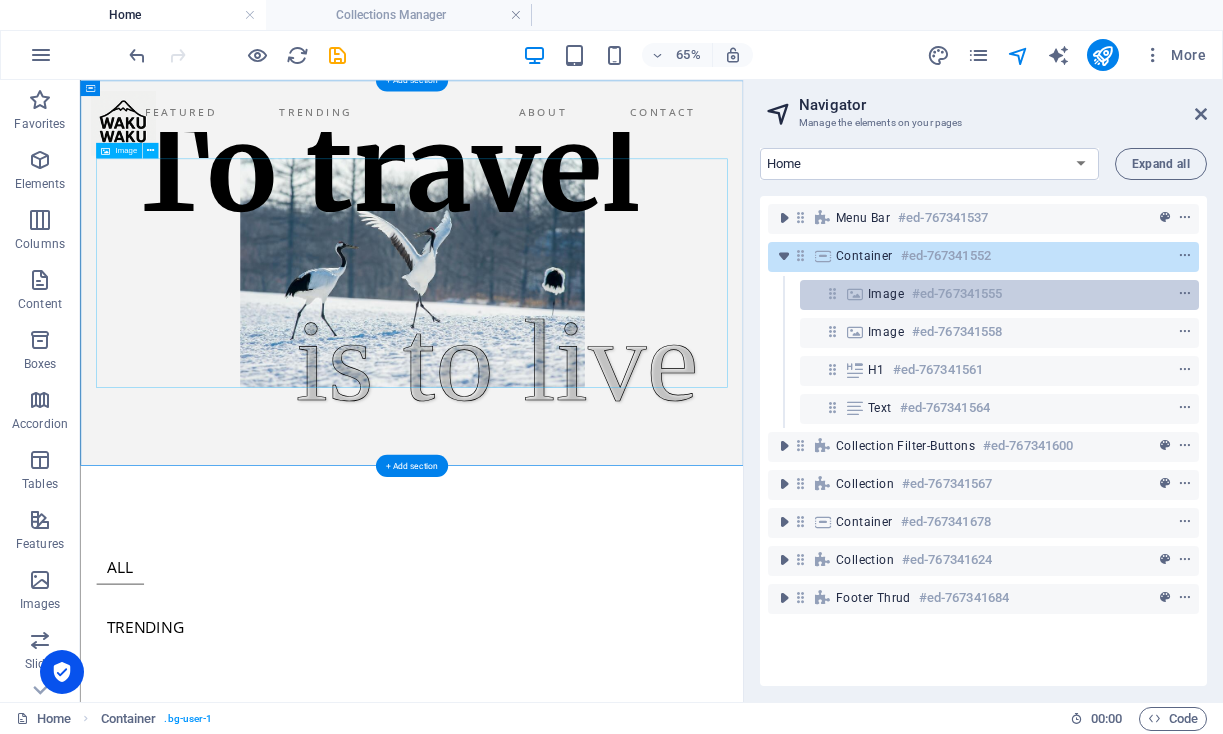 click on "#ed-767341555" at bounding box center [957, 294] 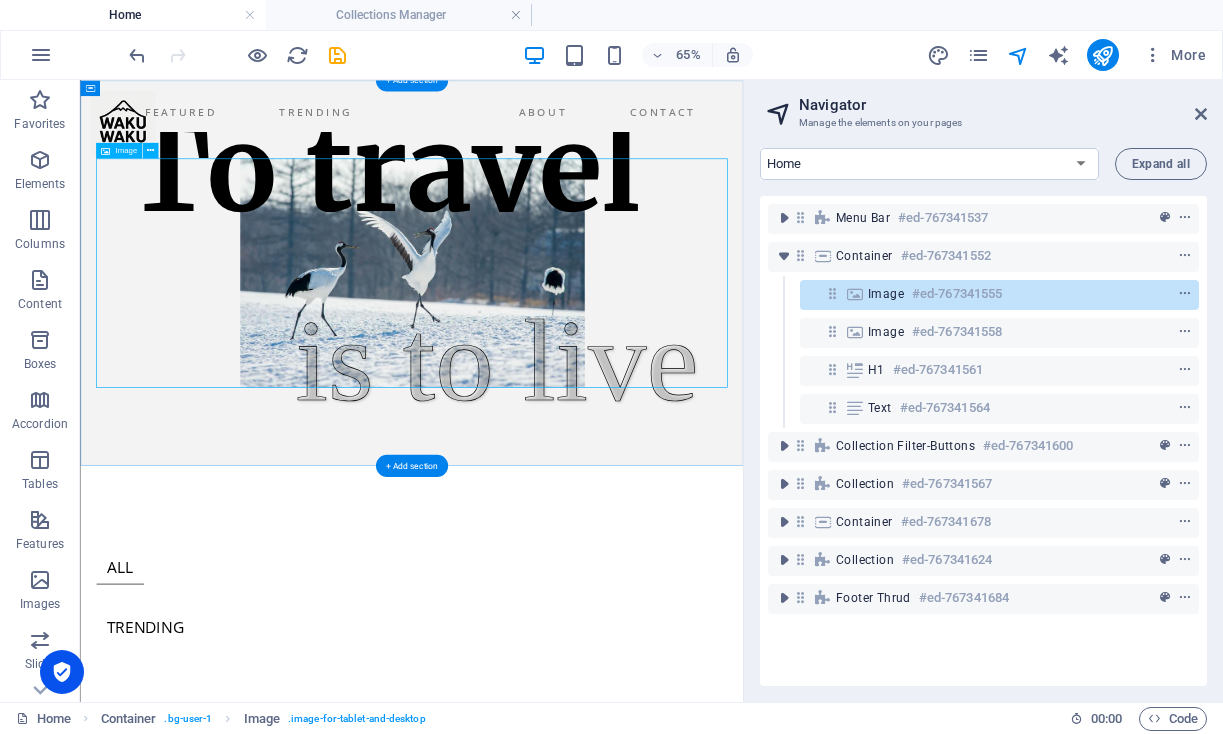 click at bounding box center (590, 376) 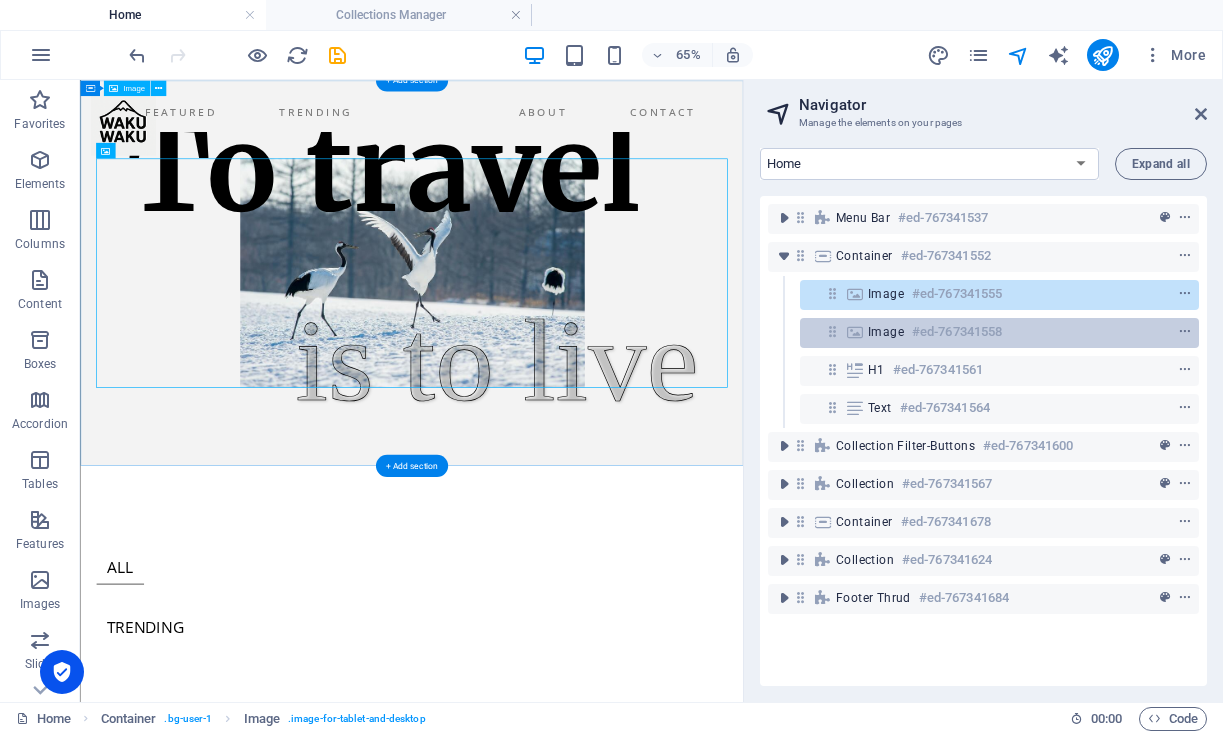 click on "Image" at bounding box center (886, 332) 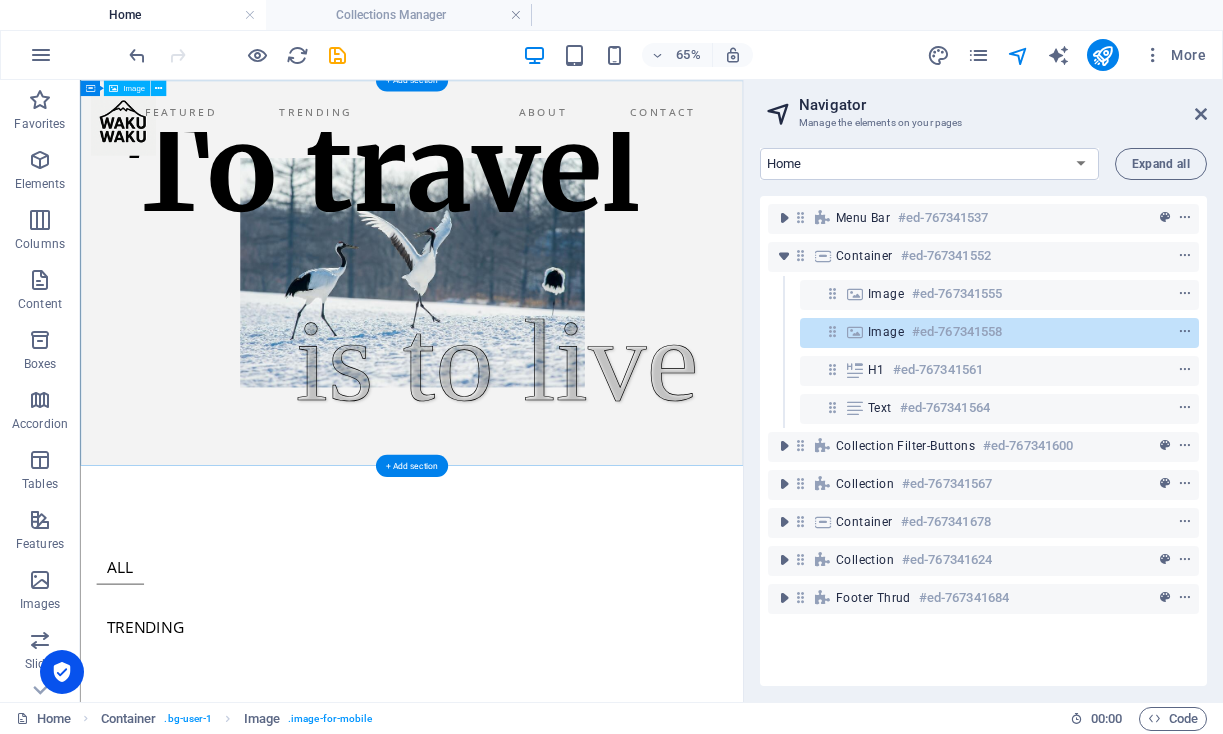 click on "#ed-767341558" at bounding box center [957, 332] 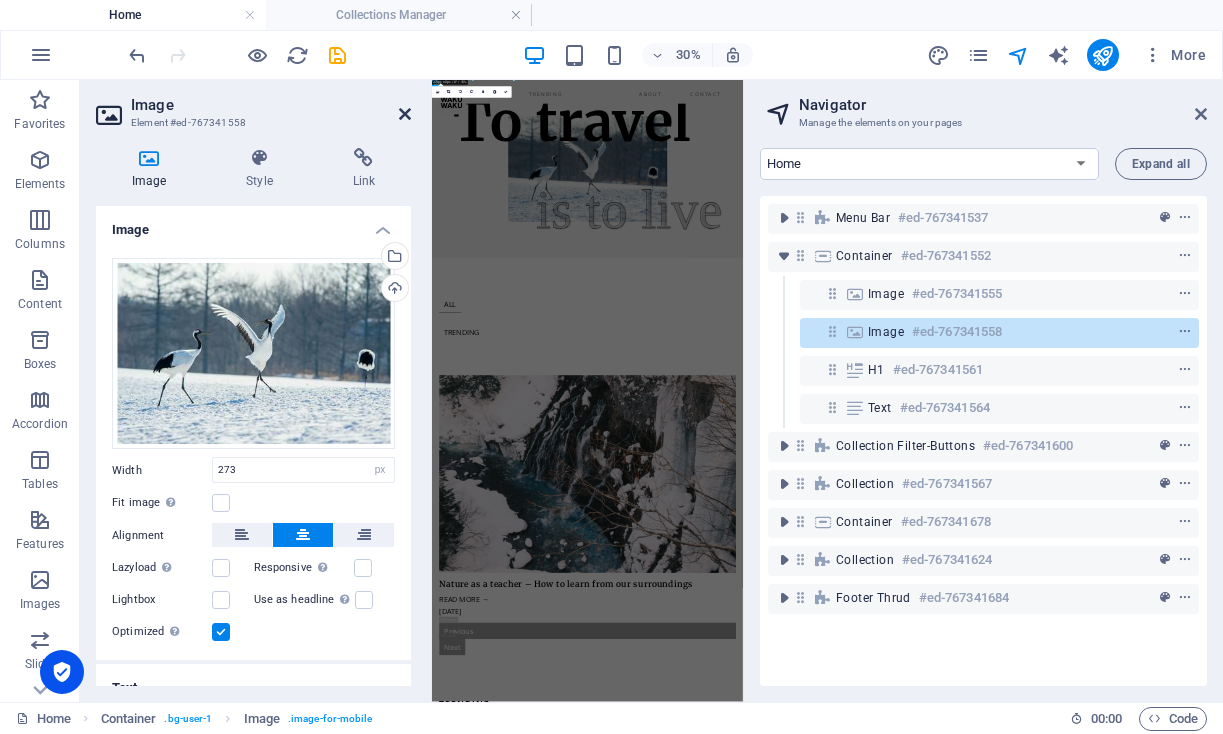 click at bounding box center (405, 114) 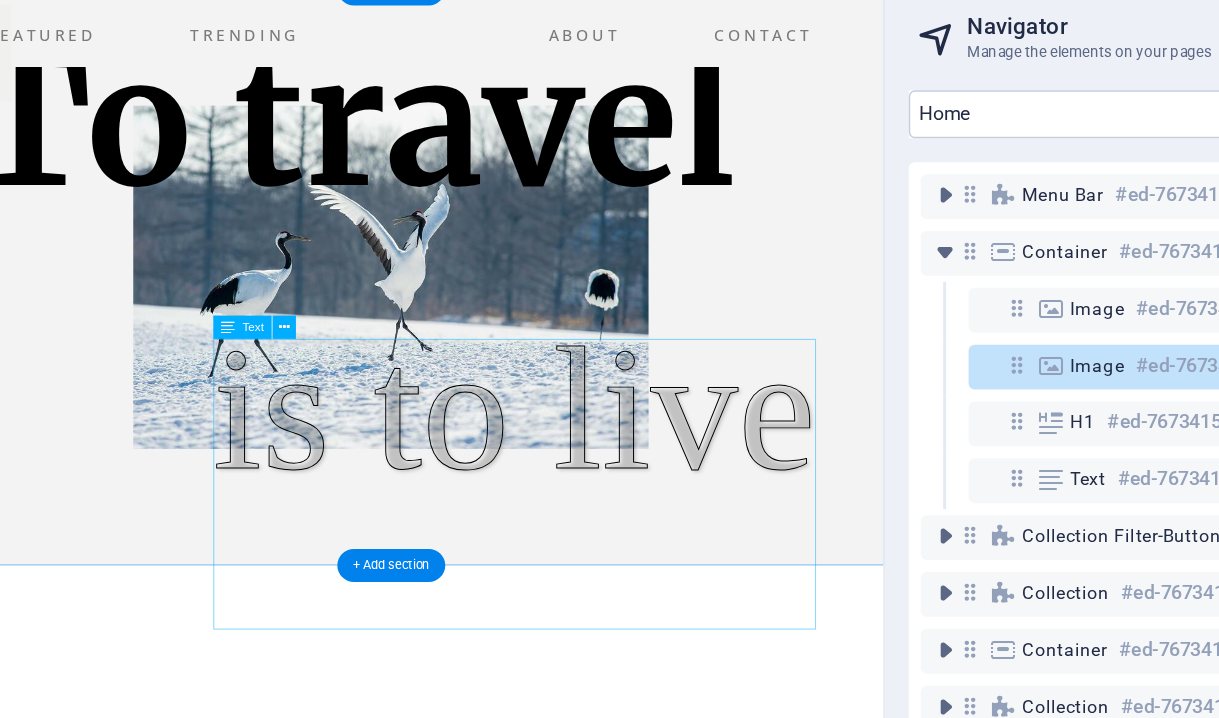click on "is to live" at bounding box center (532, 417) 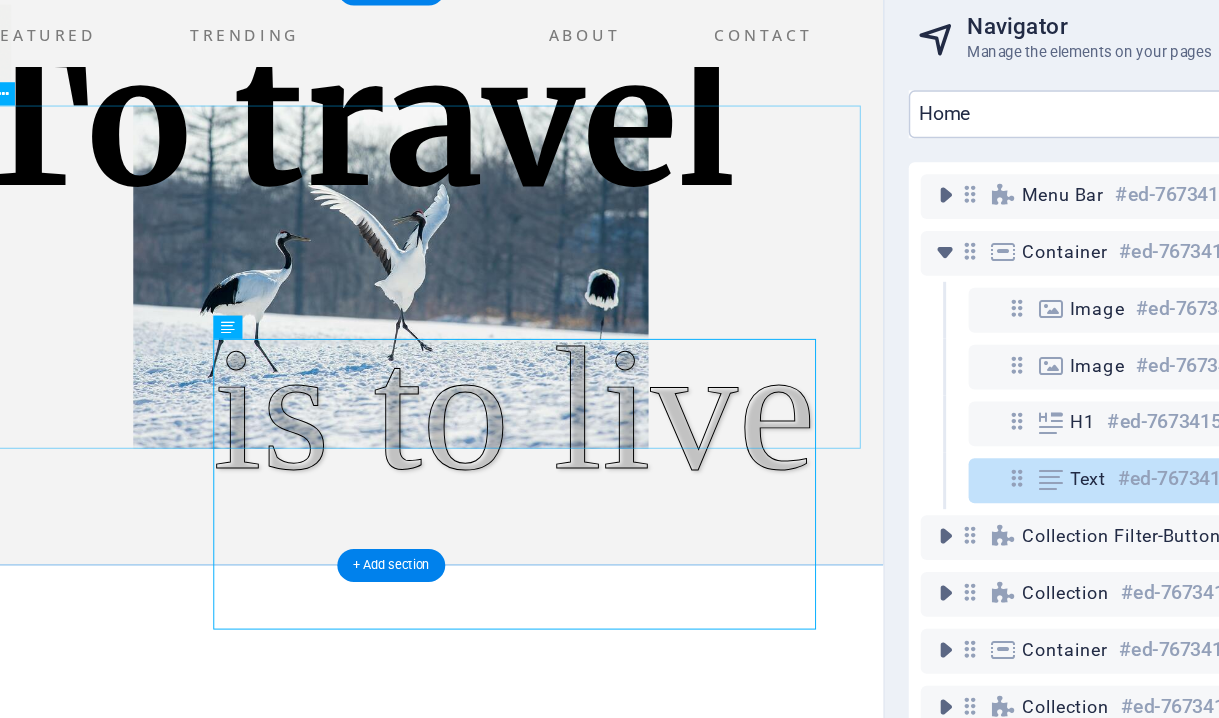 click at bounding box center [405, 285] 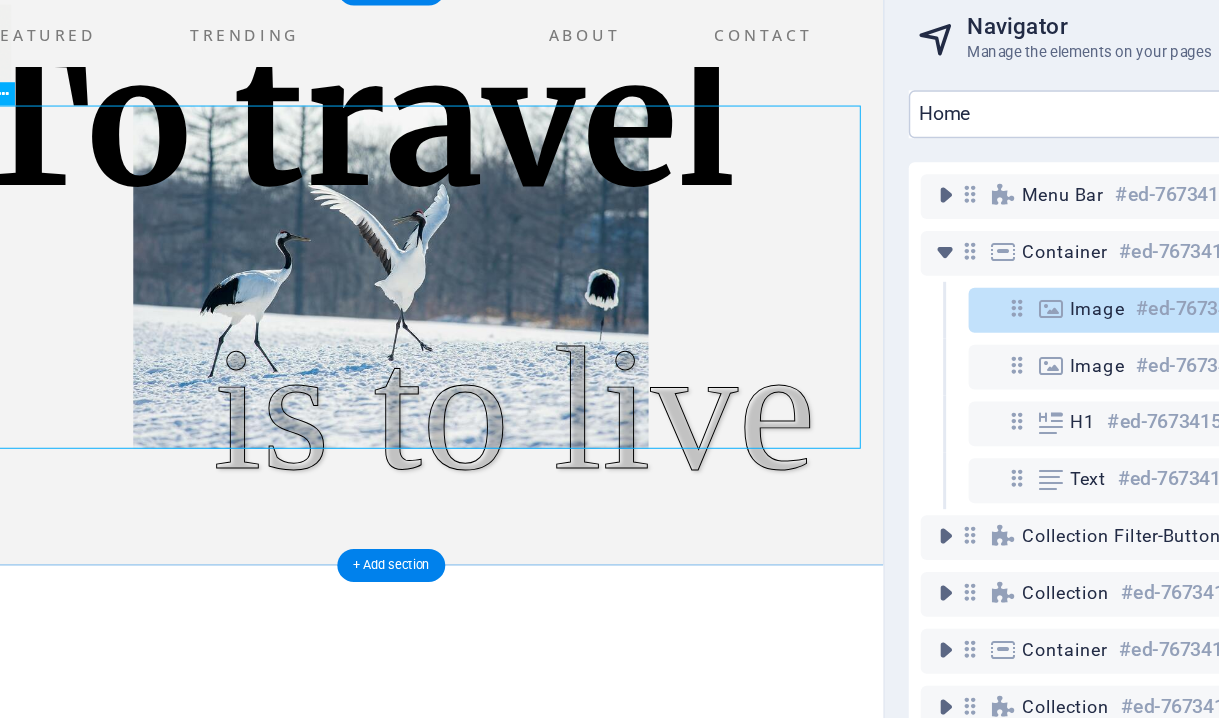 click at bounding box center [405, 285] 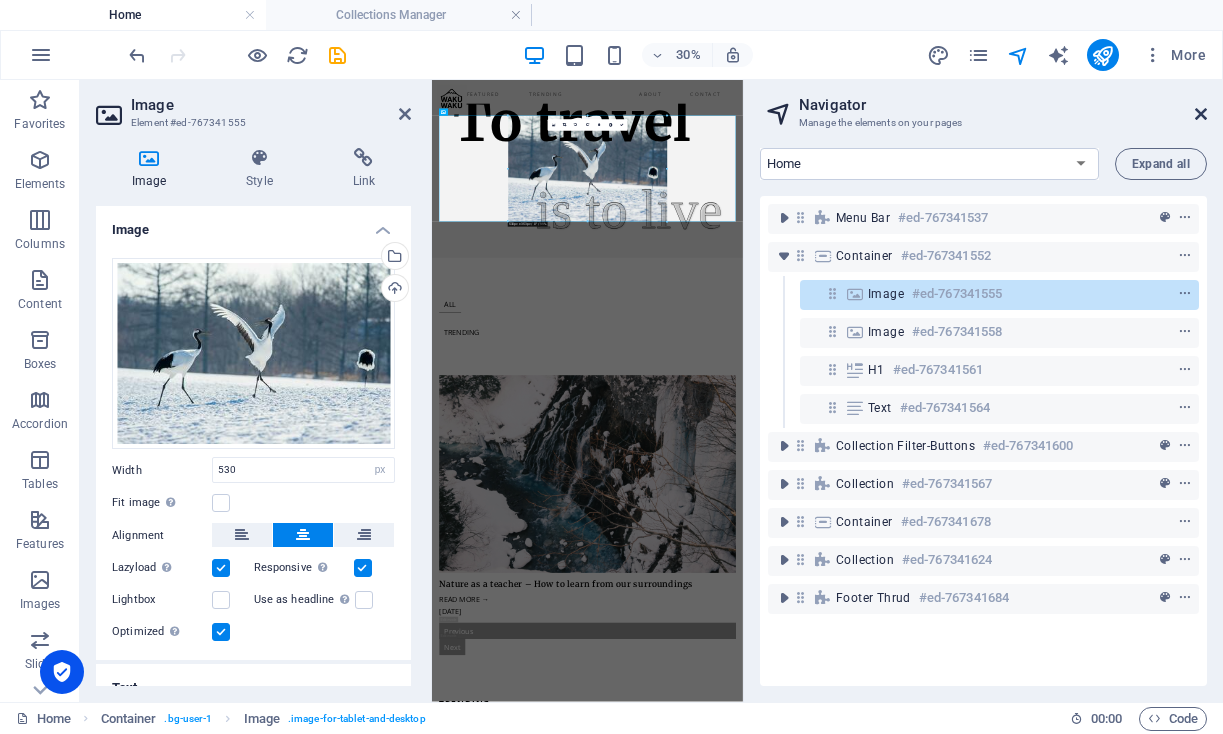 click at bounding box center [1201, 114] 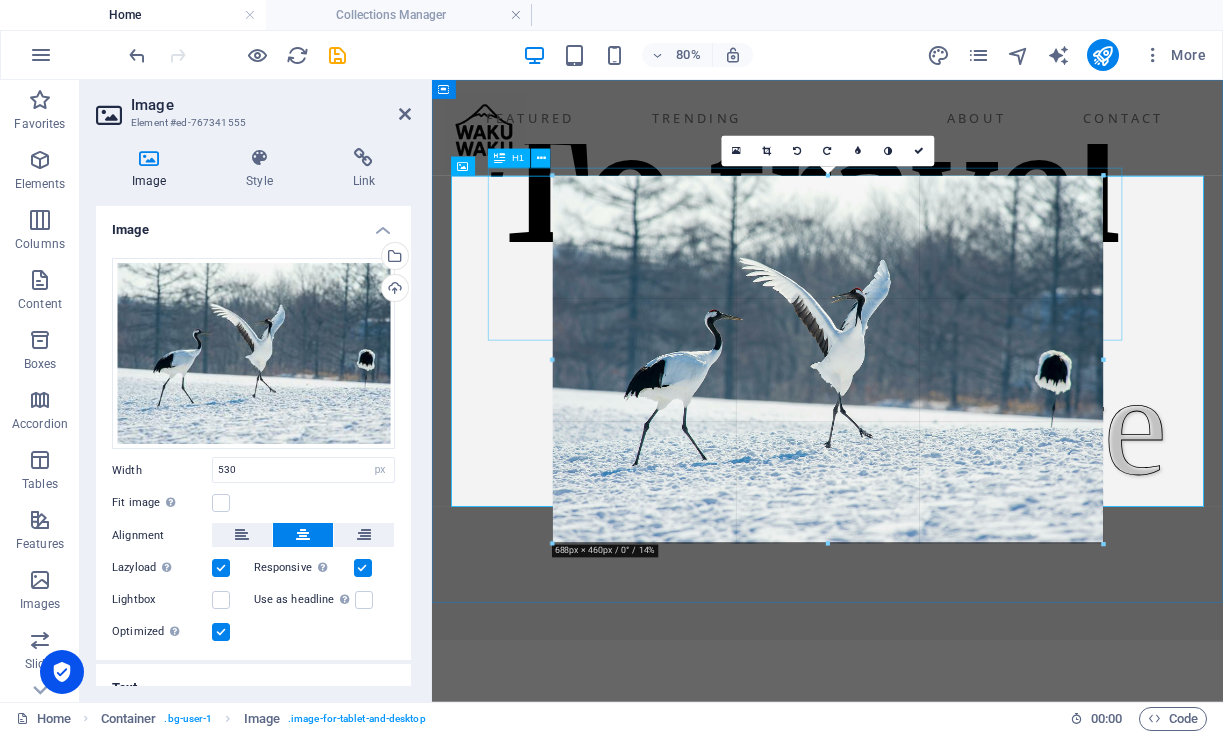 drag, startPoint x: 1038, startPoint y: 317, endPoint x: 1200, endPoint y: 329, distance: 162.44383 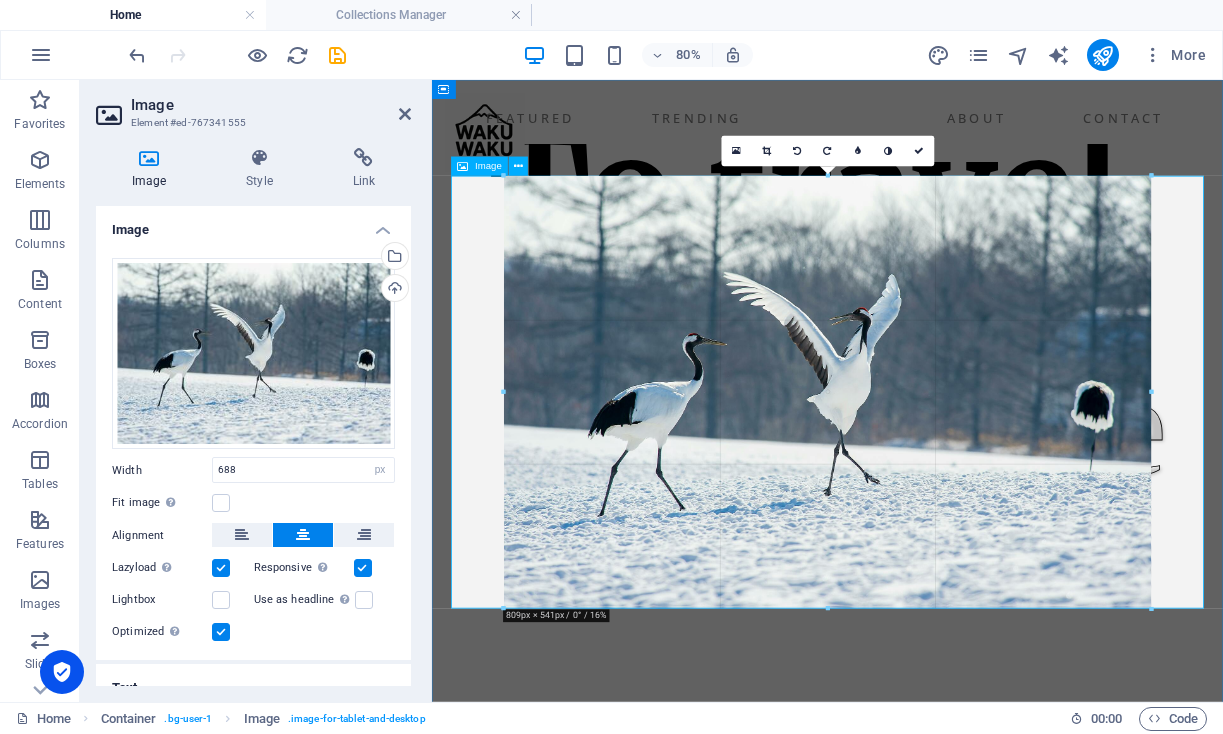 drag, startPoint x: 1101, startPoint y: 360, endPoint x: 1222, endPoint y: 441, distance: 145.60907 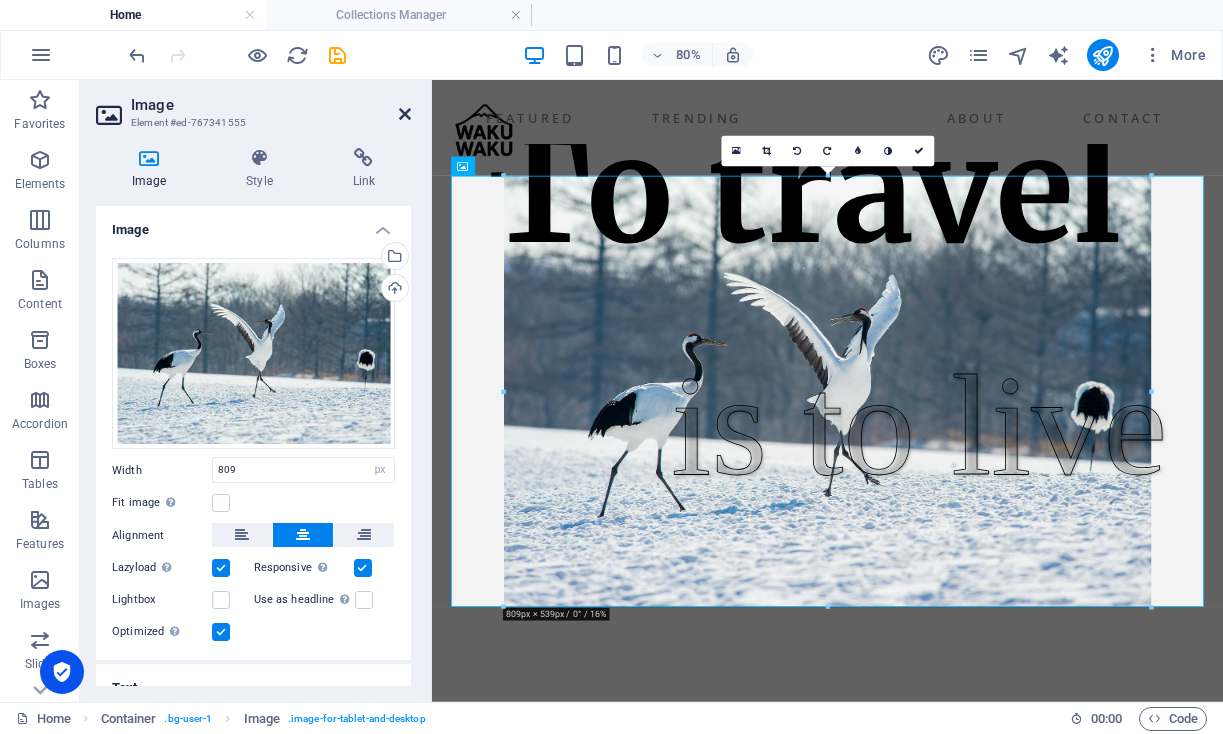 click at bounding box center [405, 114] 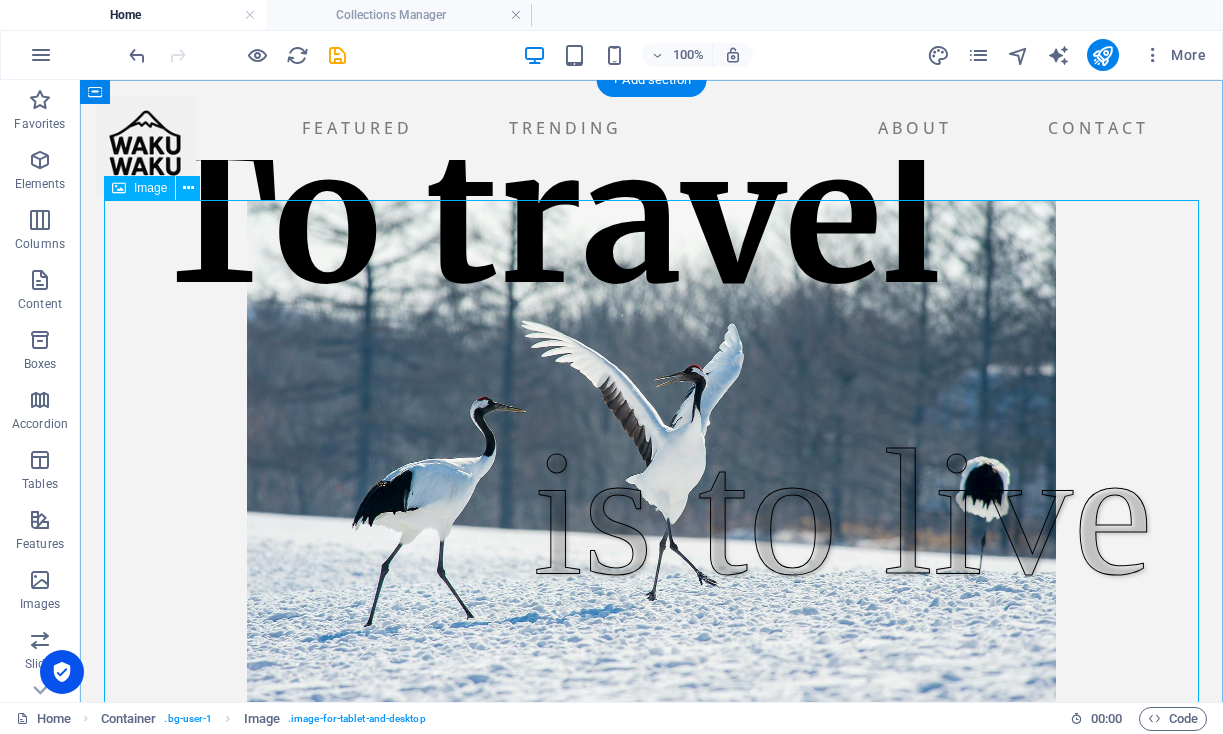 click at bounding box center (651, 469) 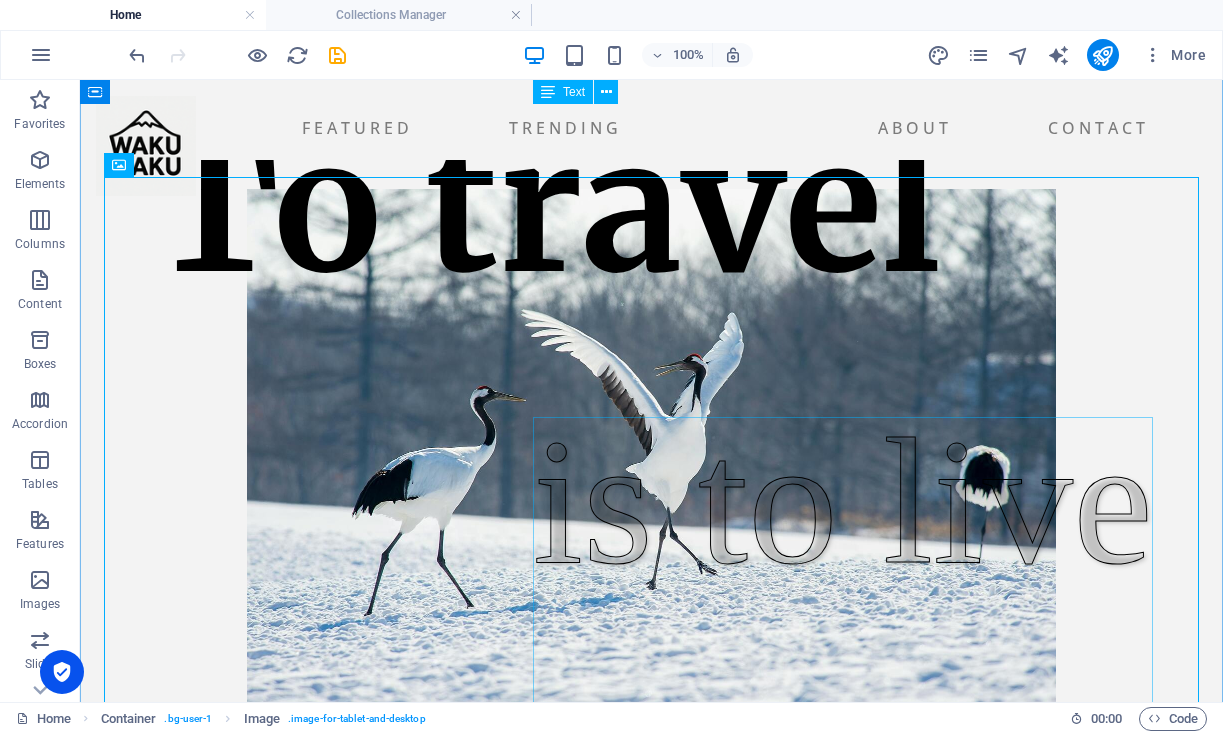 scroll, scrollTop: 1, scrollLeft: 0, axis: vertical 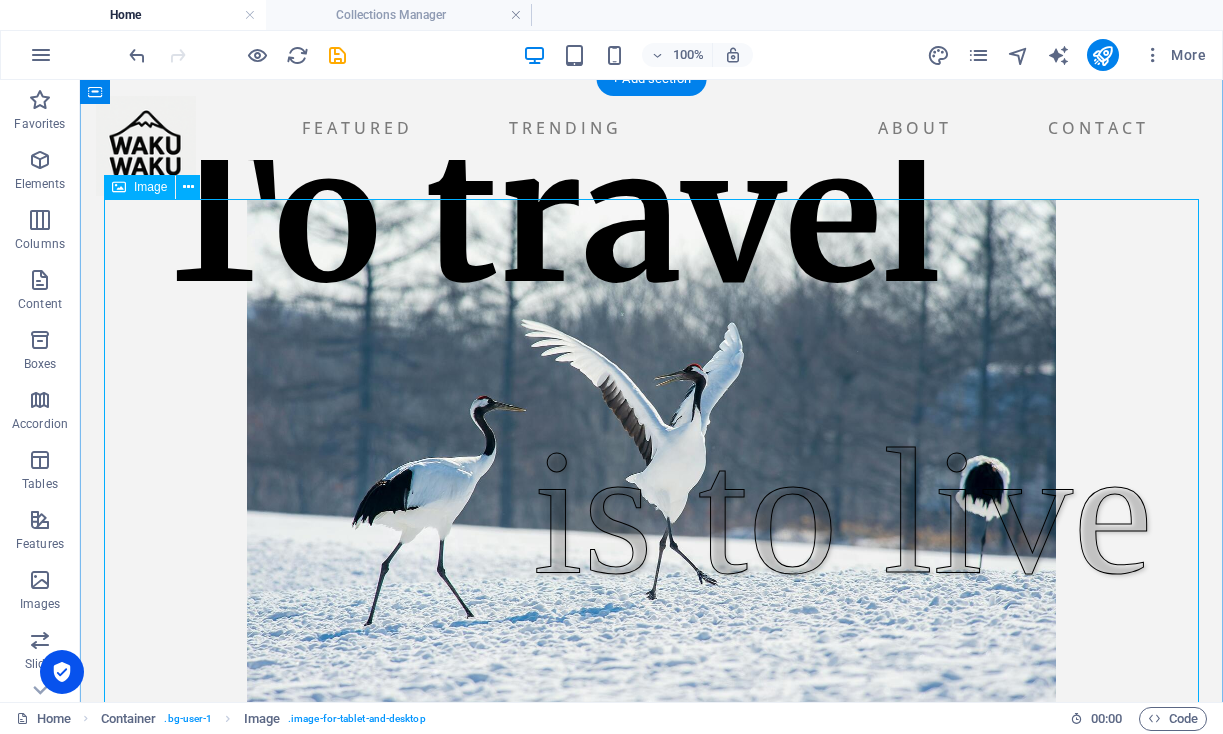 click at bounding box center [651, 468] 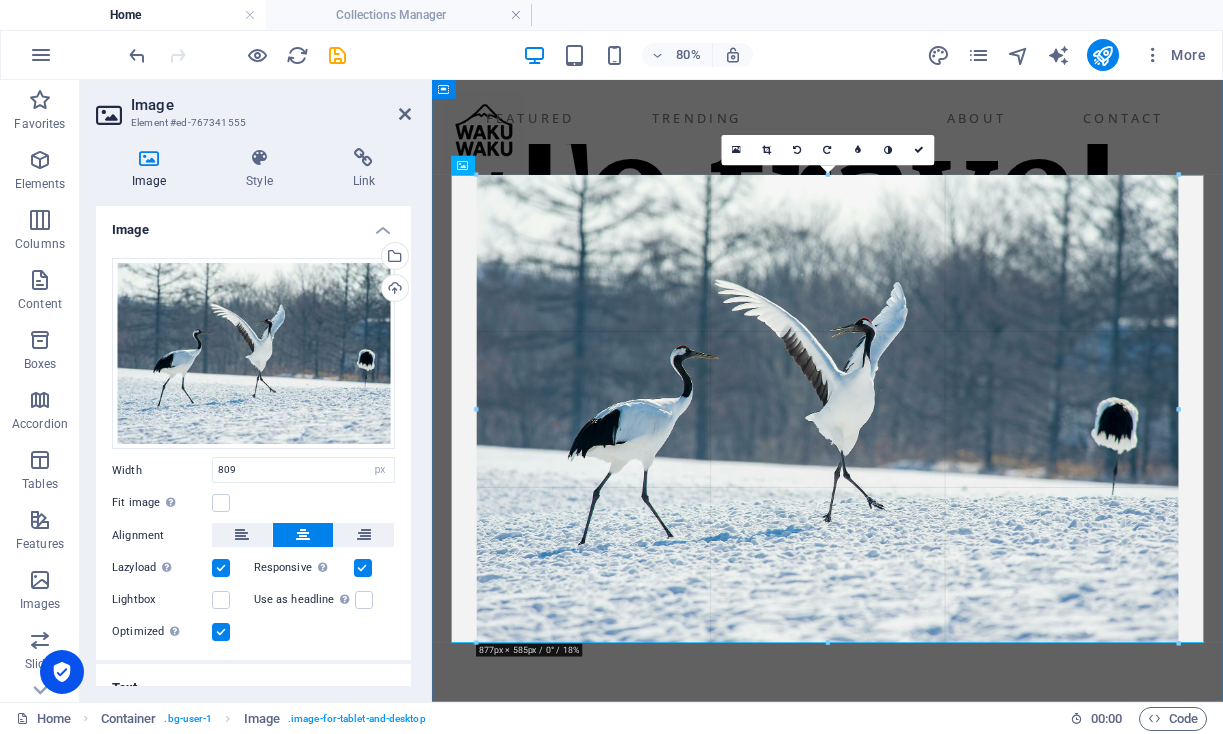 drag, startPoint x: 1149, startPoint y: 600, endPoint x: 1222, endPoint y: 637, distance: 81.84131 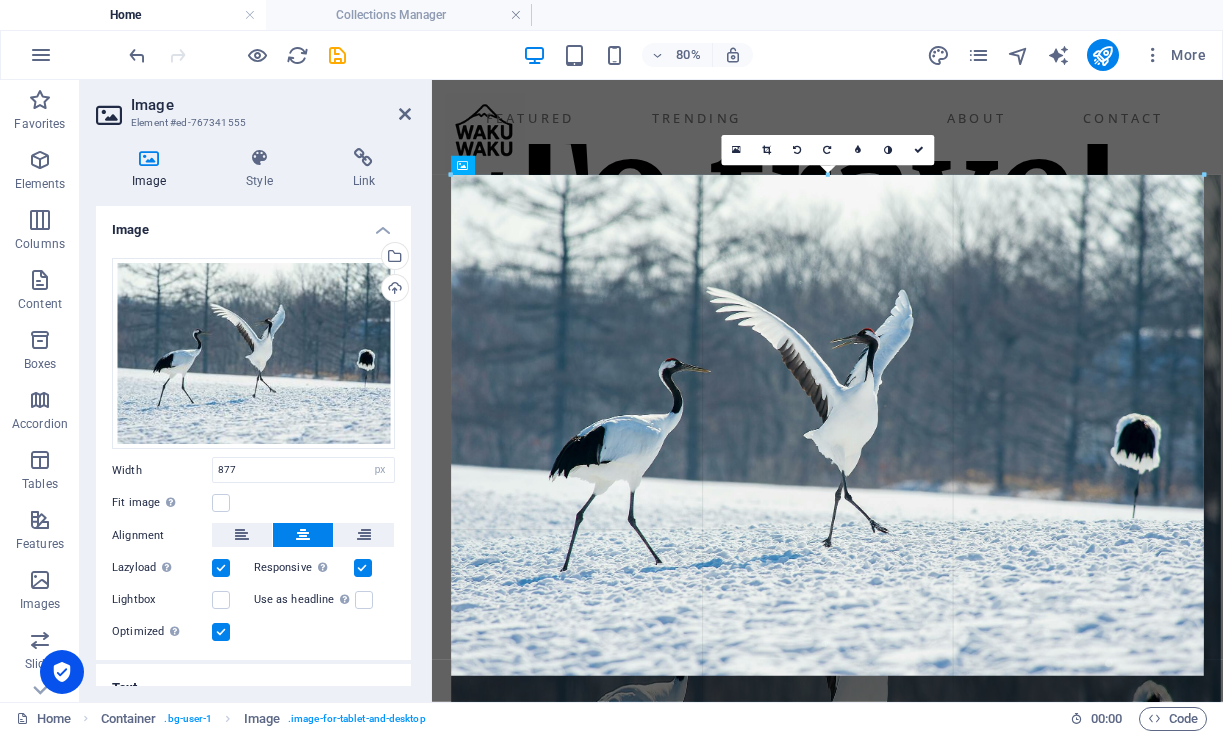 drag, startPoint x: 60, startPoint y: 129, endPoint x: 390, endPoint y: 141, distance: 330.2181 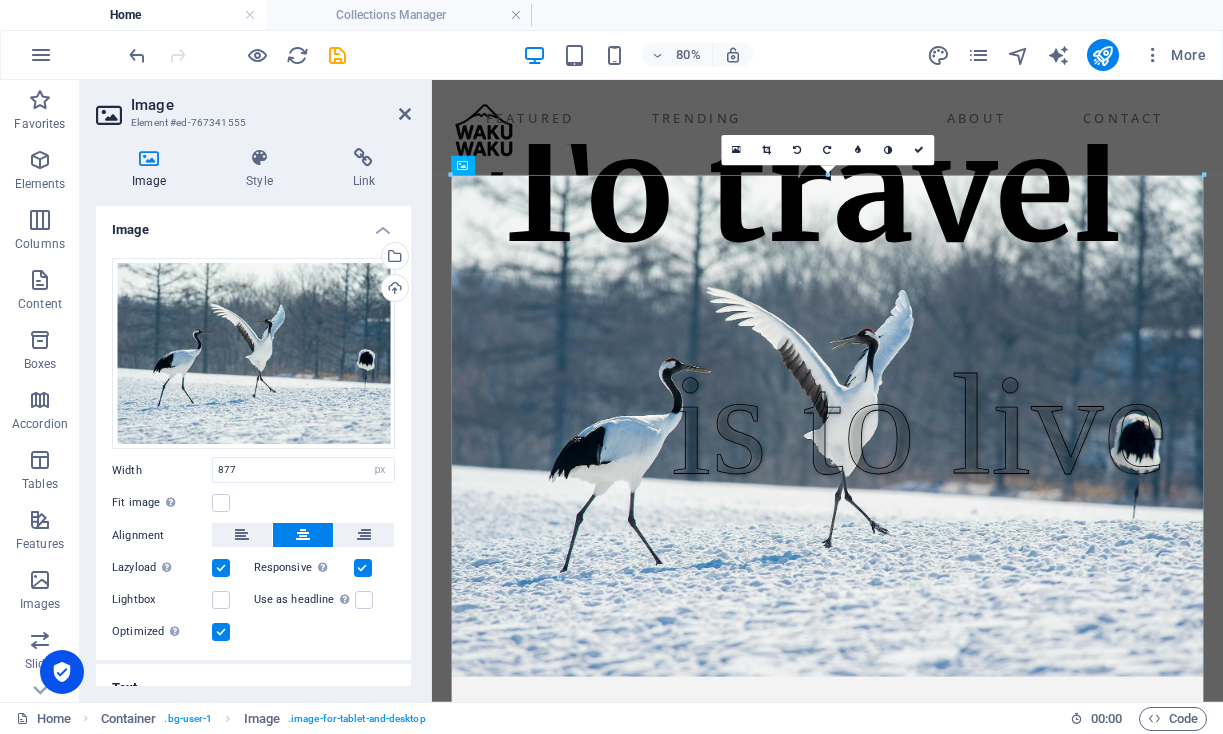 type on "941" 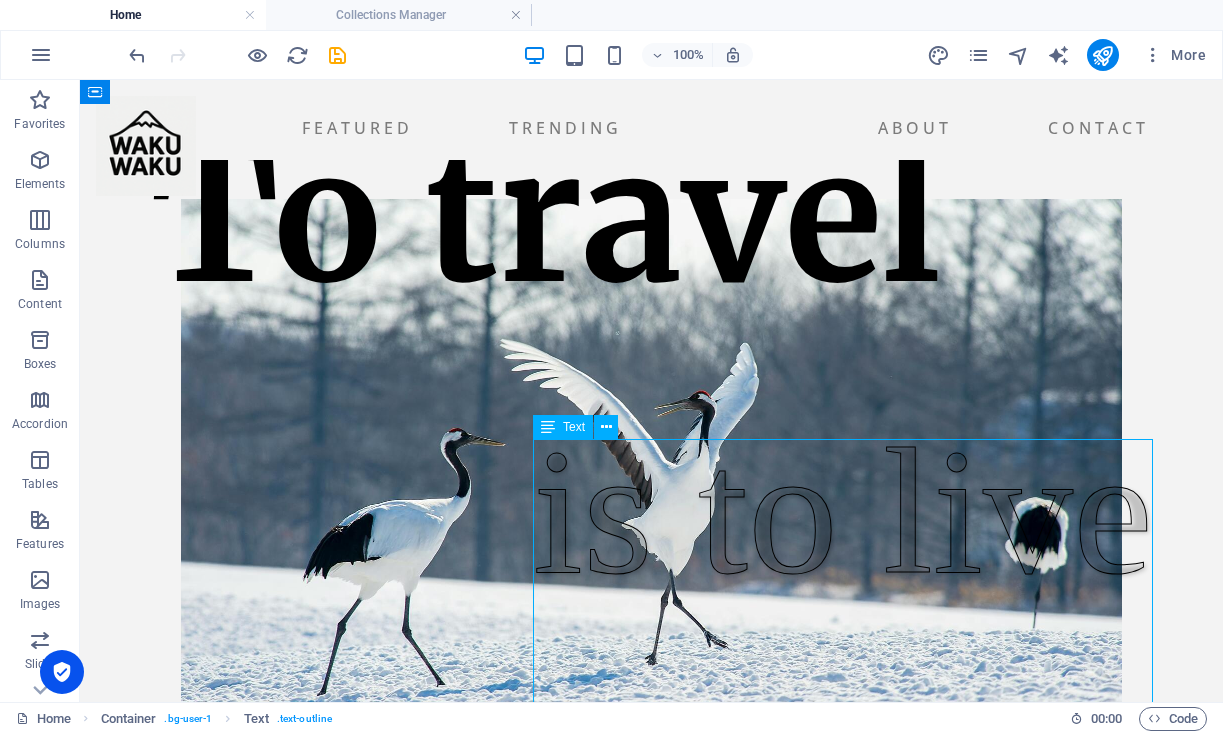 drag, startPoint x: 686, startPoint y: 576, endPoint x: 917, endPoint y: 504, distance: 241.96074 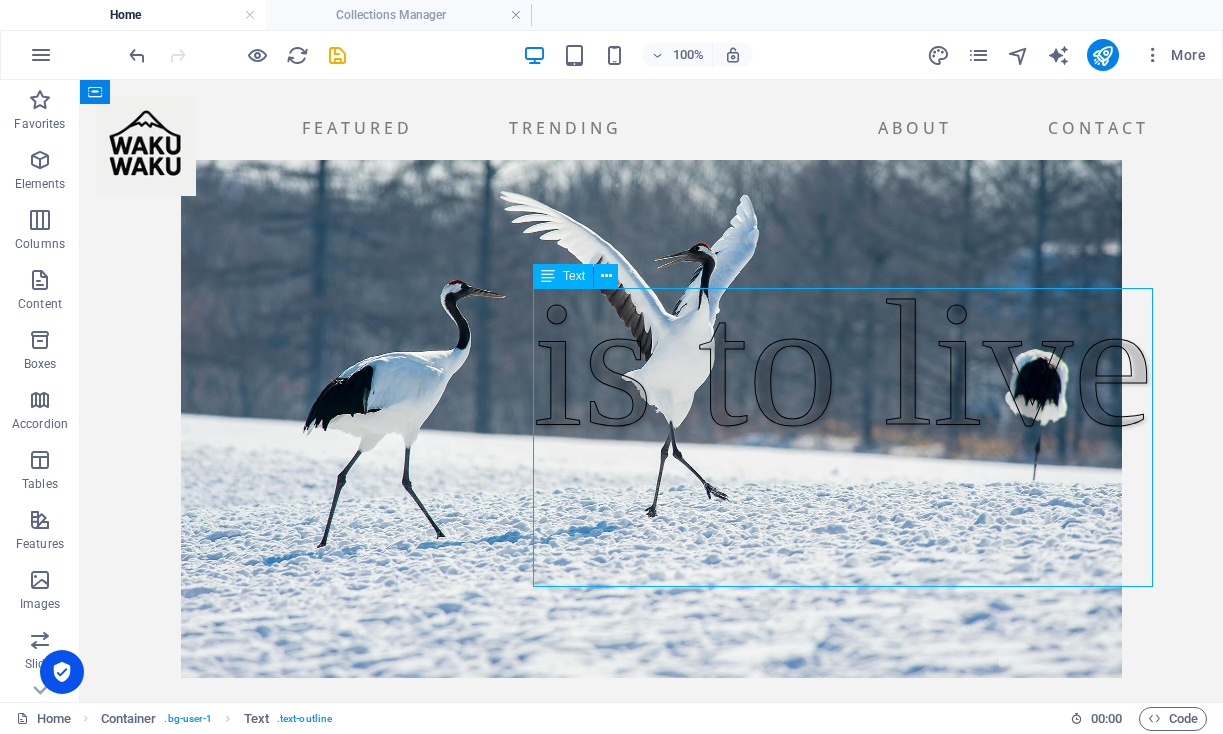 scroll, scrollTop: 153, scrollLeft: 0, axis: vertical 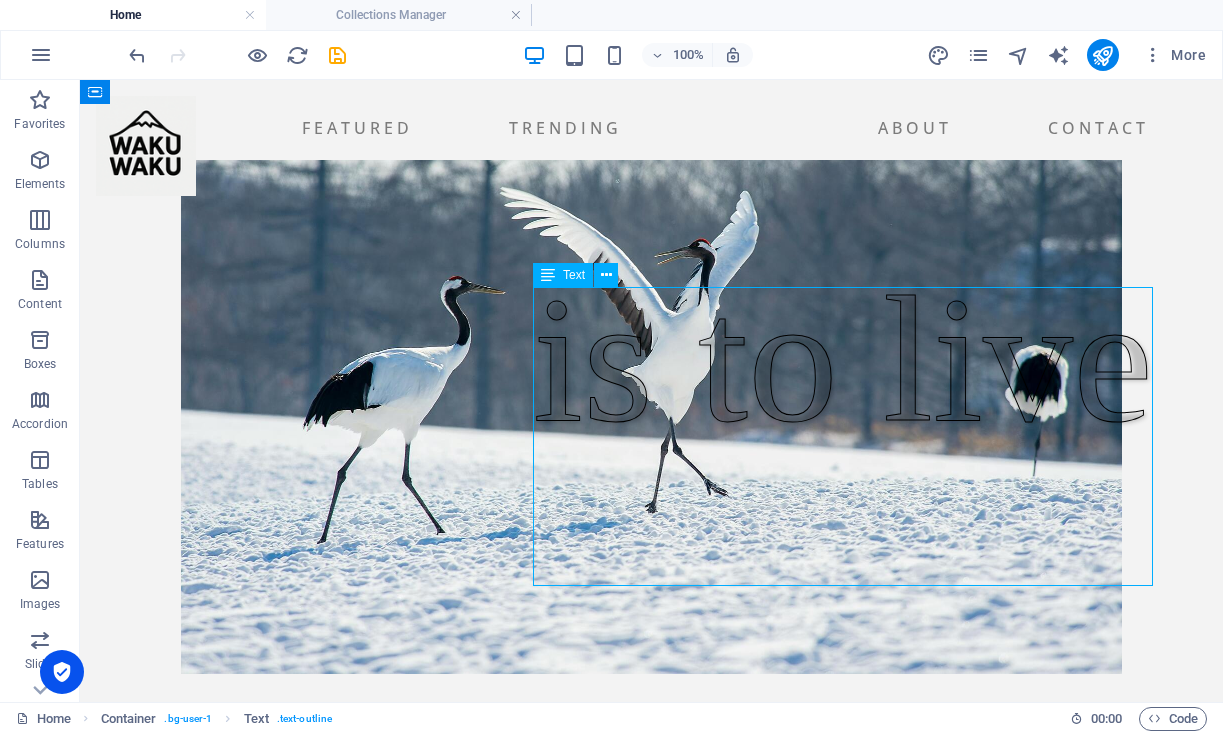 drag, startPoint x: 906, startPoint y: 448, endPoint x: 904, endPoint y: 510, distance: 62.03225 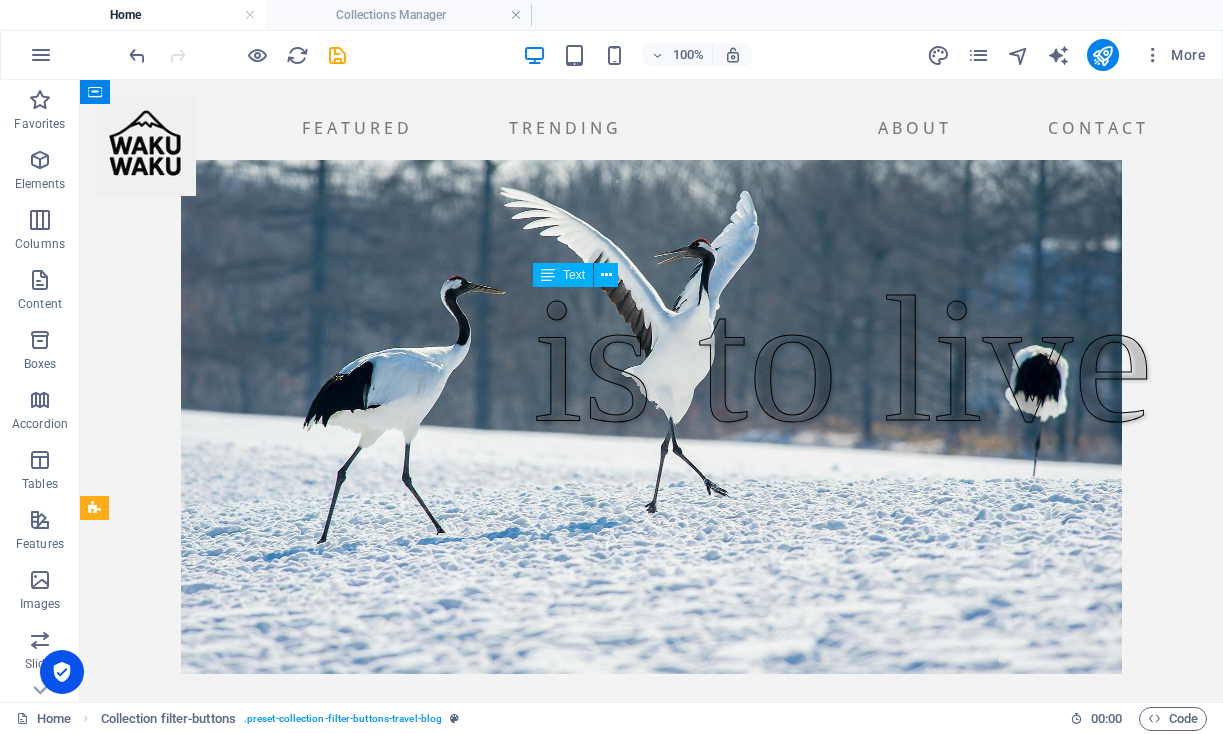 click on "is to live" at bounding box center (843, 355) 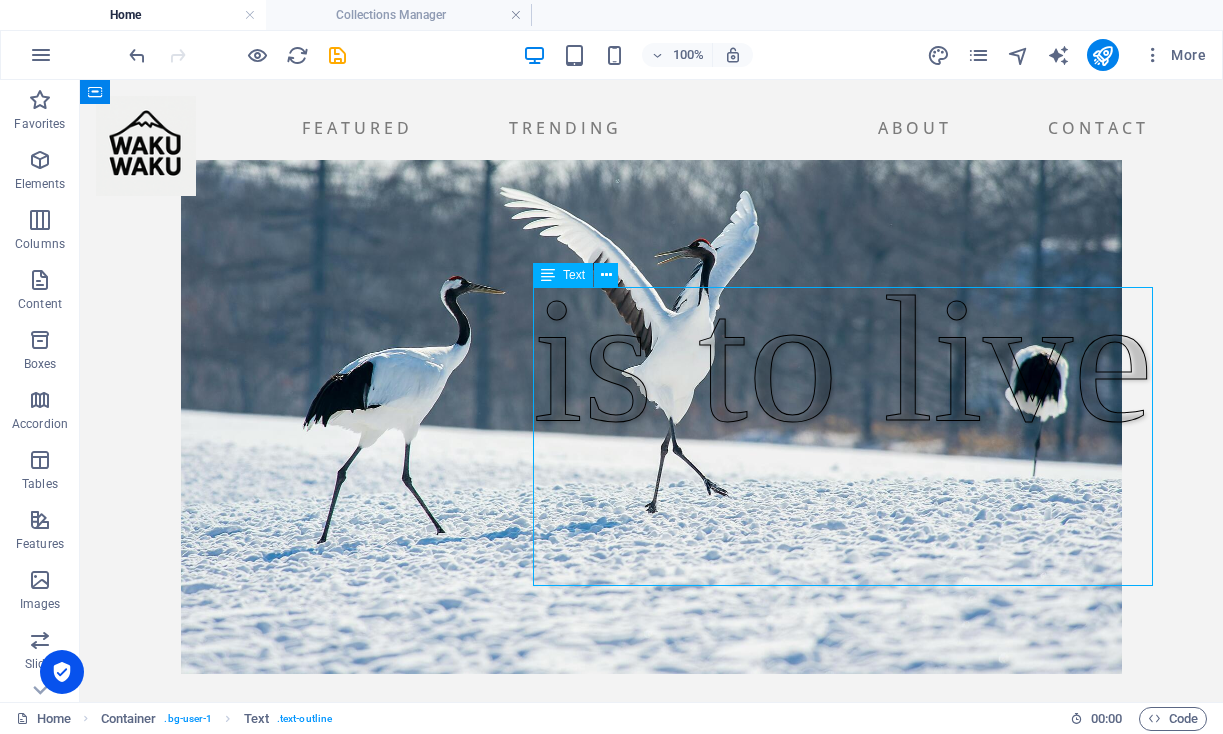 click on "is to live" at bounding box center [843, 355] 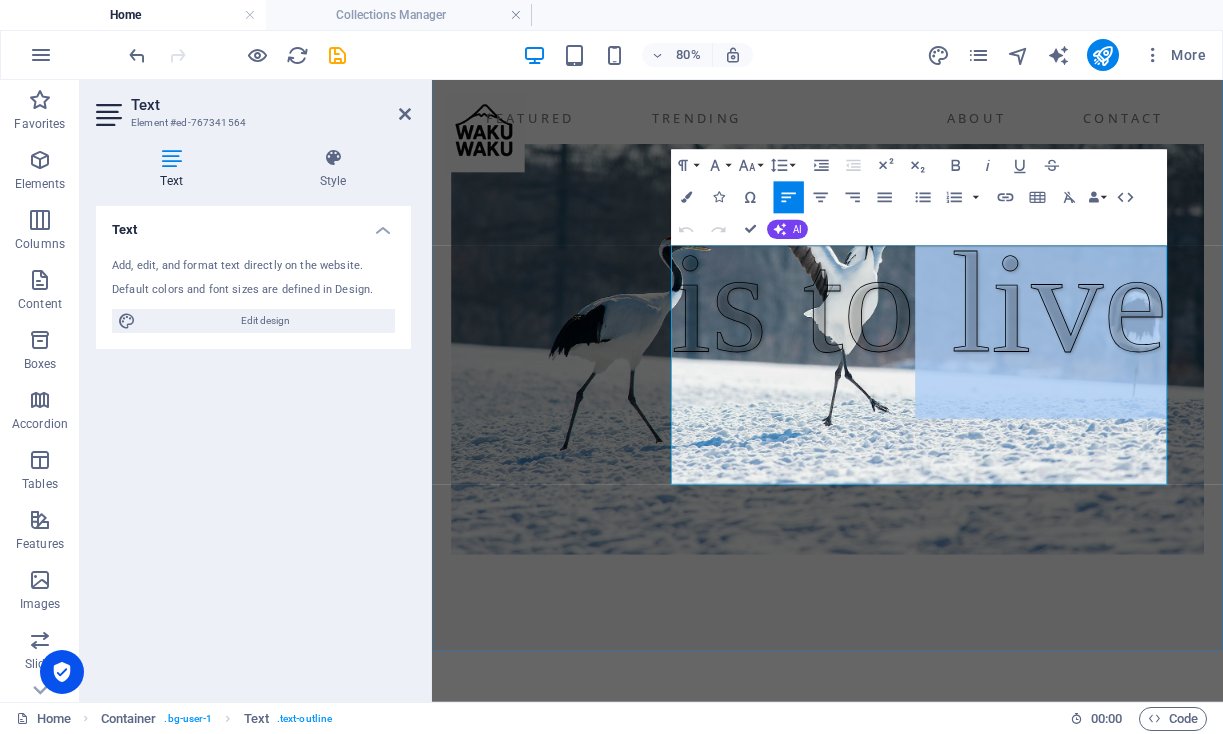 drag, startPoint x: 1056, startPoint y: 433, endPoint x: 1056, endPoint y: 555, distance: 122 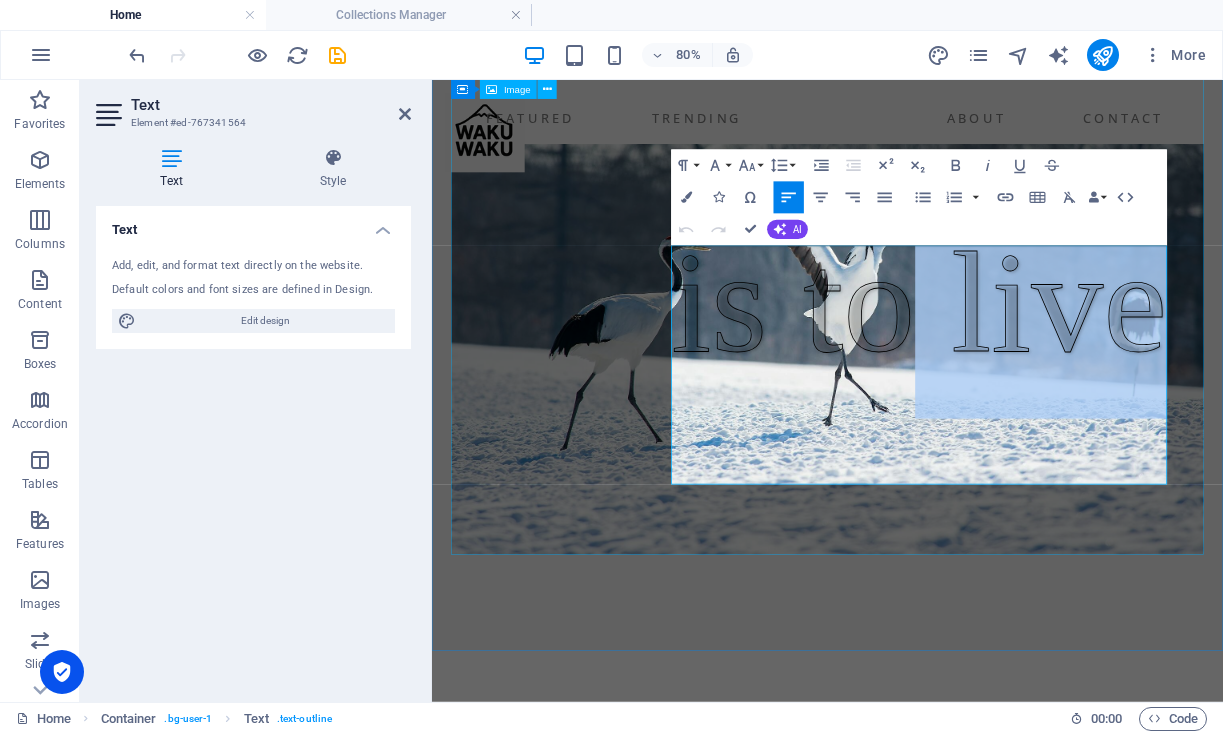 click at bounding box center (926, 360) 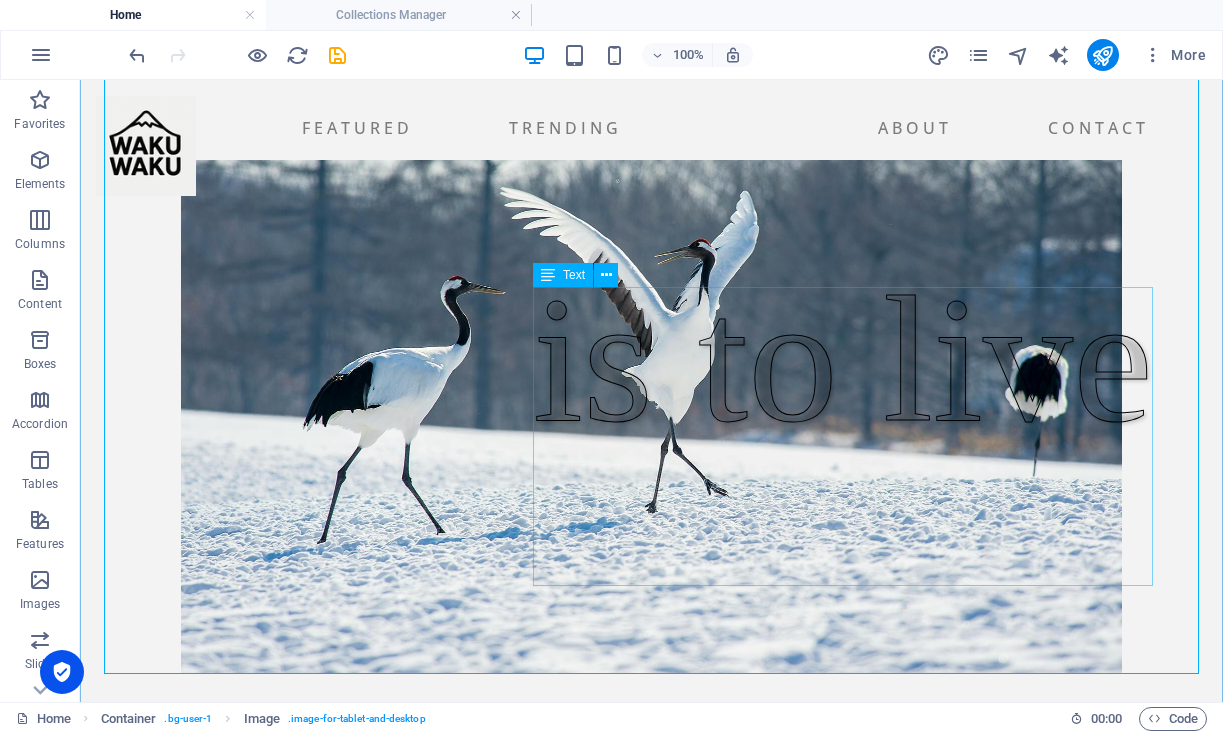 click on "is to live" at bounding box center [843, 355] 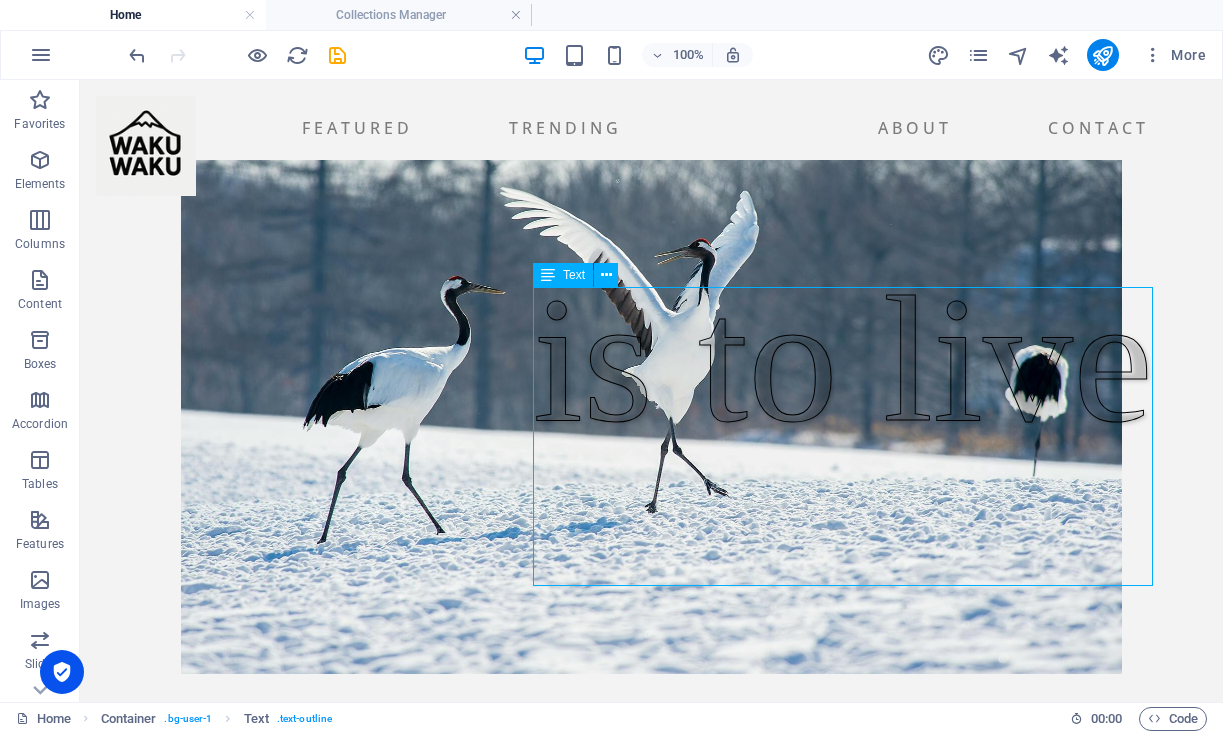 drag, startPoint x: 1006, startPoint y: 446, endPoint x: 909, endPoint y: 459, distance: 97.867256 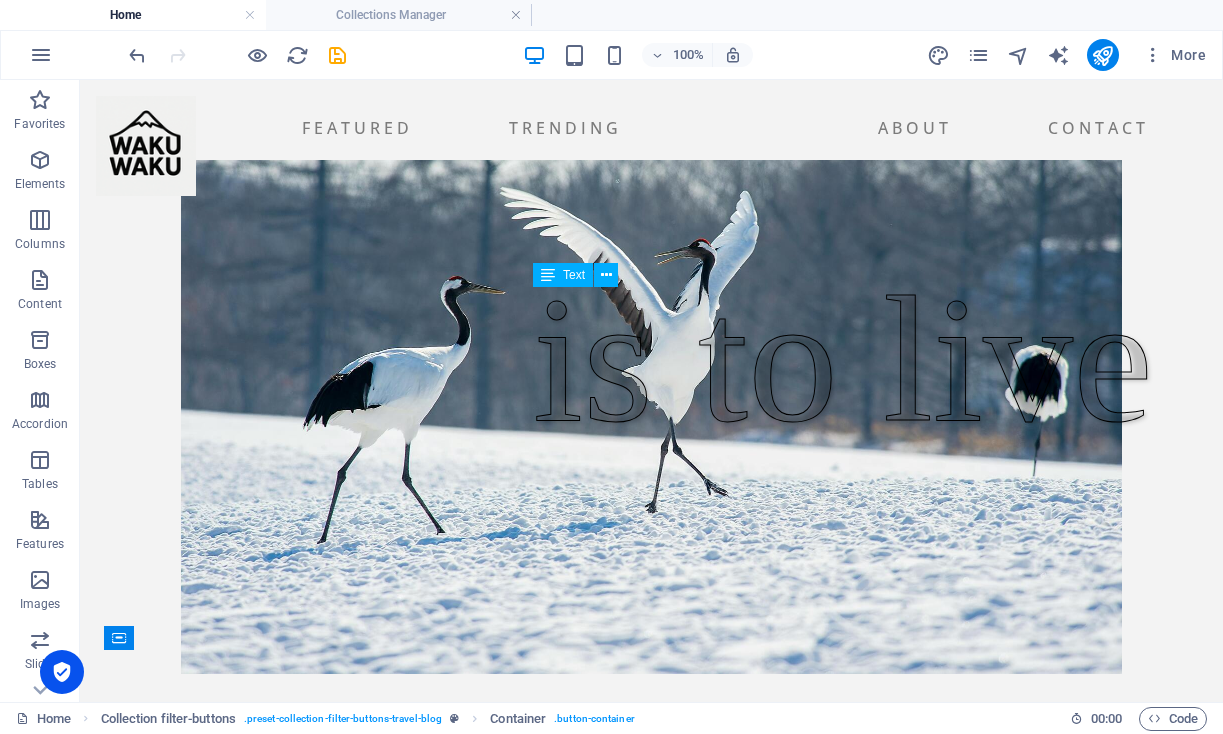 click on "is to live" at bounding box center [843, 355] 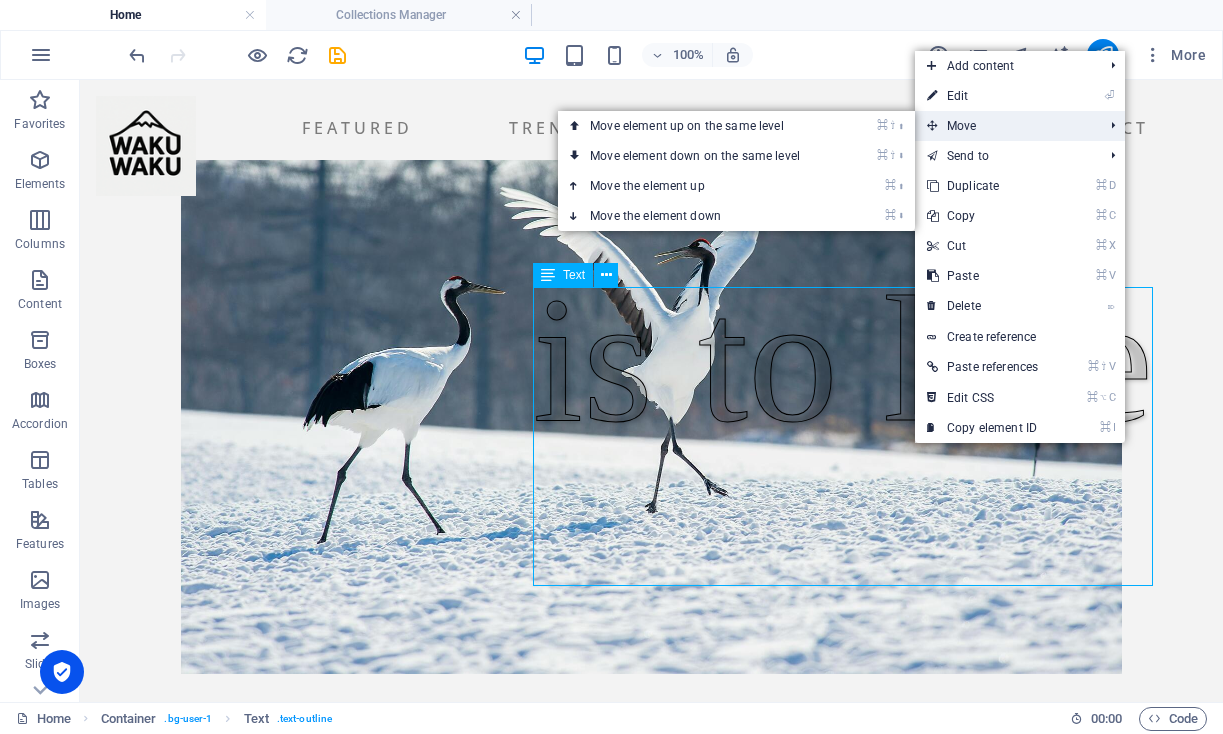 click on "Move" at bounding box center [1005, 126] 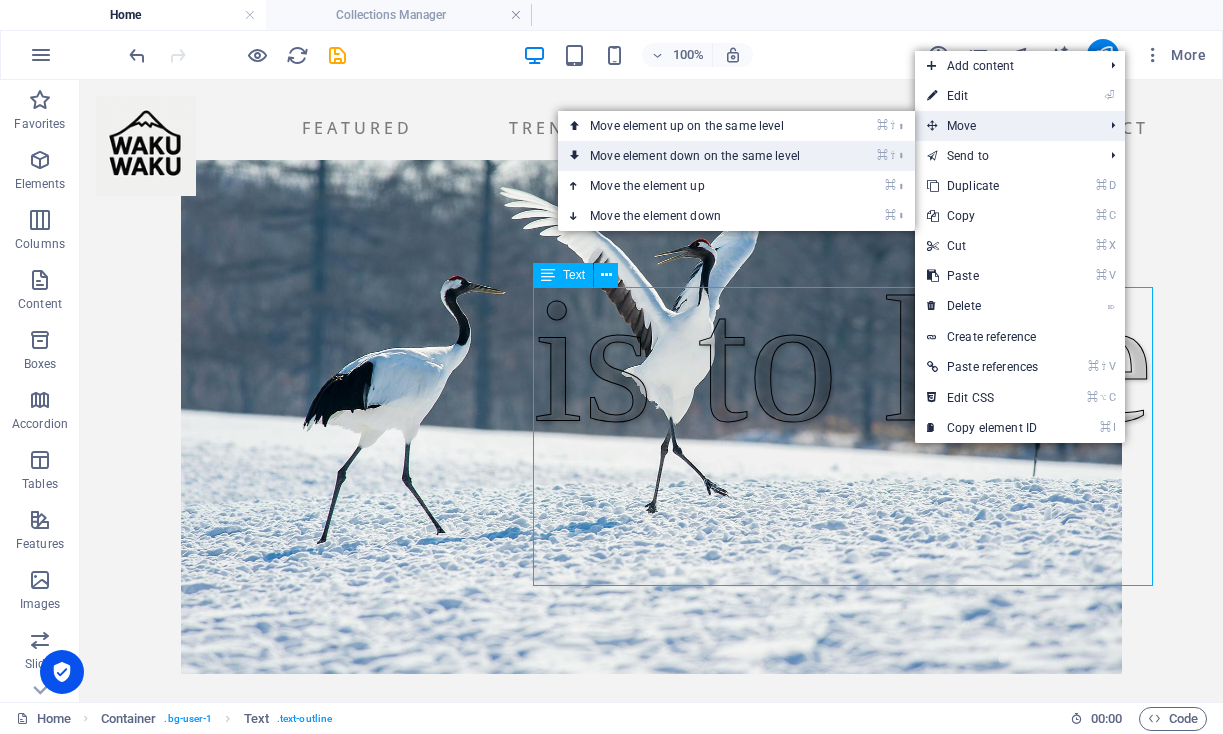 click on "⌘ ⇧ ⬇  Move element down on the same level" at bounding box center [736, 156] 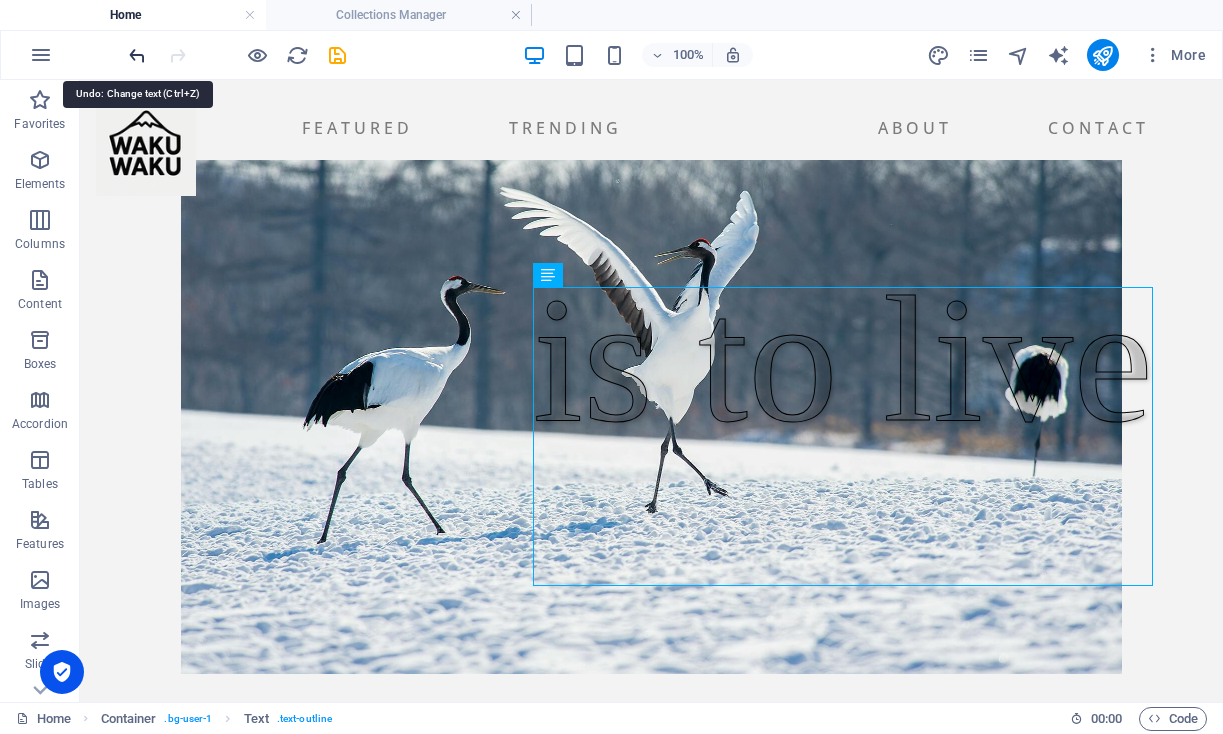 click at bounding box center [137, 55] 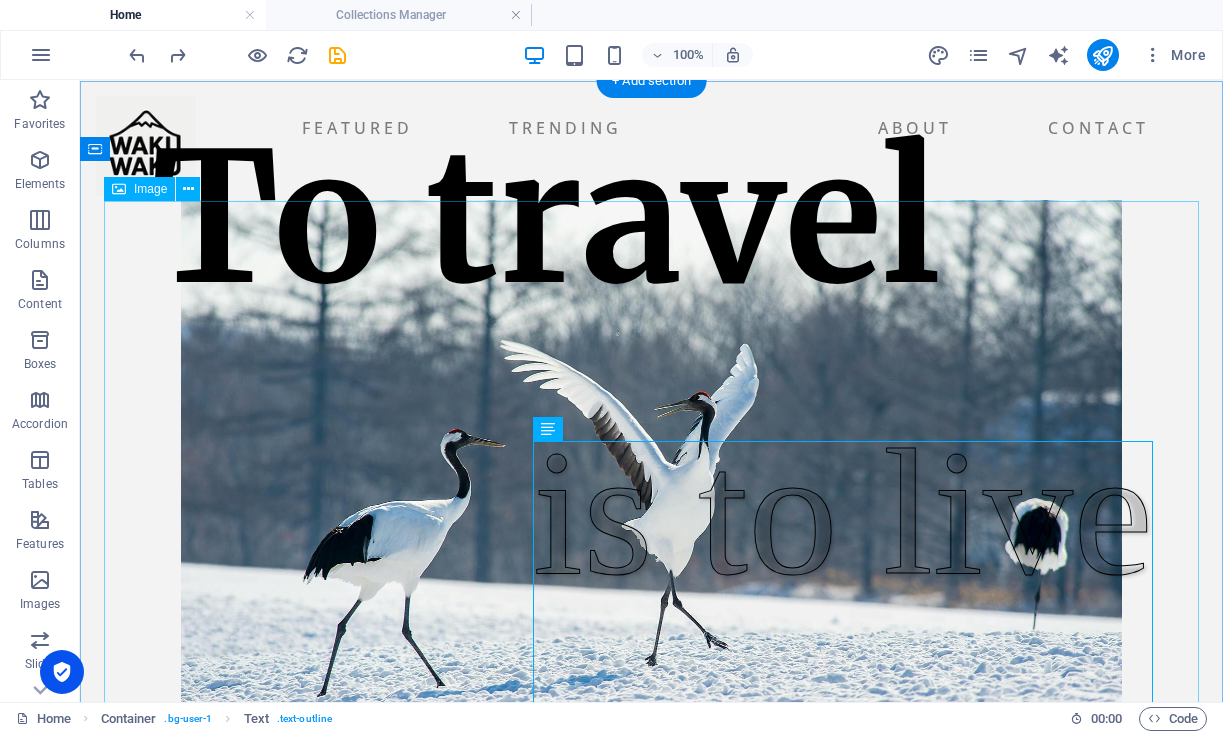scroll, scrollTop: 0, scrollLeft: 0, axis: both 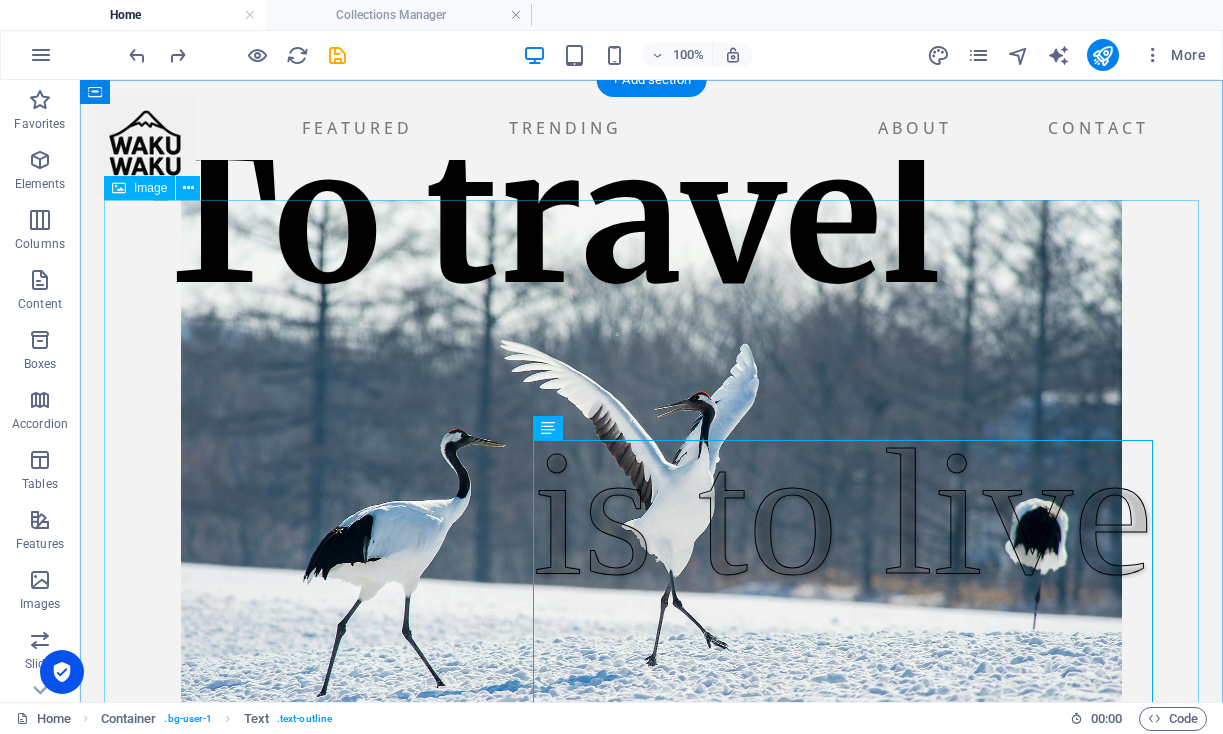 click at bounding box center [651, 513] 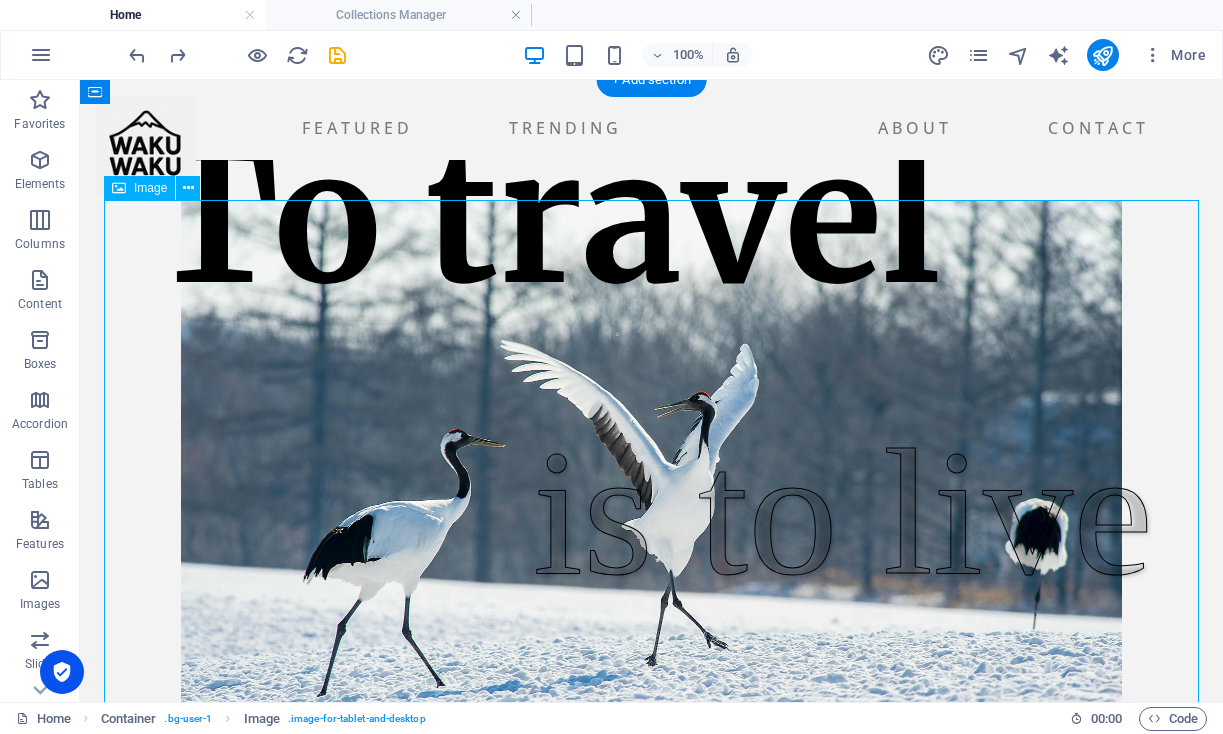 click at bounding box center [651, 513] 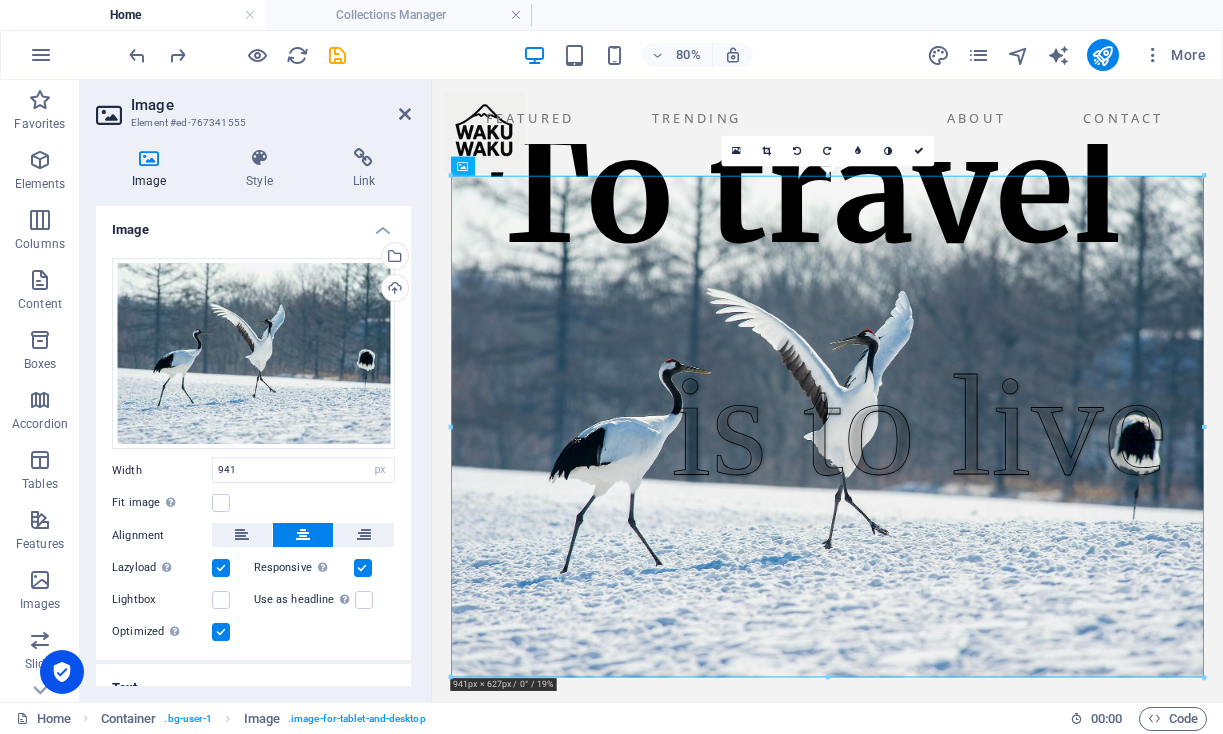 drag, startPoint x: 1361, startPoint y: 223, endPoint x: 1357, endPoint y: 236, distance: 13.601471 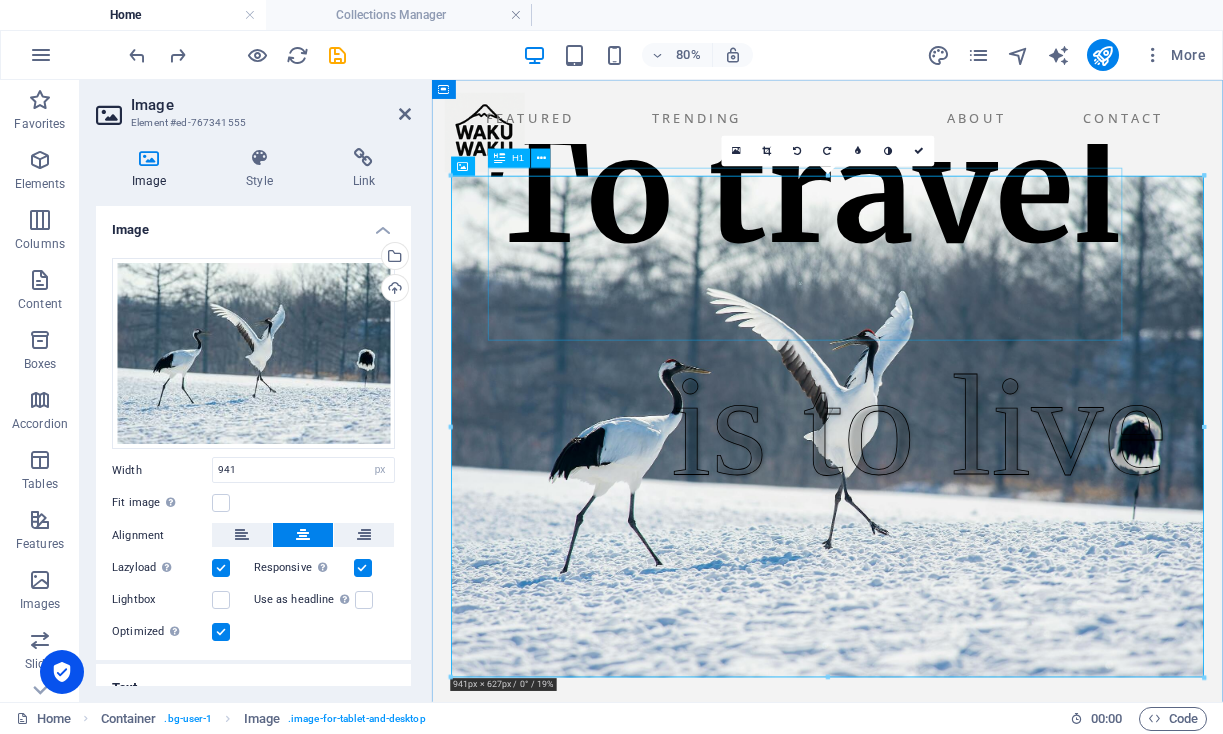 click on "To travel" at bounding box center (898, 218) 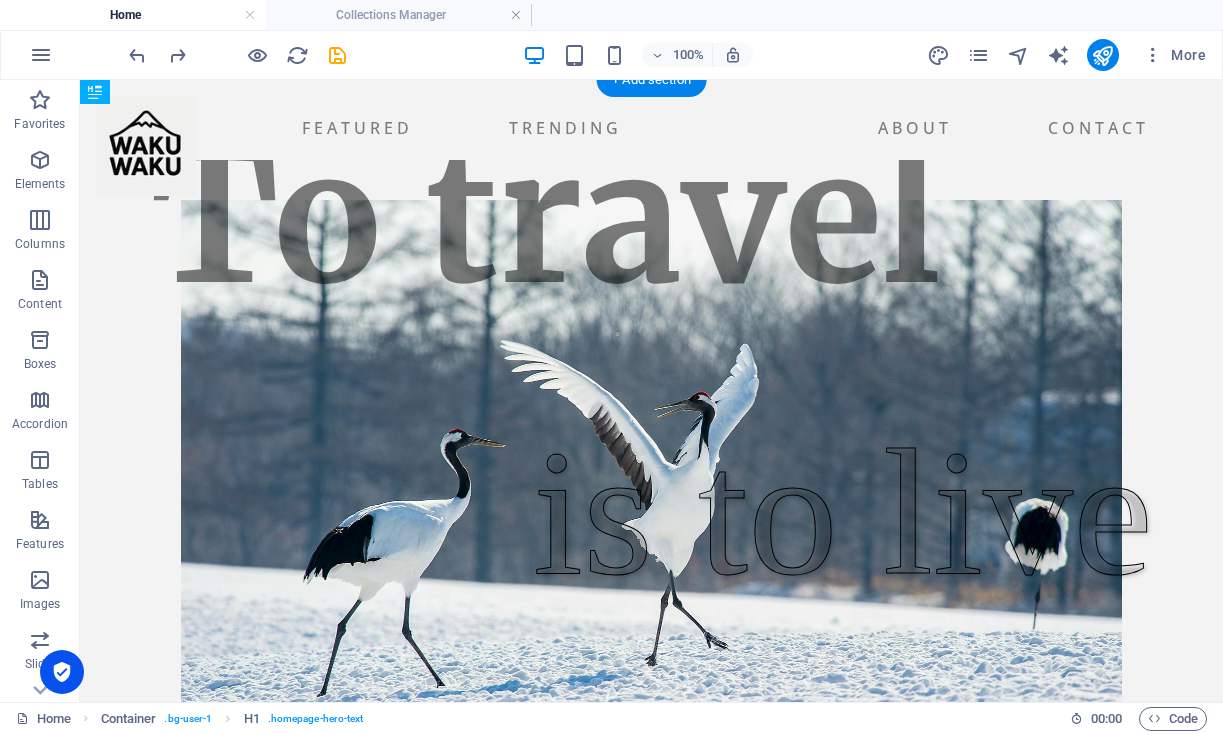 drag, startPoint x: 692, startPoint y: 289, endPoint x: 688, endPoint y: 453, distance: 164.04877 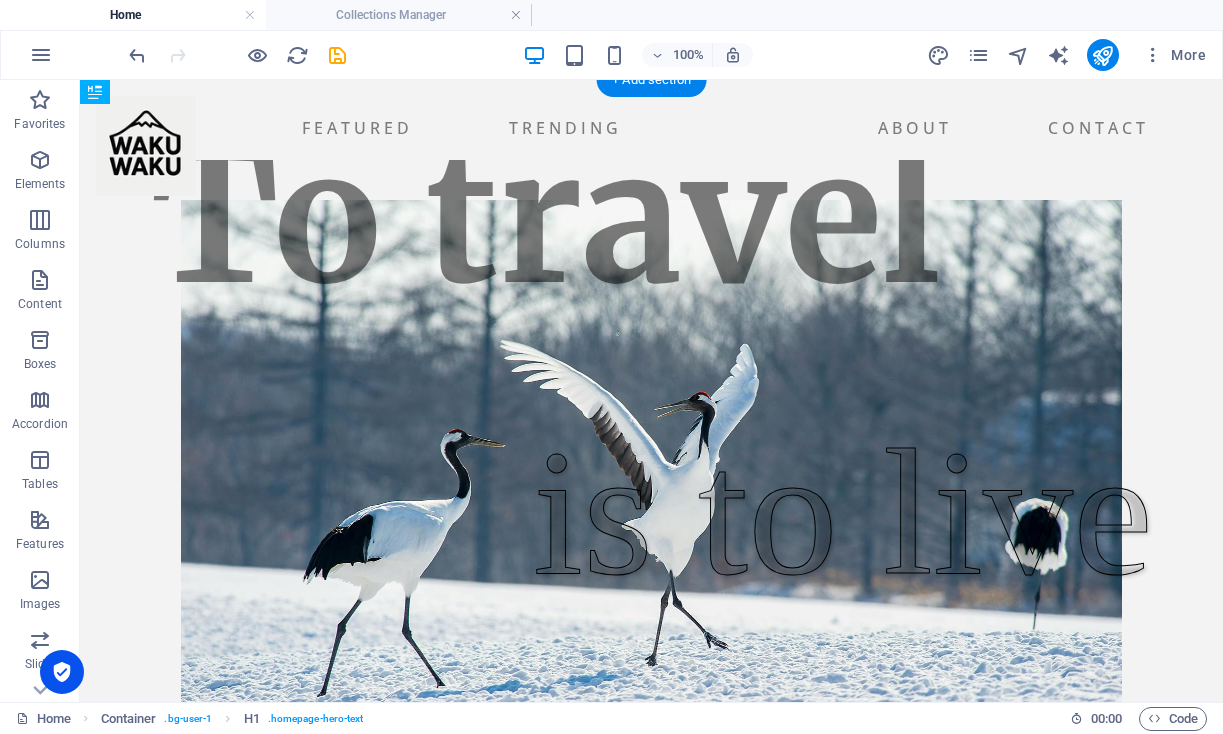 drag, startPoint x: 692, startPoint y: 298, endPoint x: 683, endPoint y: 474, distance: 176.22997 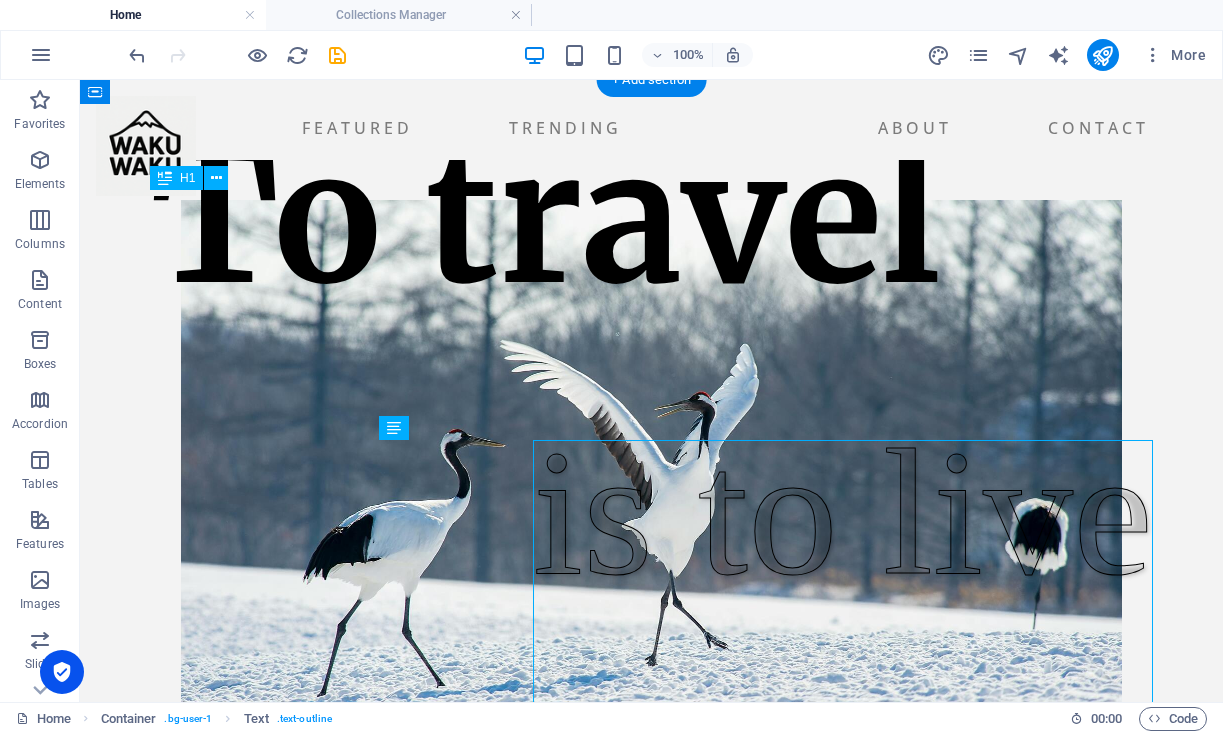 click on "To travel" at bounding box center (546, 218) 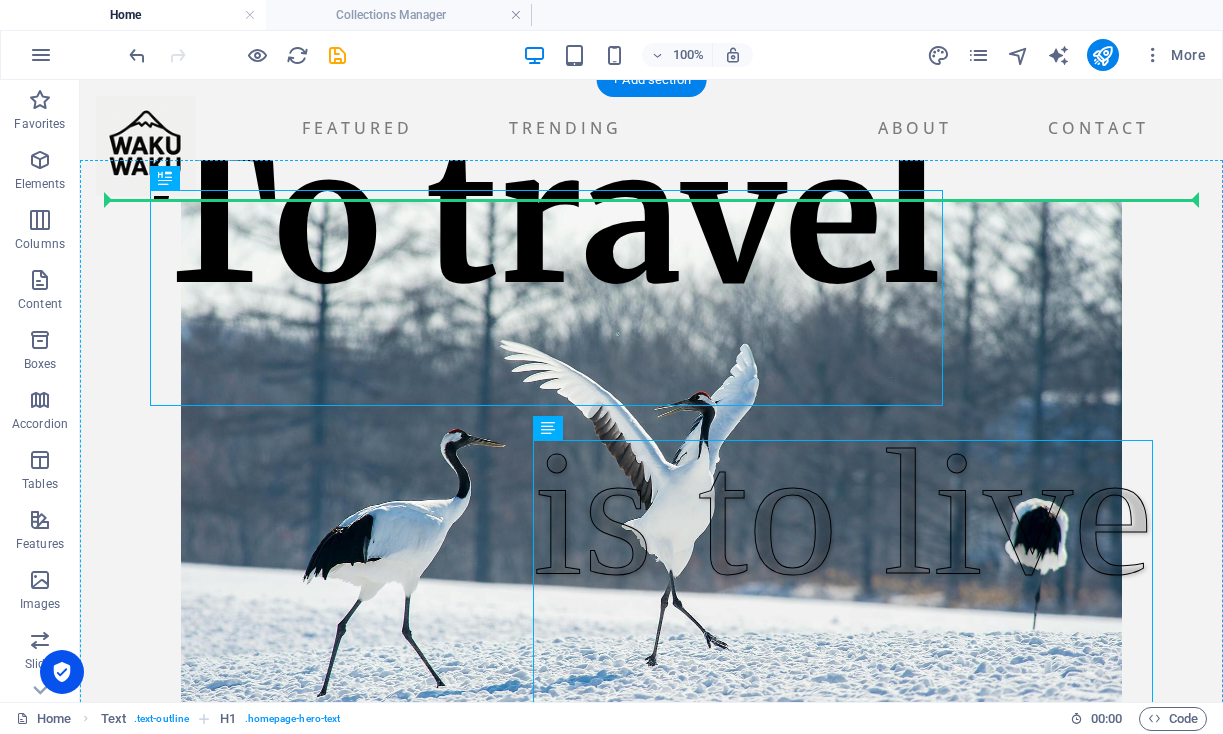 drag, startPoint x: 558, startPoint y: 296, endPoint x: 515, endPoint y: 503, distance: 211.41902 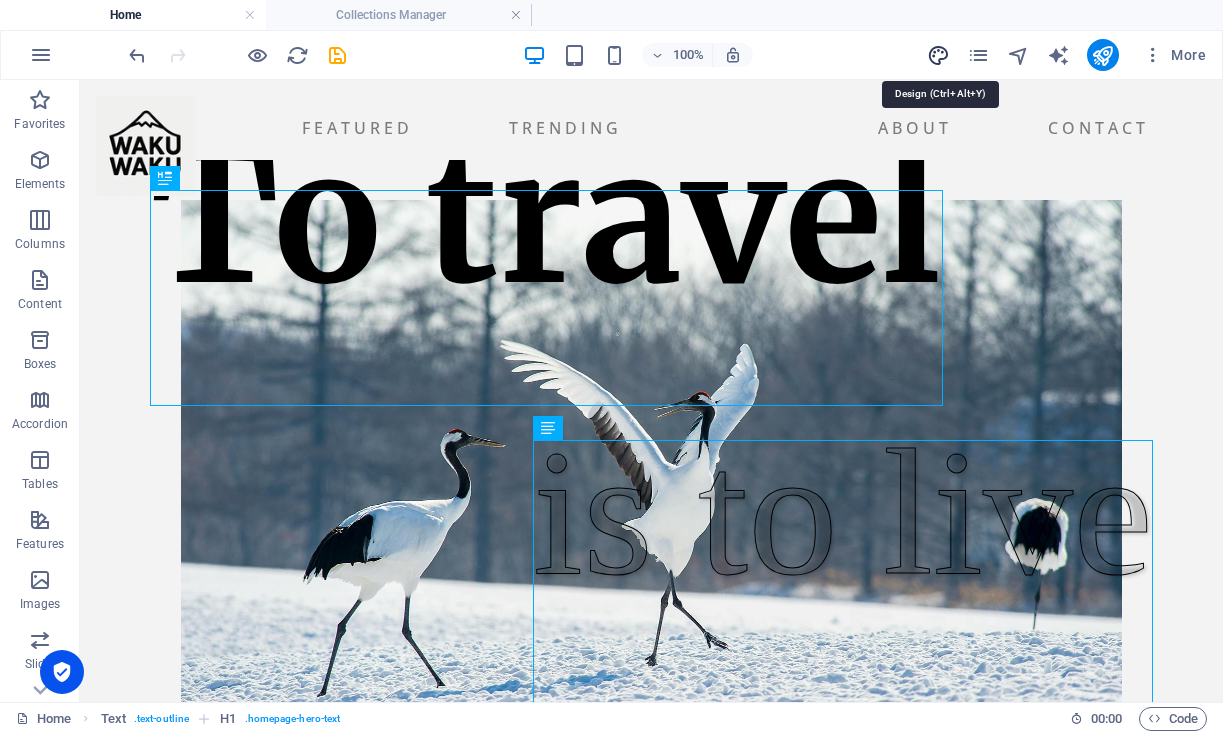 click at bounding box center [938, 55] 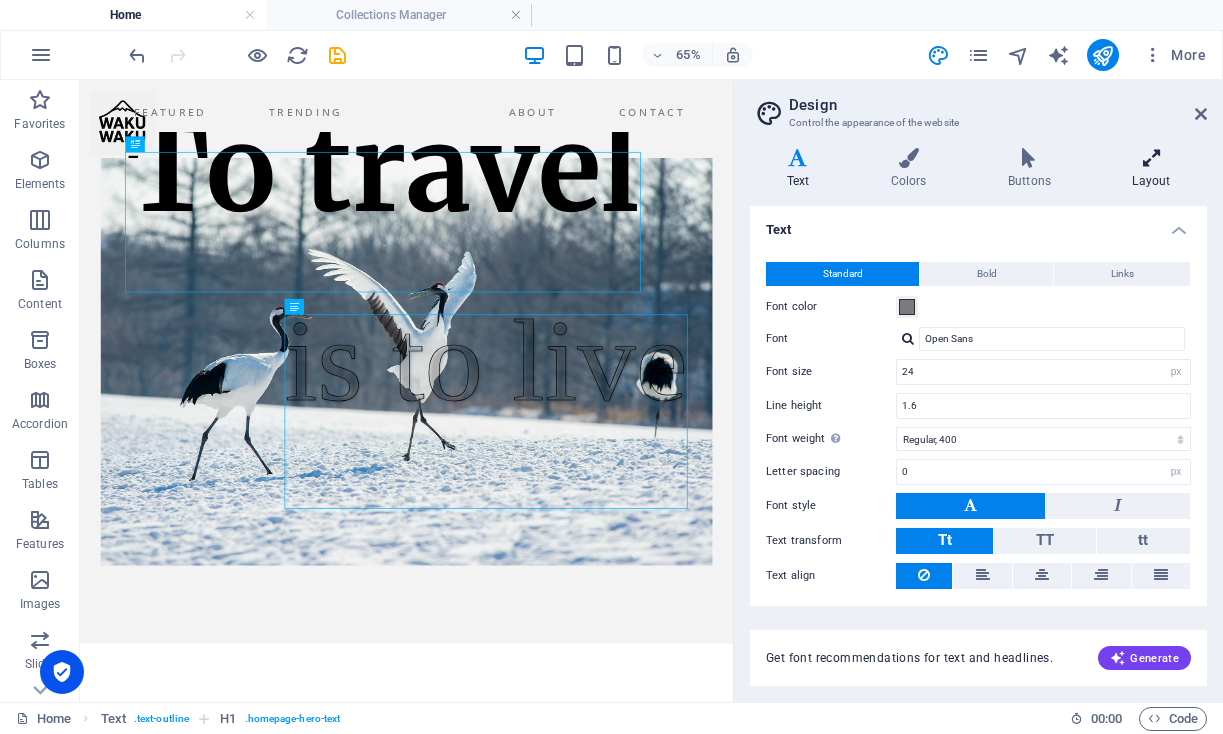 click at bounding box center (1151, 158) 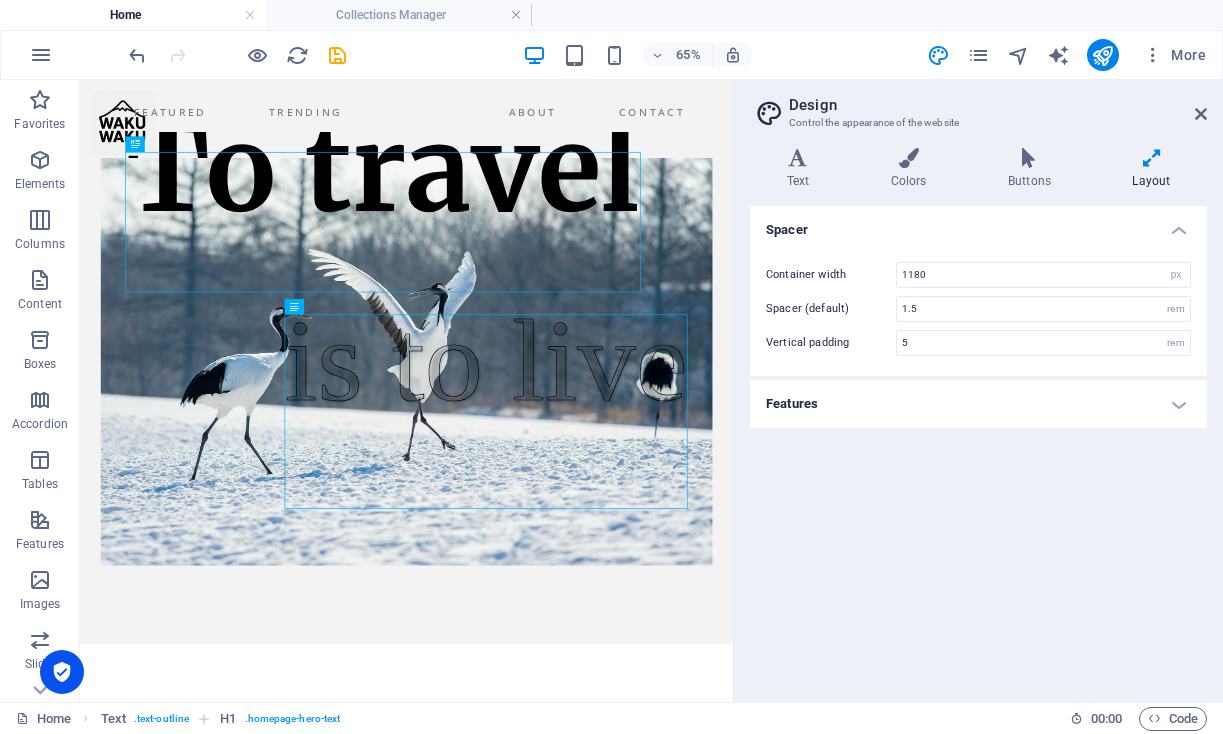 click on "Features" at bounding box center (978, 404) 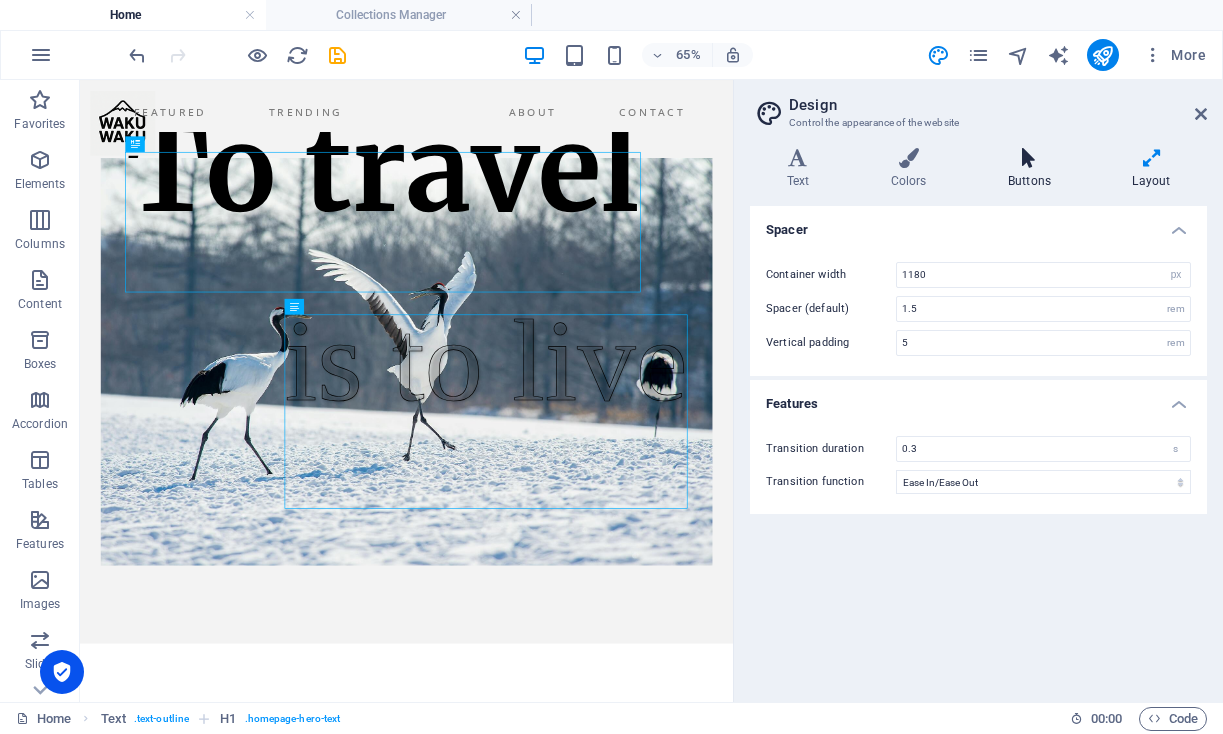 click on "Buttons" at bounding box center (1033, 169) 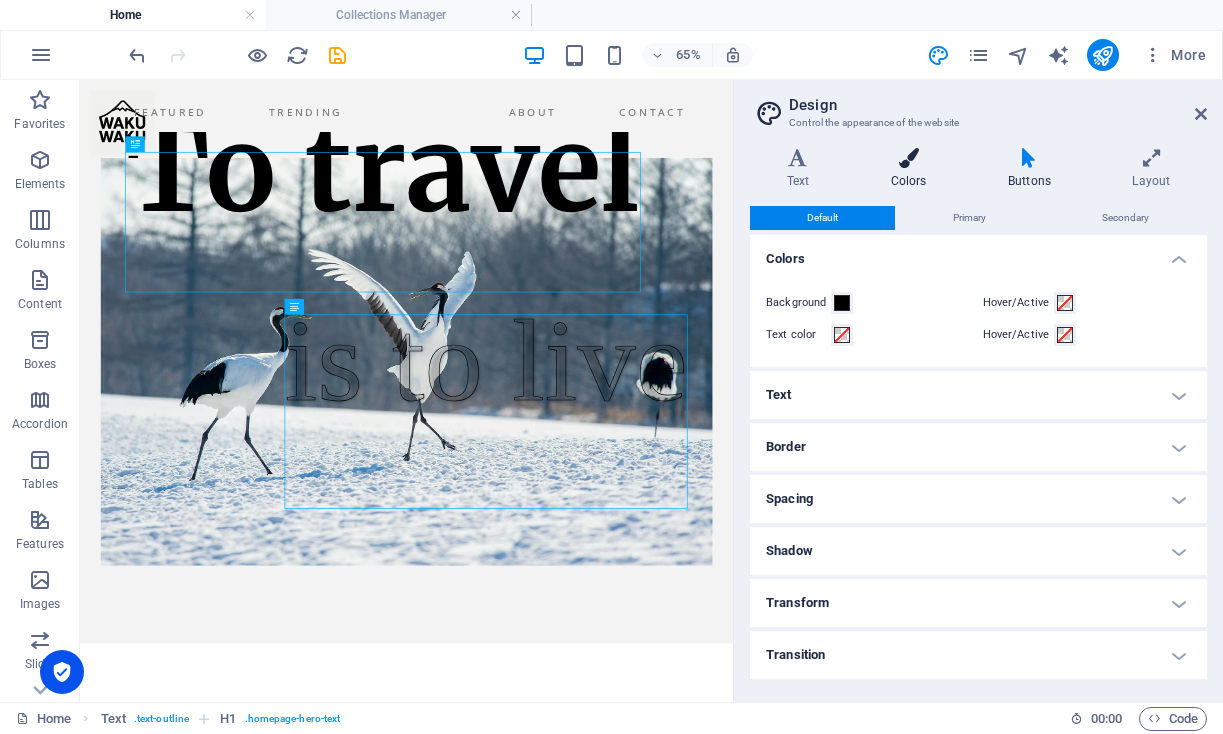 click on "Colors" at bounding box center [912, 169] 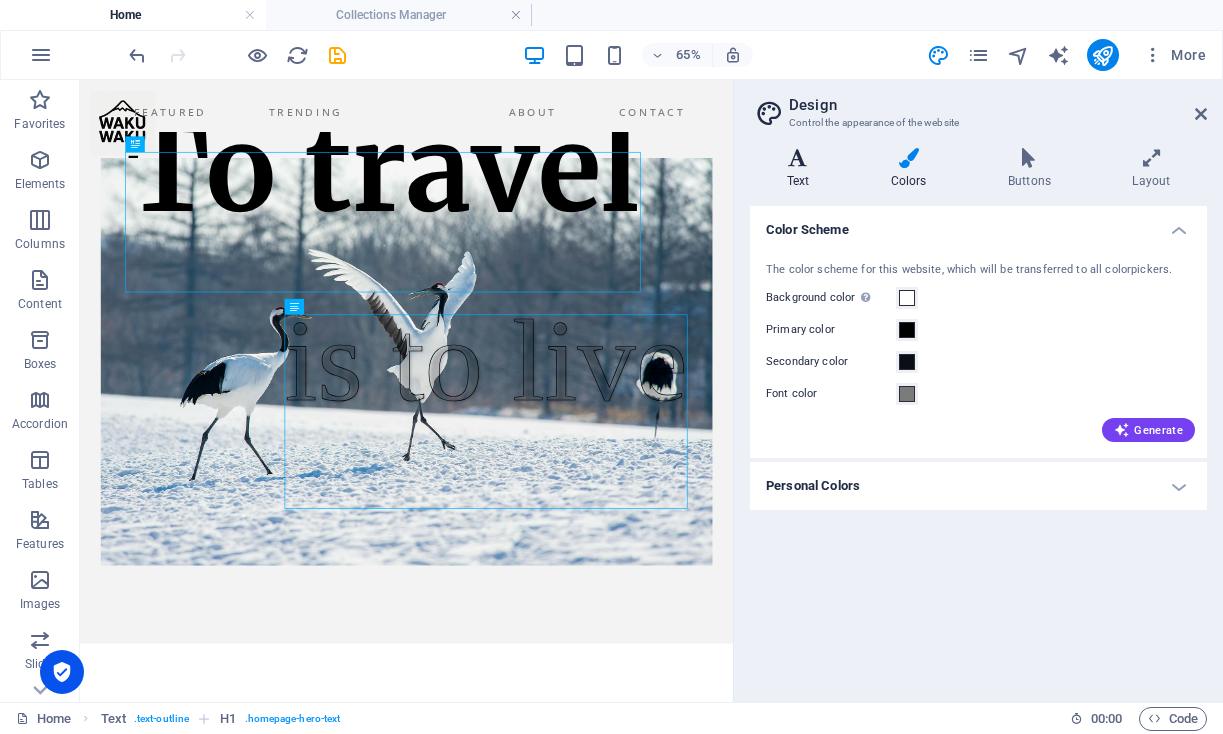 click at bounding box center (798, 158) 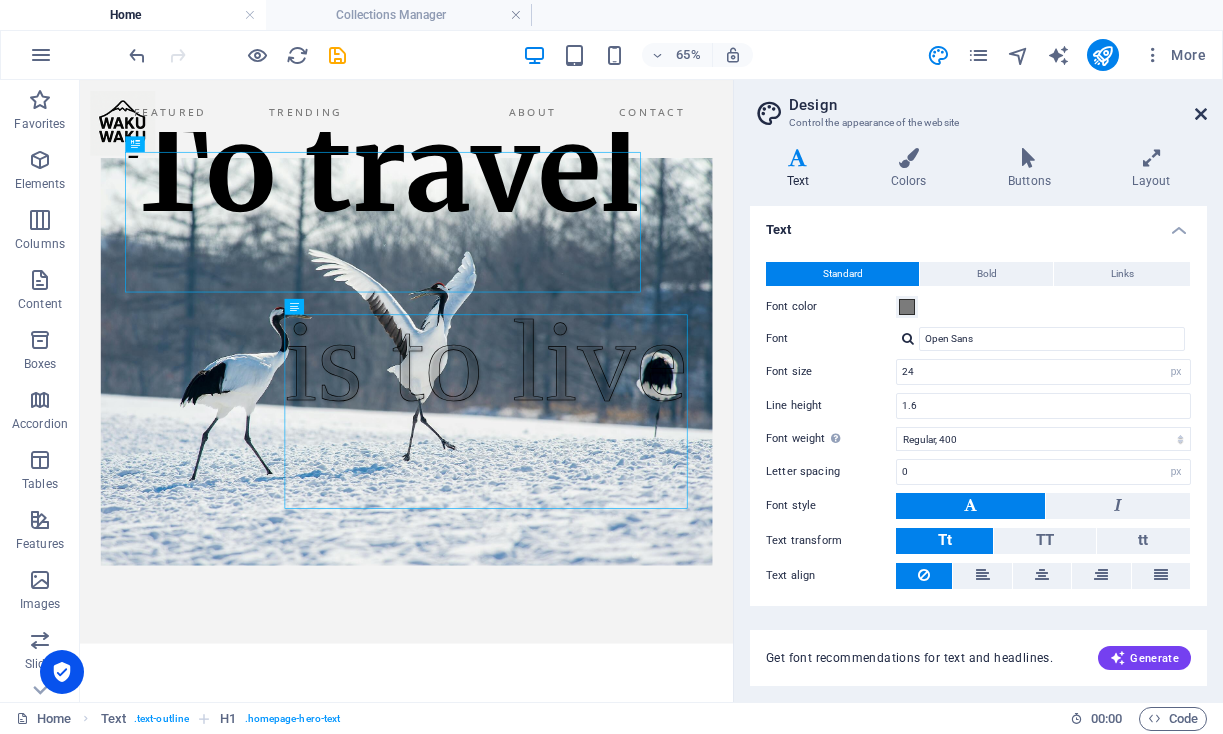 click at bounding box center [1201, 114] 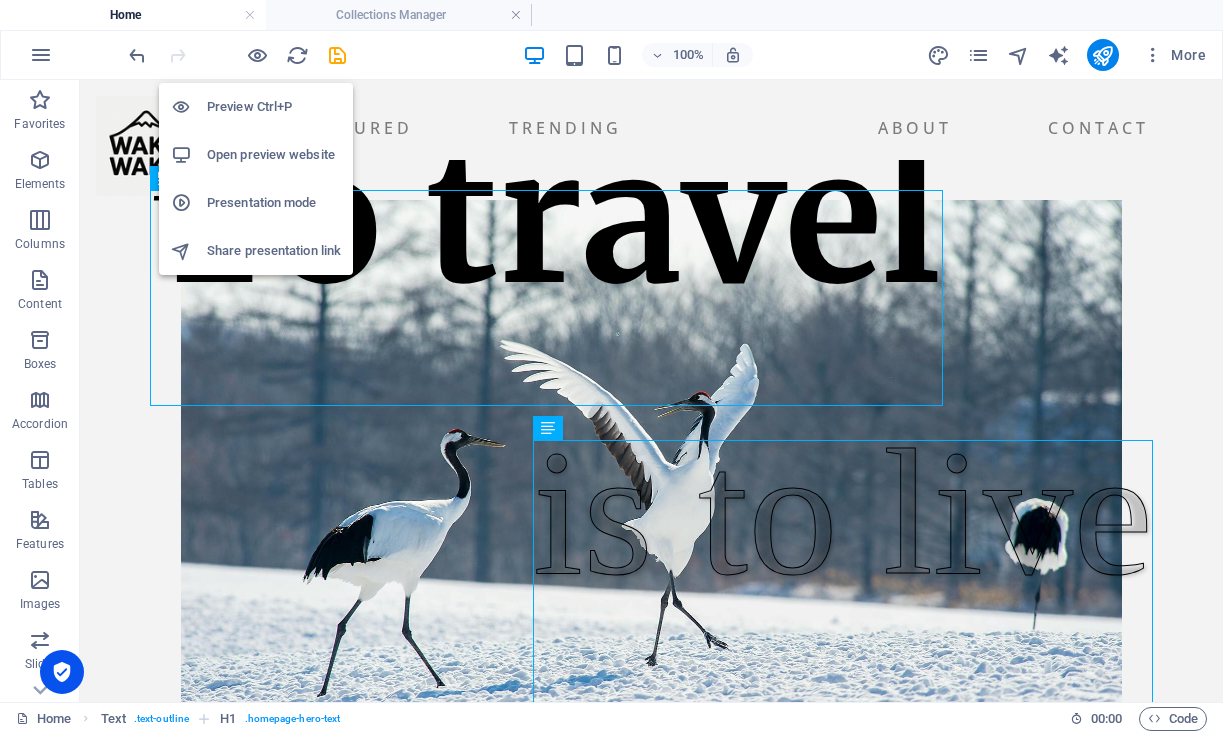 click on "Open preview website" at bounding box center [274, 155] 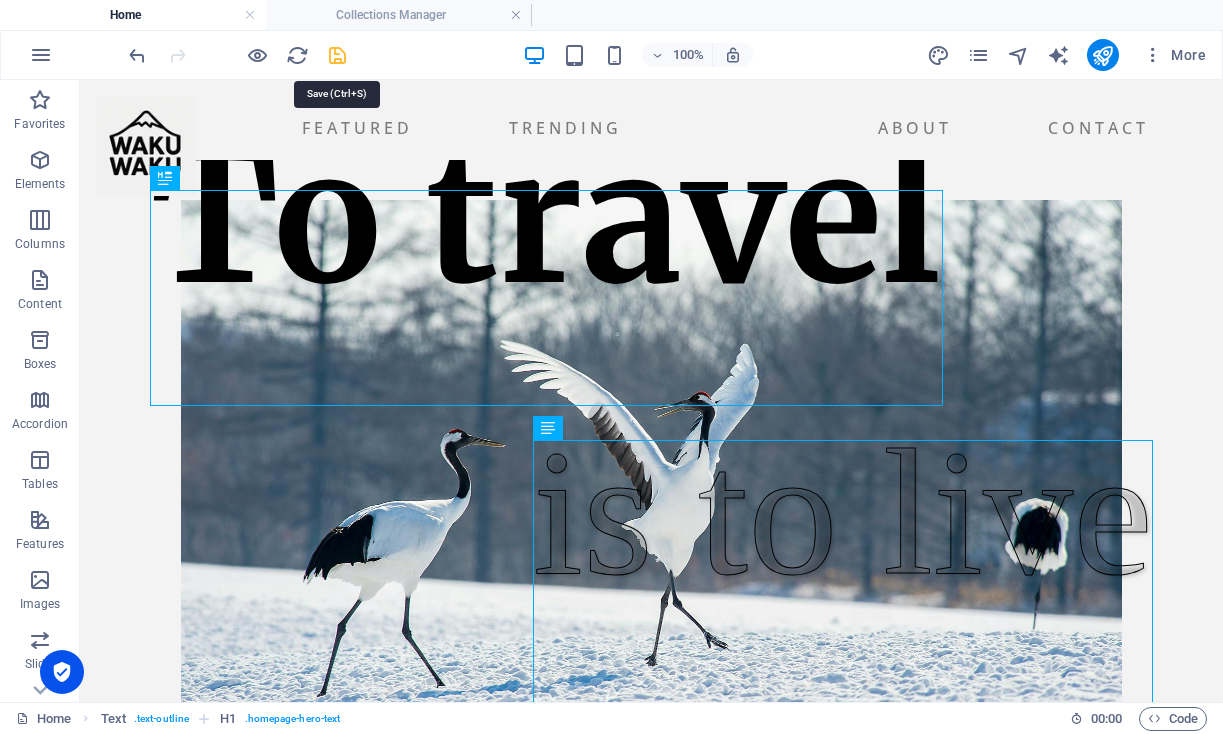 click at bounding box center (337, 55) 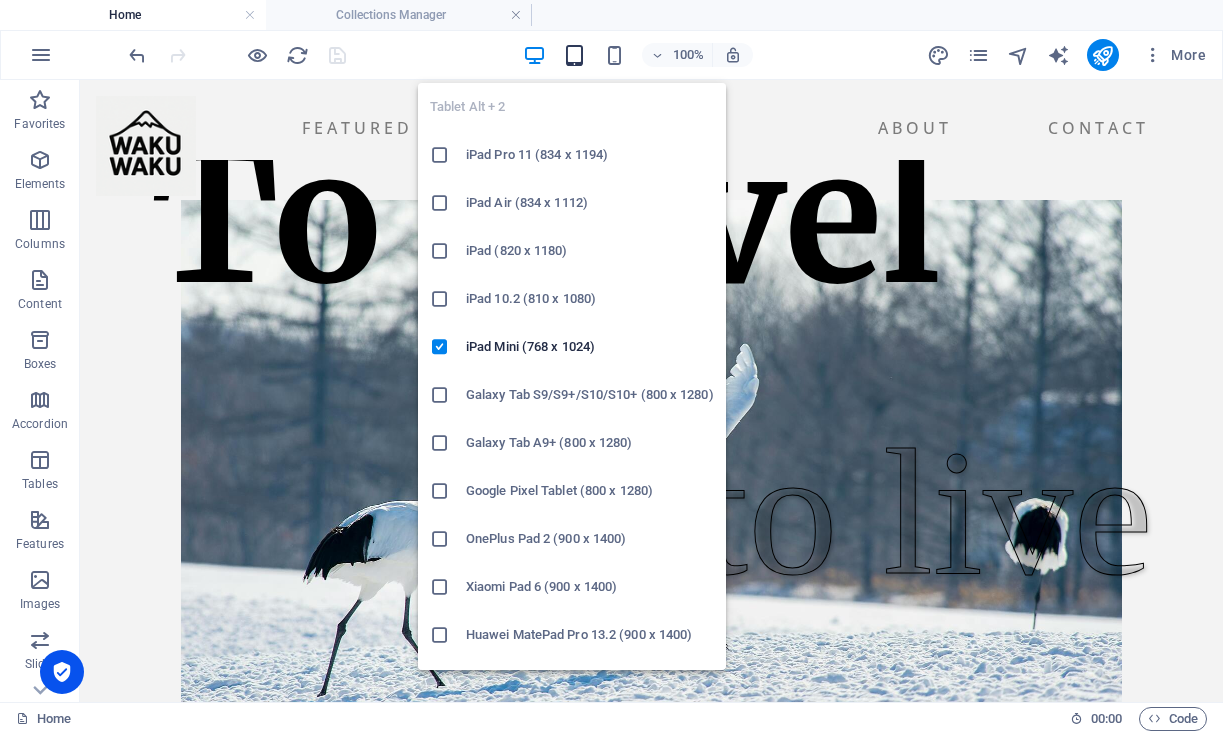 click at bounding box center [574, 55] 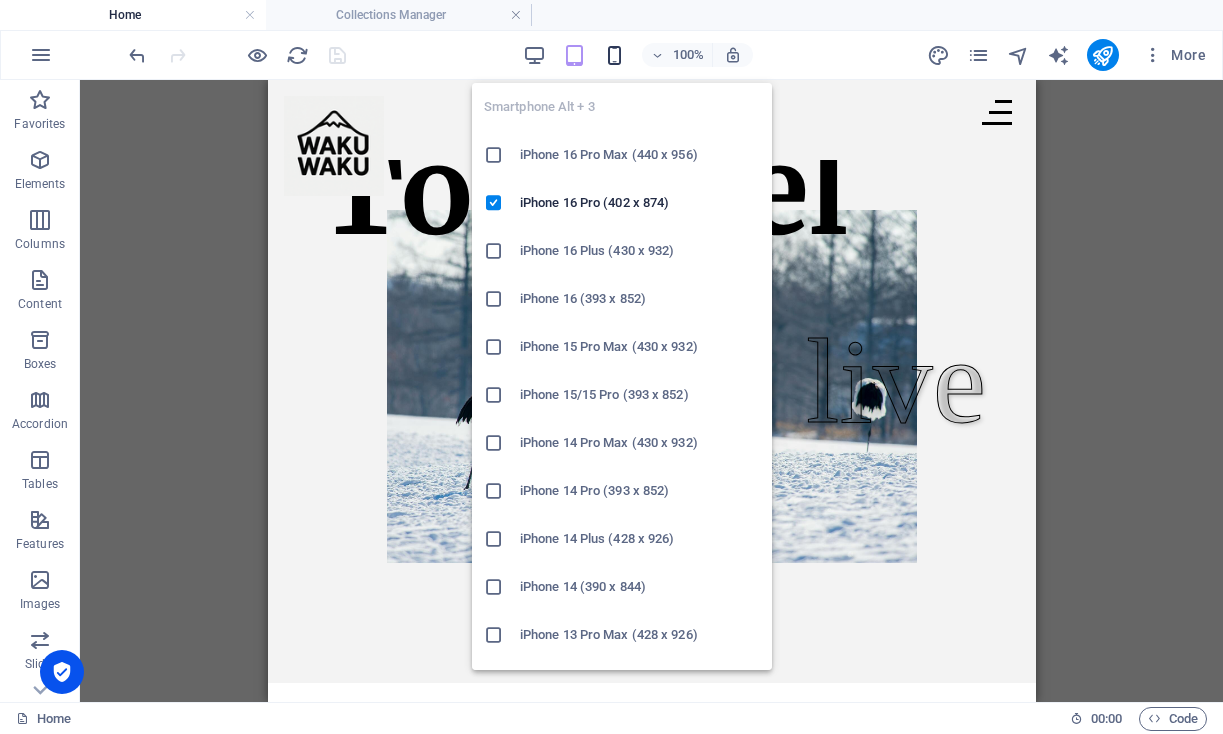 click at bounding box center [614, 55] 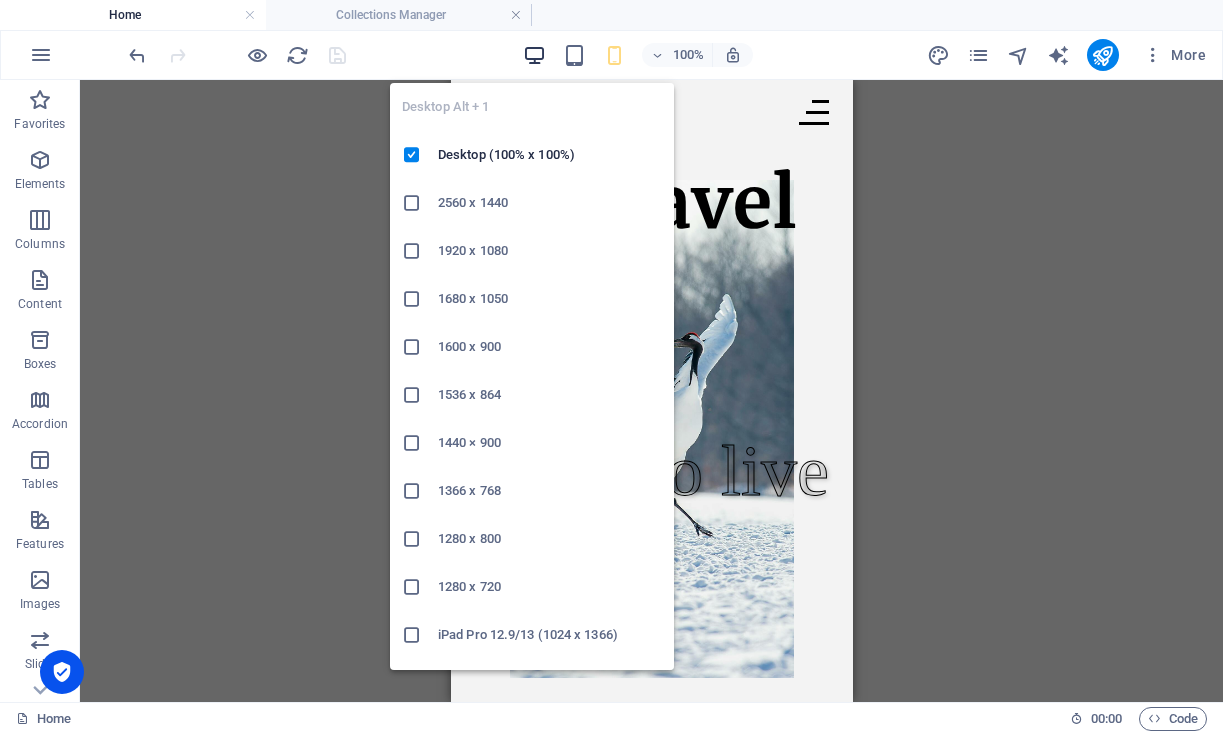 click at bounding box center [534, 55] 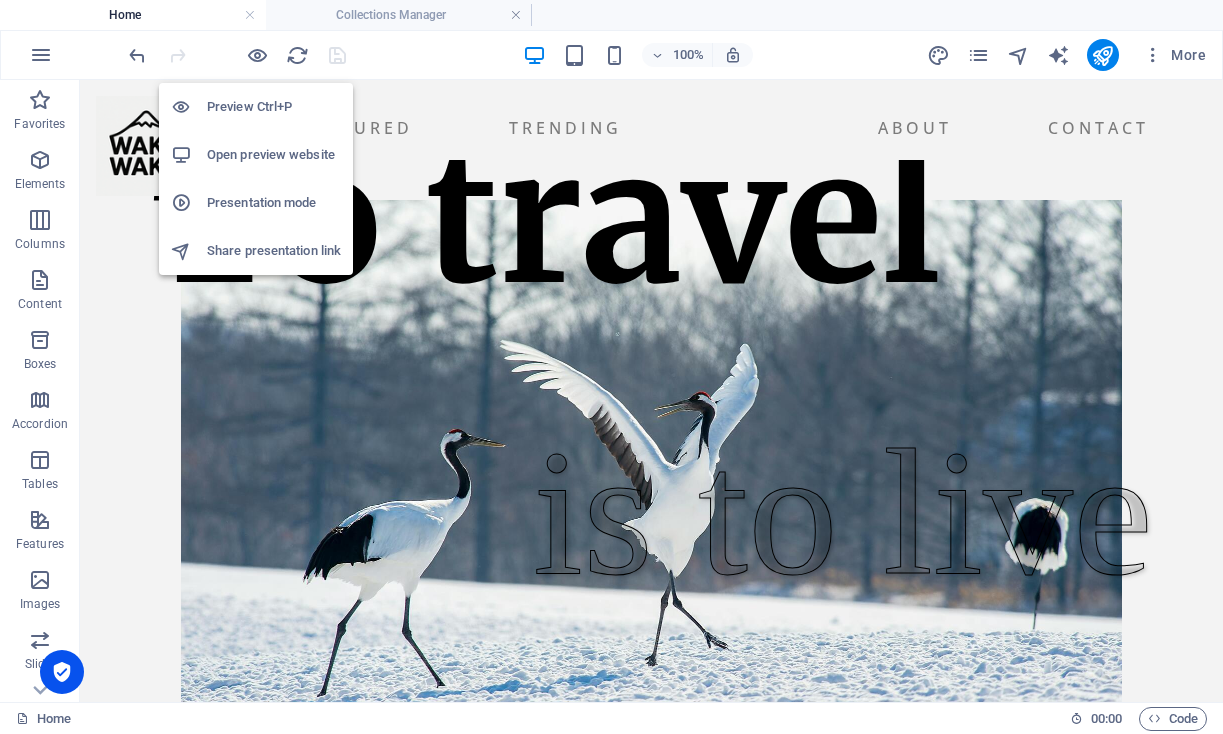 click on "Open preview website" at bounding box center [274, 155] 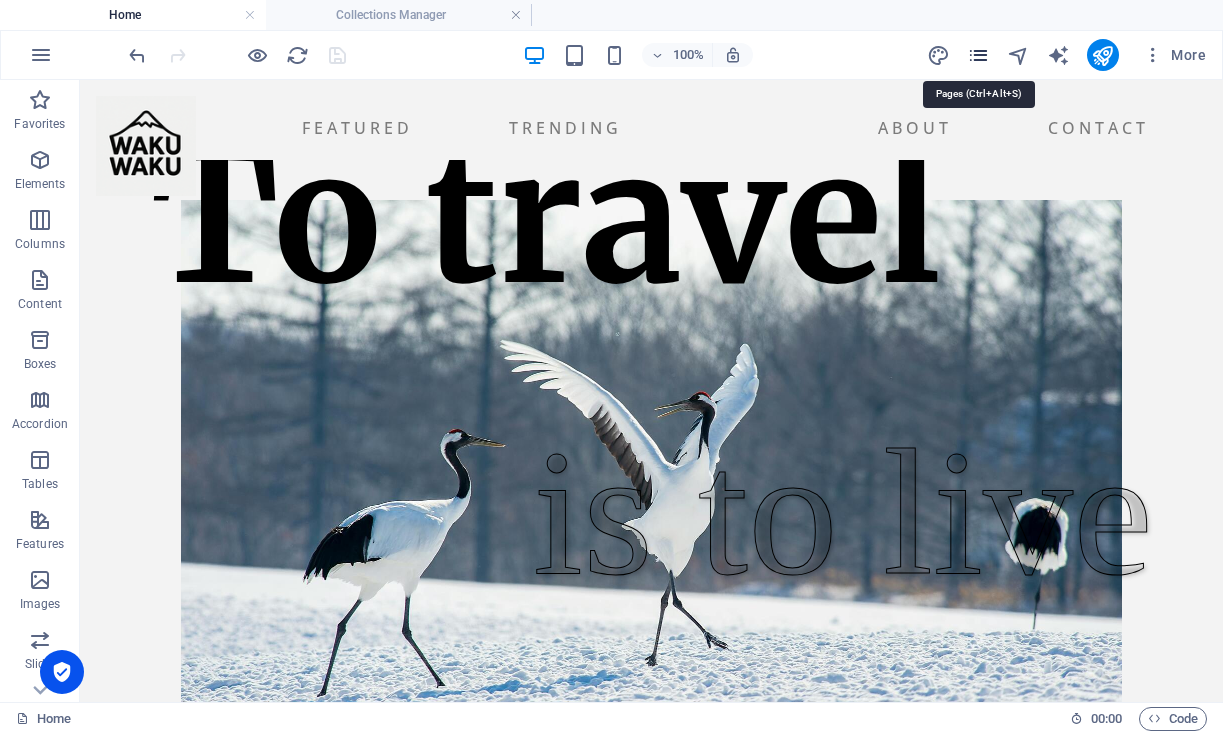 click at bounding box center [978, 55] 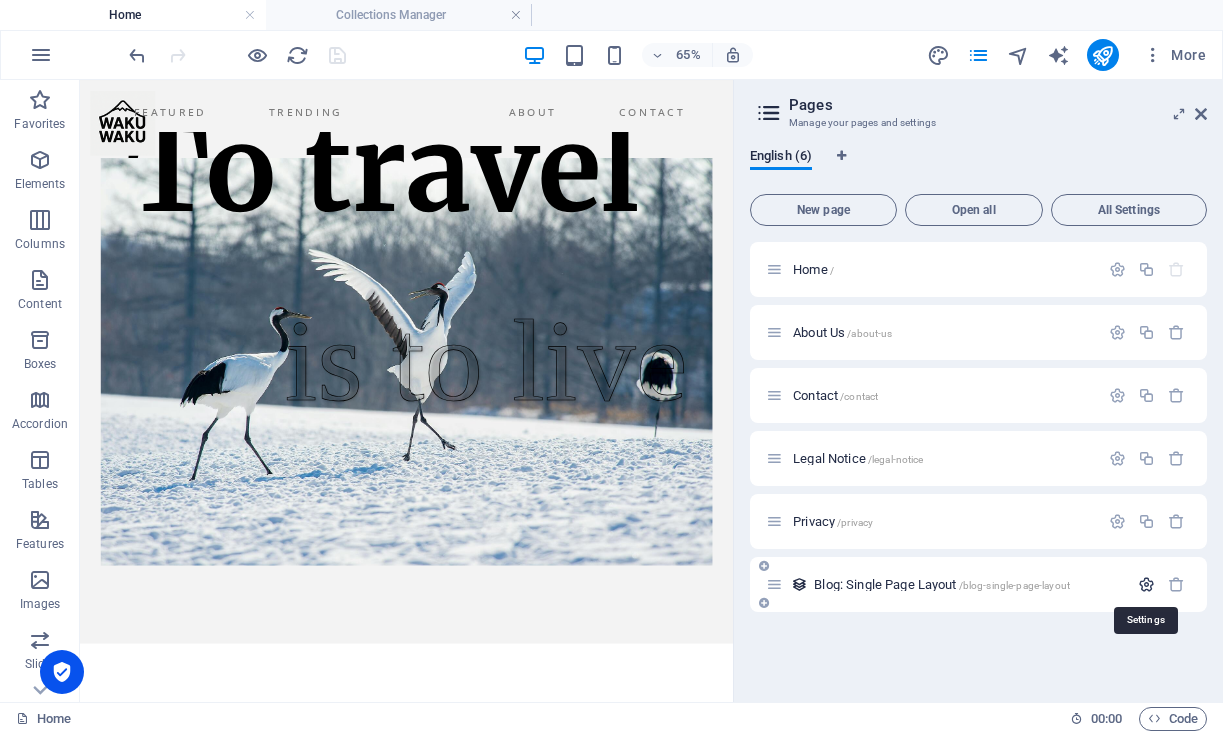 click at bounding box center (1146, 584) 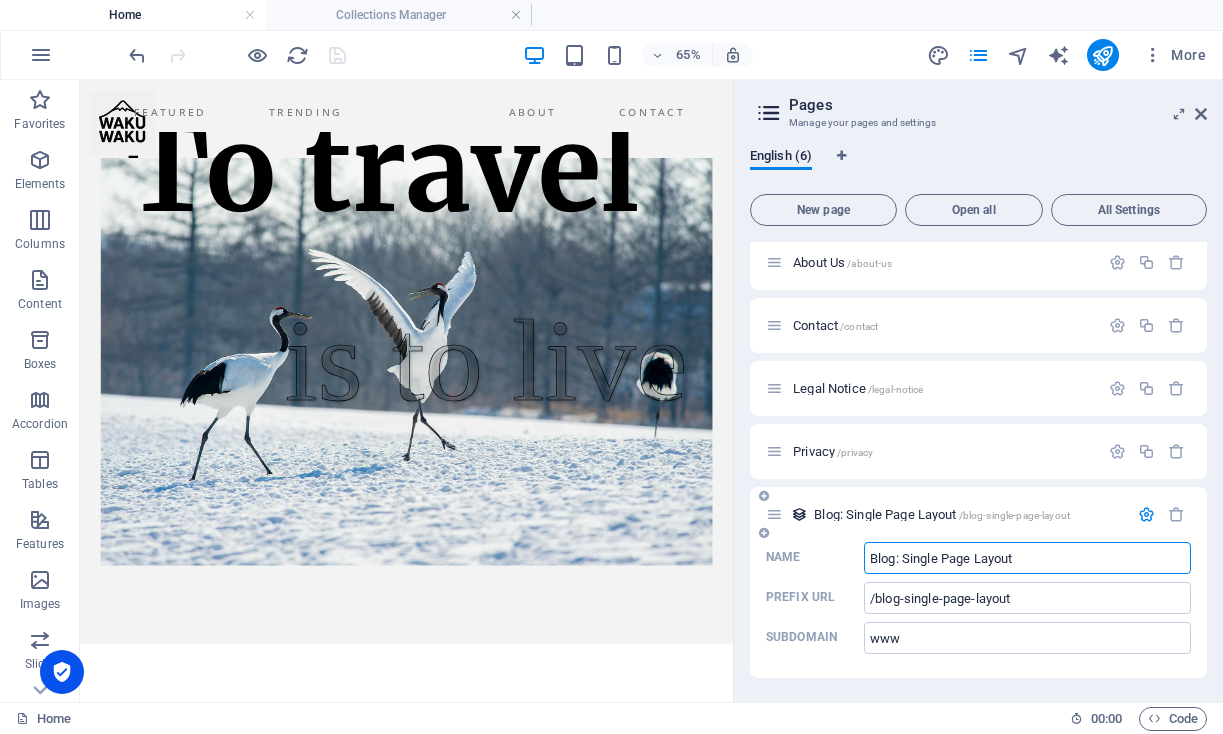 scroll, scrollTop: 70, scrollLeft: 0, axis: vertical 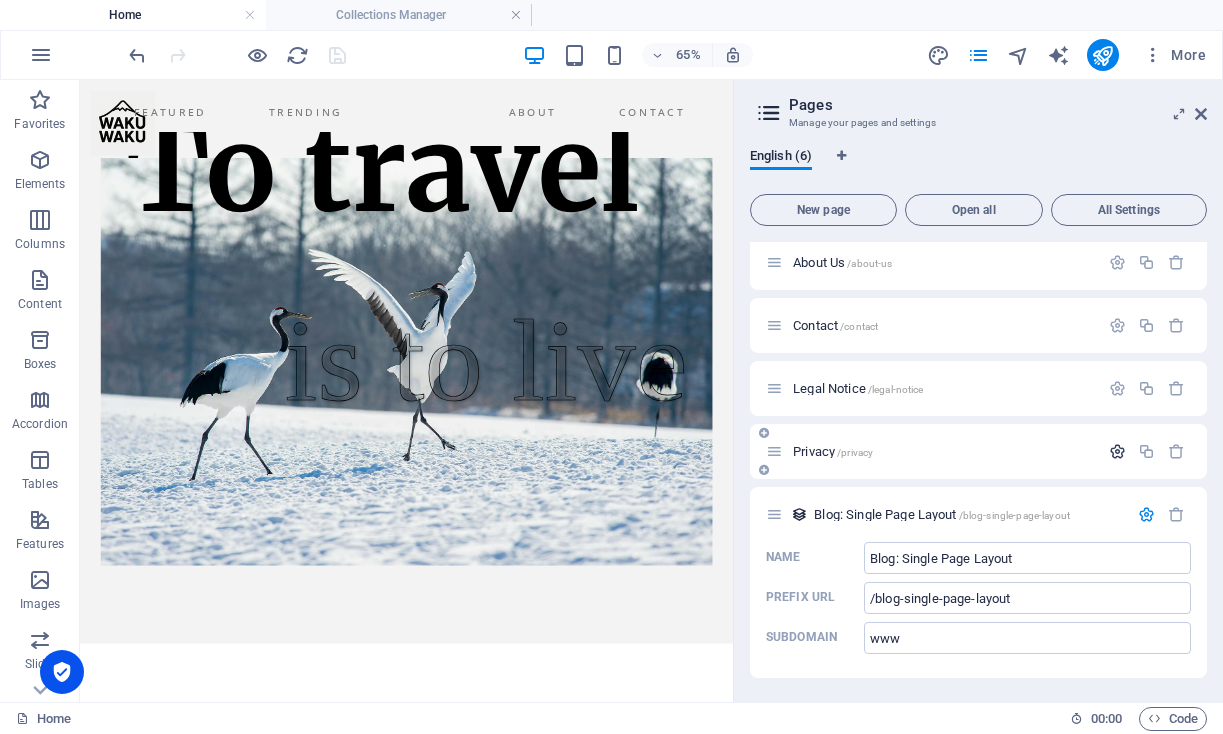click at bounding box center [1117, 451] 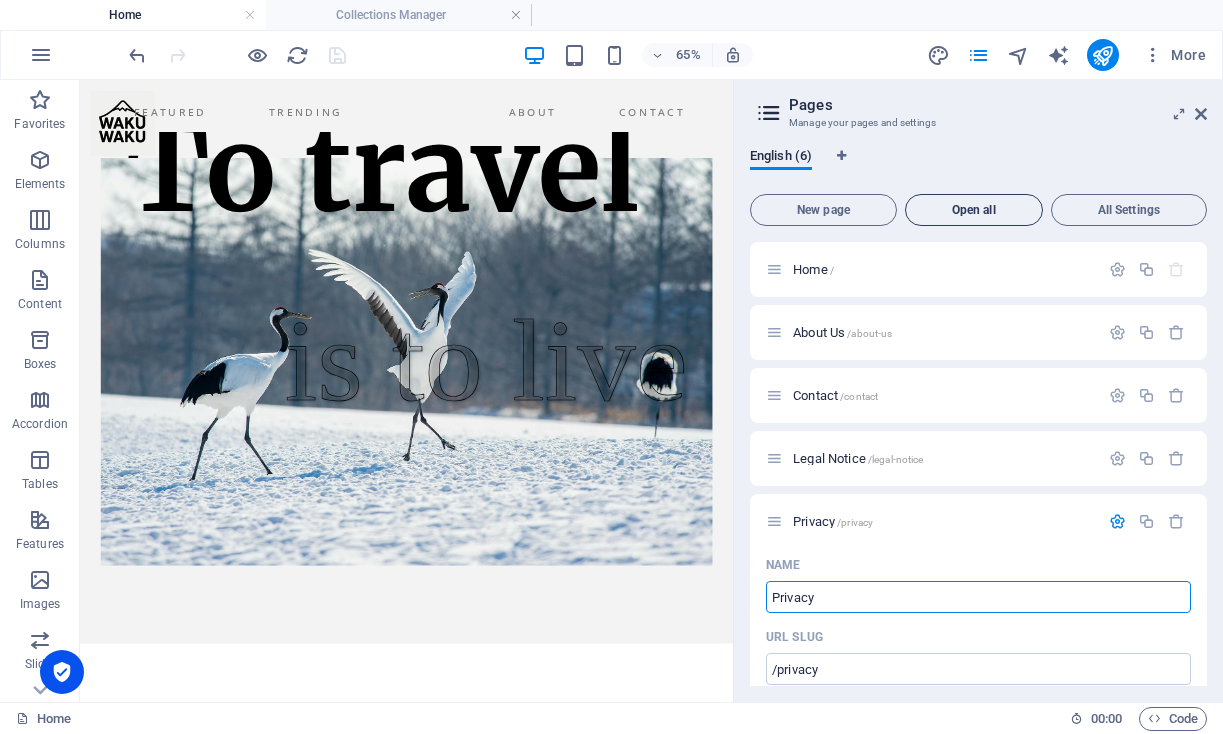 scroll, scrollTop: 0, scrollLeft: 0, axis: both 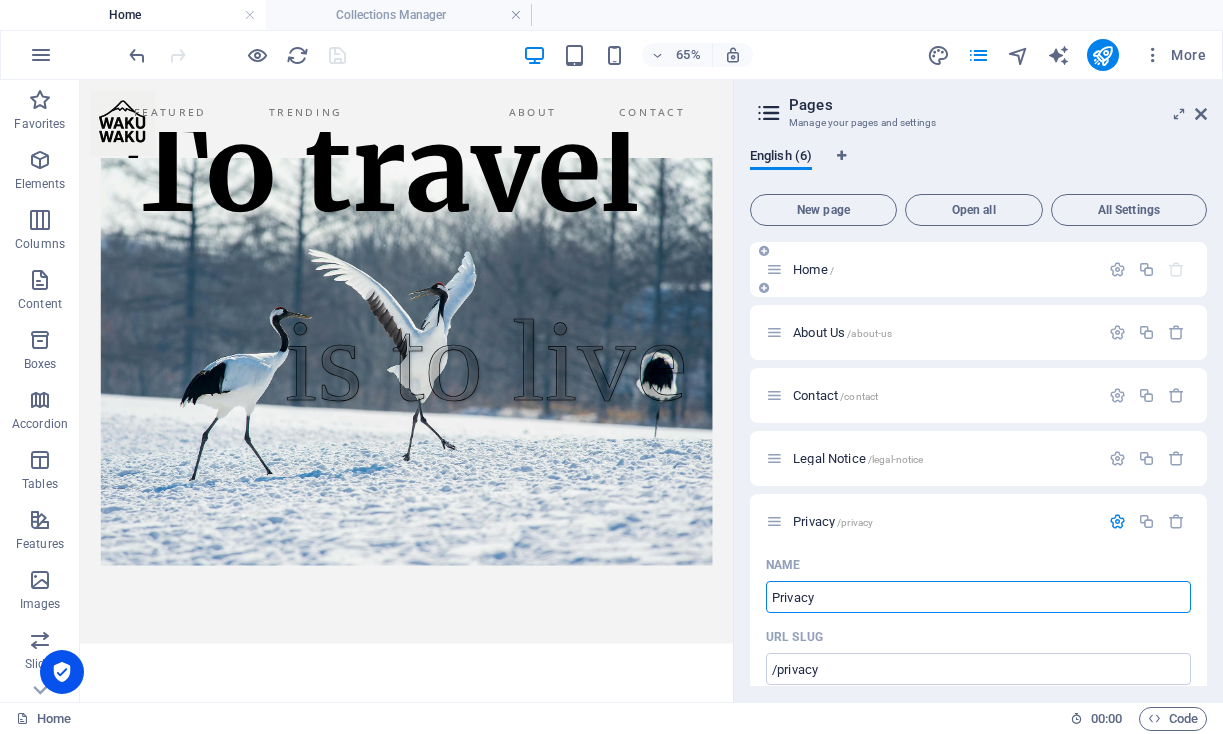 click on "Home /" at bounding box center (932, 269) 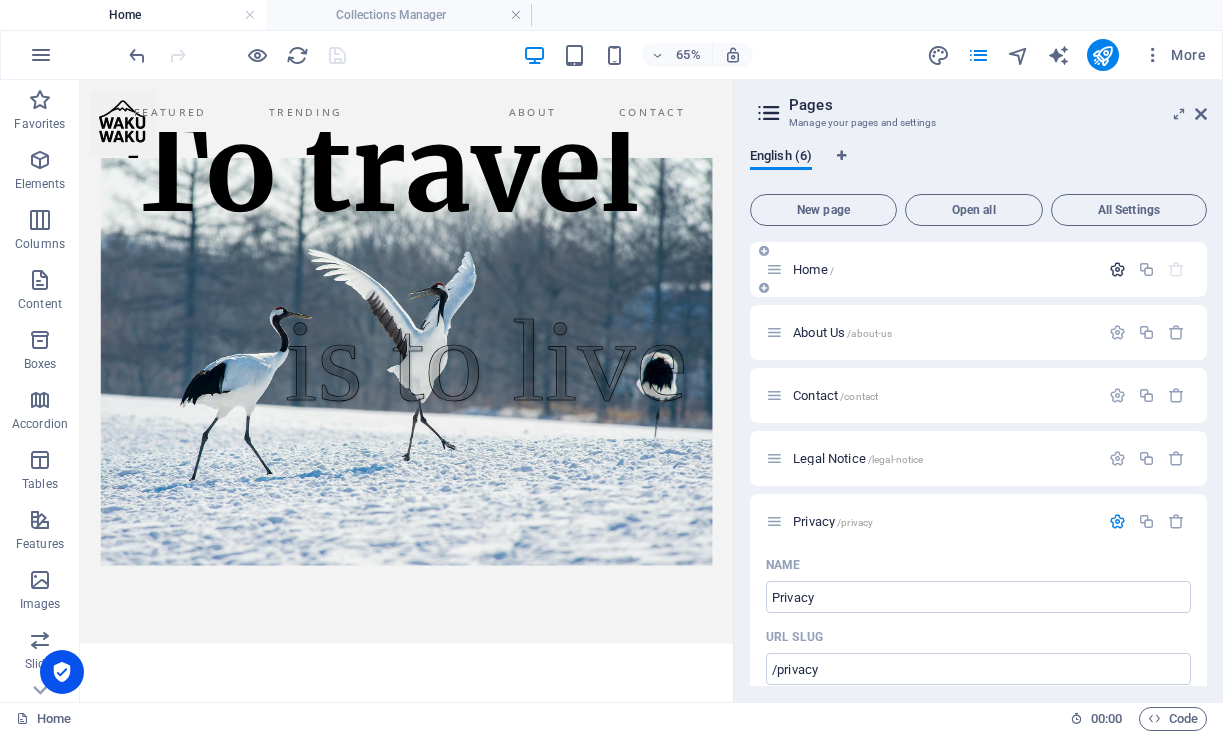 click at bounding box center (1117, 269) 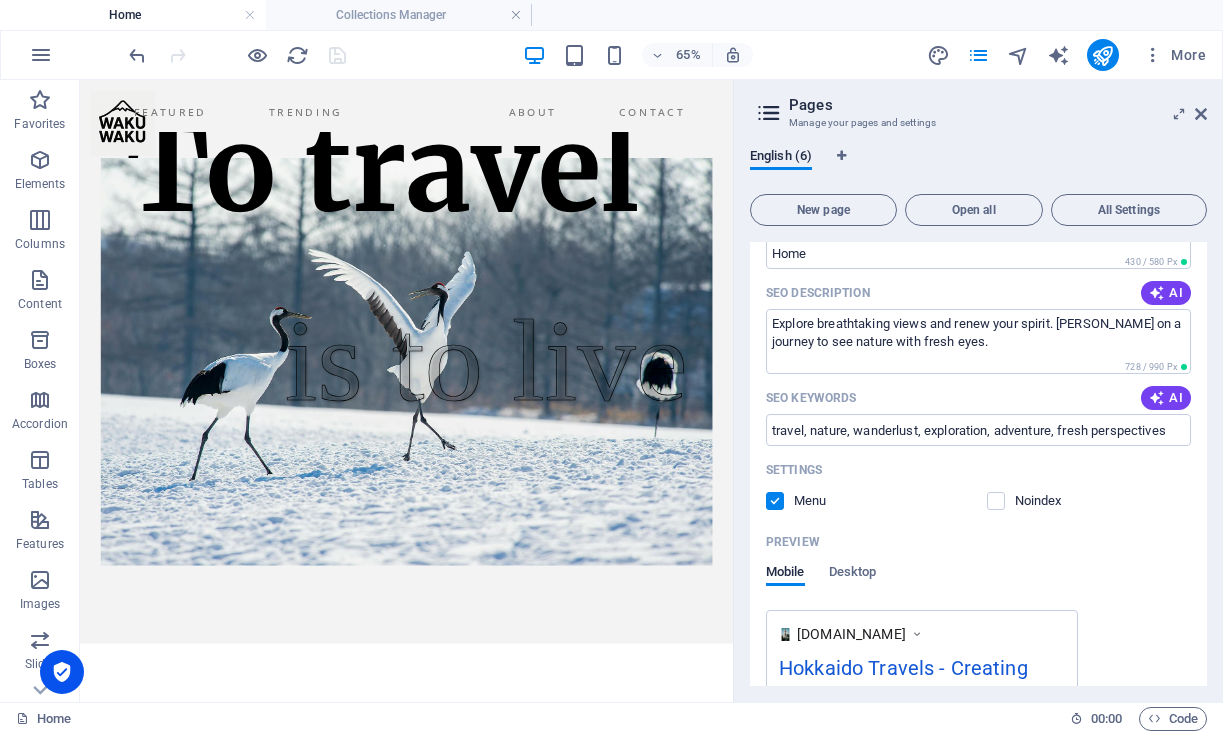 scroll, scrollTop: 232, scrollLeft: 0, axis: vertical 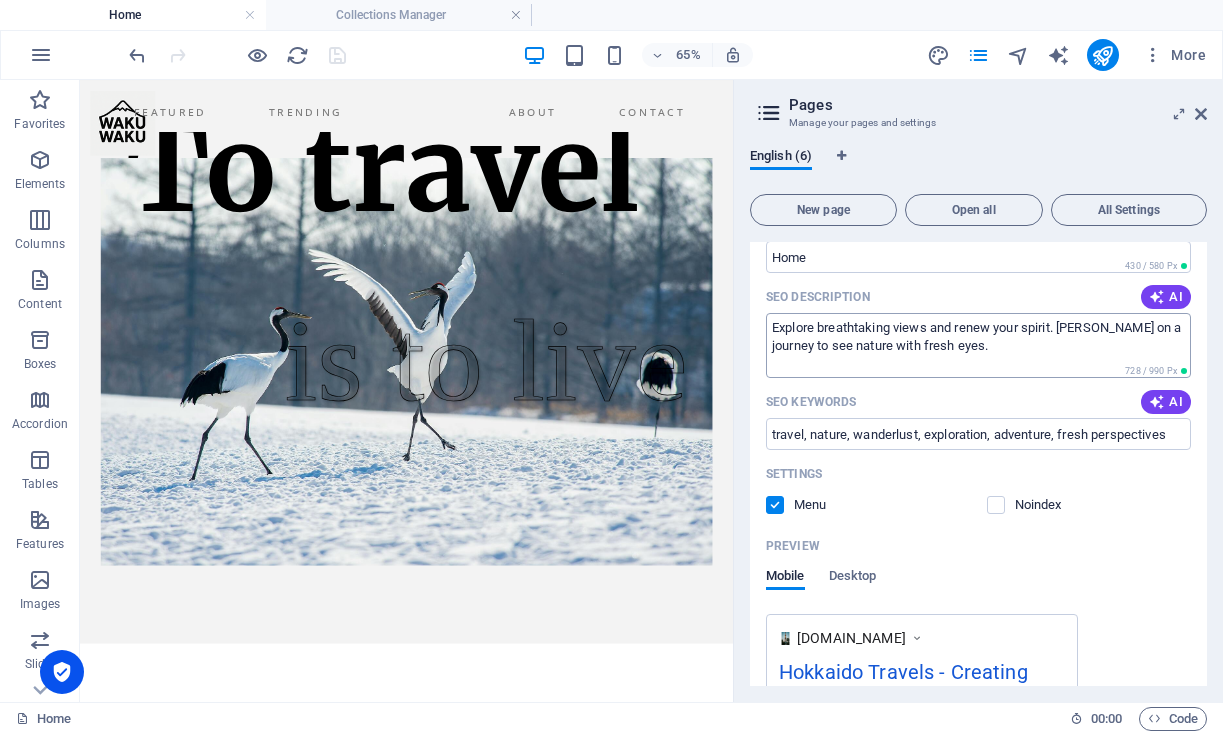 click on "Explore breathtaking views and renew your spirit. [PERSON_NAME] on a journey to see nature with fresh eyes." at bounding box center (978, 345) 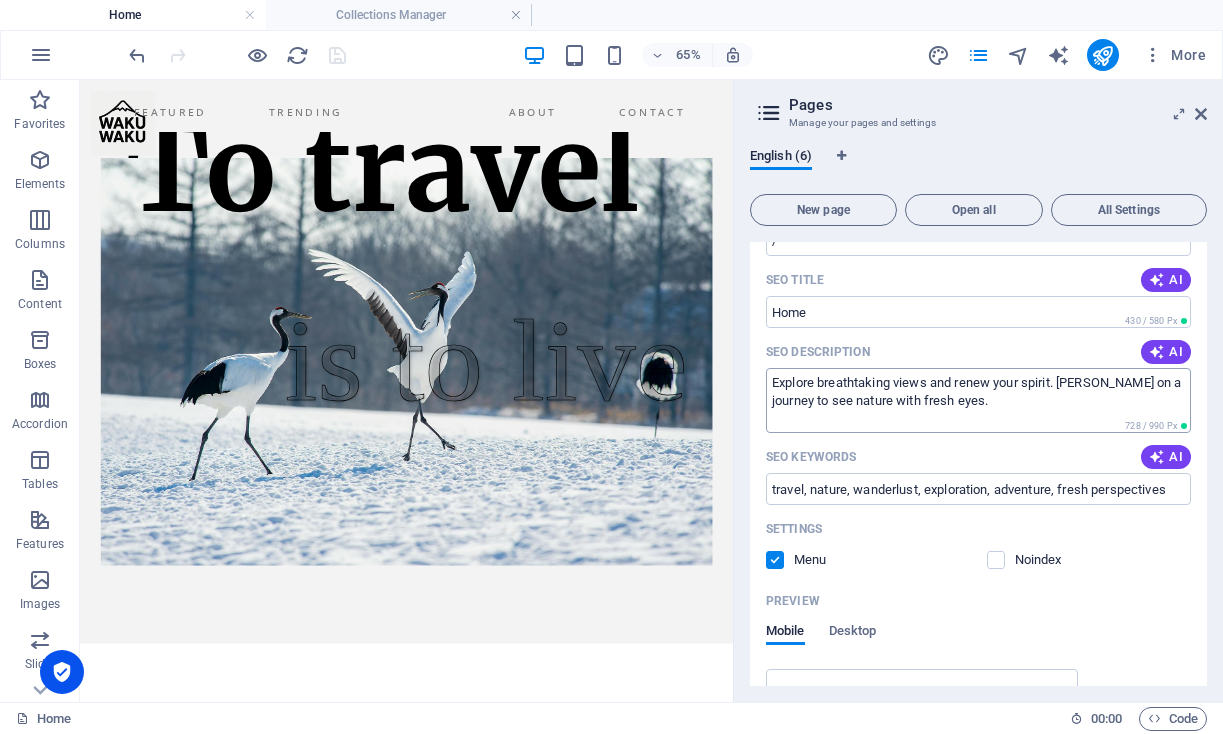 scroll, scrollTop: 170, scrollLeft: 0, axis: vertical 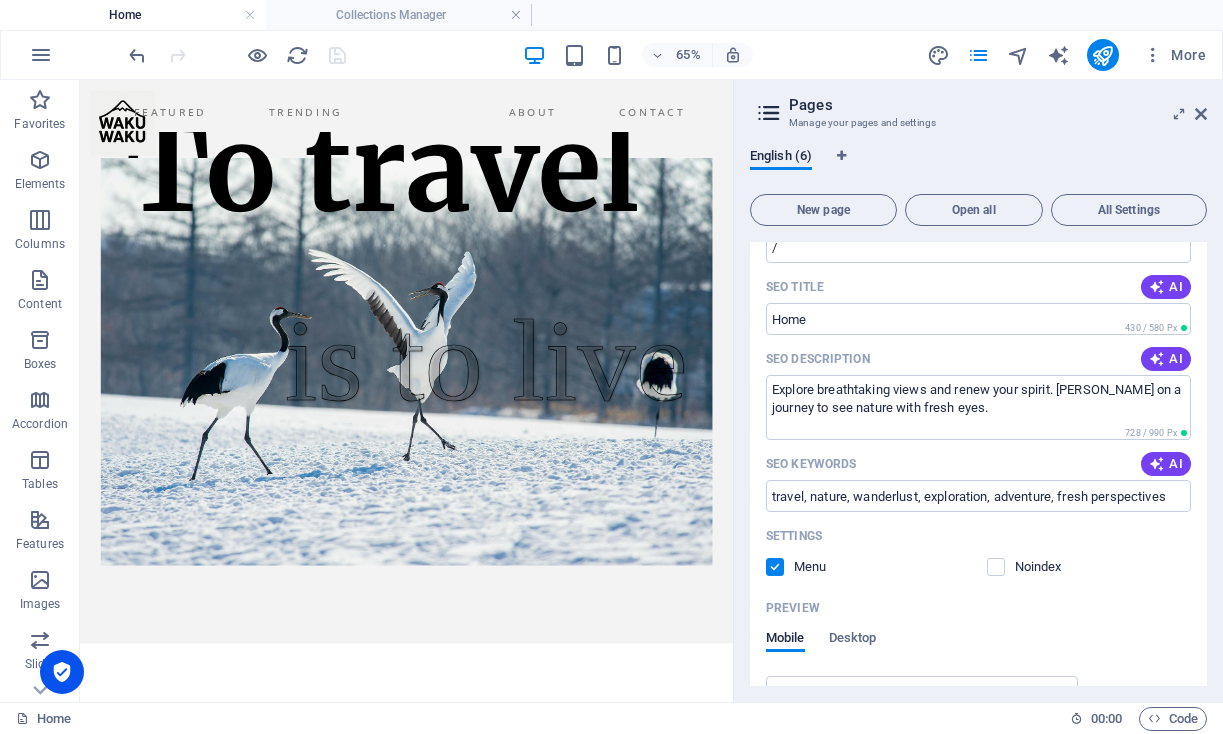 drag, startPoint x: 1088, startPoint y: 402, endPoint x: 749, endPoint y: 385, distance: 339.426 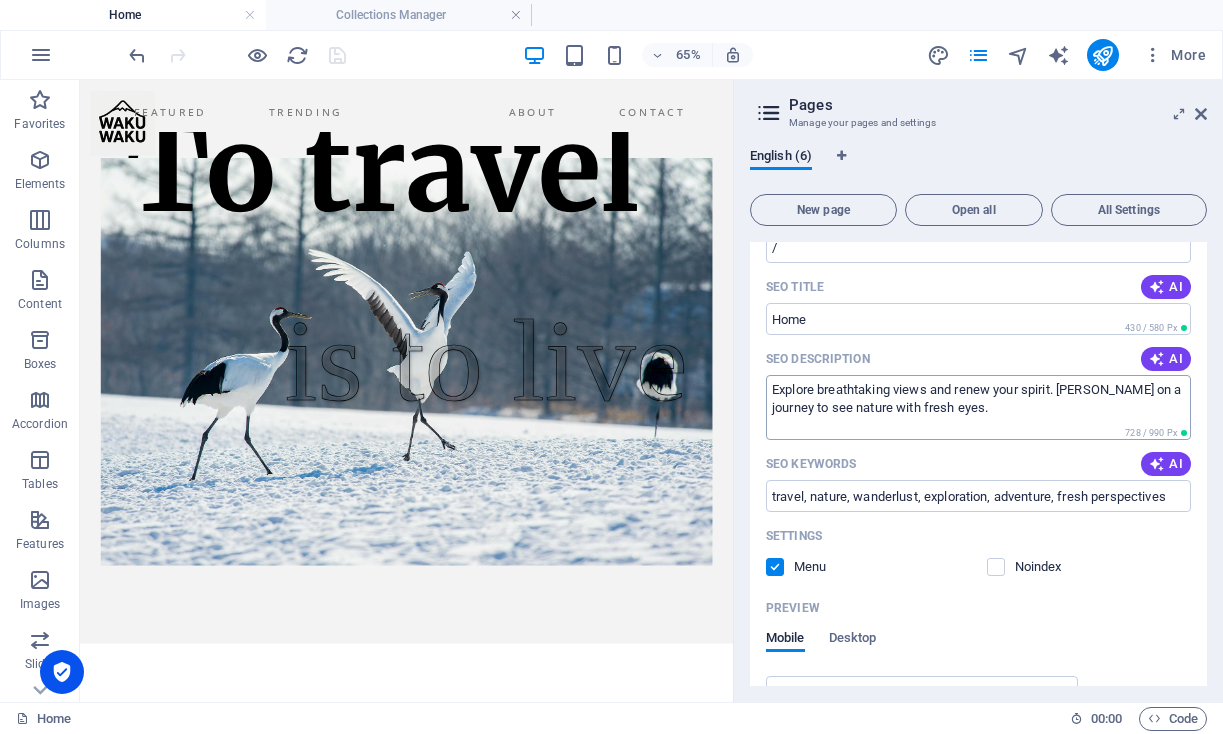 click on "Explore breathtaking views and renew your spirit. [PERSON_NAME] on a journey to see nature with fresh eyes." at bounding box center [978, 407] 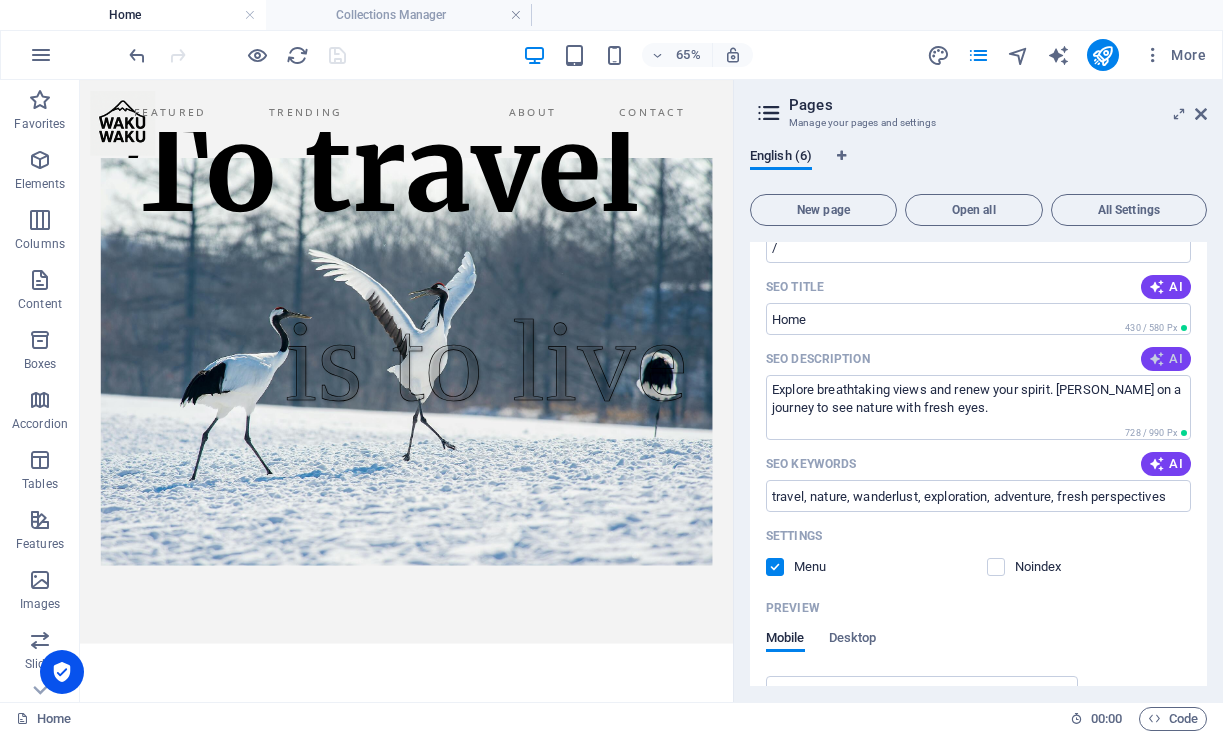 click on "AI" at bounding box center (1166, 359) 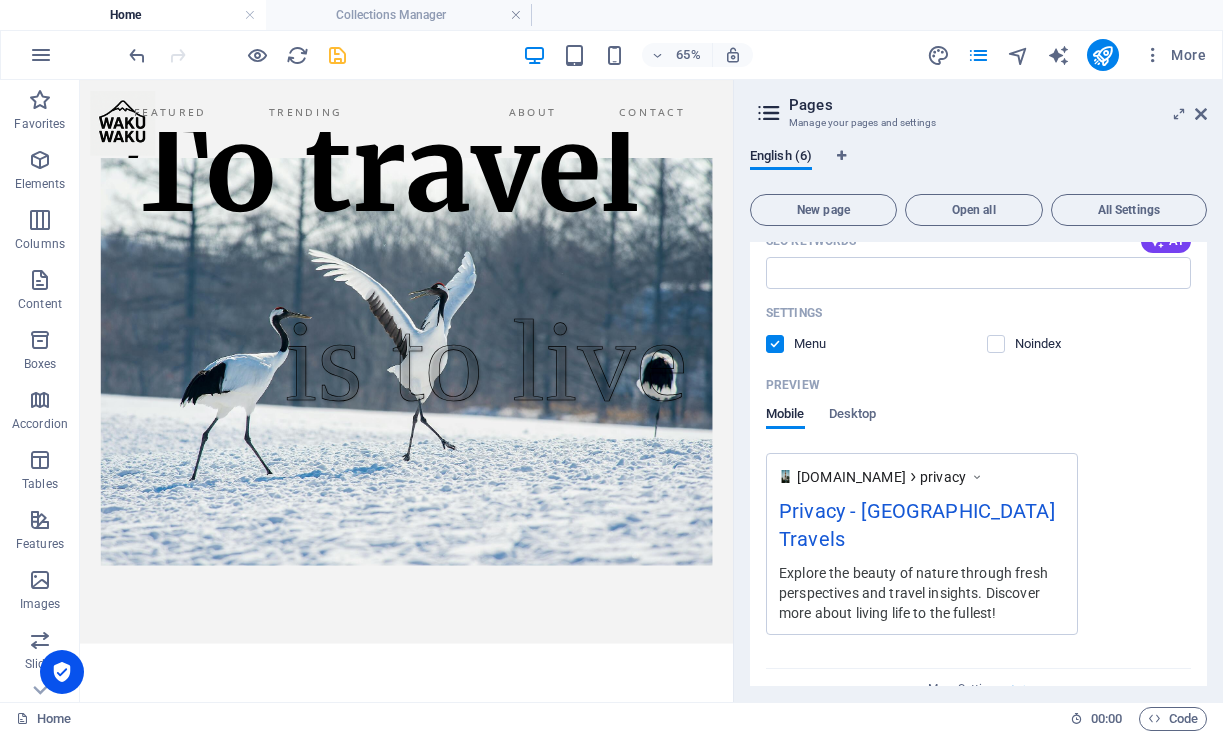 scroll, scrollTop: 1475, scrollLeft: 0, axis: vertical 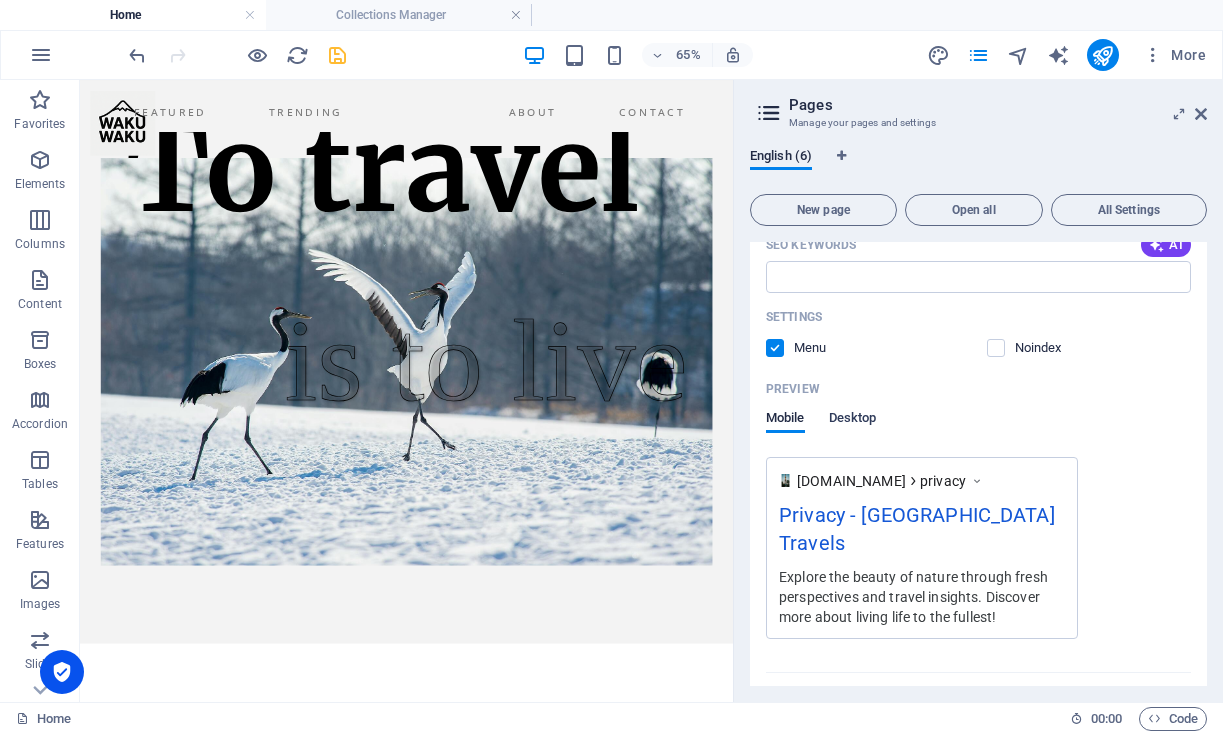 click on "Desktop" at bounding box center [853, 420] 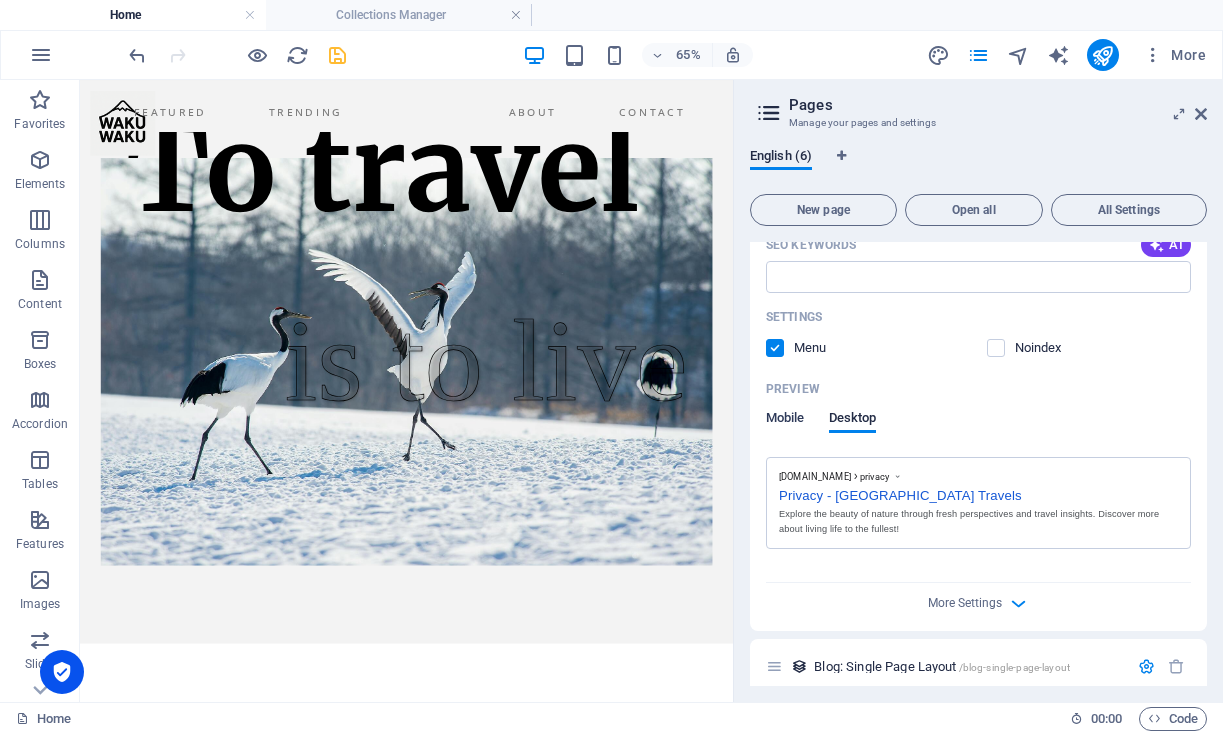 click on "Mobile" at bounding box center [785, 420] 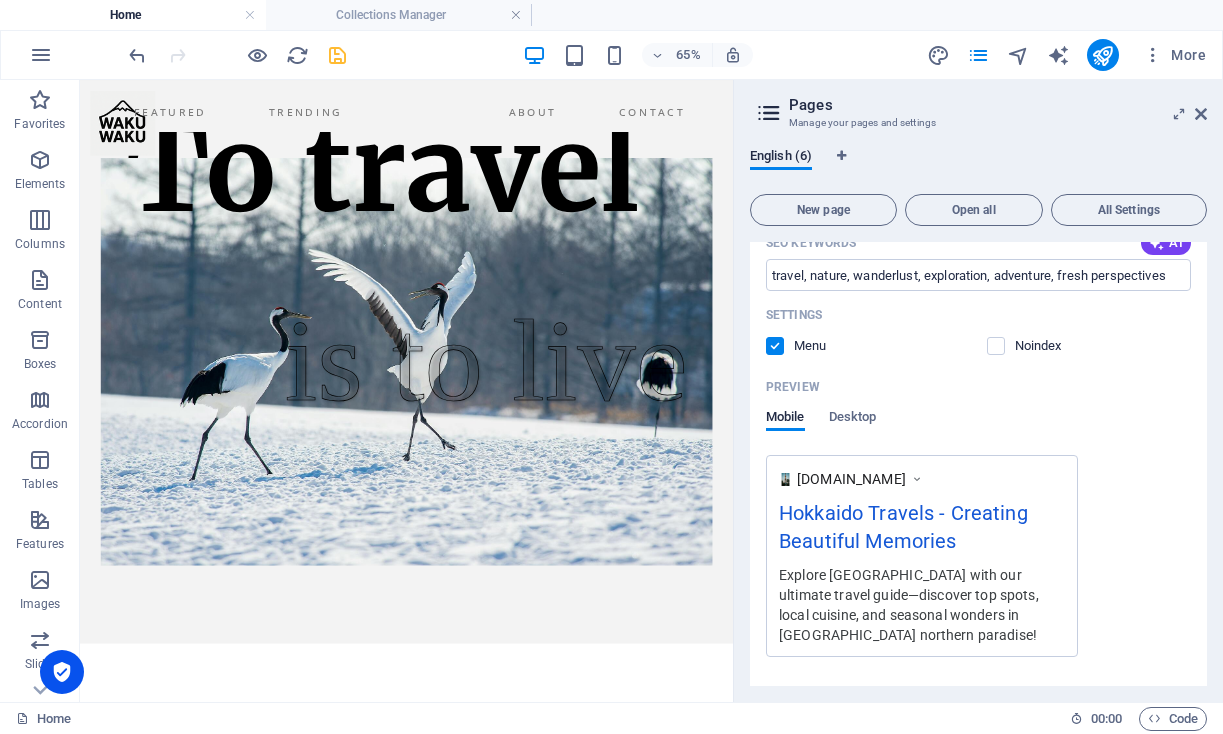 scroll, scrollTop: 381, scrollLeft: 0, axis: vertical 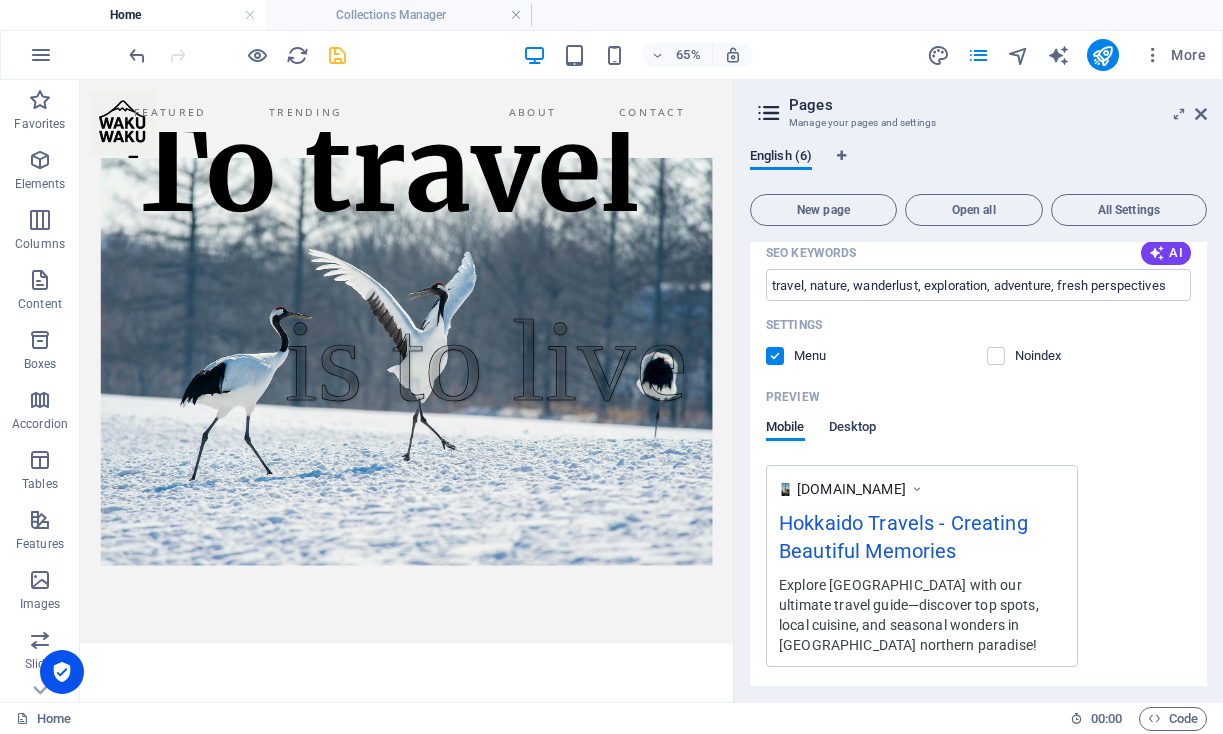 click on "Desktop" at bounding box center [853, 429] 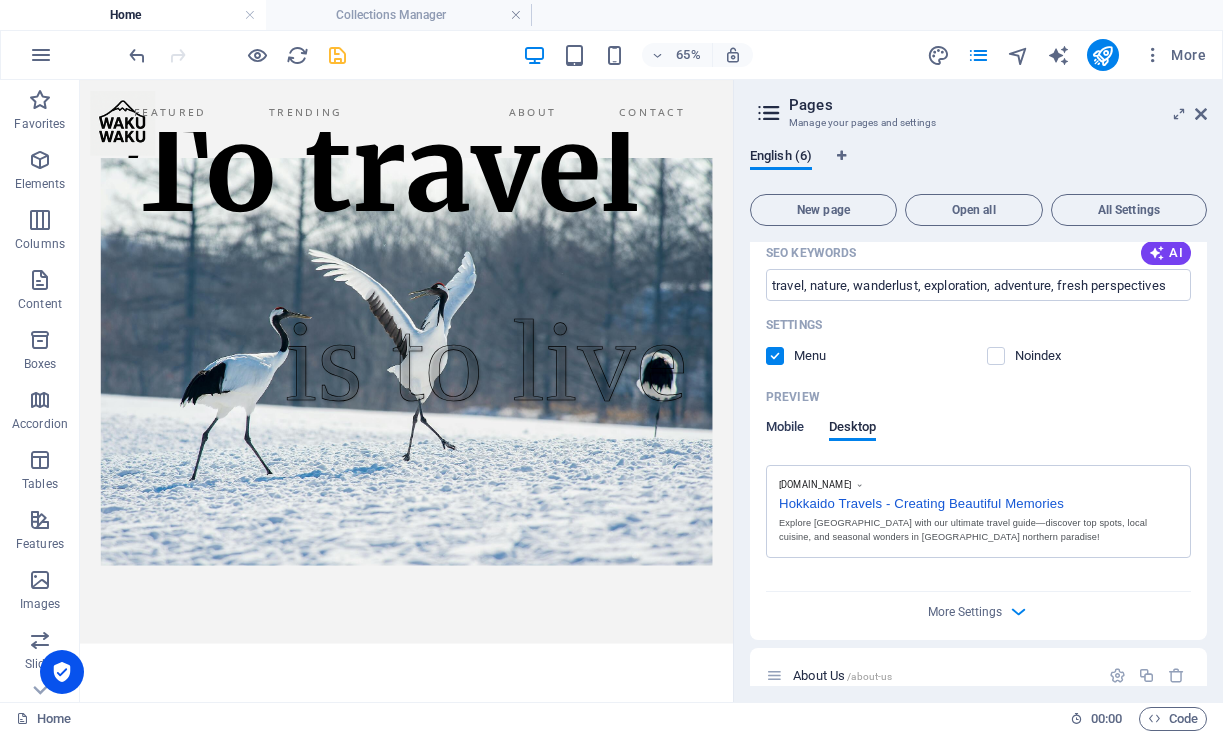 click on "Mobile" at bounding box center (785, 429) 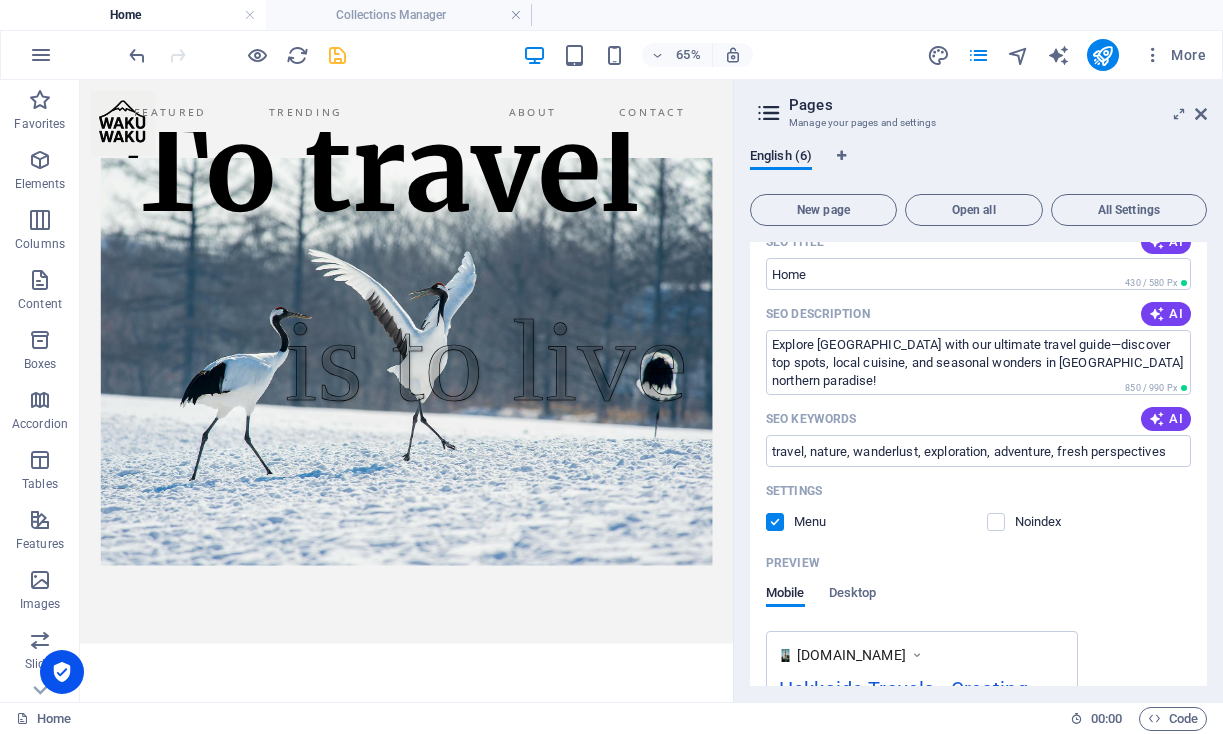 scroll, scrollTop: 213, scrollLeft: 0, axis: vertical 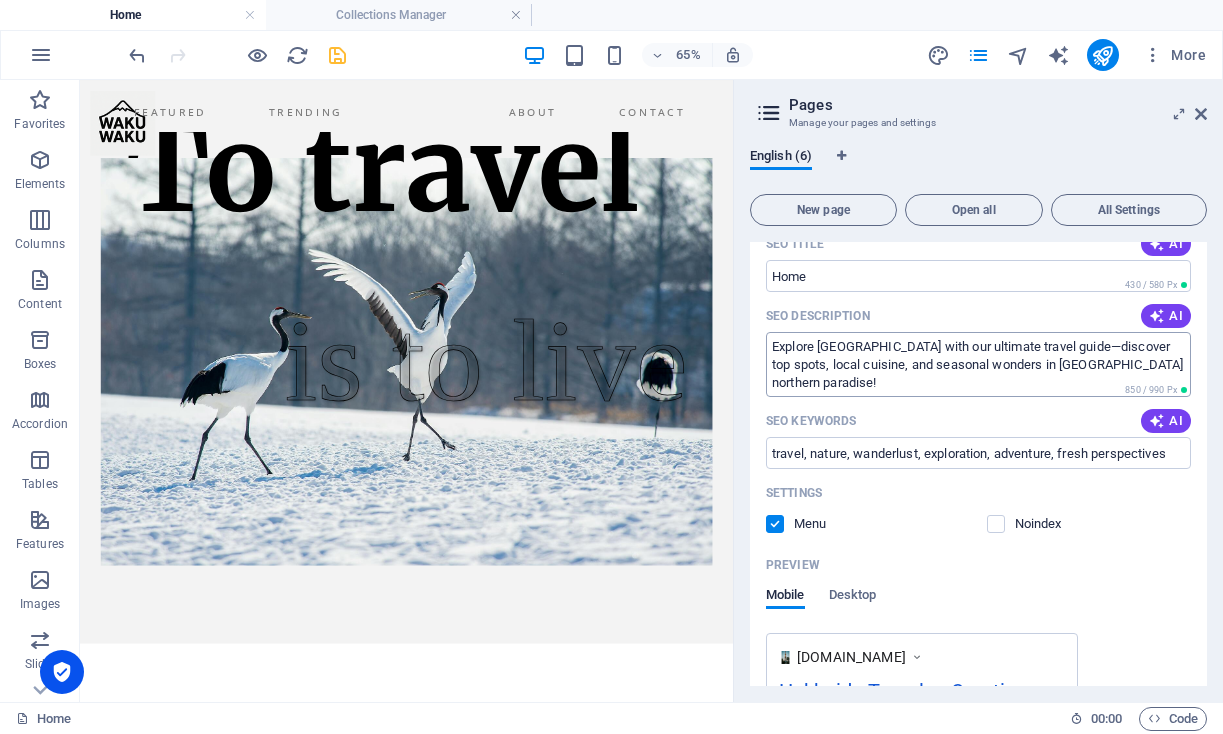click on "Explore [GEOGRAPHIC_DATA] with our ultimate travel guide—discover top spots, local cuisine, and seasonal wonders in [GEOGRAPHIC_DATA] northern paradise!" at bounding box center [978, 364] 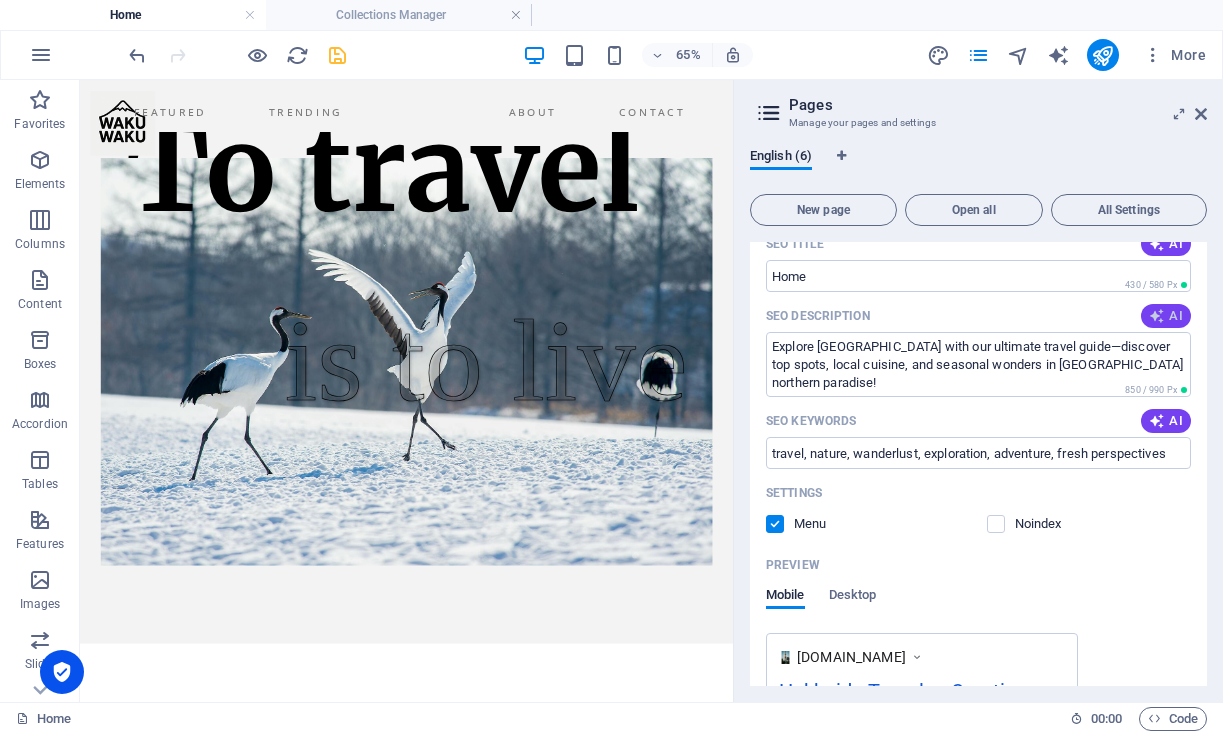 click on "AI" at bounding box center (1166, 316) 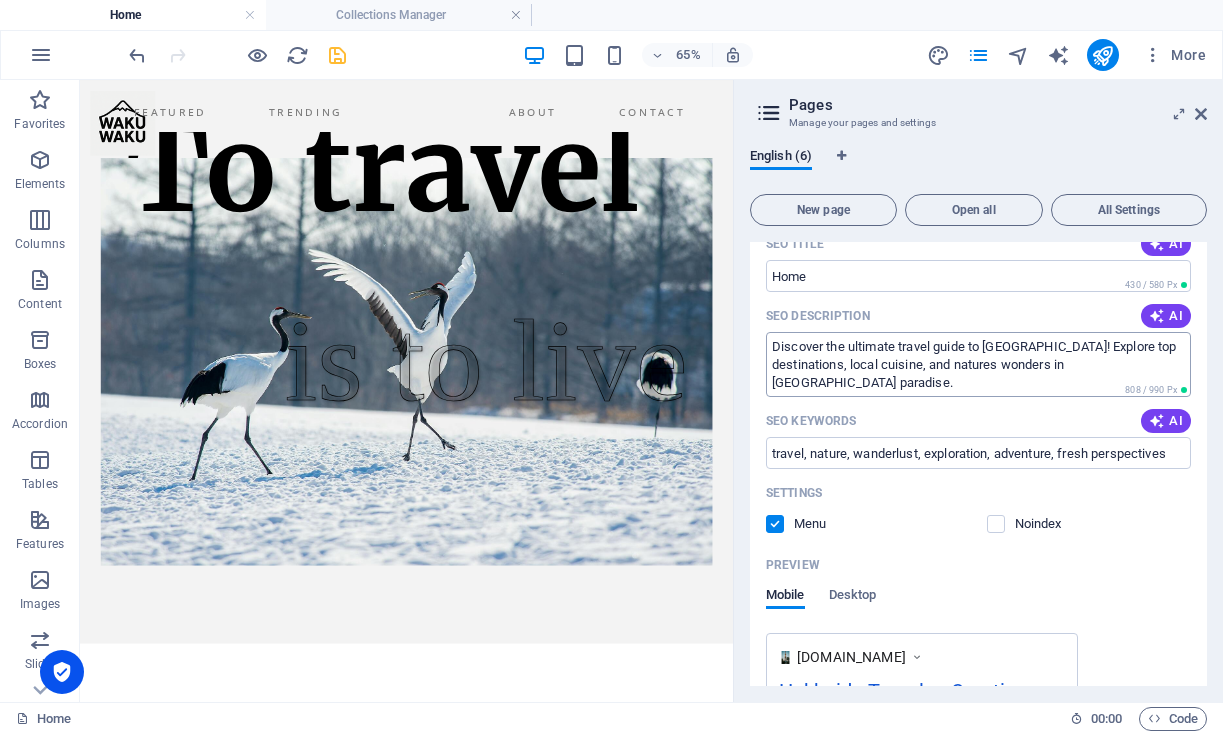 drag, startPoint x: 1010, startPoint y: 358, endPoint x: 900, endPoint y: 360, distance: 110.01818 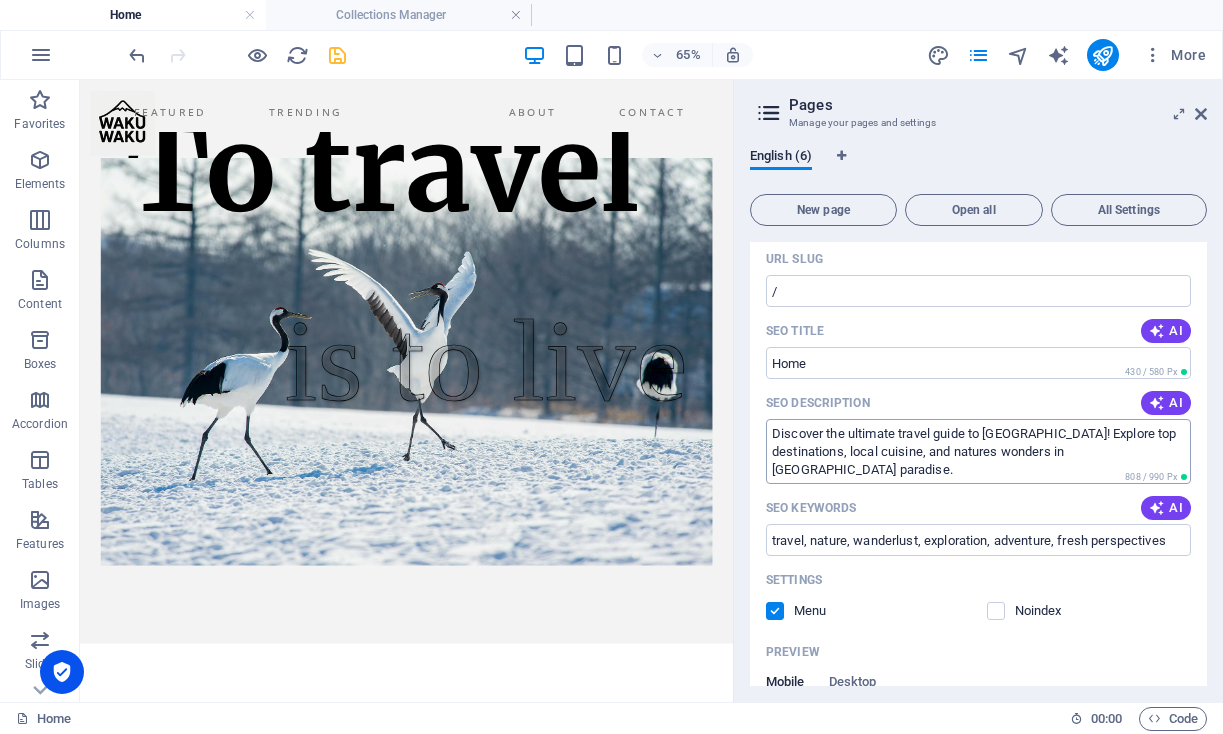 scroll, scrollTop: 109, scrollLeft: 0, axis: vertical 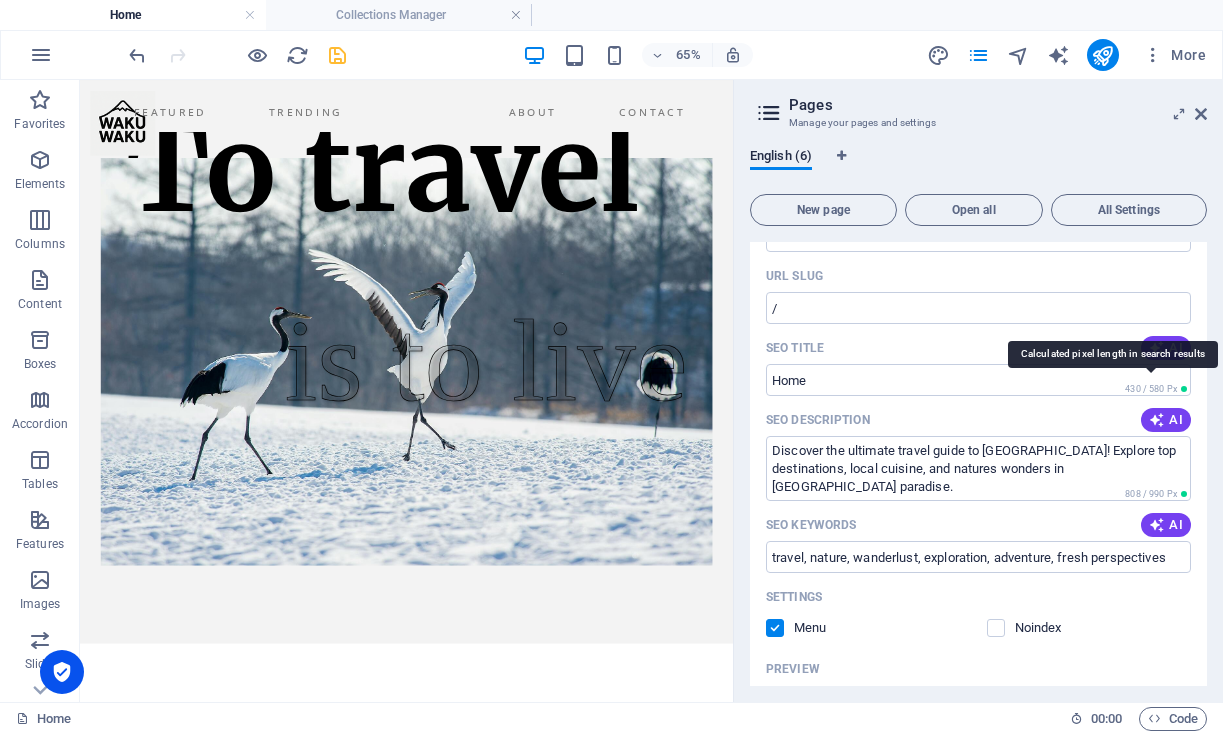 click on "430 / 580 Px" at bounding box center (1156, 389) 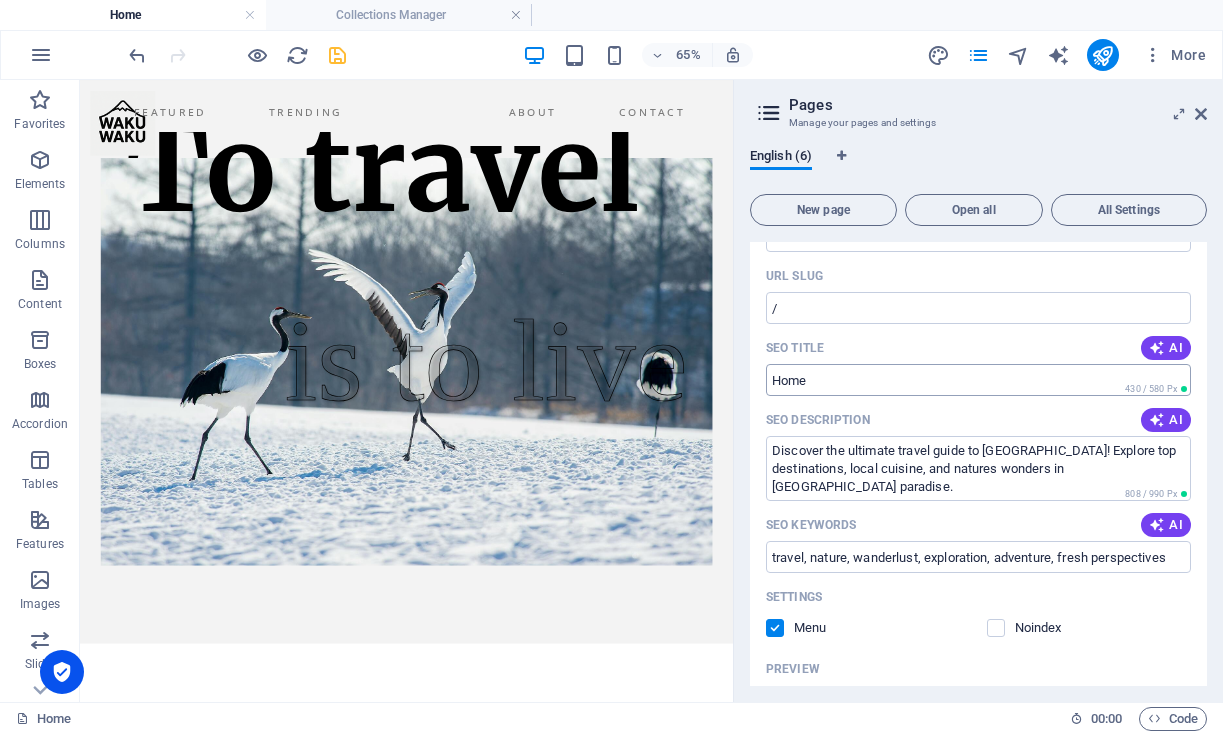 click on "SEO Title" at bounding box center [978, 380] 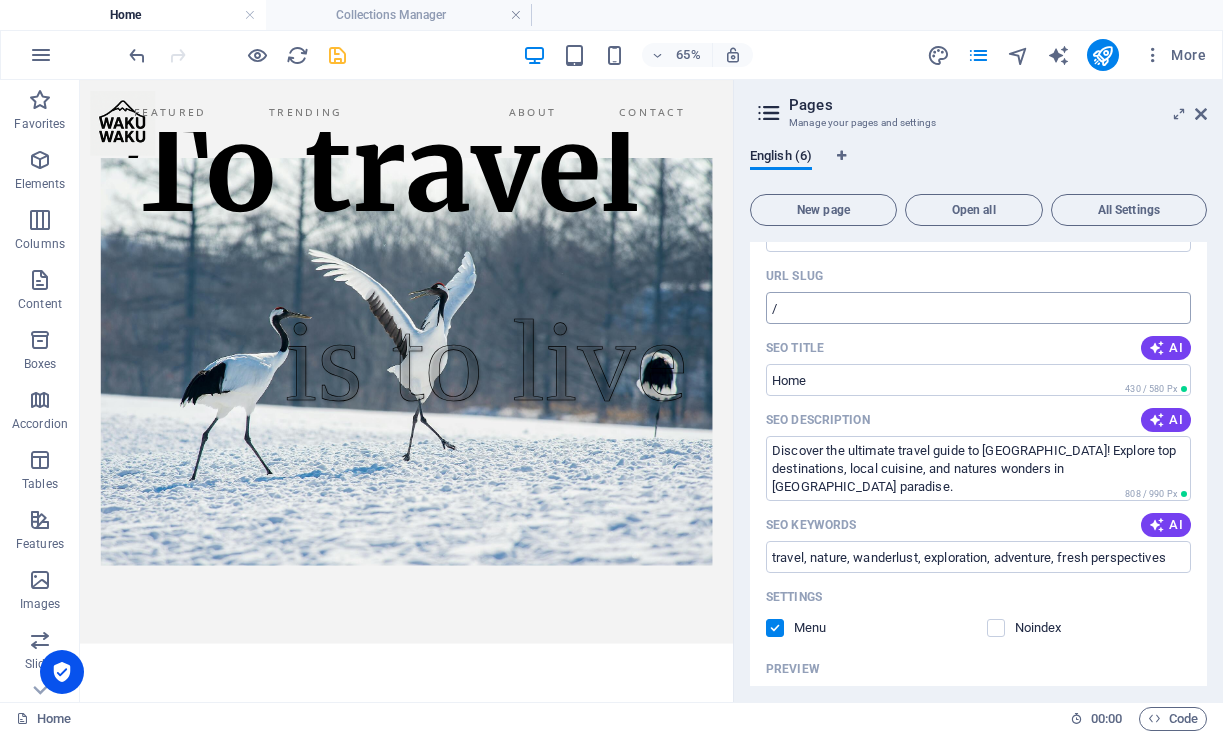 click on "/" at bounding box center (978, 308) 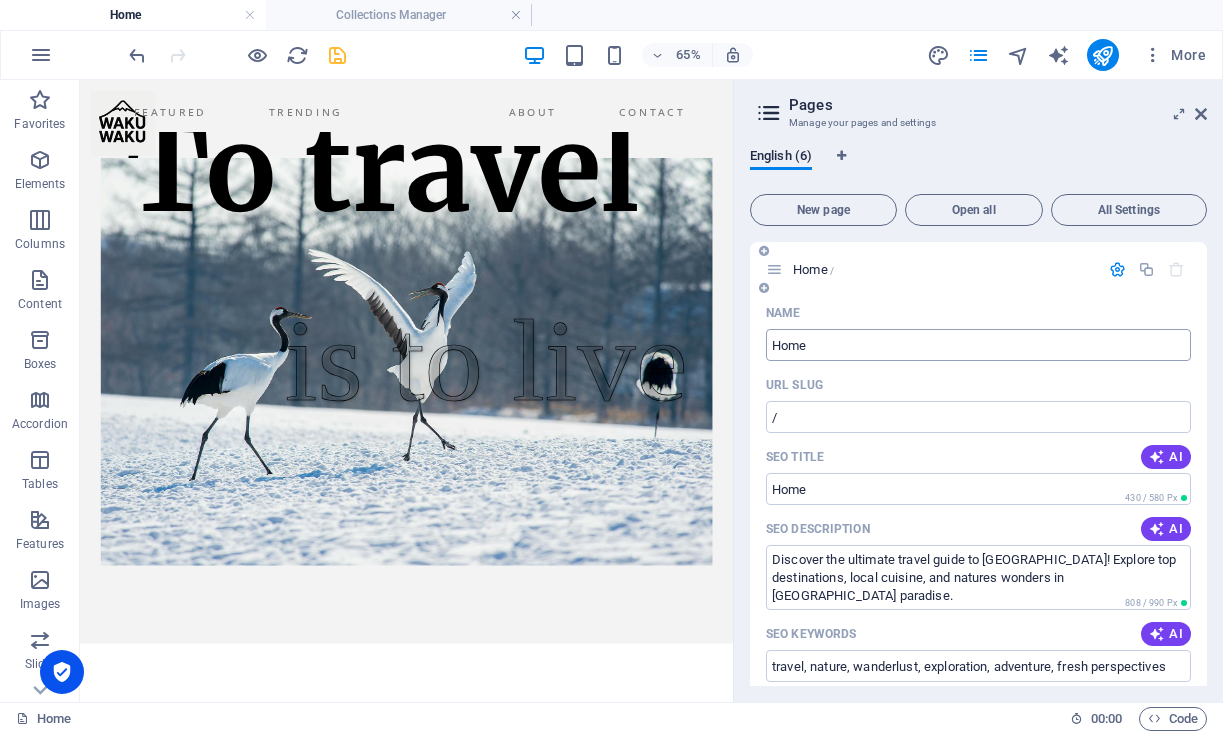 scroll, scrollTop: 0, scrollLeft: 0, axis: both 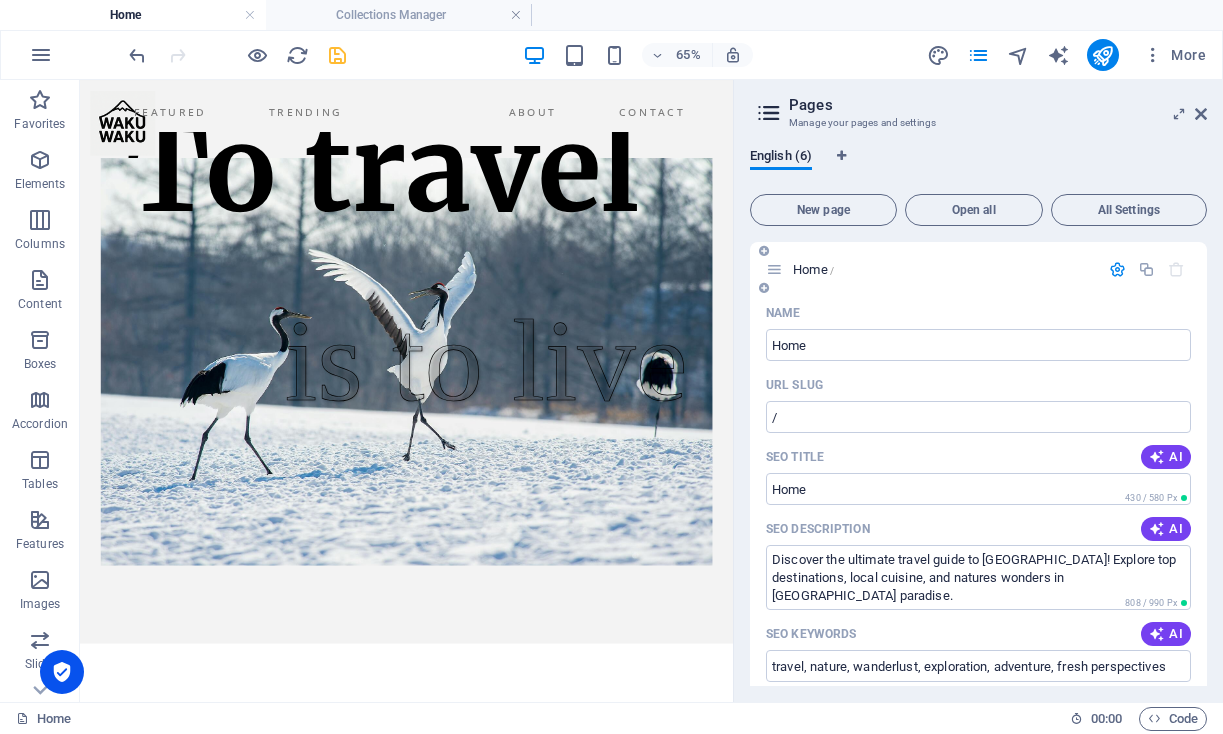 click at bounding box center [764, 288] 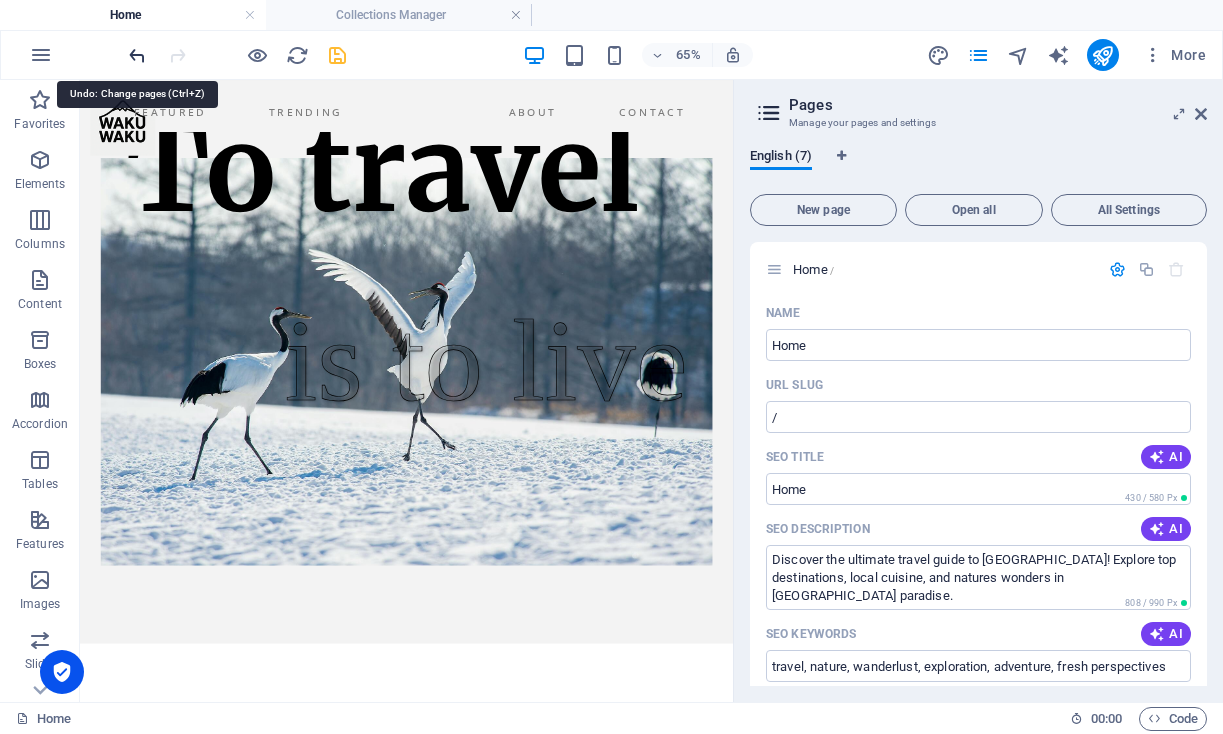 click at bounding box center [137, 55] 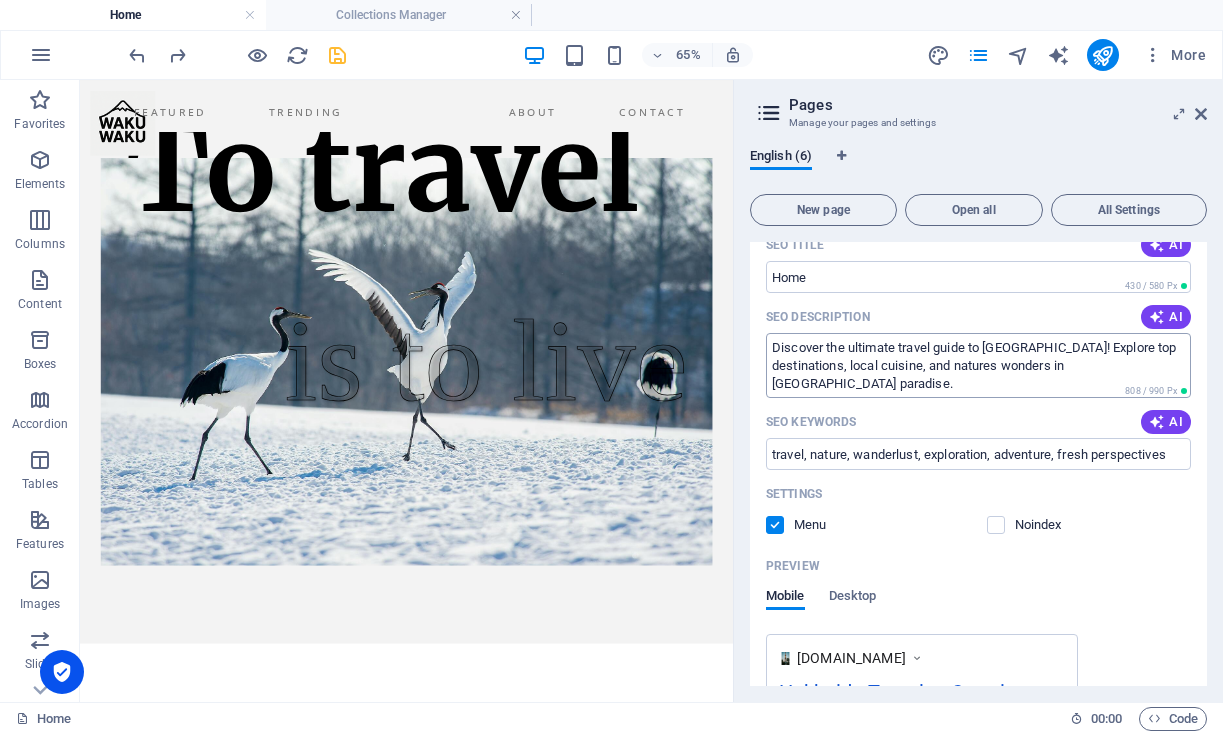 scroll, scrollTop: 216, scrollLeft: 0, axis: vertical 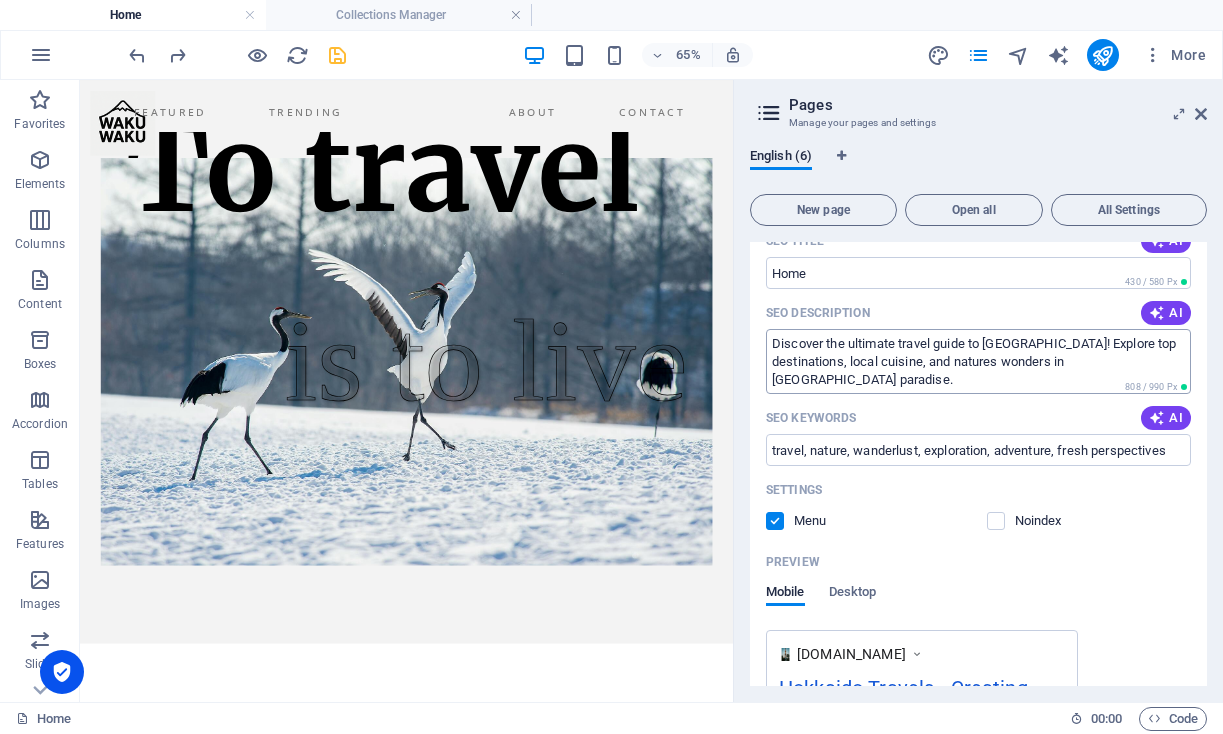 click on "Discover the ultimate travel guide to [GEOGRAPHIC_DATA]! Explore top destinations, local cuisine, and natures wonders in [GEOGRAPHIC_DATA] paradise." at bounding box center [978, 361] 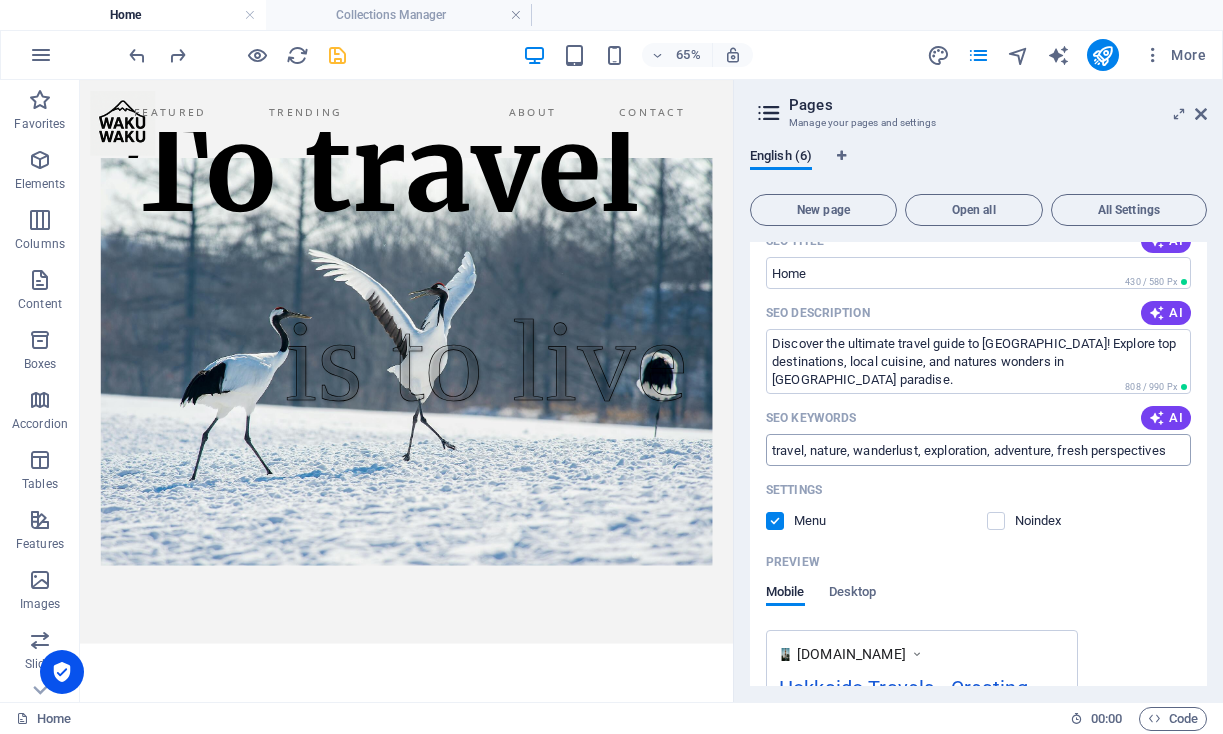 click on "travel, nature, wanderlust, exploration, adventure, fresh perspectives" at bounding box center [978, 450] 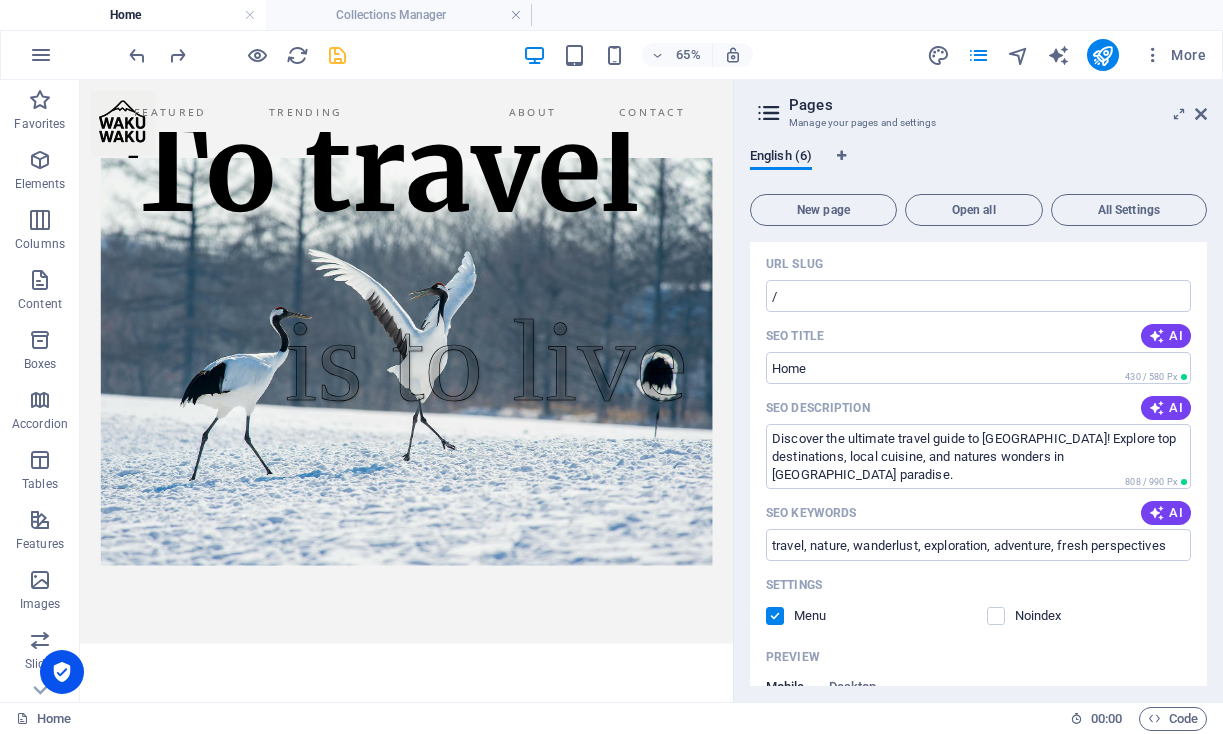 scroll, scrollTop: 118, scrollLeft: 0, axis: vertical 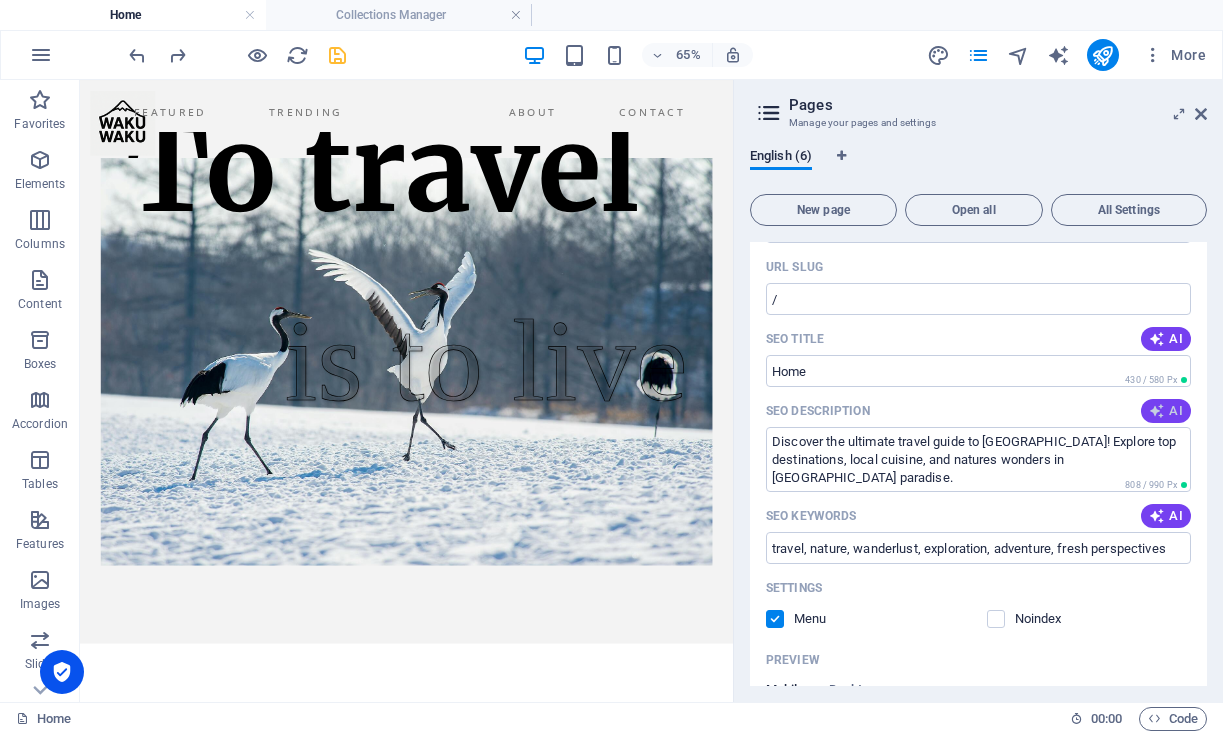 click on "AI" at bounding box center (1166, 411) 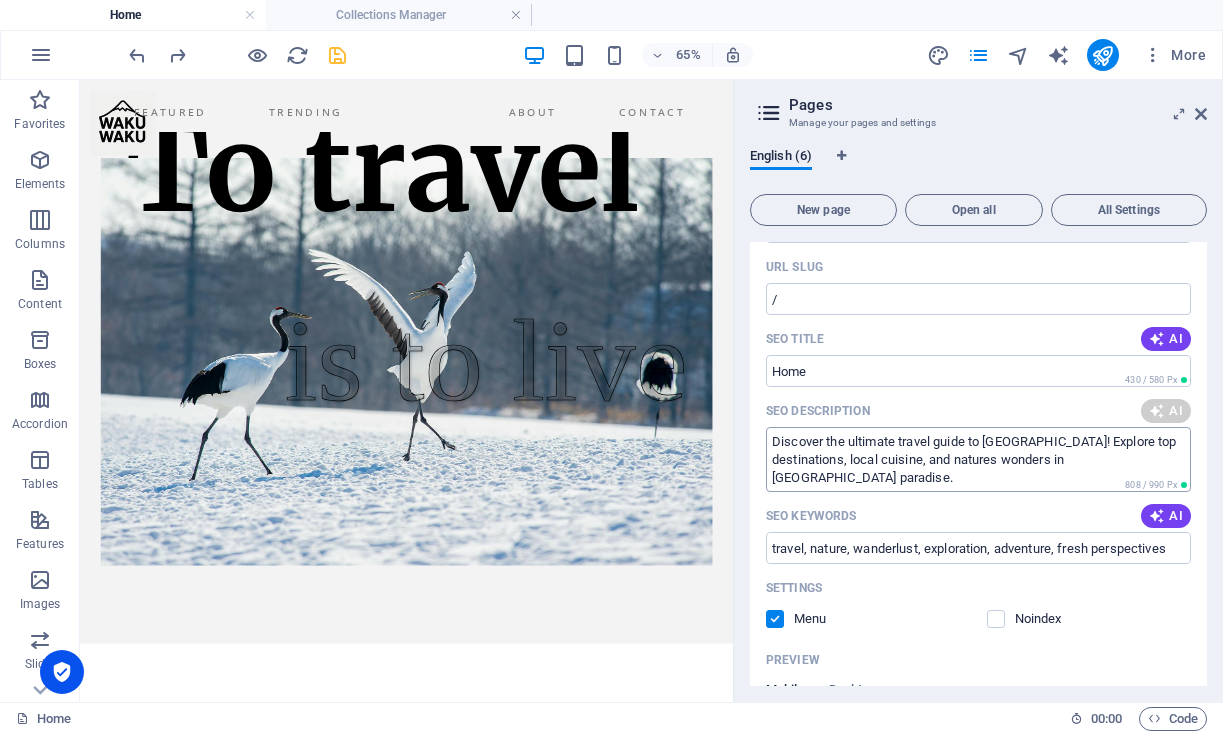 type on "Discover [GEOGRAPHIC_DATA] with our ultimate travel guide—explore top sights, local flavors, and natural wonders of [GEOGRAPHIC_DATA]’s northern paradise." 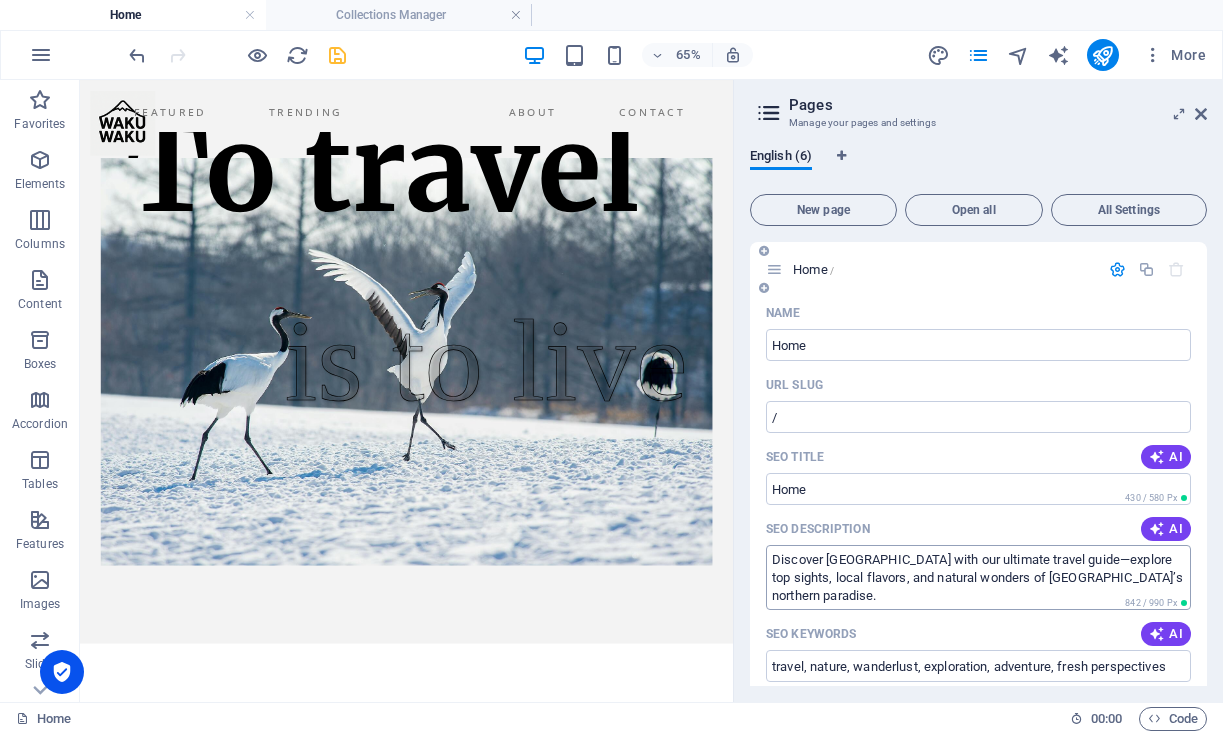 scroll, scrollTop: 0, scrollLeft: 0, axis: both 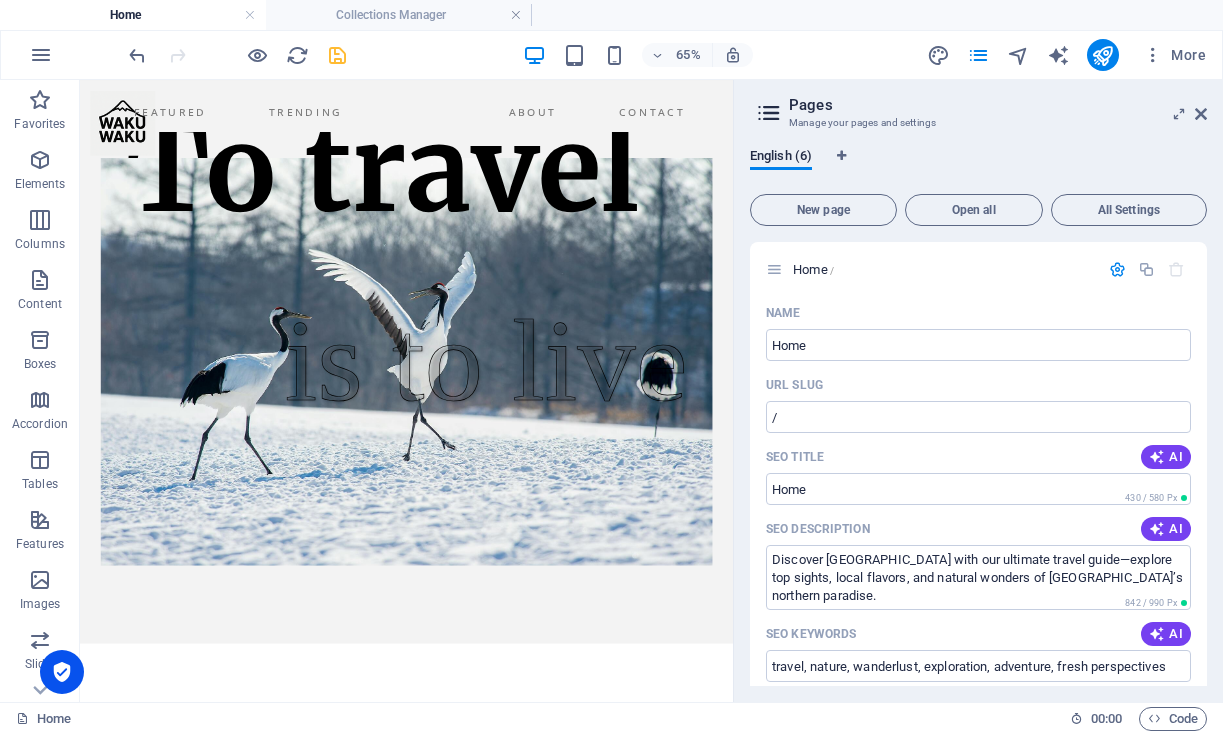 click at bounding box center [337, 55] 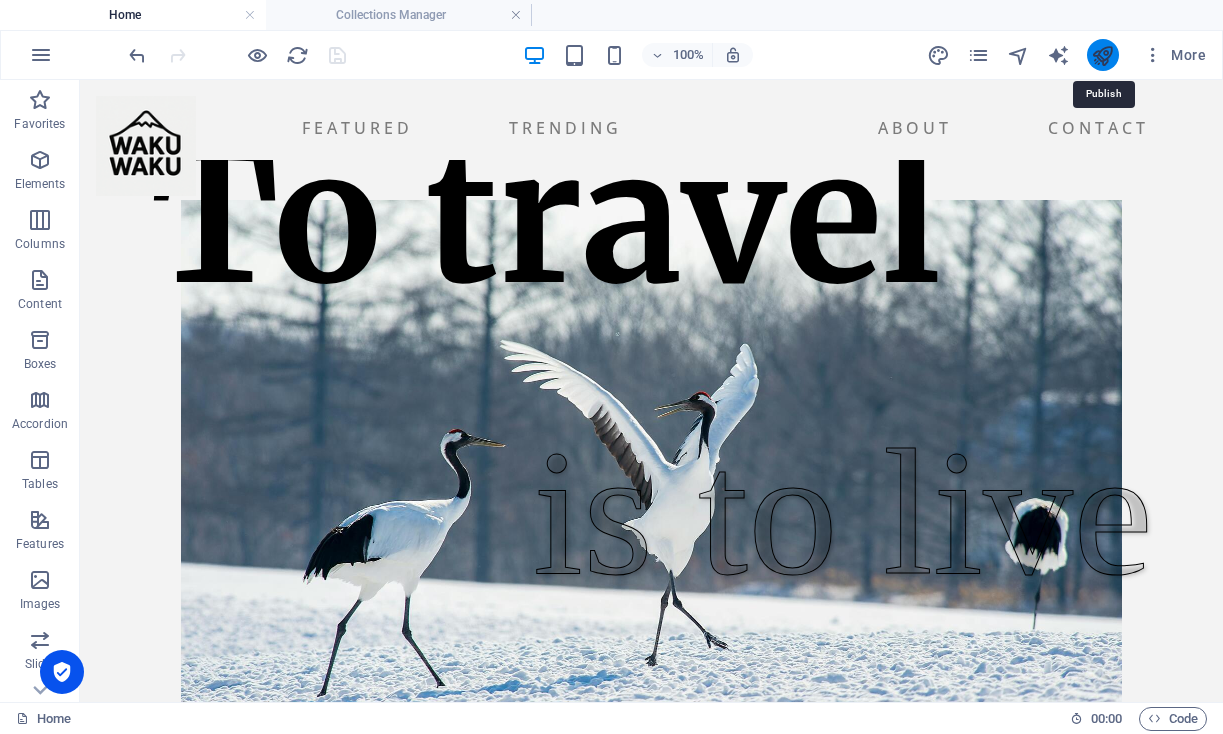 click at bounding box center [1102, 55] 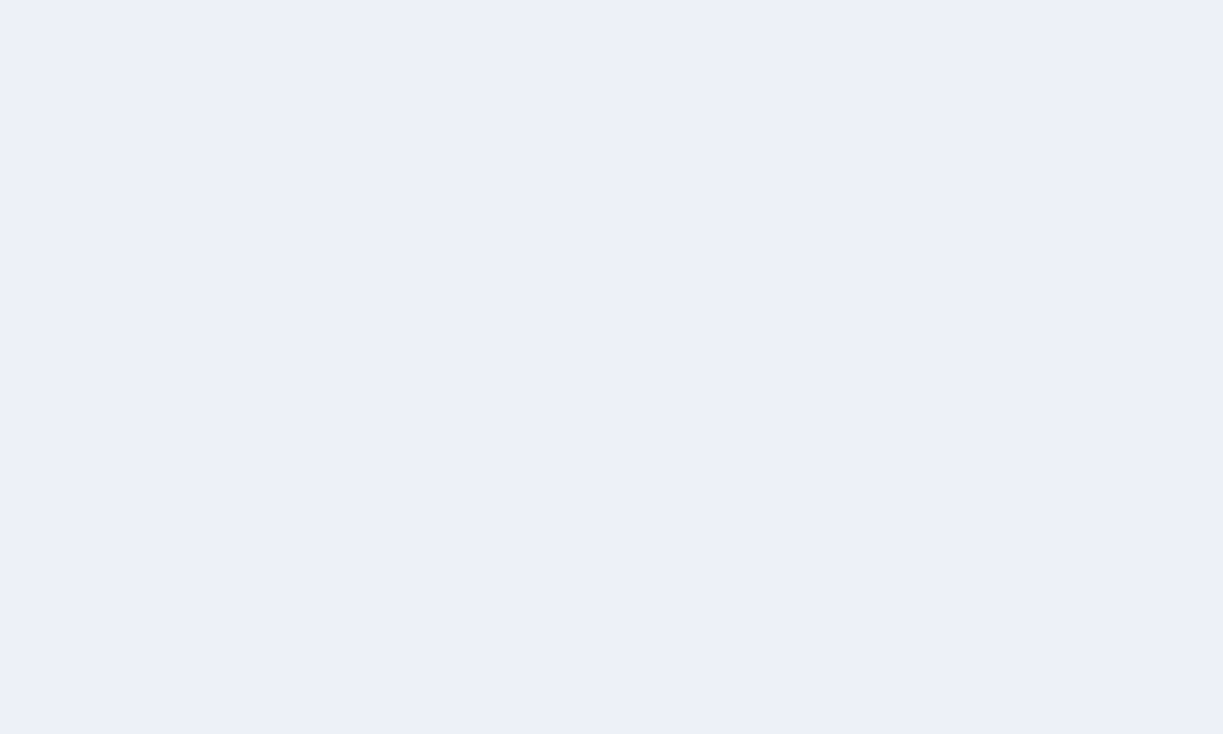 scroll, scrollTop: 0, scrollLeft: 0, axis: both 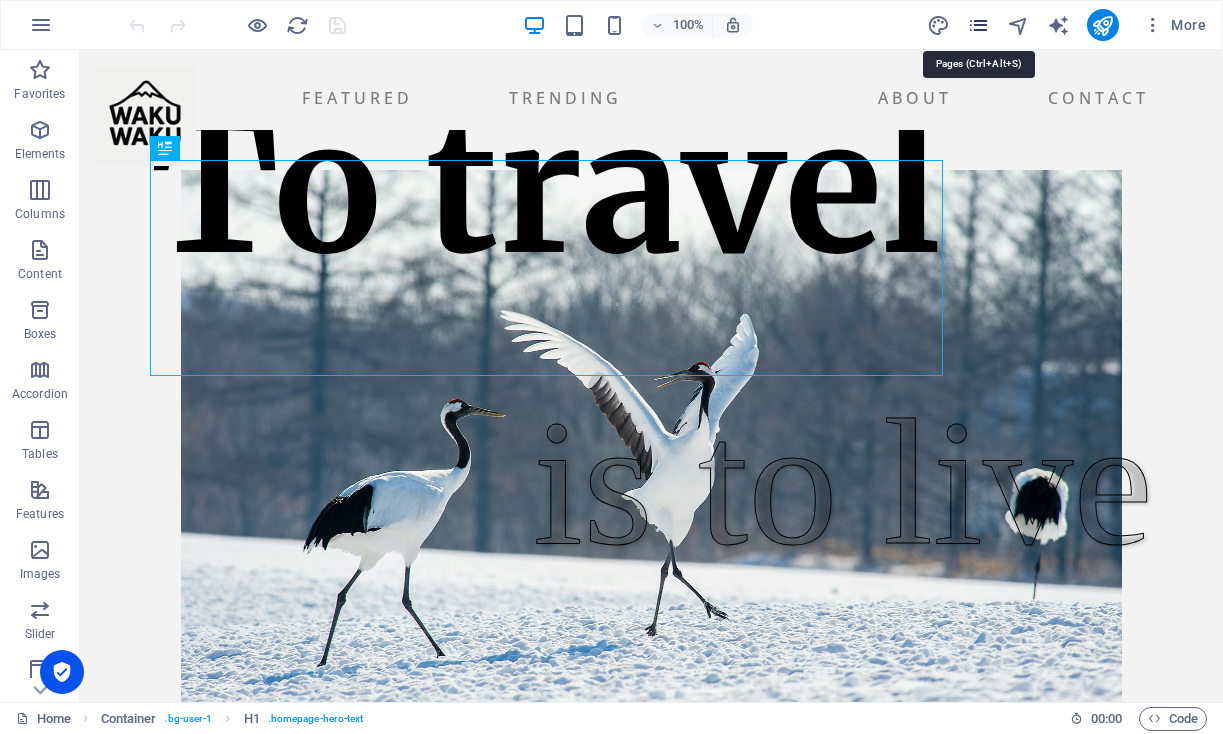 click at bounding box center (978, 25) 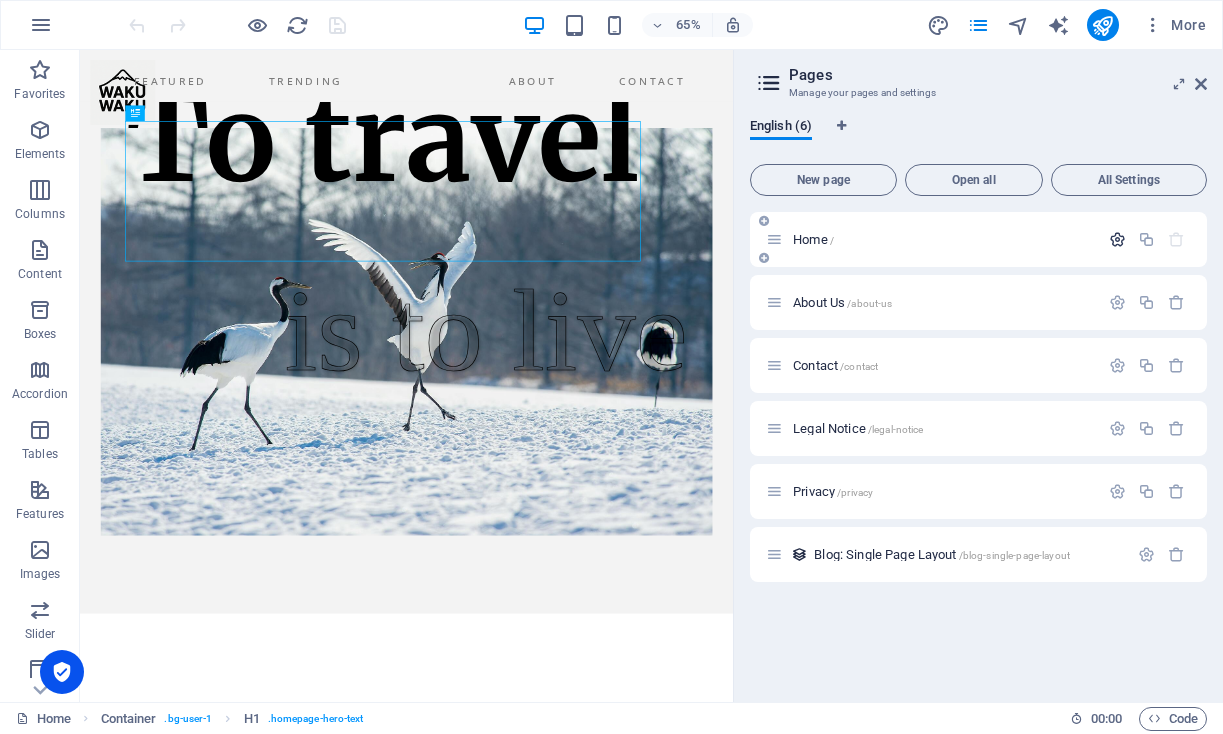 click at bounding box center (1117, 239) 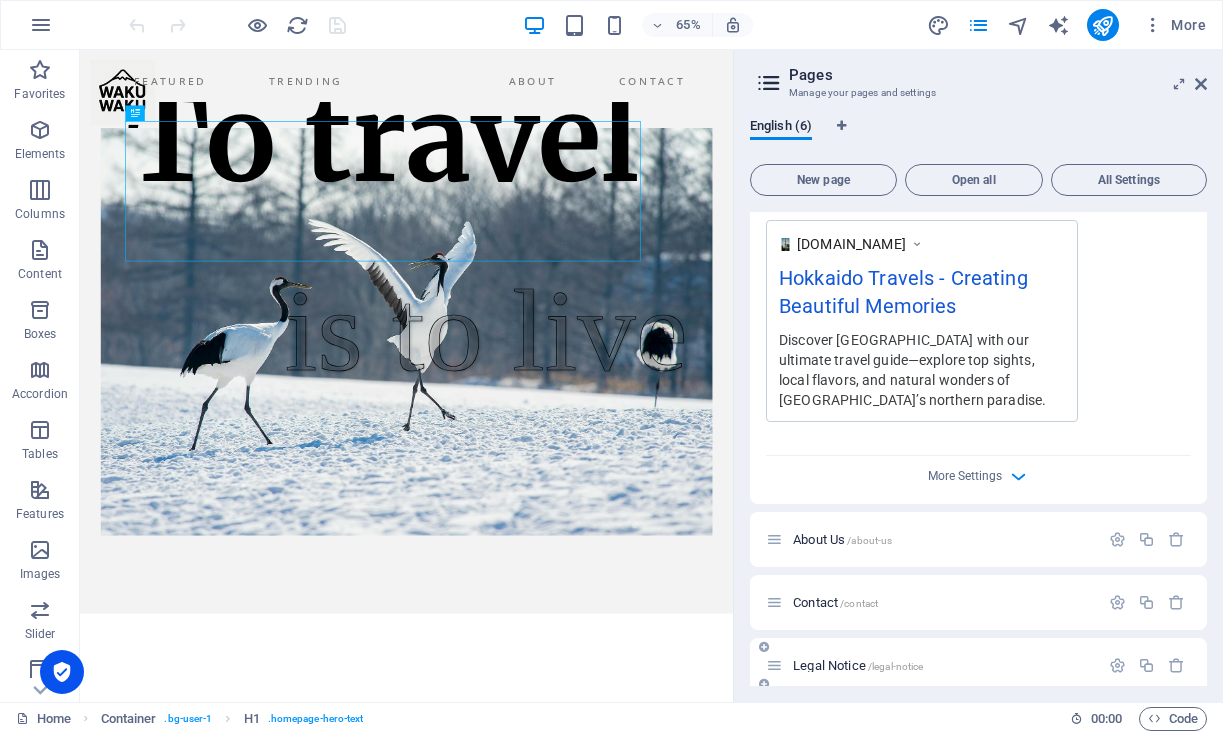 scroll, scrollTop: 590, scrollLeft: 0, axis: vertical 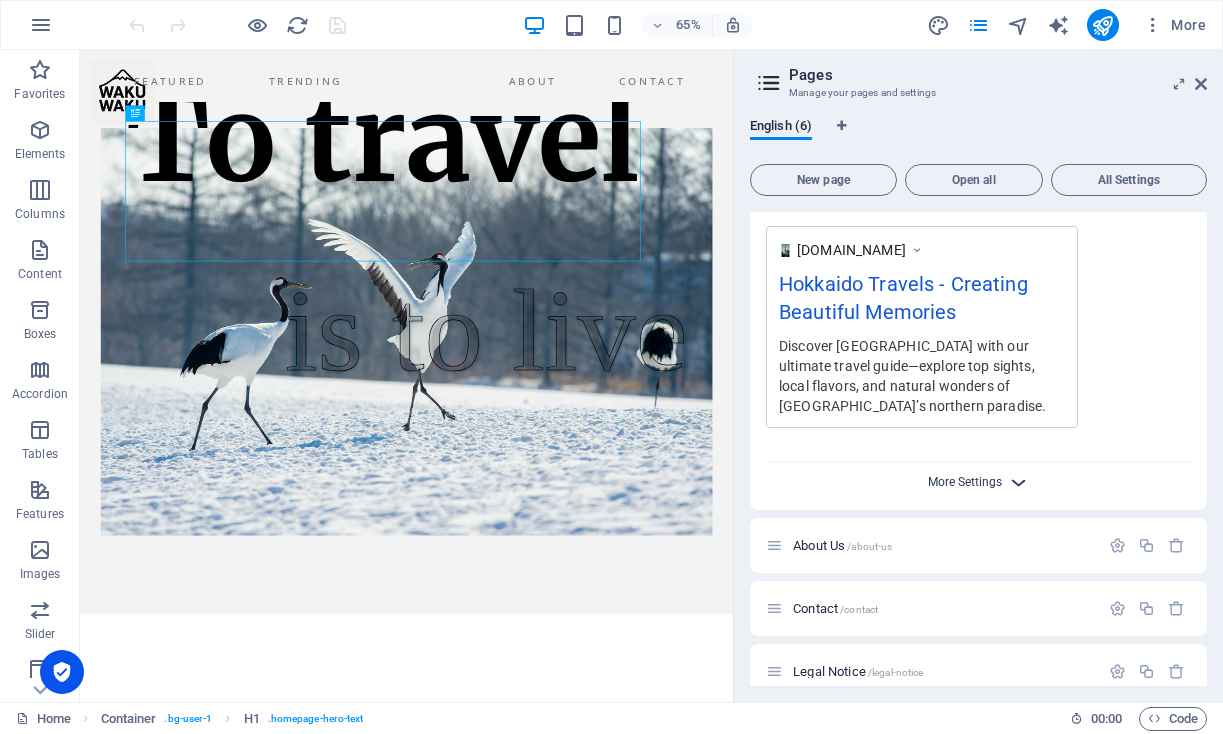click on "More Settings" at bounding box center (965, 482) 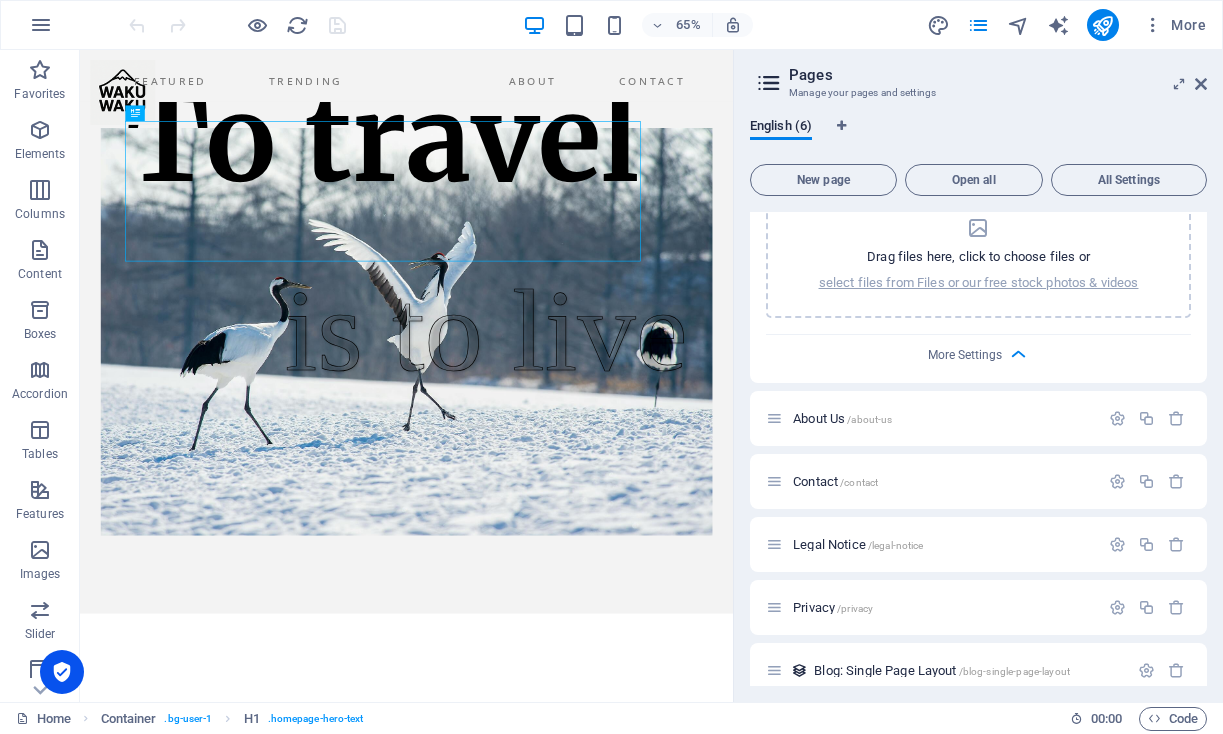 scroll, scrollTop: 1007, scrollLeft: 0, axis: vertical 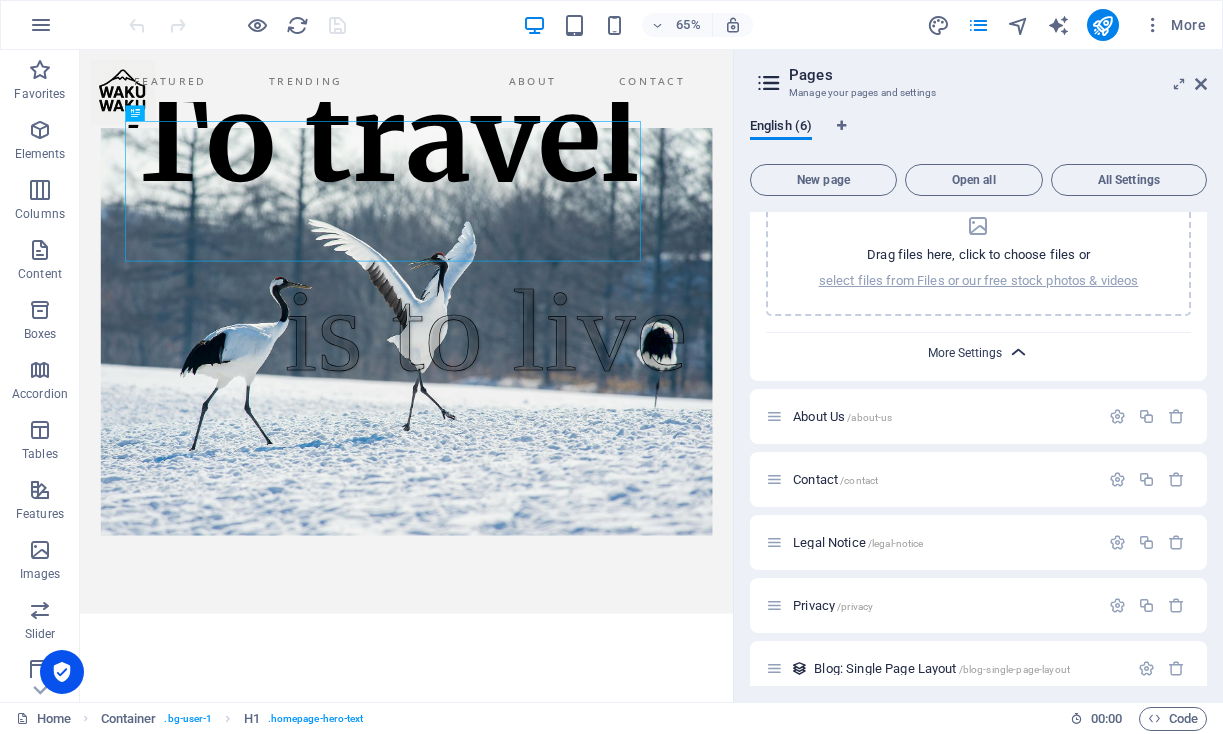 click on "More Settings" at bounding box center (965, 353) 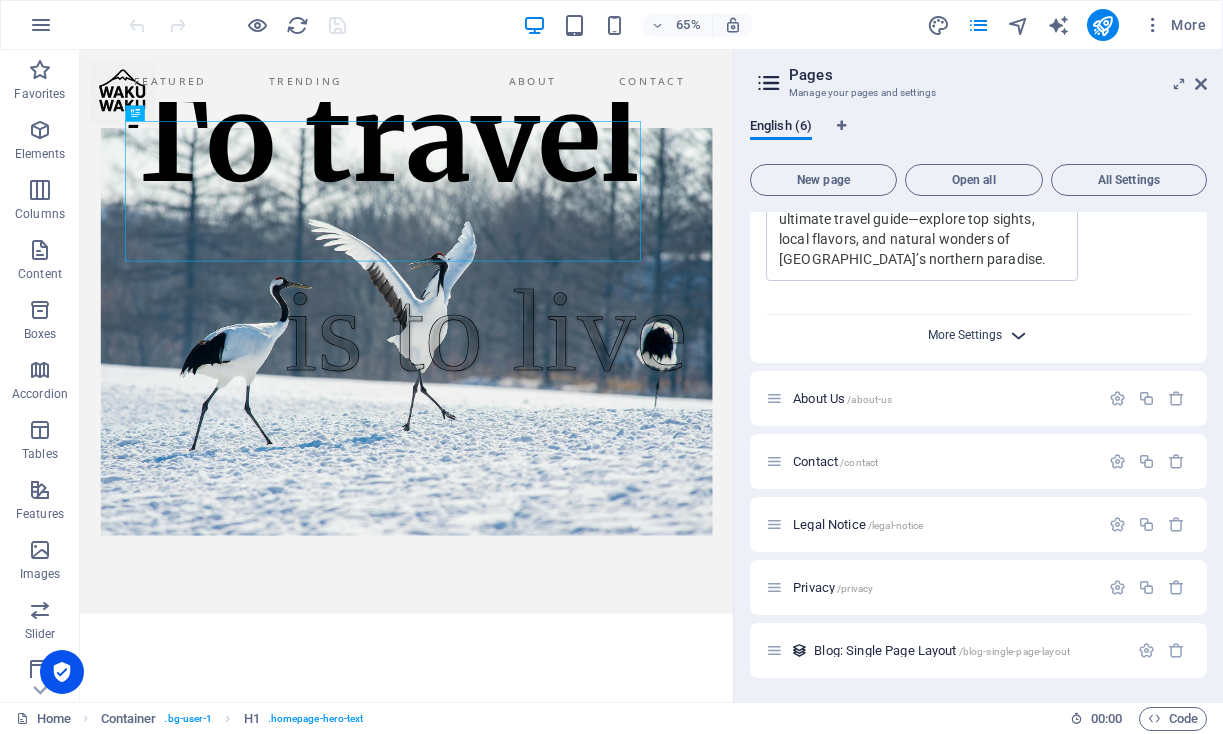 scroll, scrollTop: 737, scrollLeft: 0, axis: vertical 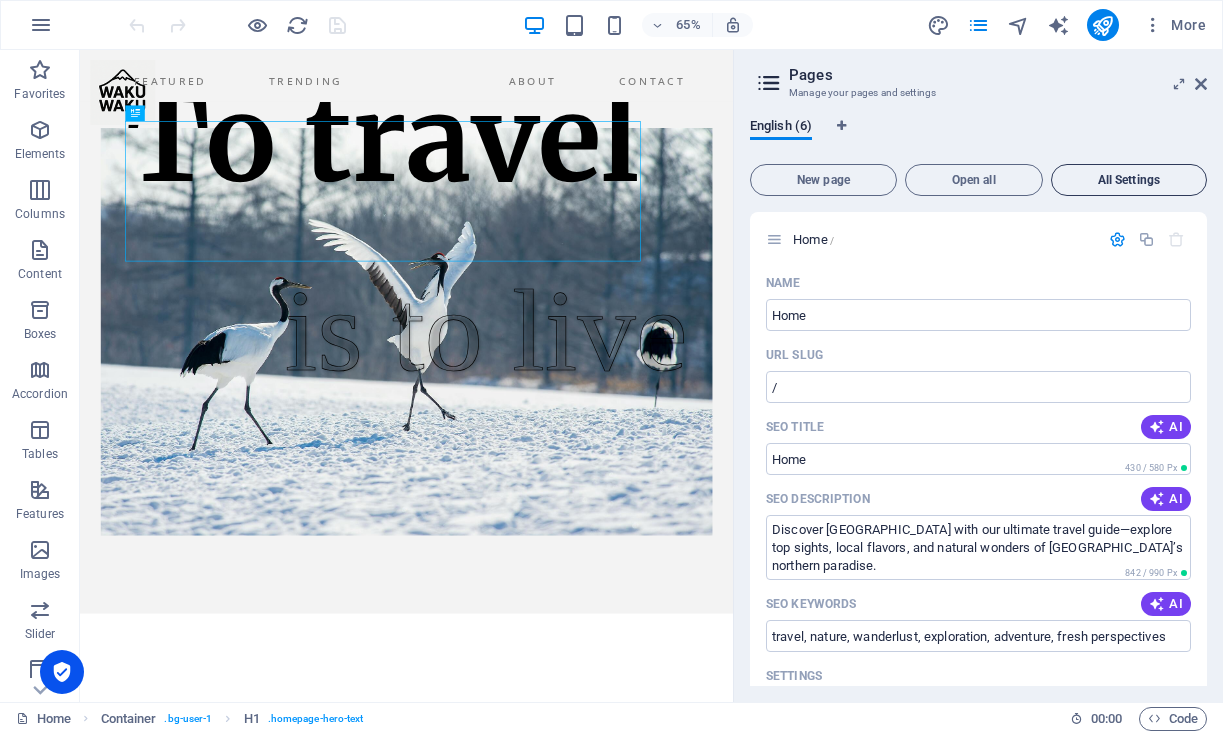 click on "All Settings" at bounding box center [1129, 180] 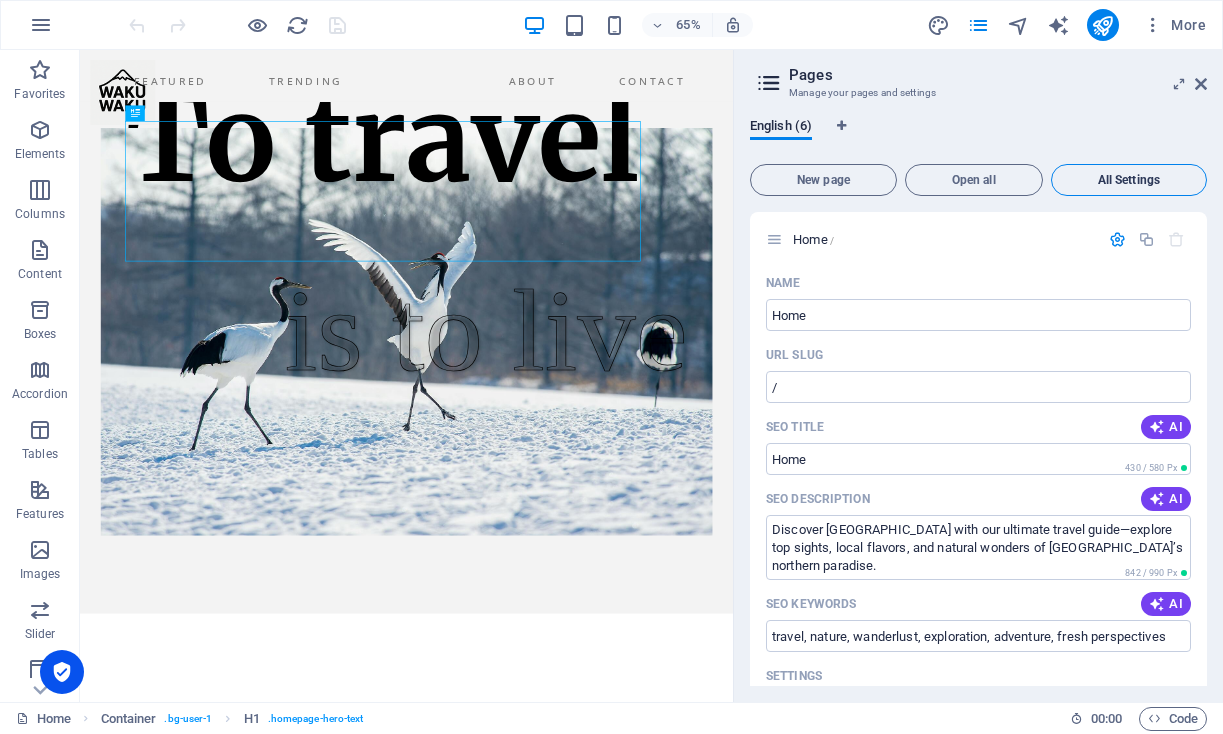 click on "All Settings" at bounding box center (1129, 180) 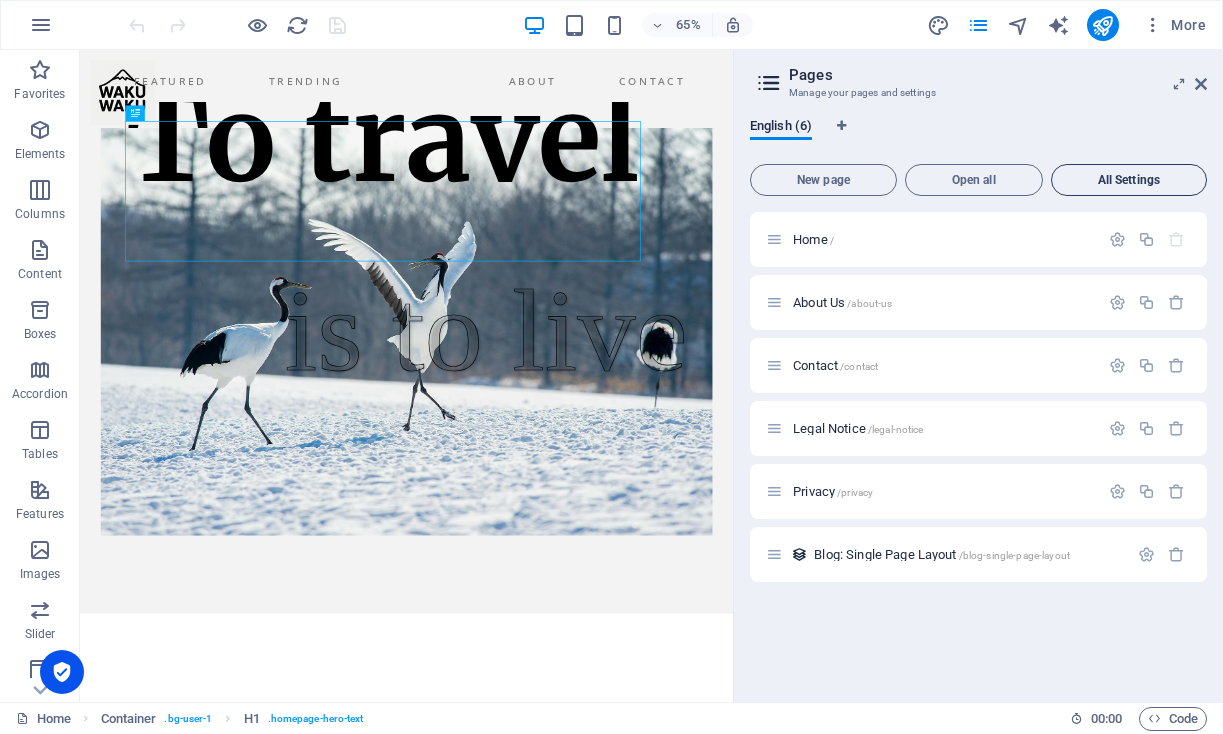 click on "All Settings" at bounding box center [1129, 180] 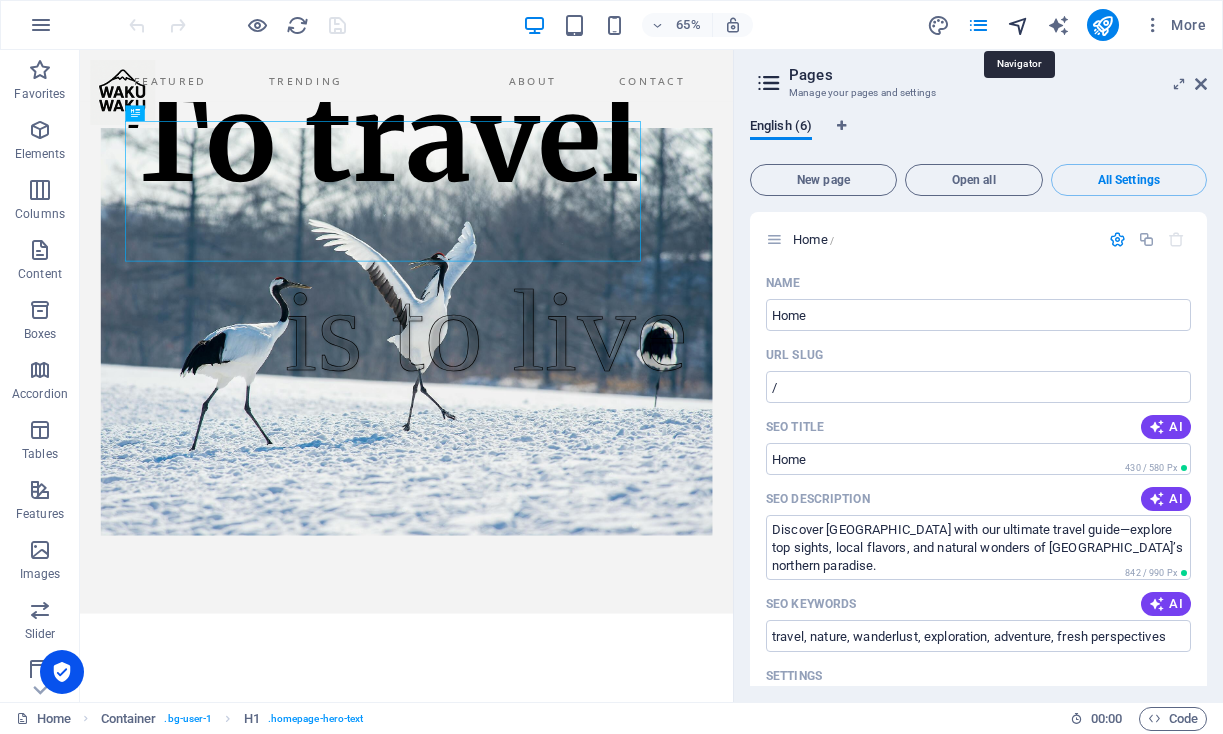 click at bounding box center [1018, 25] 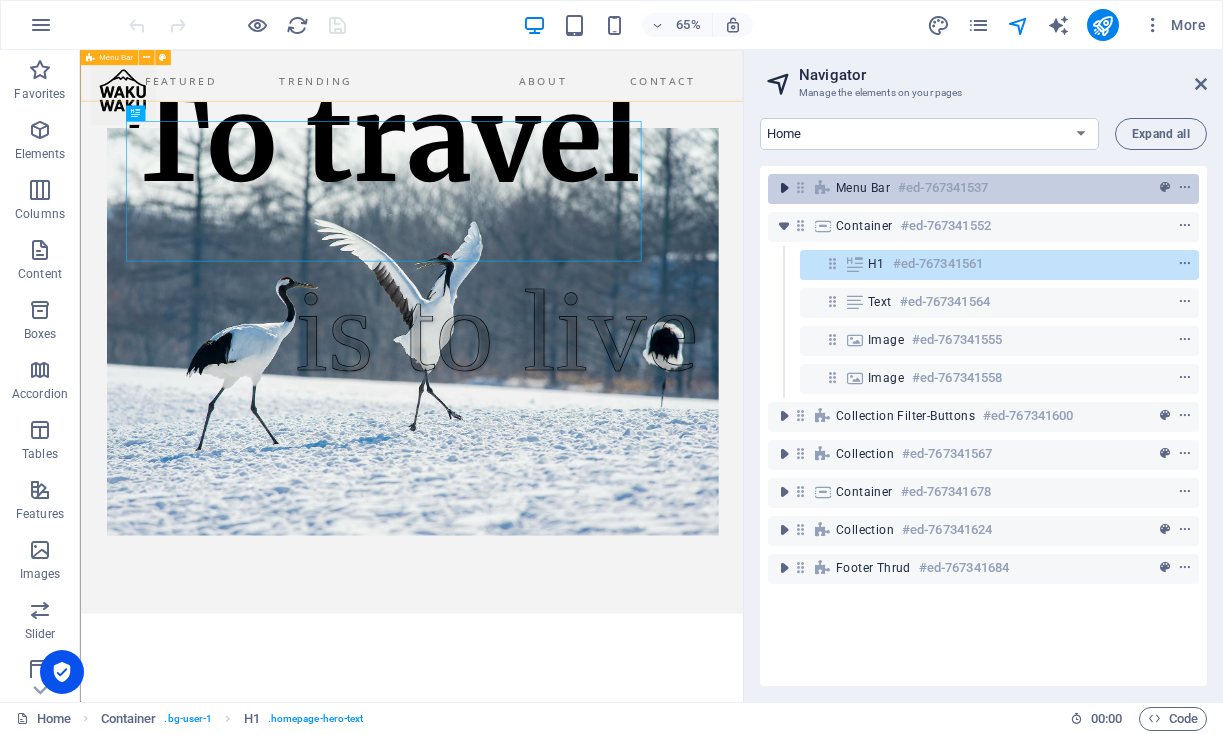 click at bounding box center (784, 188) 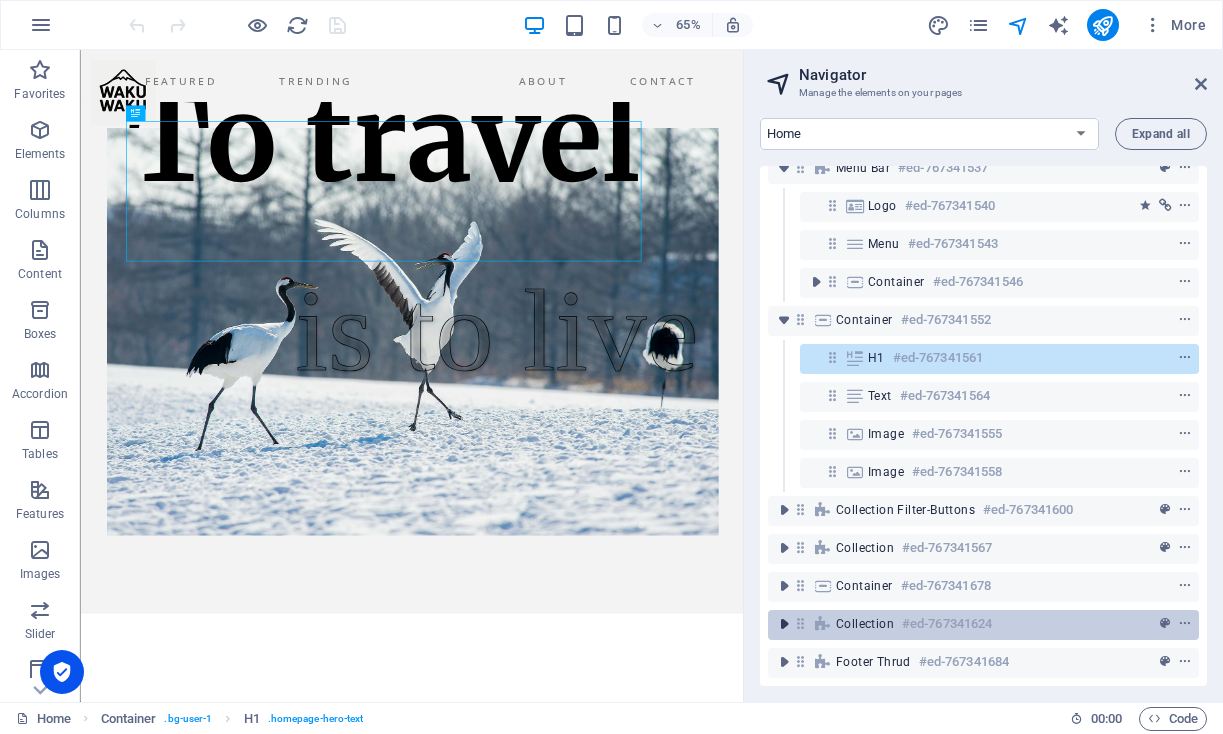 scroll, scrollTop: 36, scrollLeft: 0, axis: vertical 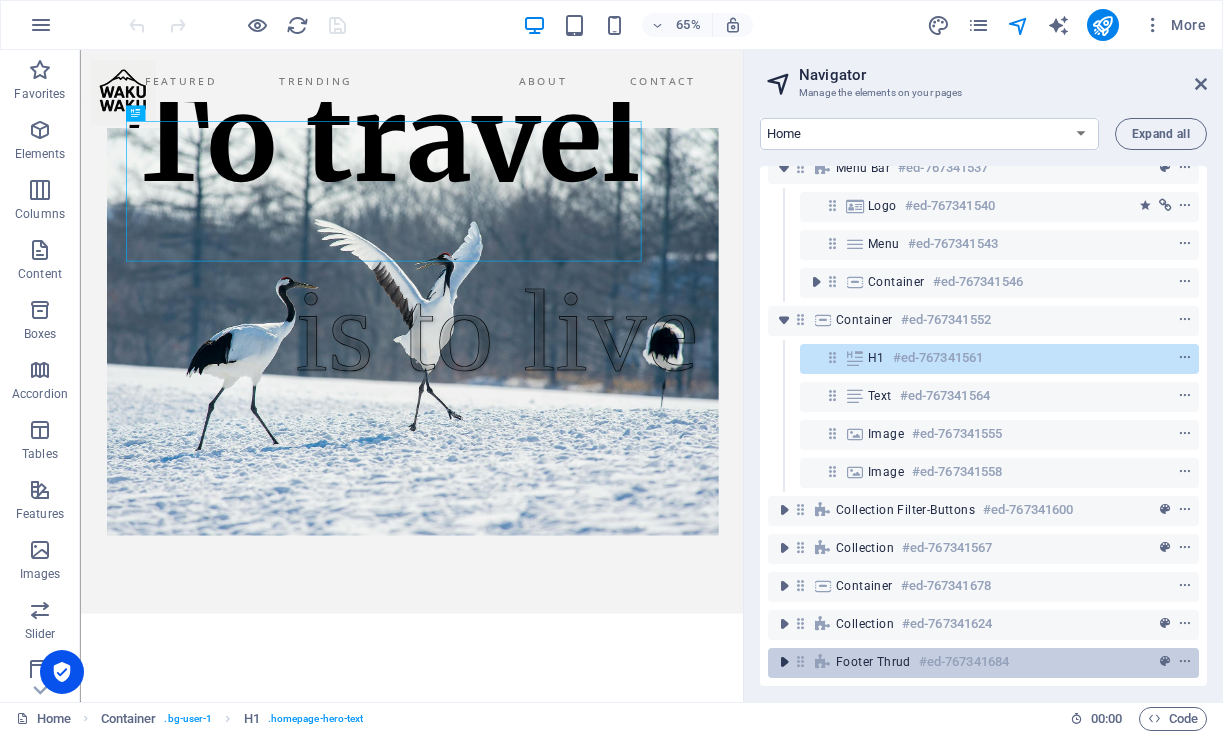 click at bounding box center [784, 662] 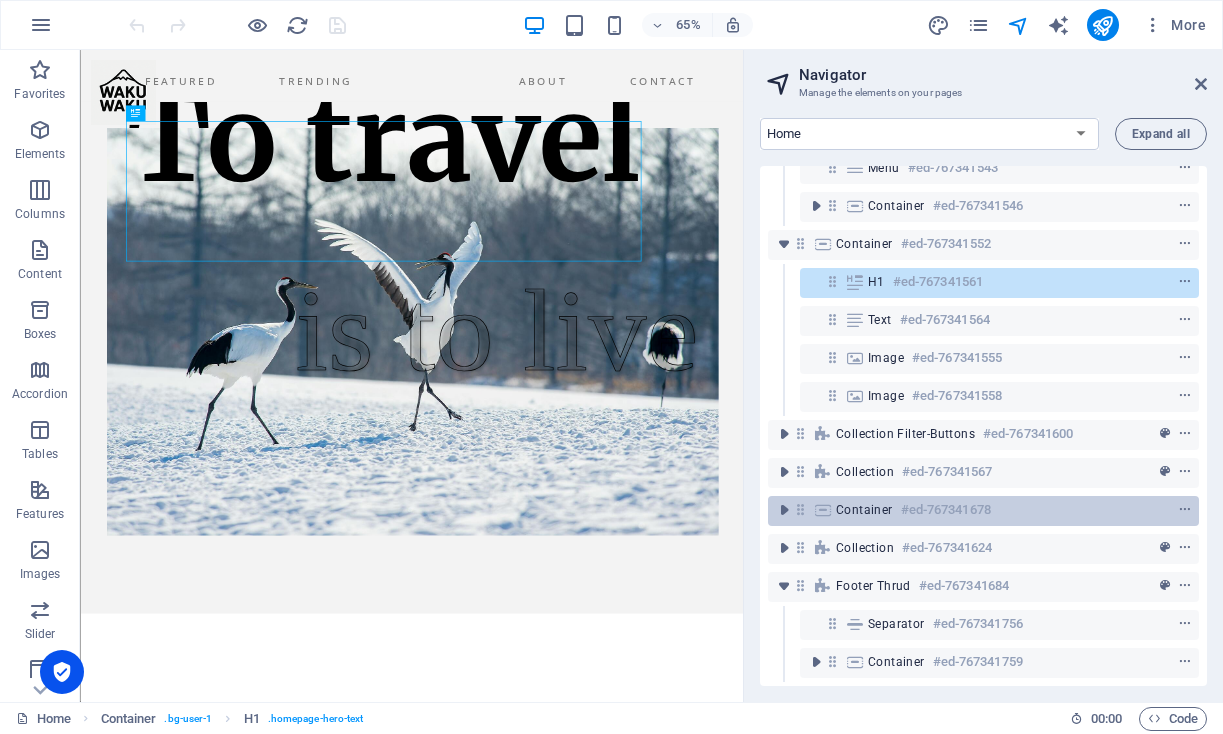 scroll, scrollTop: 112, scrollLeft: 0, axis: vertical 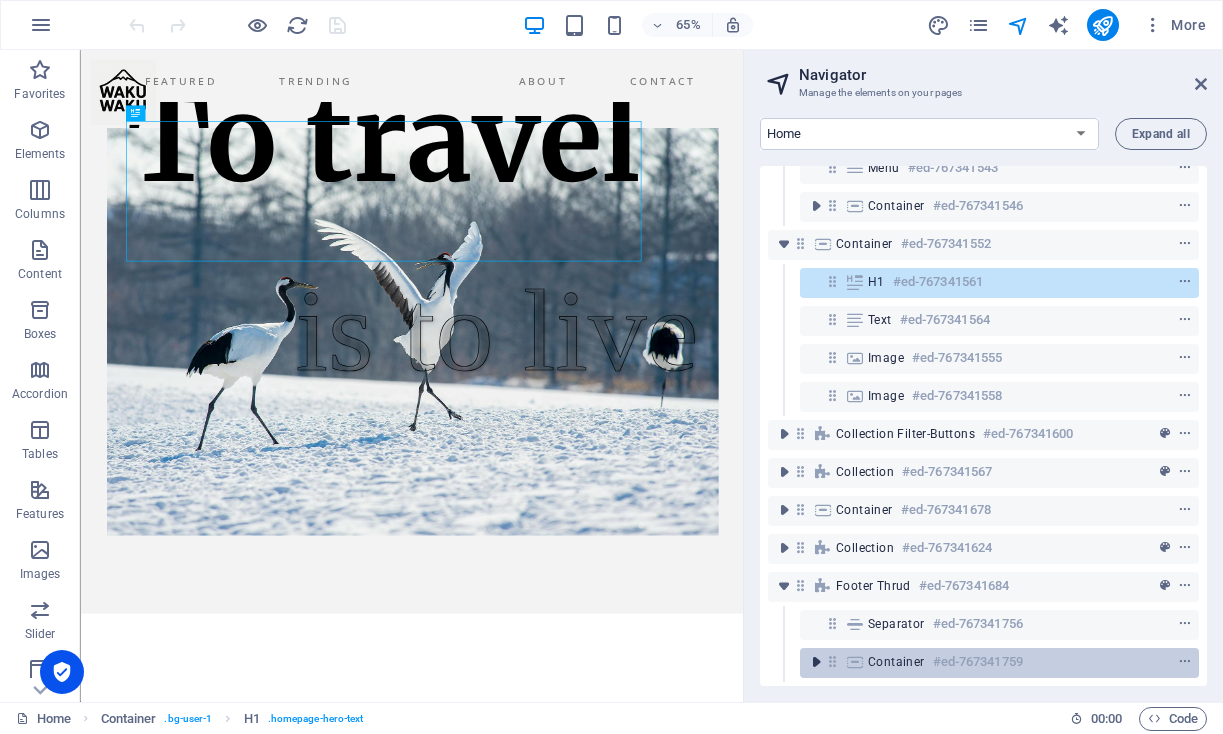 click at bounding box center [816, 662] 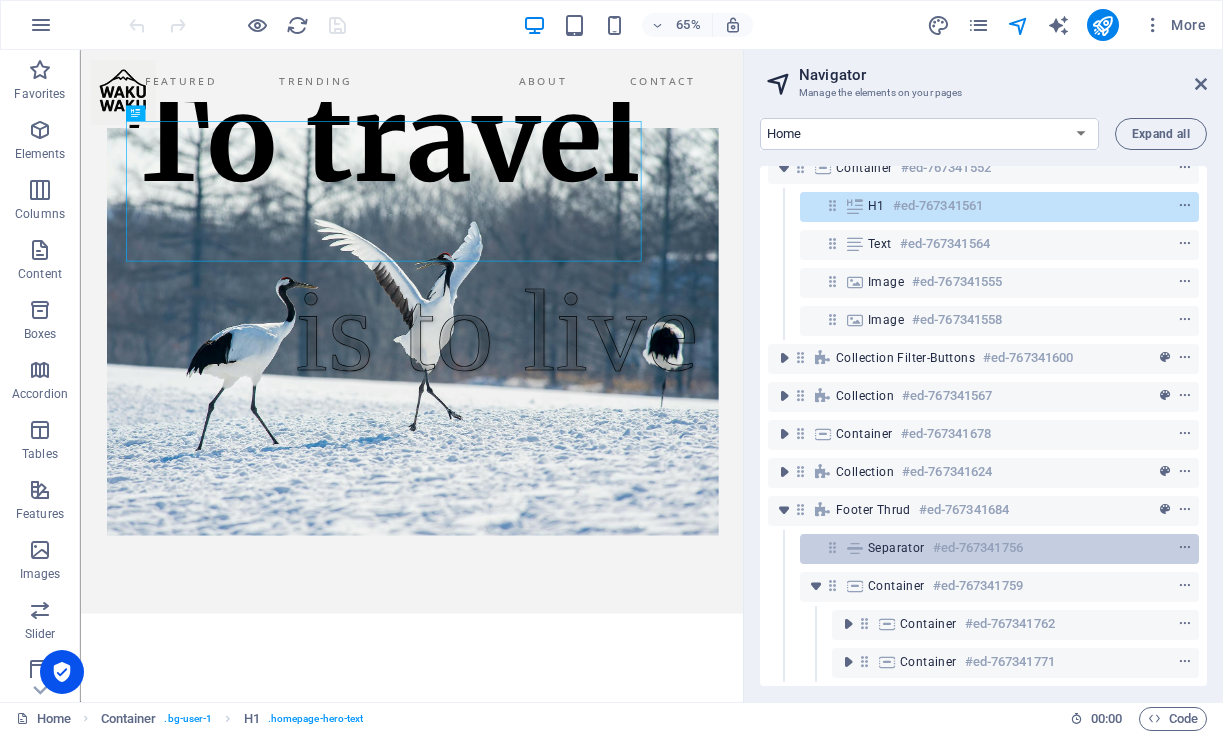 scroll, scrollTop: 188, scrollLeft: 0, axis: vertical 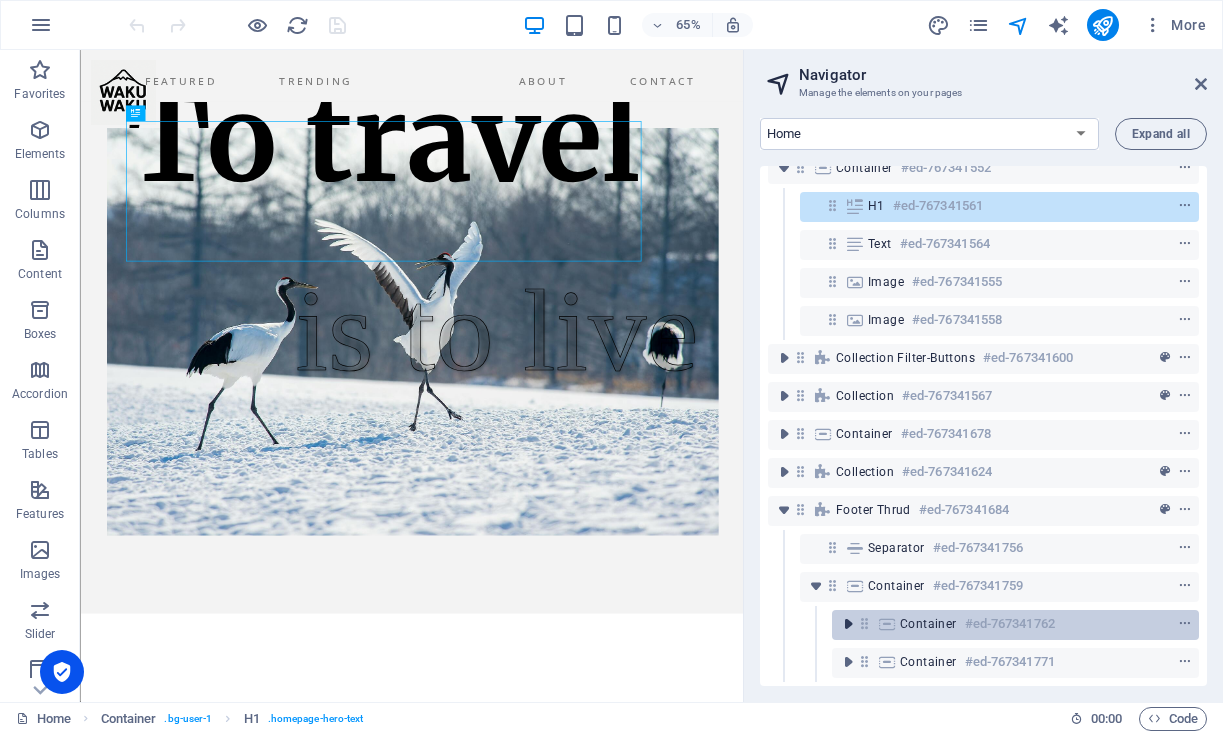 click at bounding box center [848, 624] 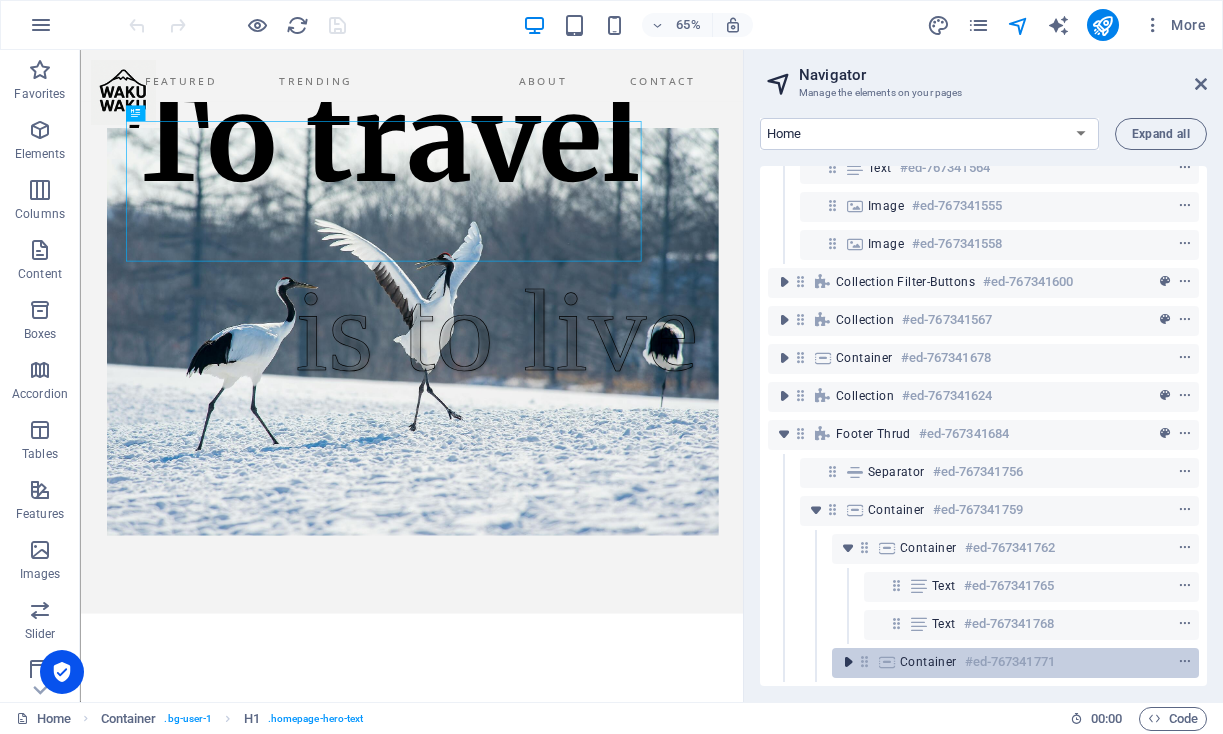 click at bounding box center (848, 662) 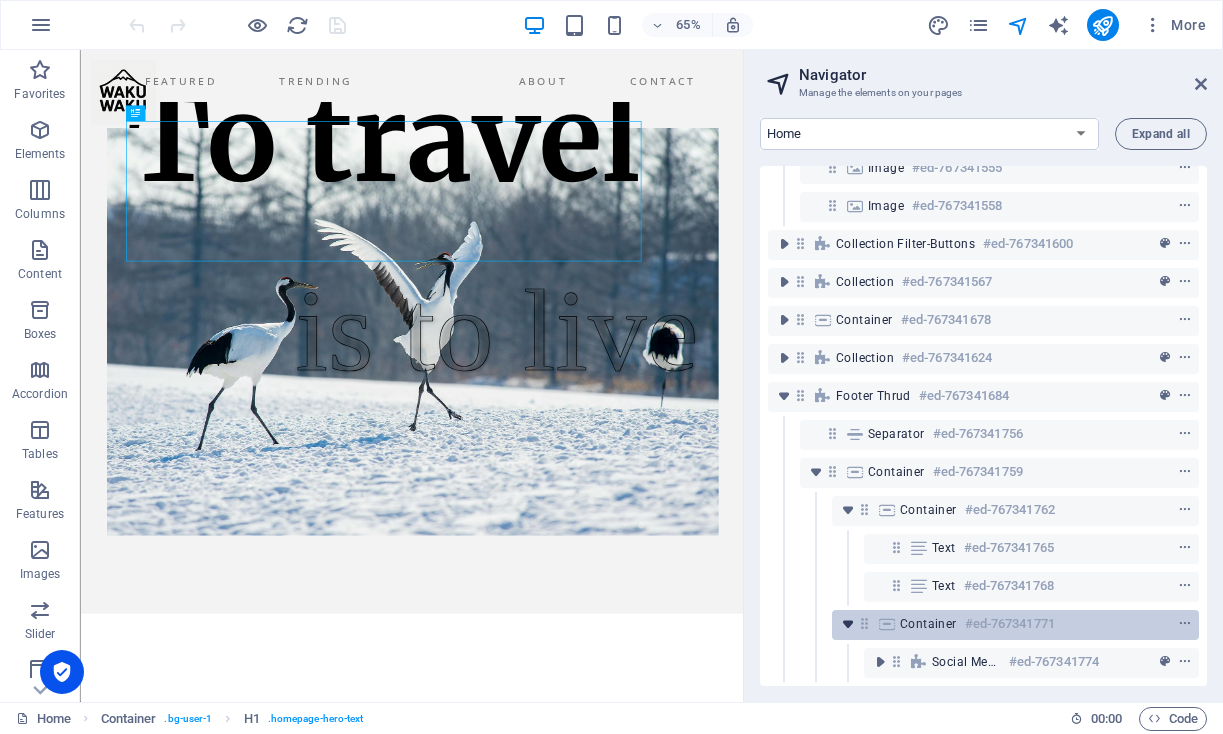 scroll, scrollTop: 302, scrollLeft: 0, axis: vertical 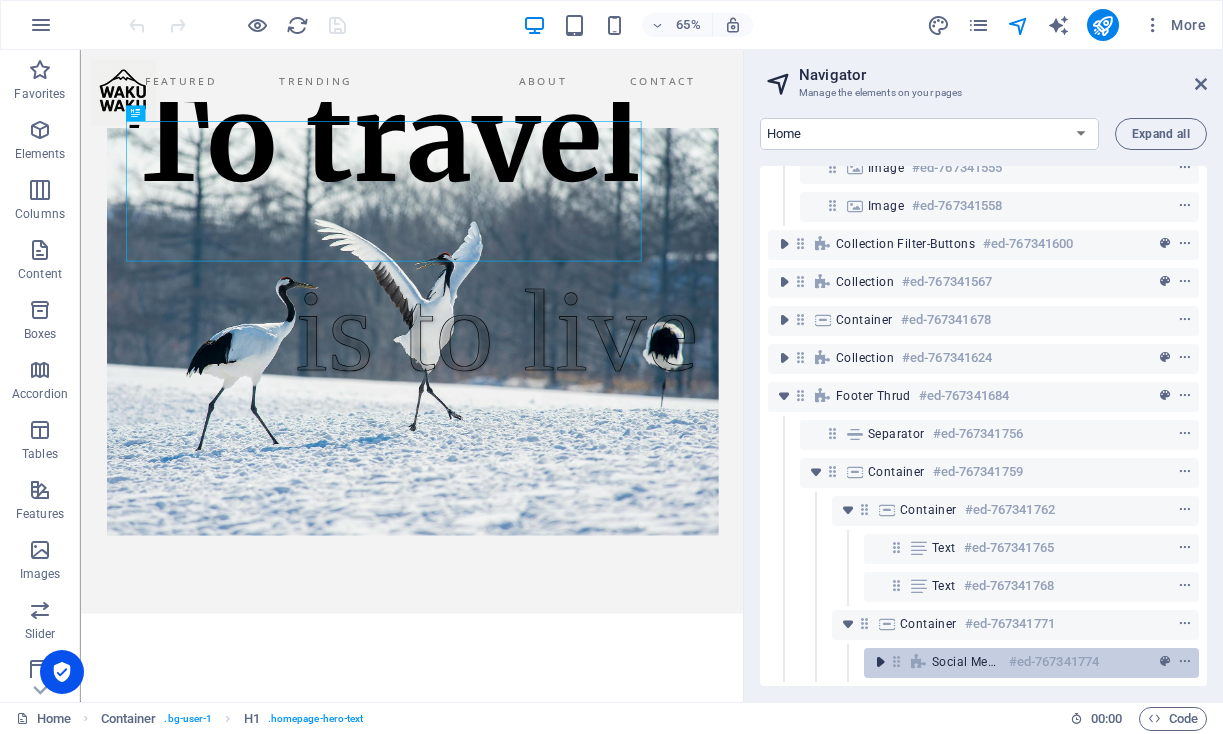 click at bounding box center (880, 662) 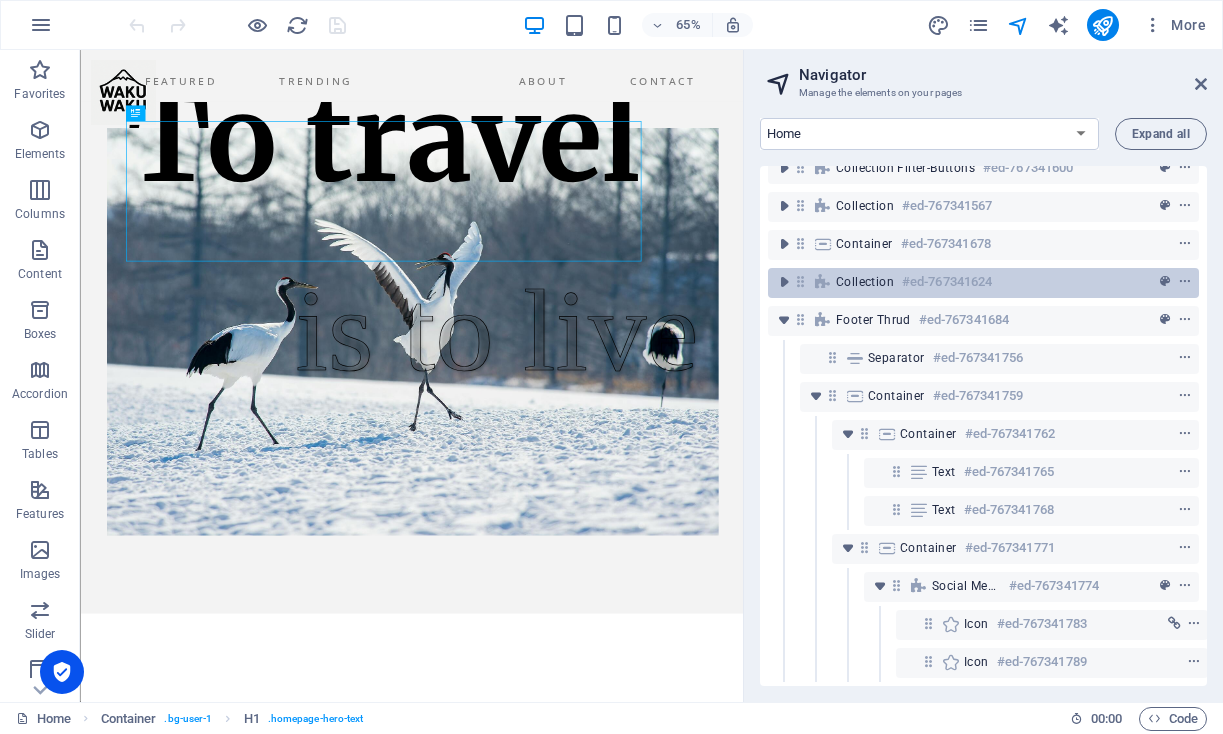 scroll, scrollTop: 378, scrollLeft: 0, axis: vertical 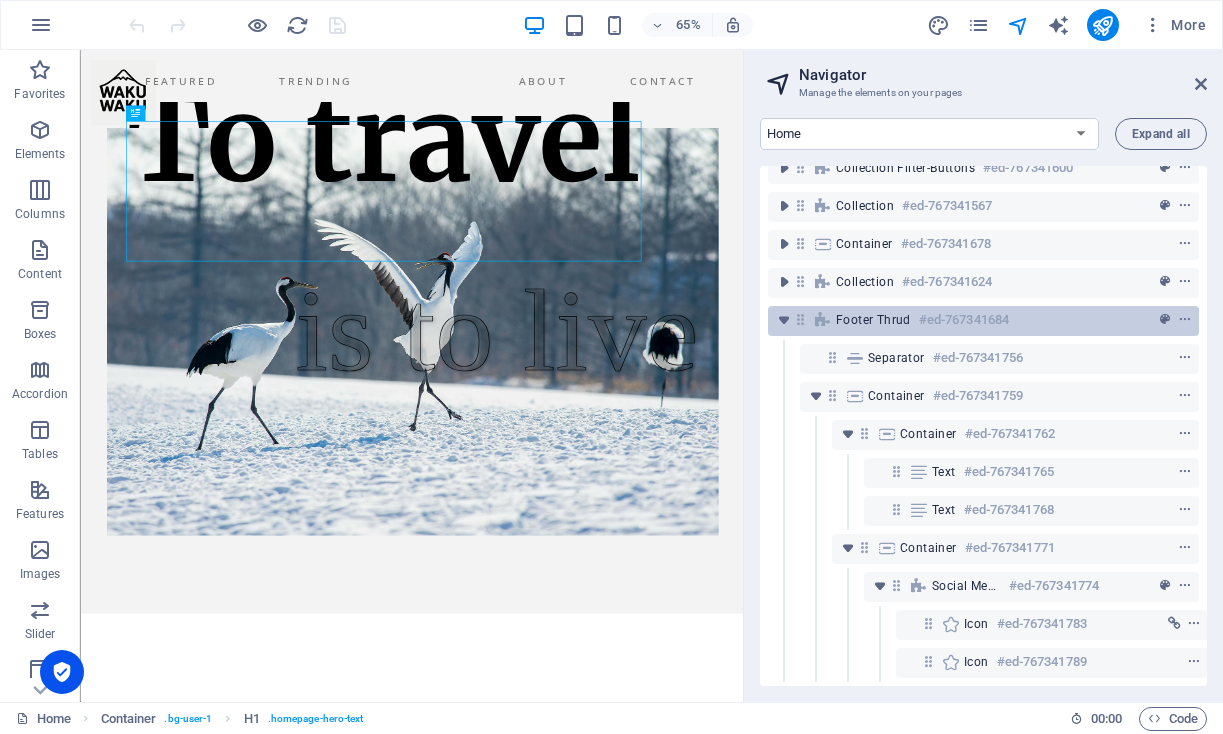 click on "Footer Thrud" at bounding box center [873, 320] 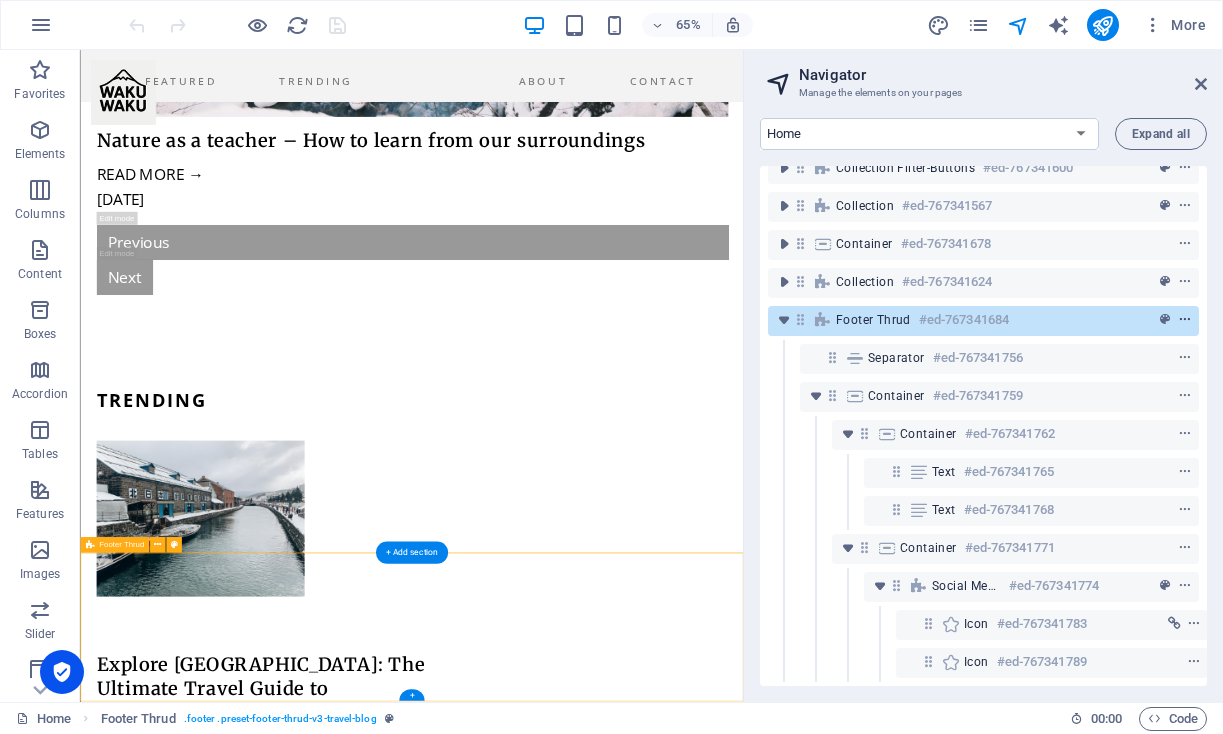 click at bounding box center [1185, 320] 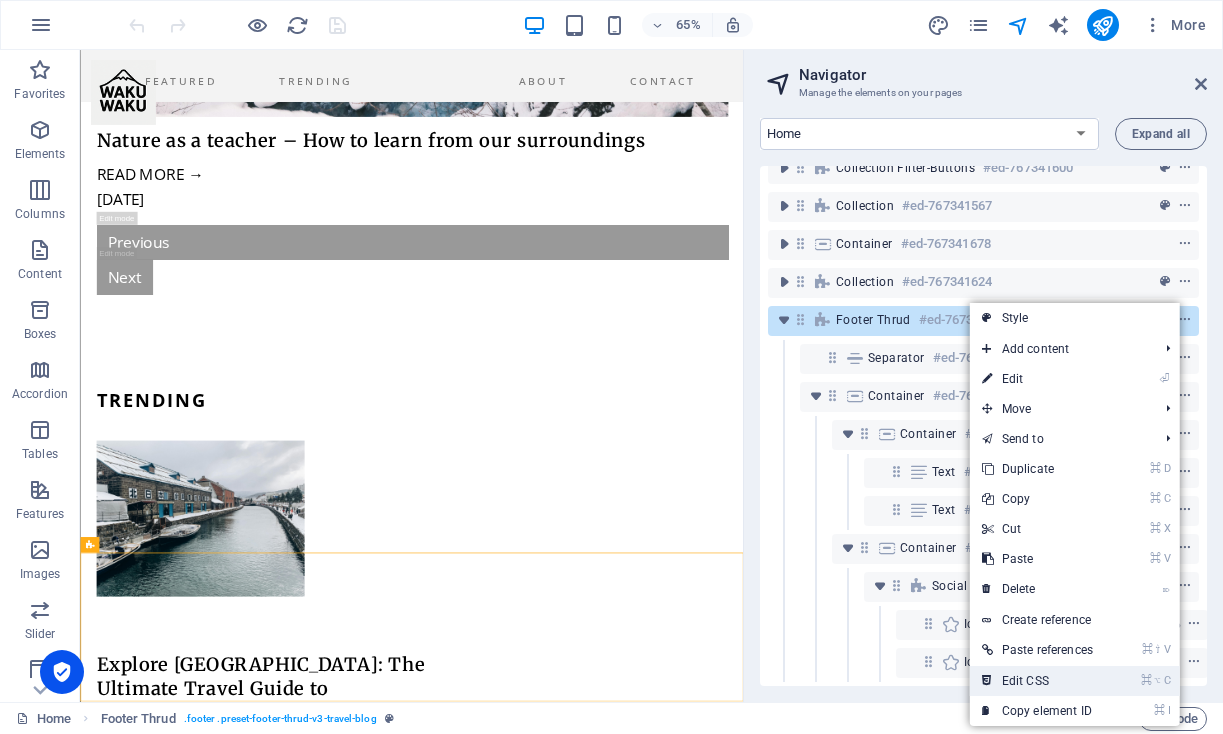 click on "⌘ ⌥ C  Edit CSS" at bounding box center [1037, 681] 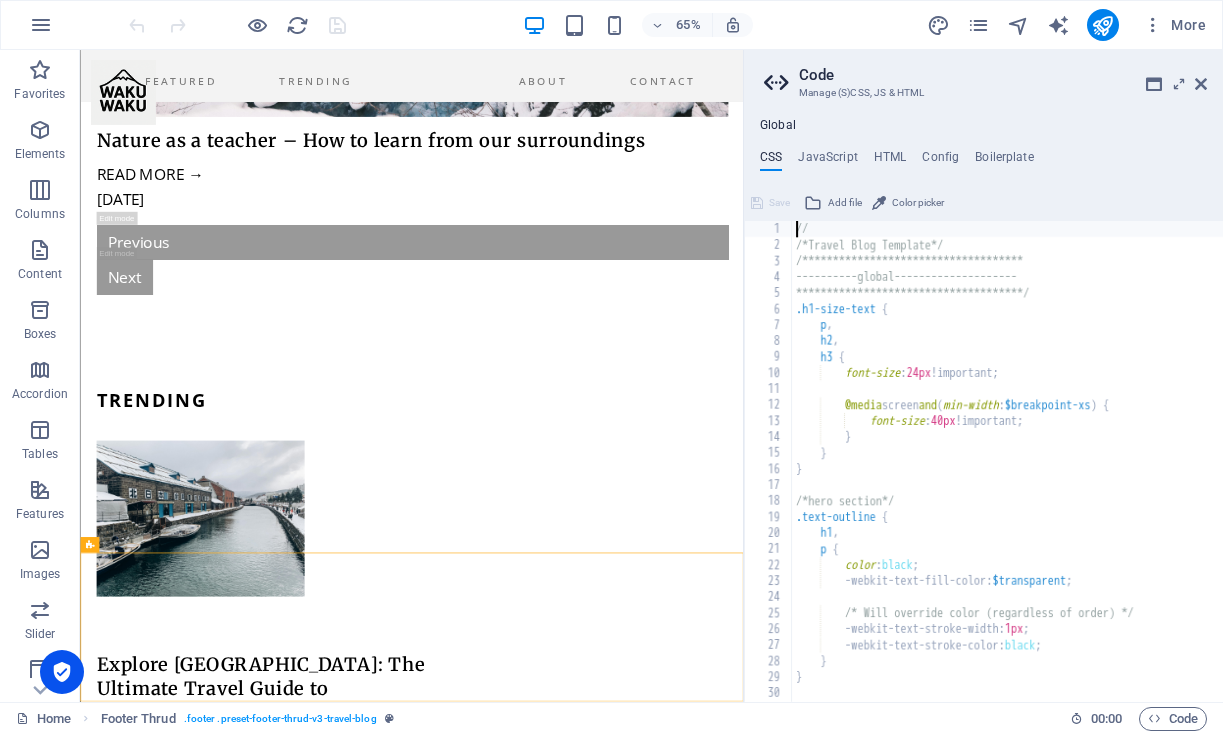 type on "@include footer-thrud-v3(" 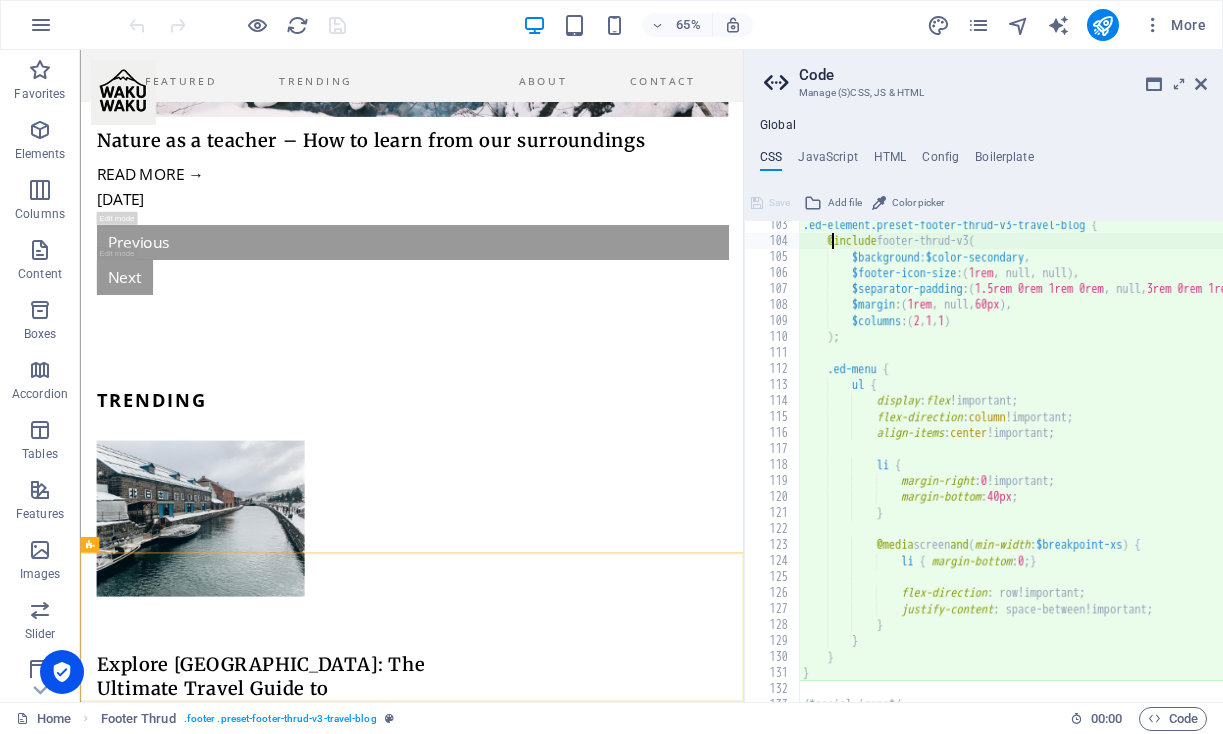 scroll, scrollTop: 915, scrollLeft: 0, axis: vertical 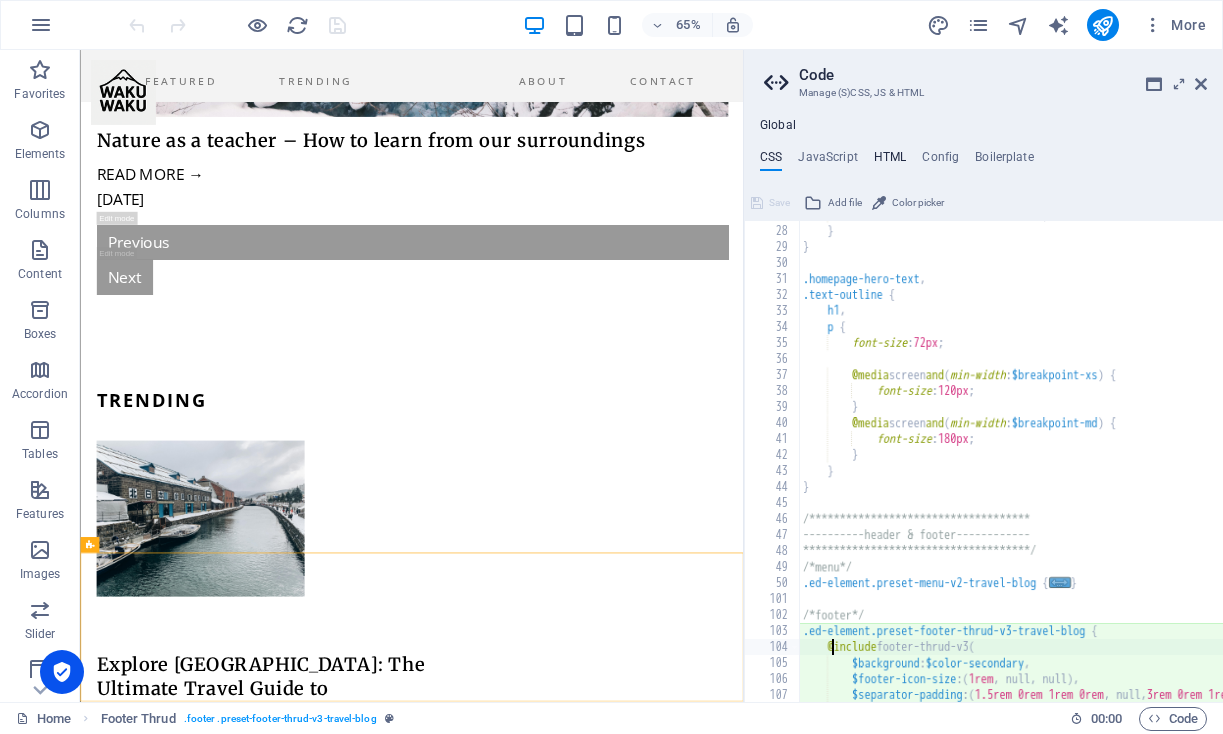 click on "HTML" at bounding box center [890, 161] 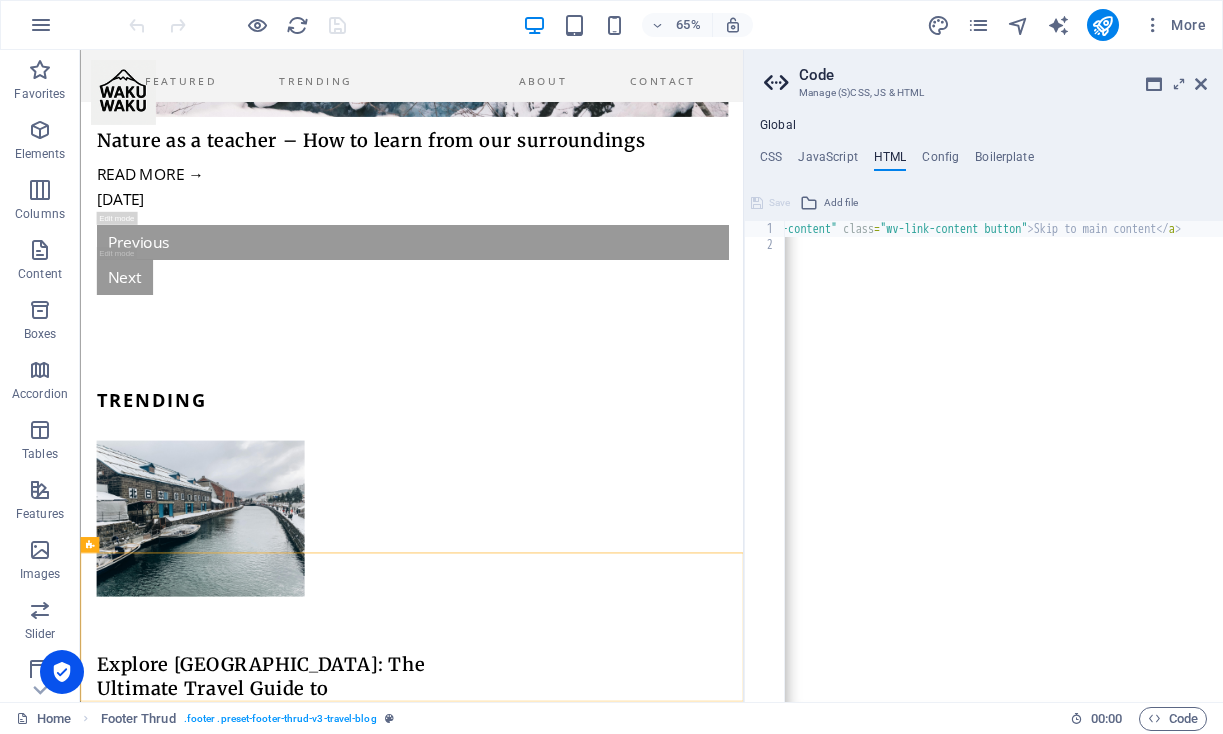 scroll, scrollTop: 0, scrollLeft: 0, axis: both 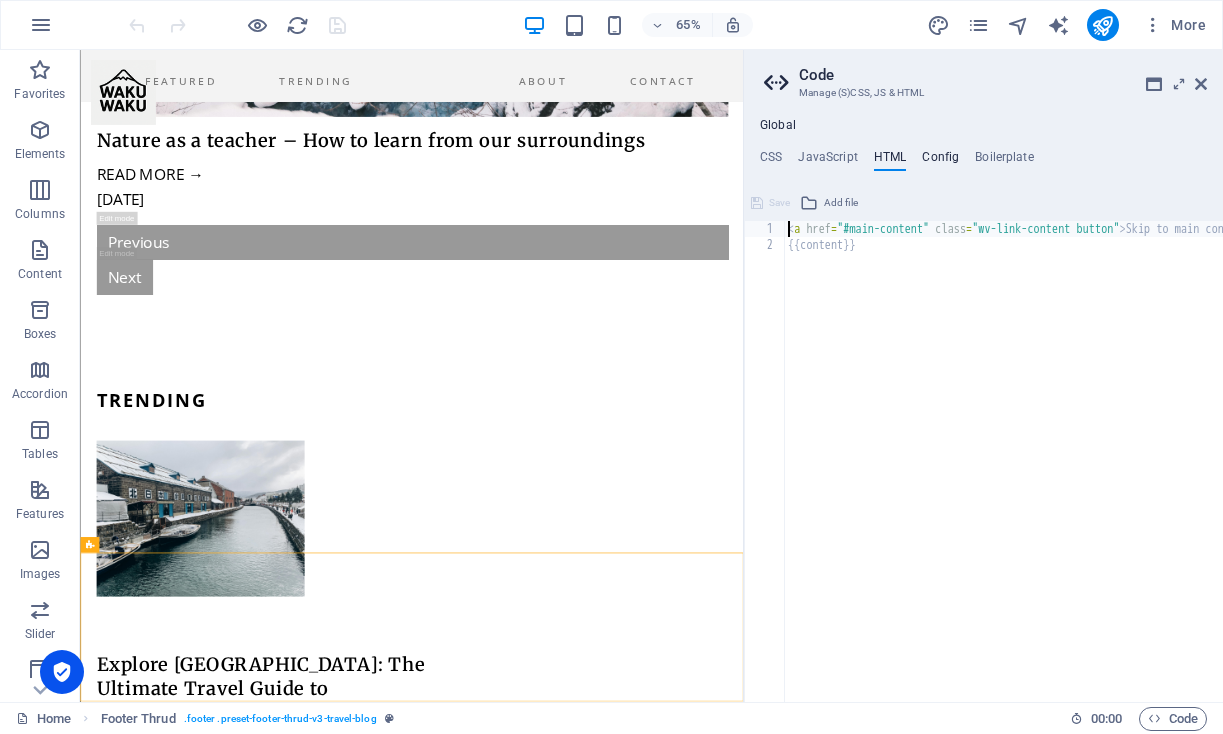 click on "Config" at bounding box center (940, 161) 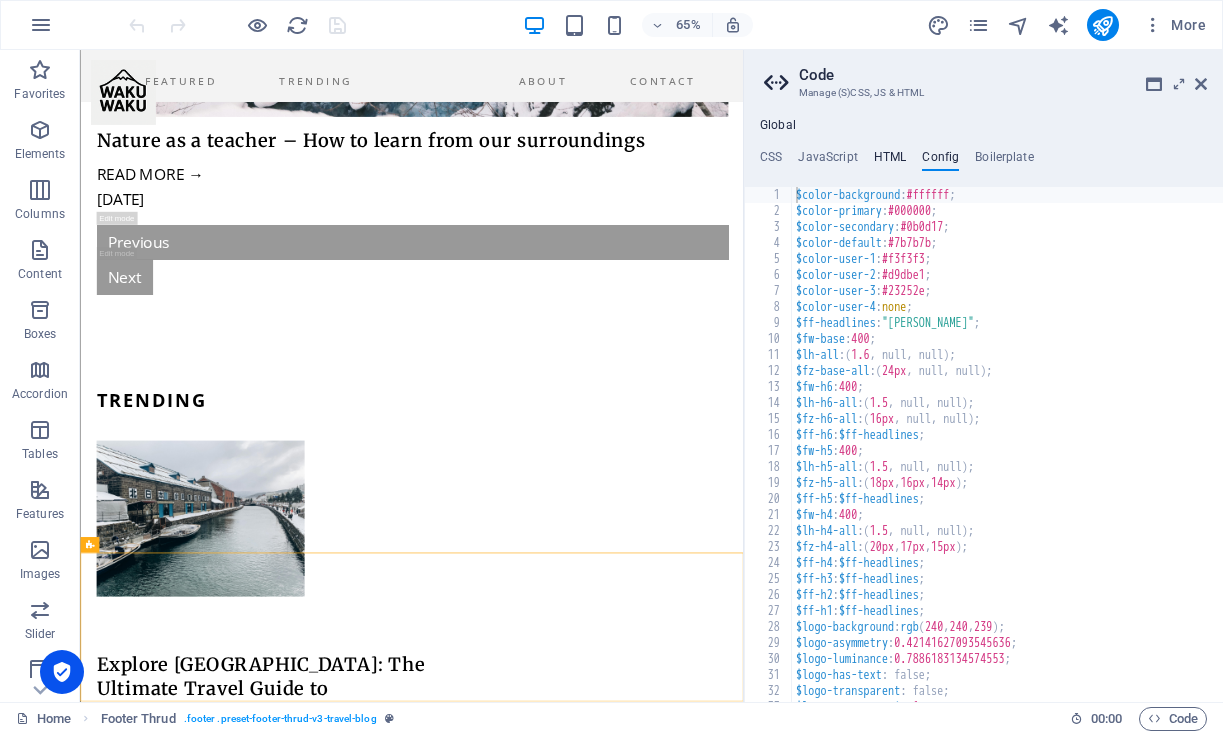 click on "HTML" at bounding box center (890, 161) 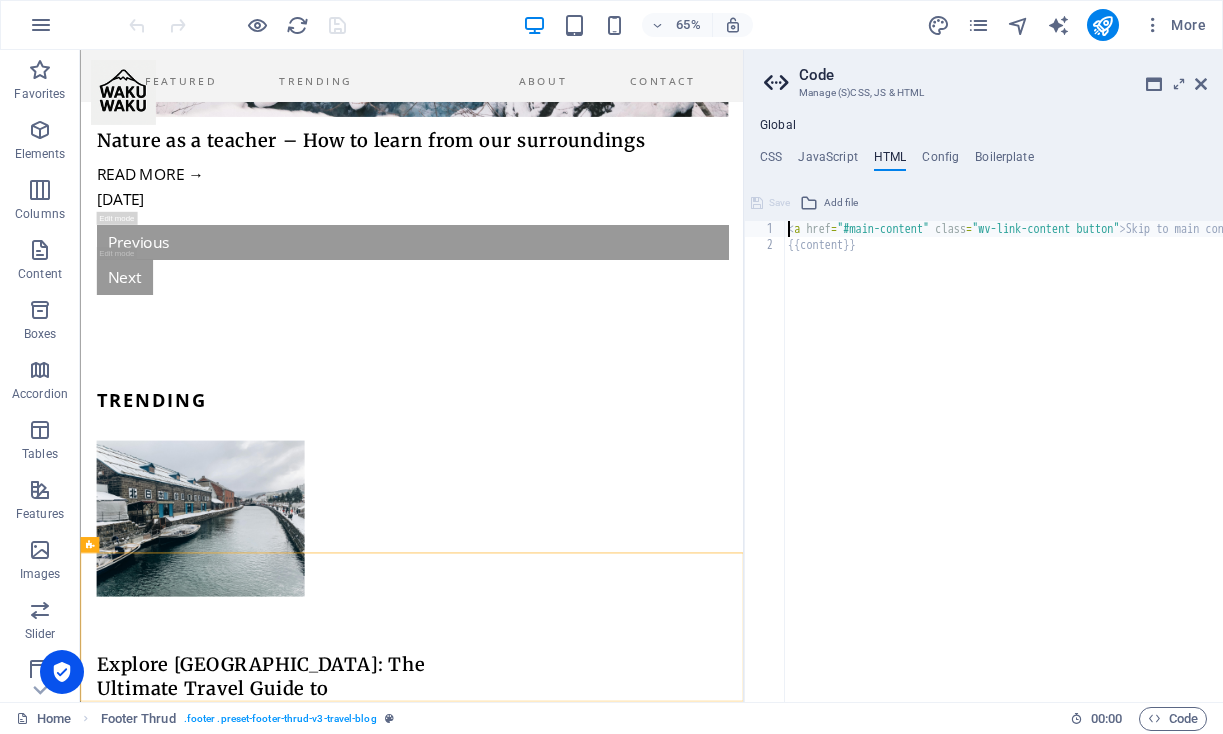 click on "**********" at bounding box center [983, 410] 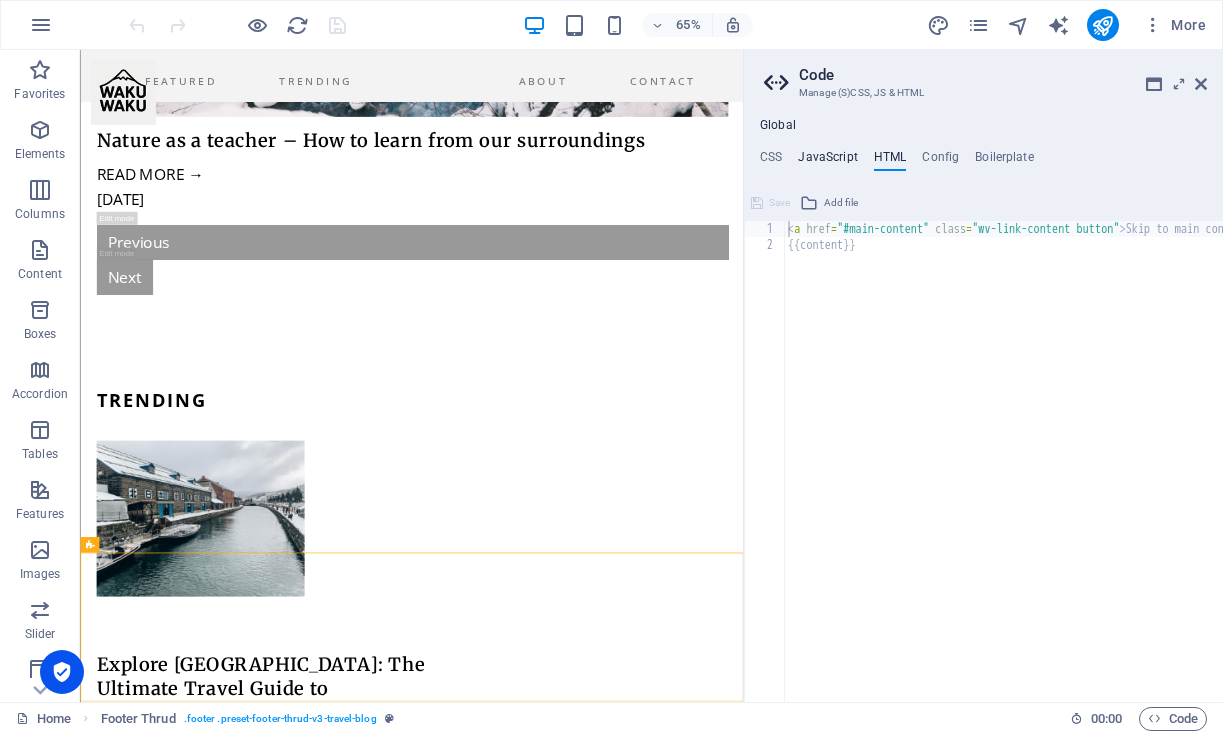 click on "JavaScript" at bounding box center [827, 161] 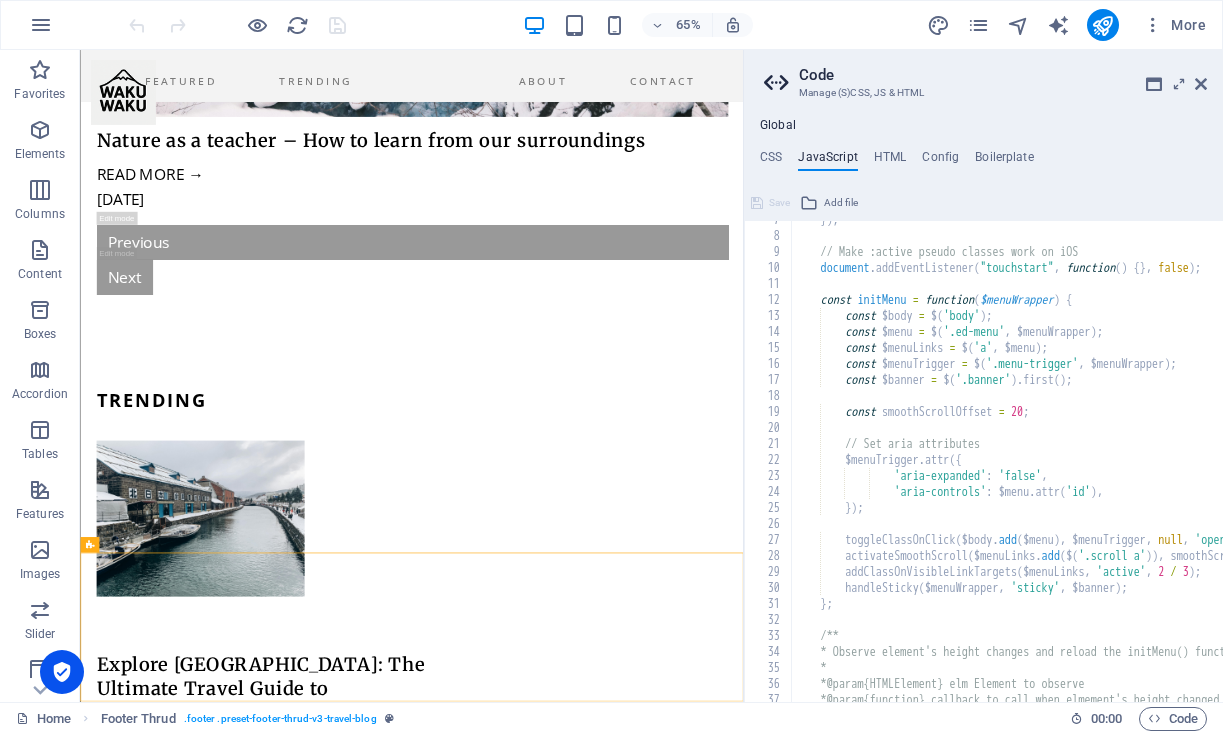 scroll, scrollTop: 265, scrollLeft: 0, axis: vertical 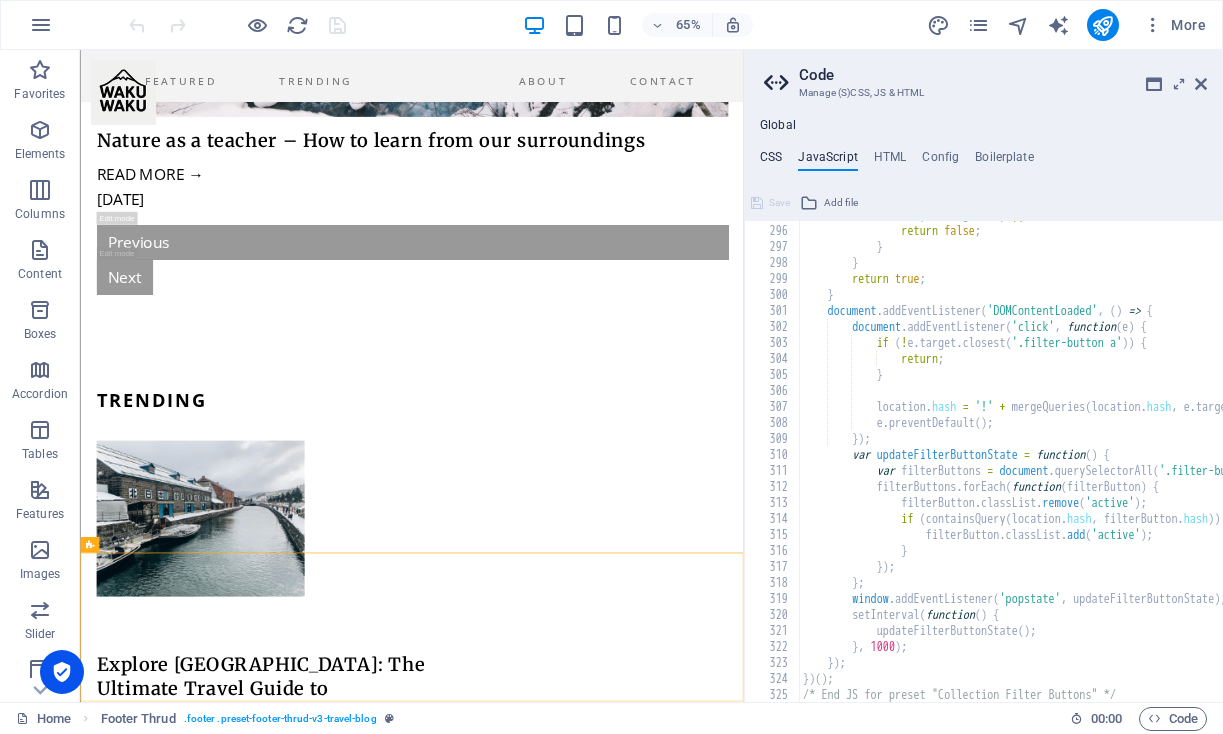 click on "CSS" at bounding box center (771, 161) 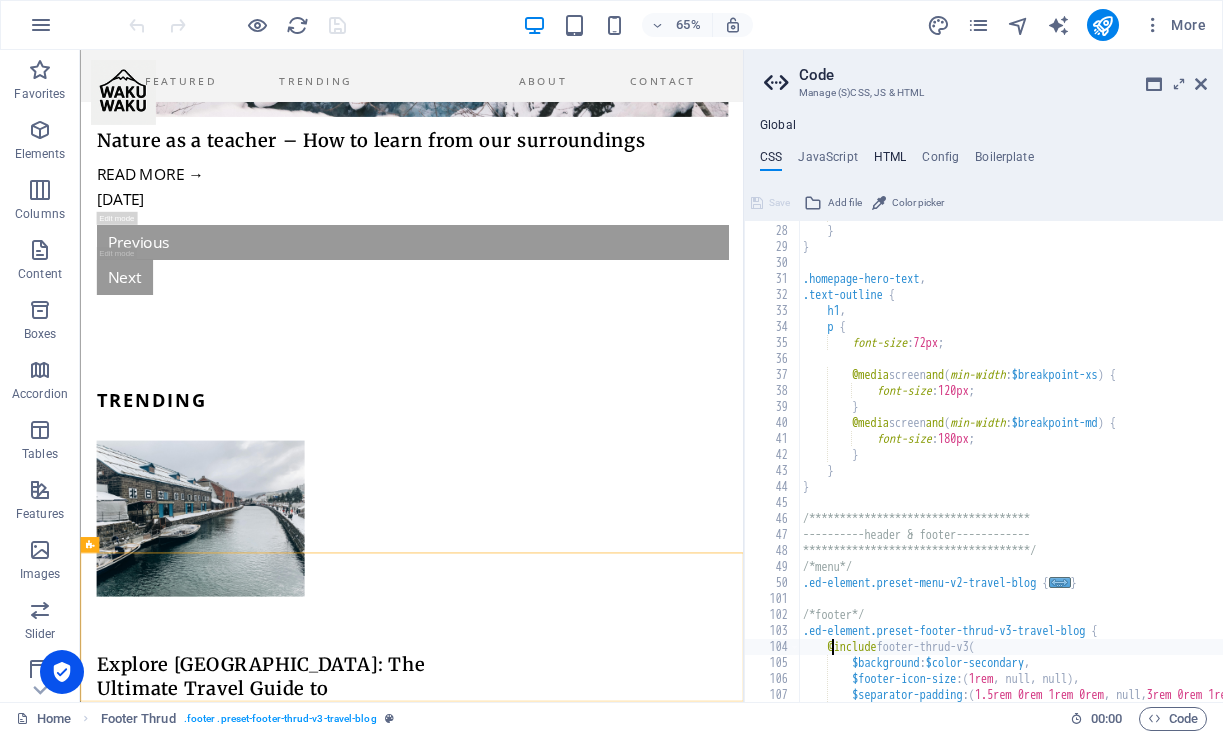 click on "HTML" at bounding box center (890, 161) 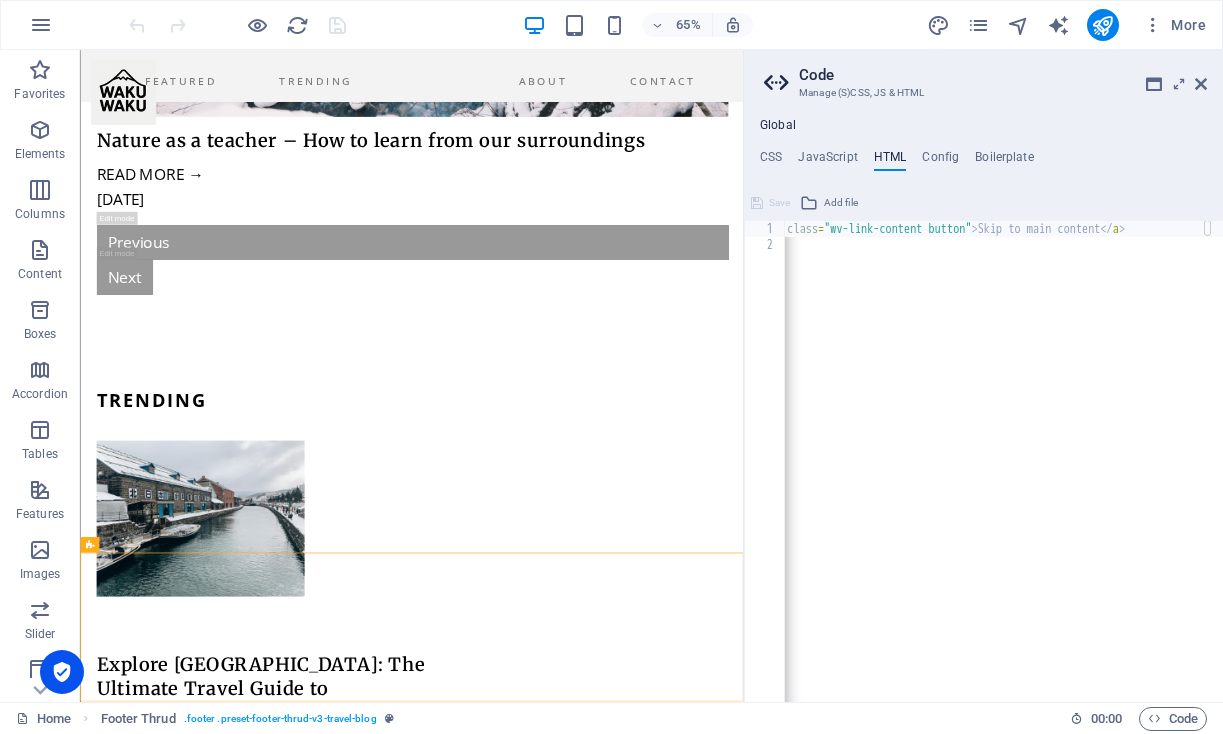scroll, scrollTop: 0, scrollLeft: 0, axis: both 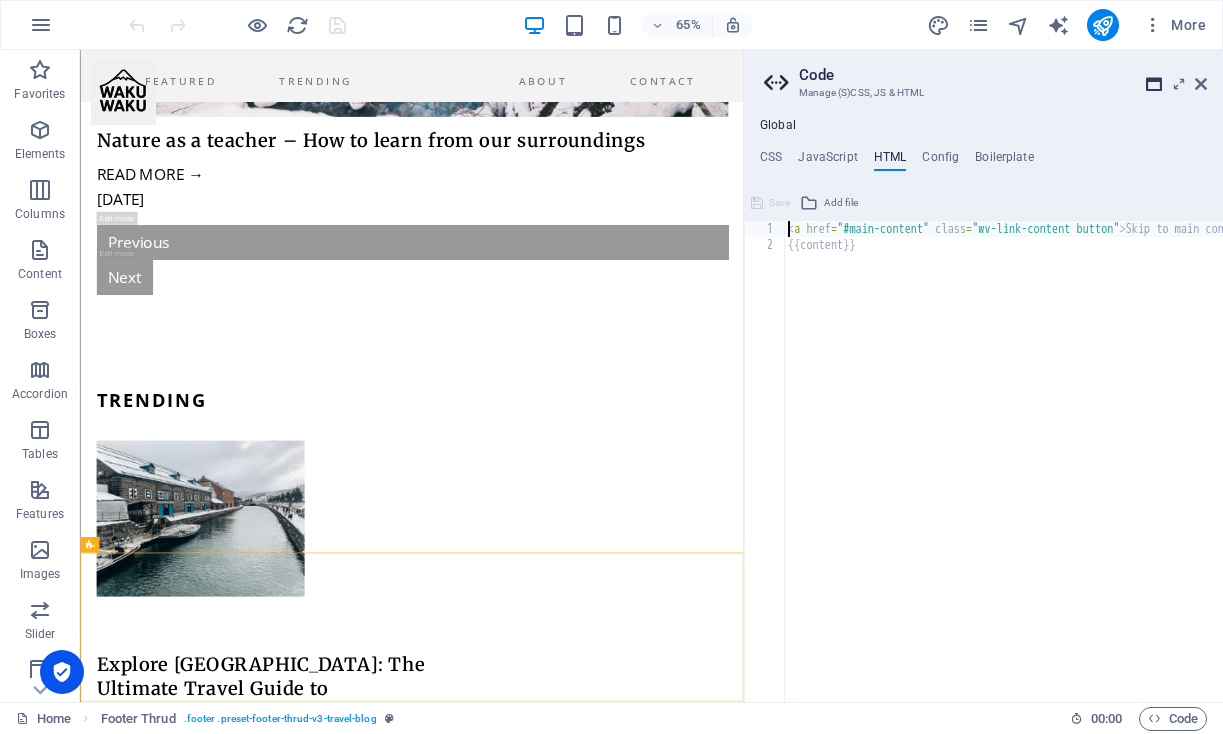 click at bounding box center (1154, 84) 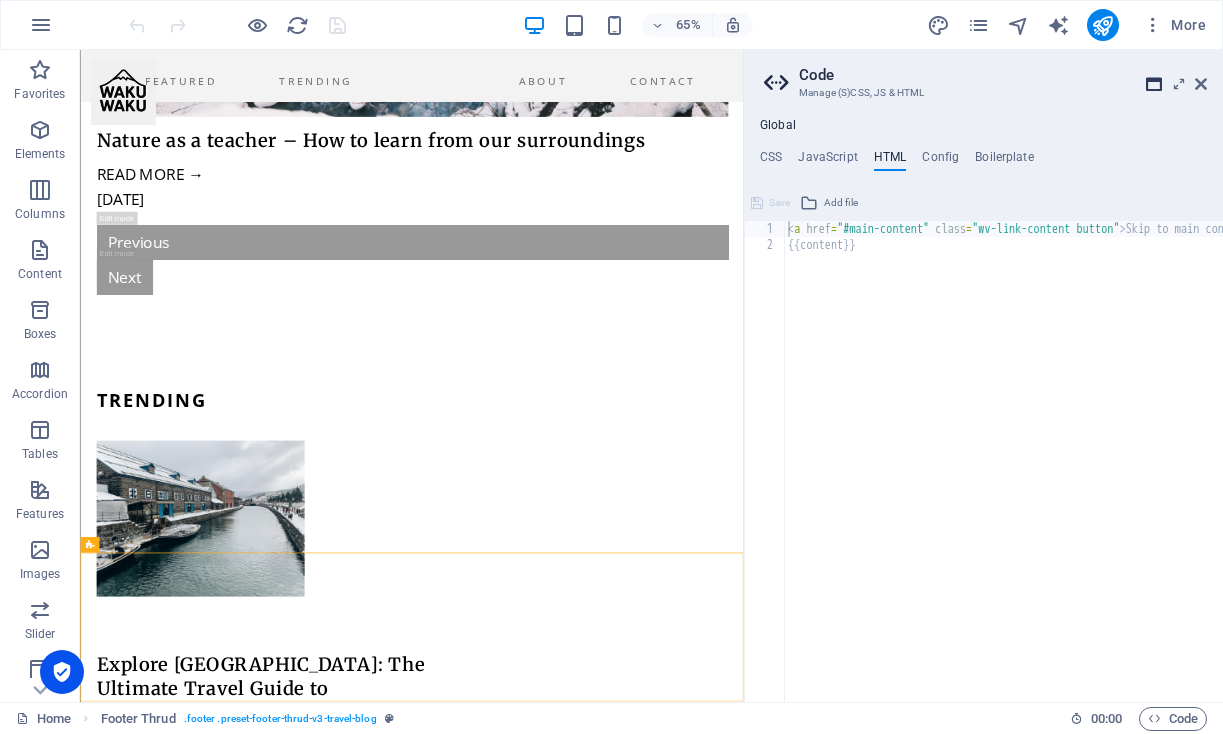 scroll, scrollTop: 2157, scrollLeft: 0, axis: vertical 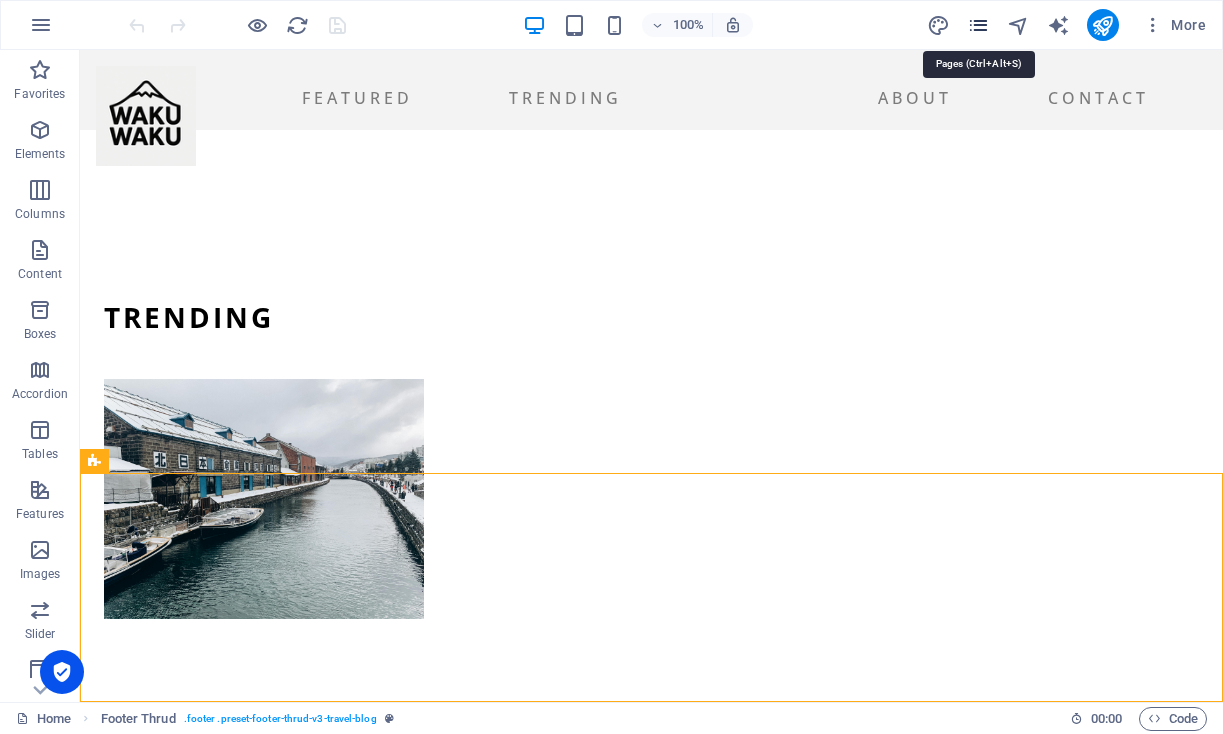 click at bounding box center [978, 25] 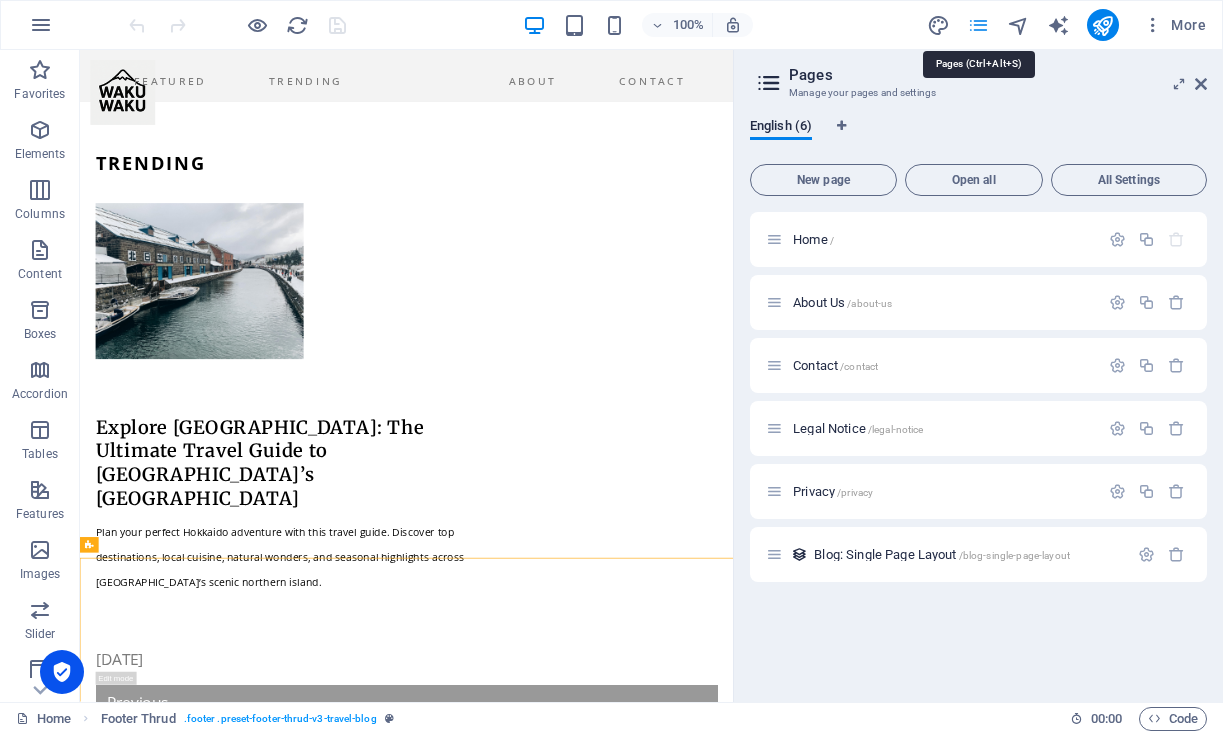 scroll, scrollTop: 1798, scrollLeft: 0, axis: vertical 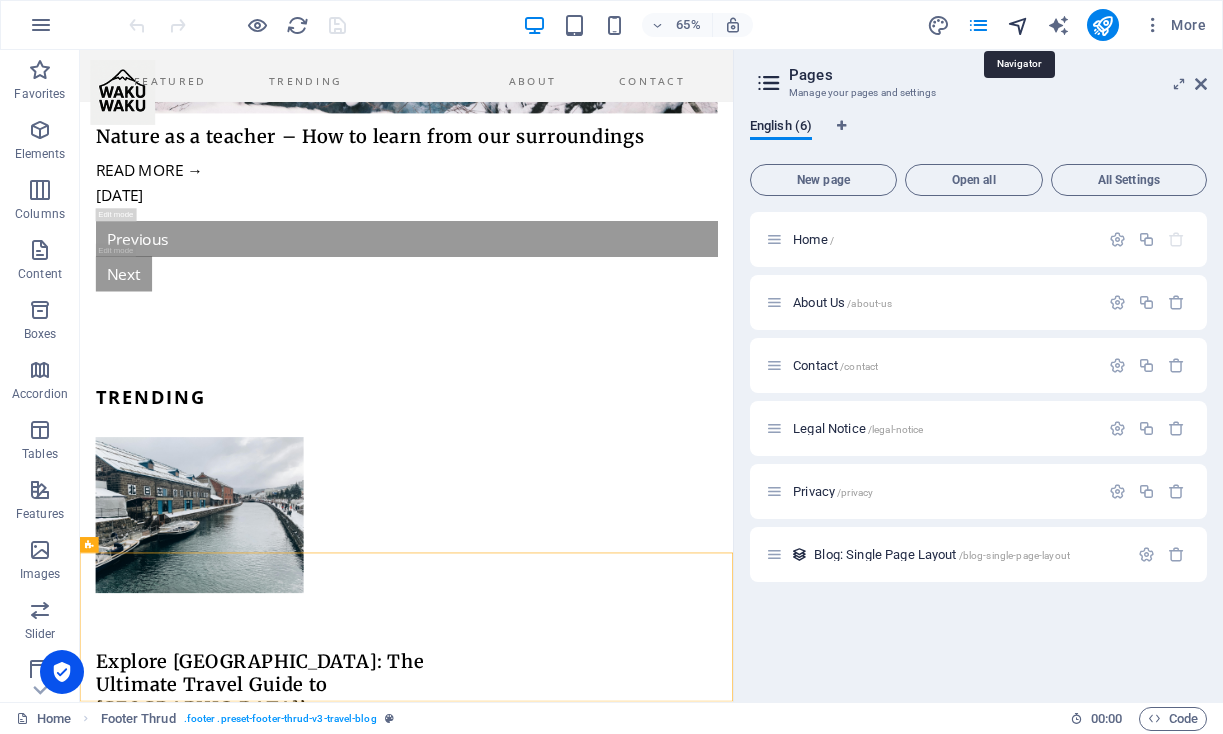 click at bounding box center [1018, 25] 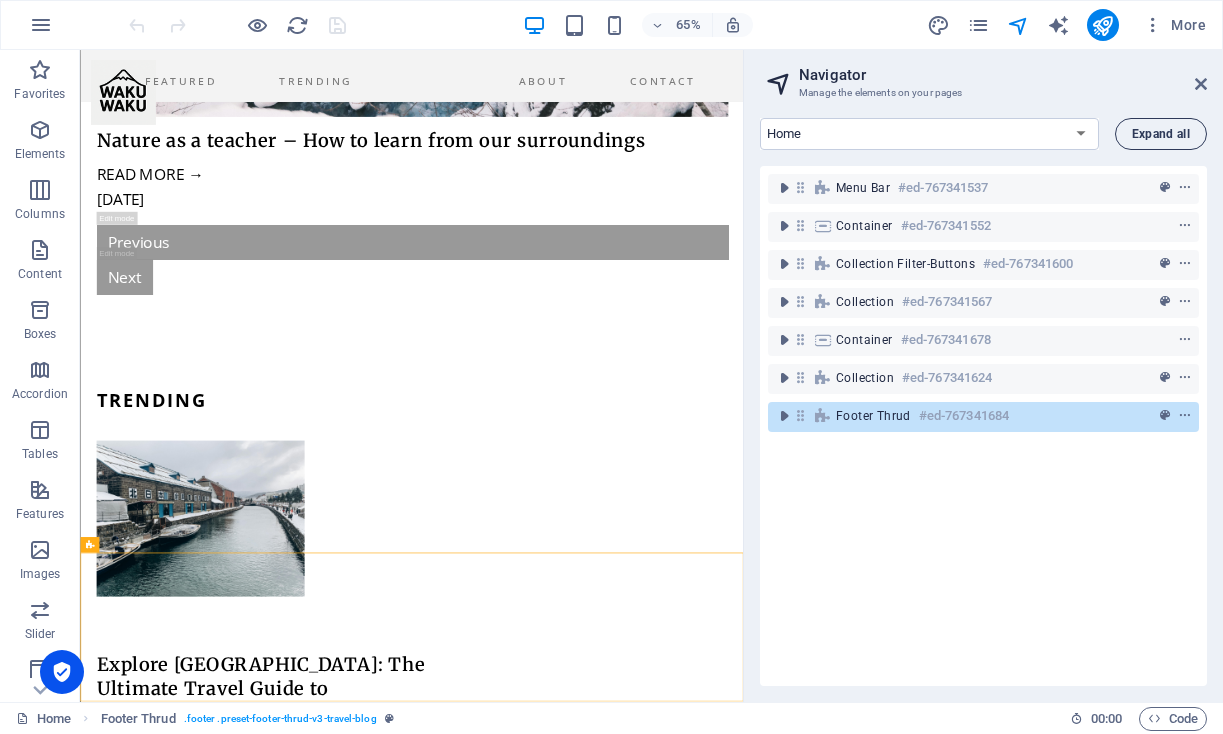 click on "Expand all" at bounding box center [1161, 134] 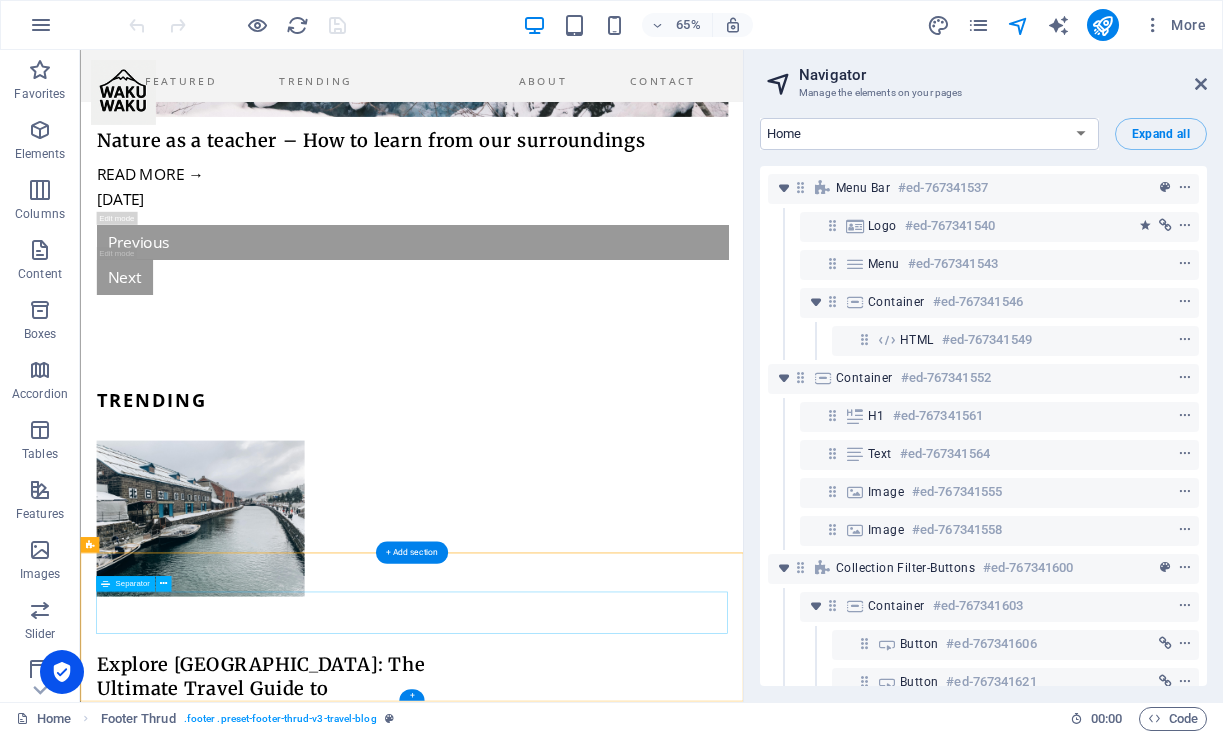 scroll, scrollTop: 0, scrollLeft: 0, axis: both 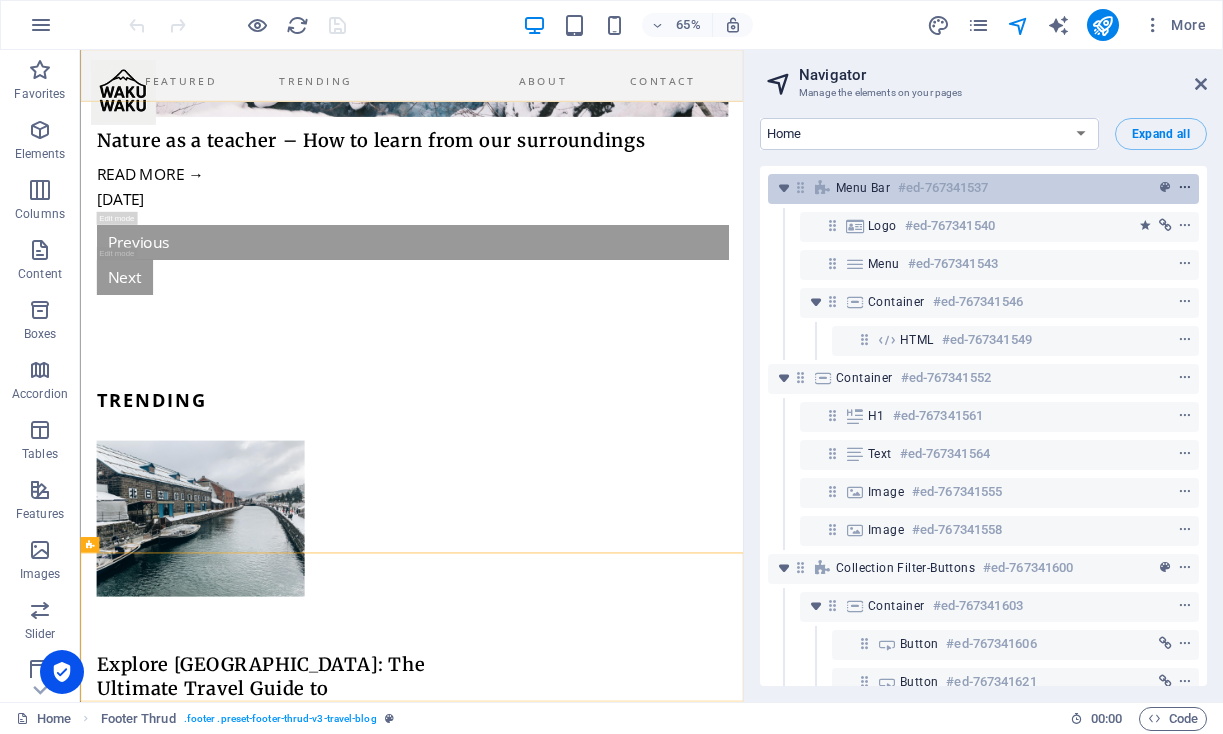 click at bounding box center [1185, 188] 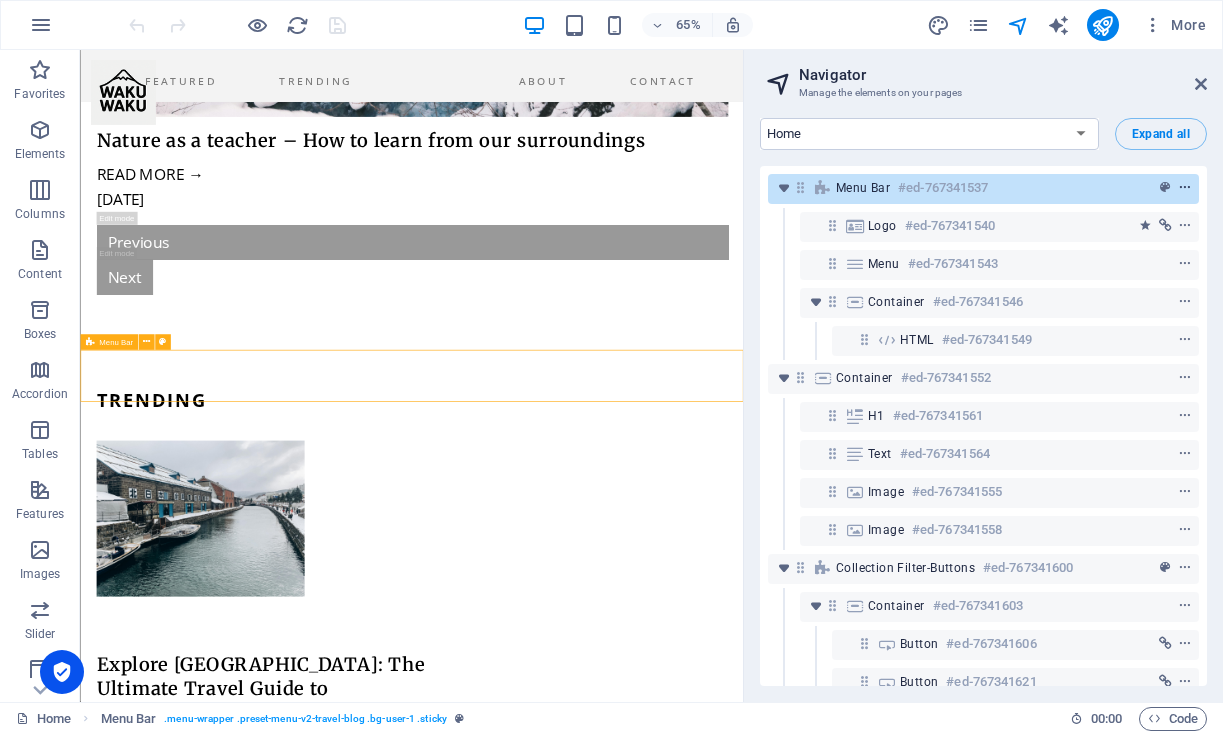 scroll, scrollTop: 1341, scrollLeft: 0, axis: vertical 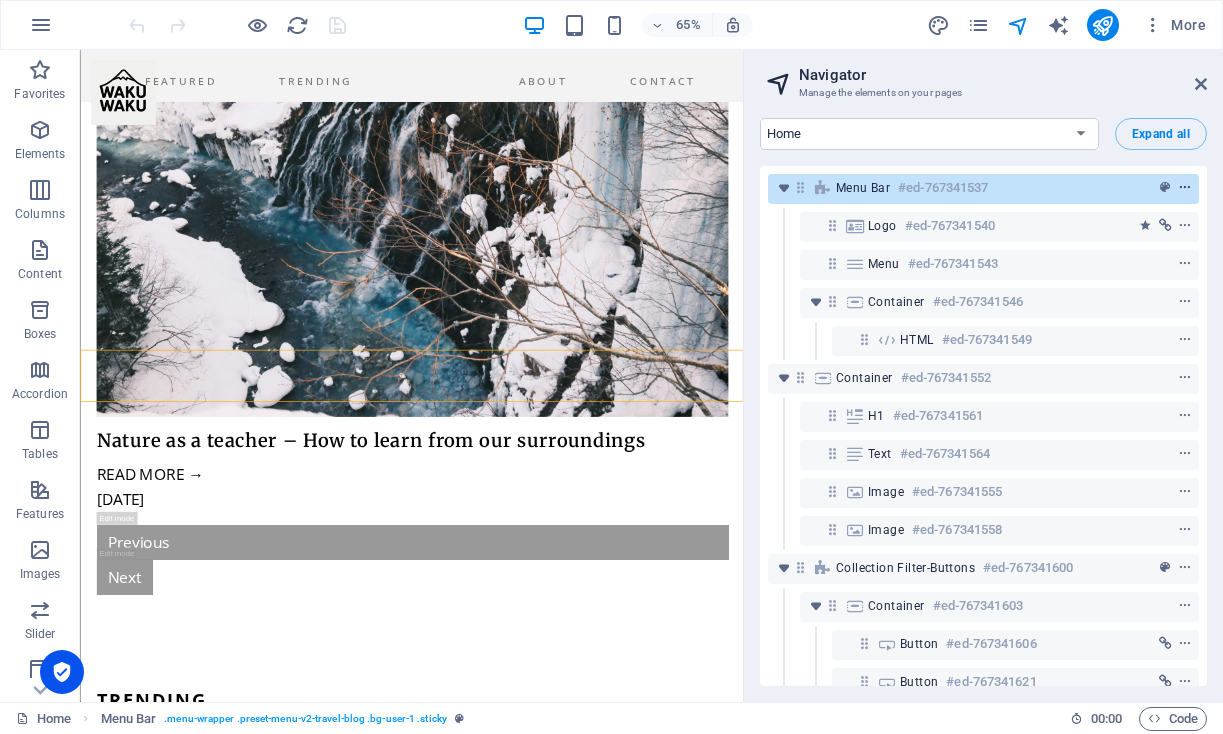 click at bounding box center [1185, 188] 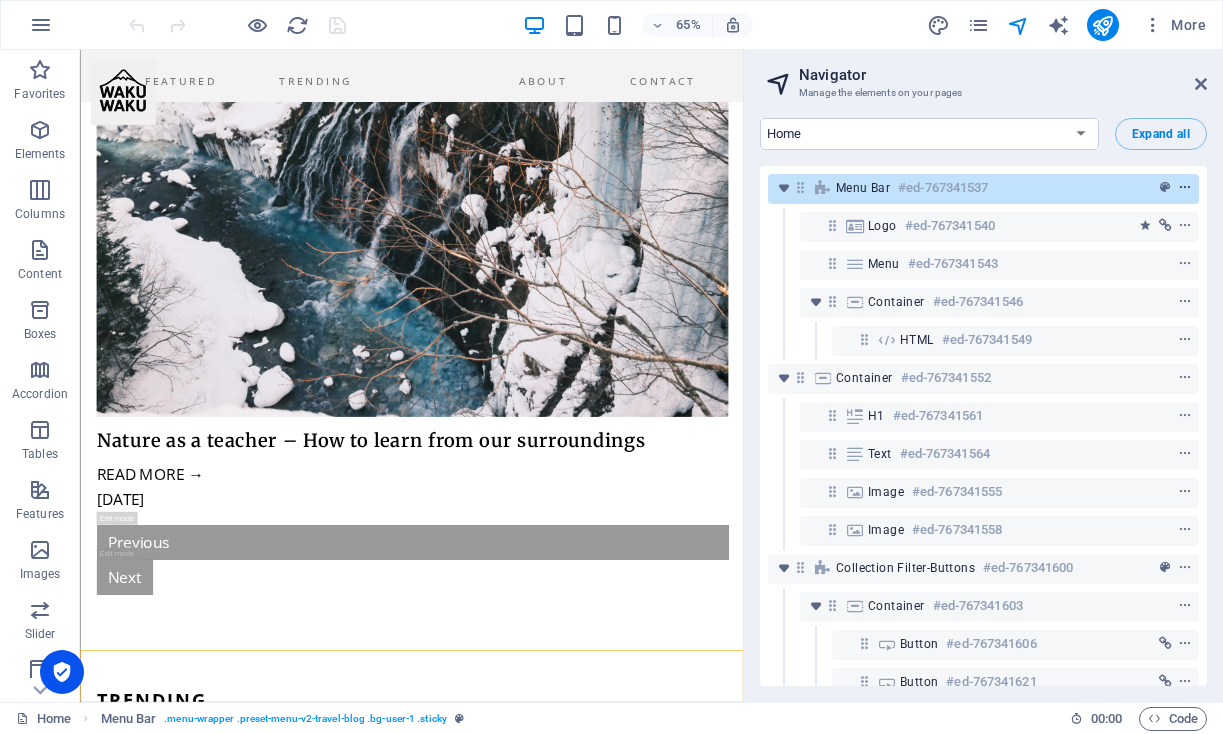 scroll, scrollTop: 879, scrollLeft: 0, axis: vertical 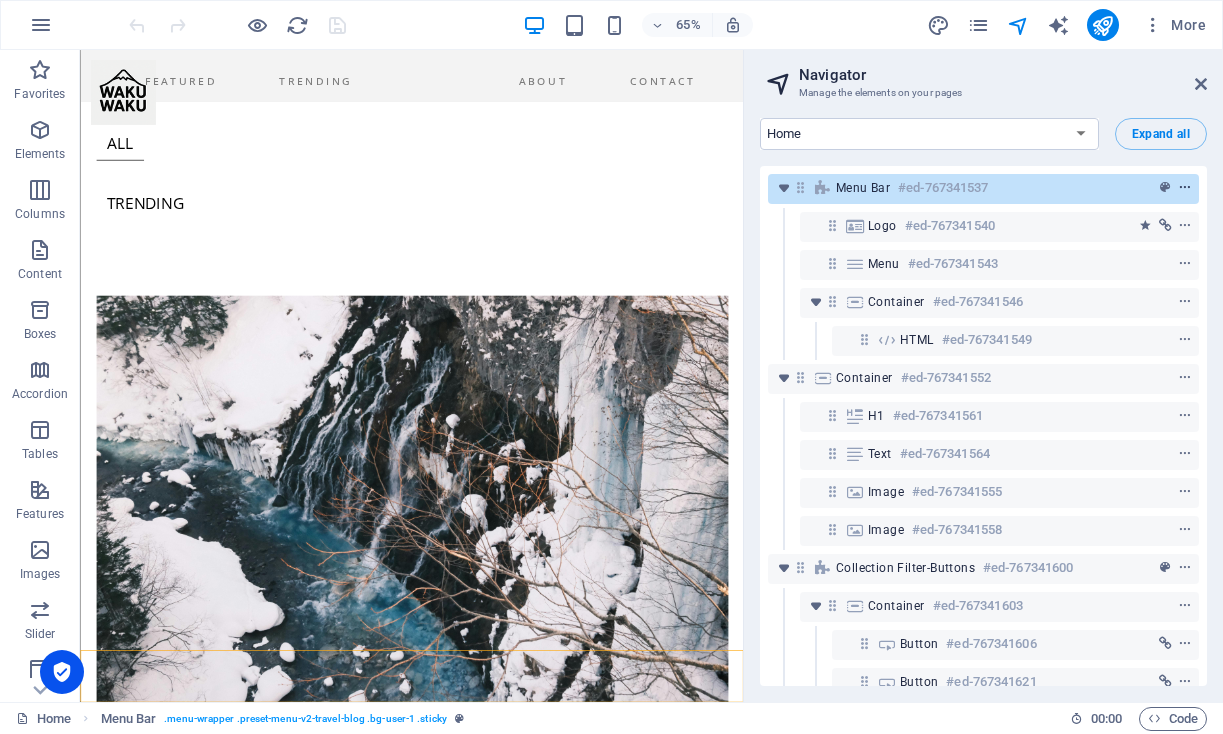 click at bounding box center [1185, 188] 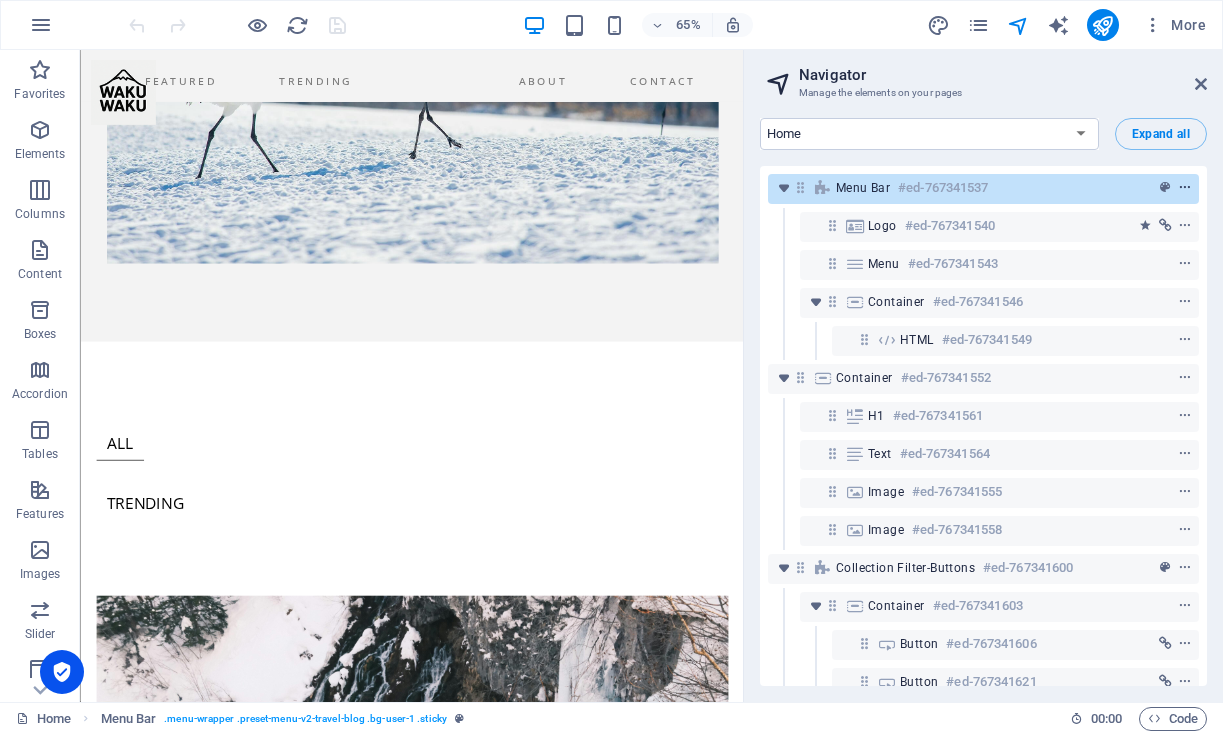click at bounding box center [1185, 188] 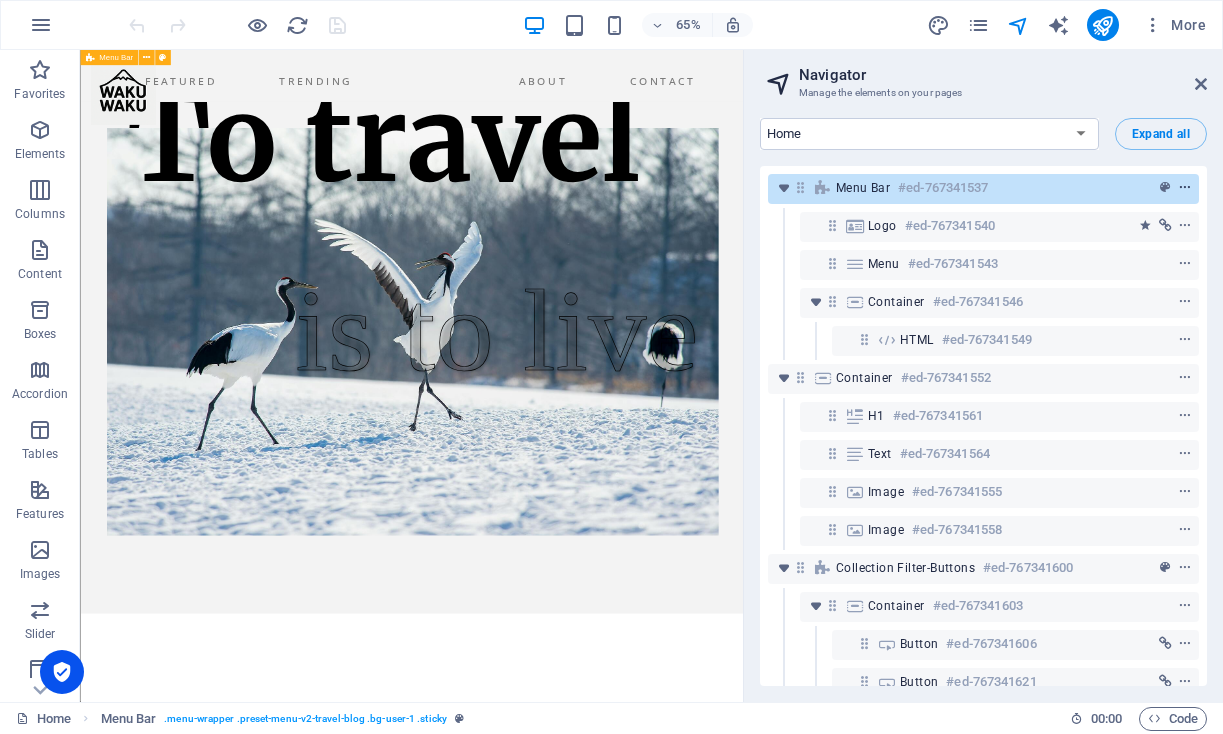 click at bounding box center [1185, 188] 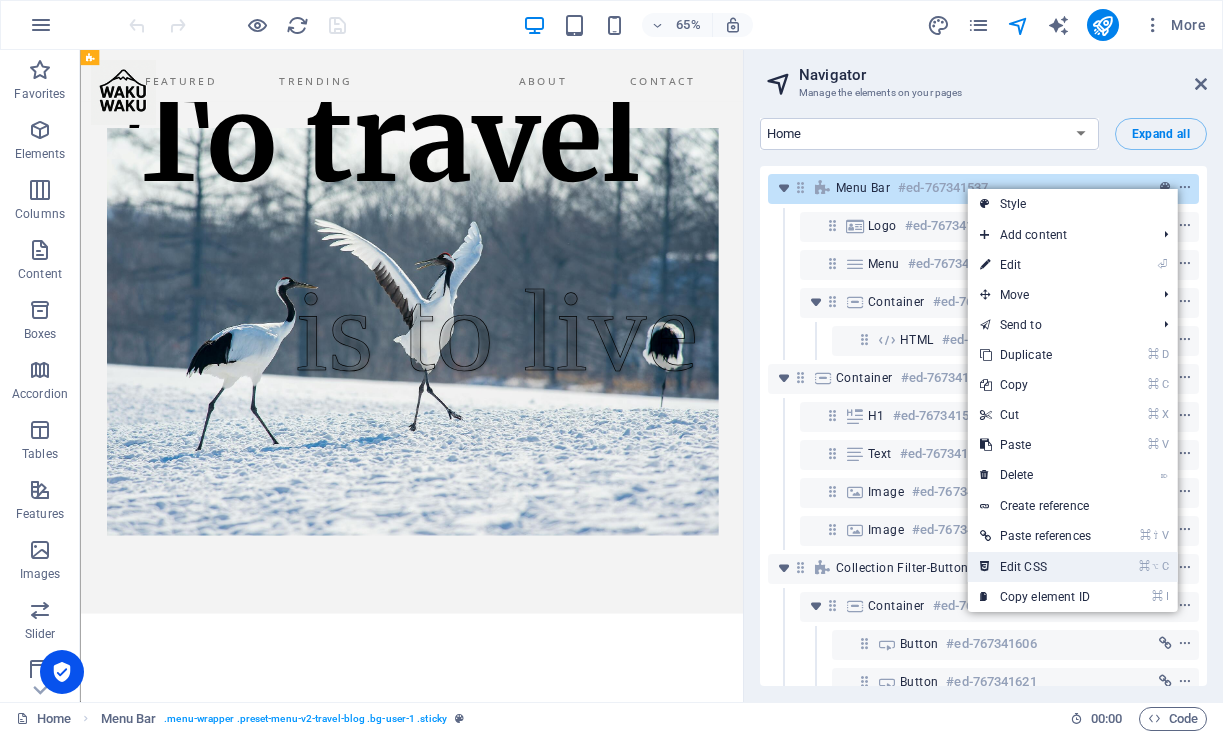 click on "⌘ ⌥ C  Edit CSS" at bounding box center (1035, 567) 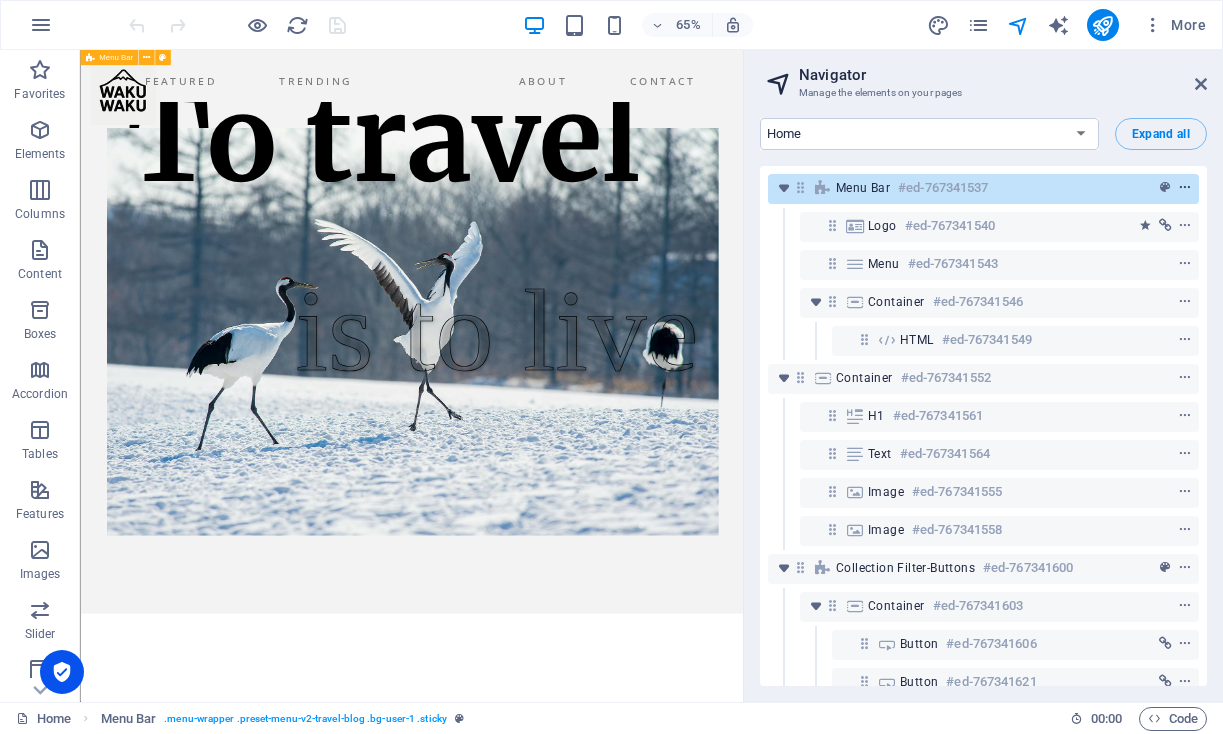 click at bounding box center (1185, 188) 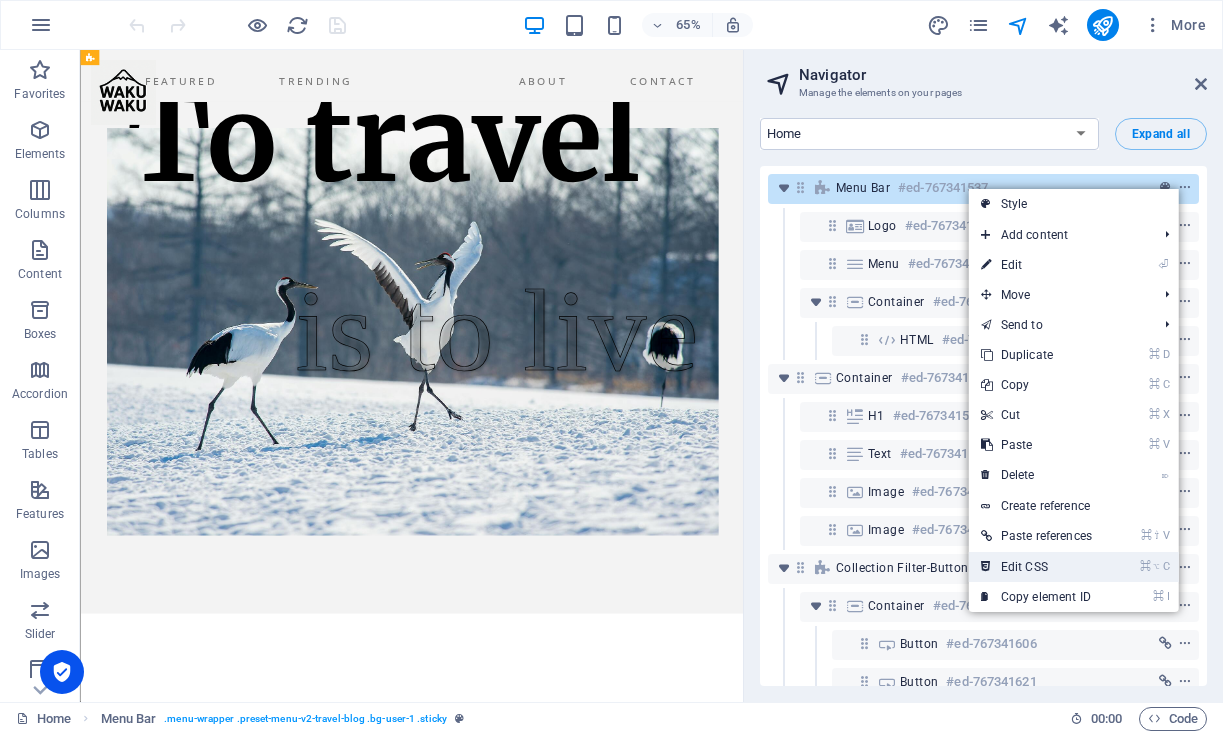 click on "⌘ ⌥ C  Edit CSS" at bounding box center [1036, 567] 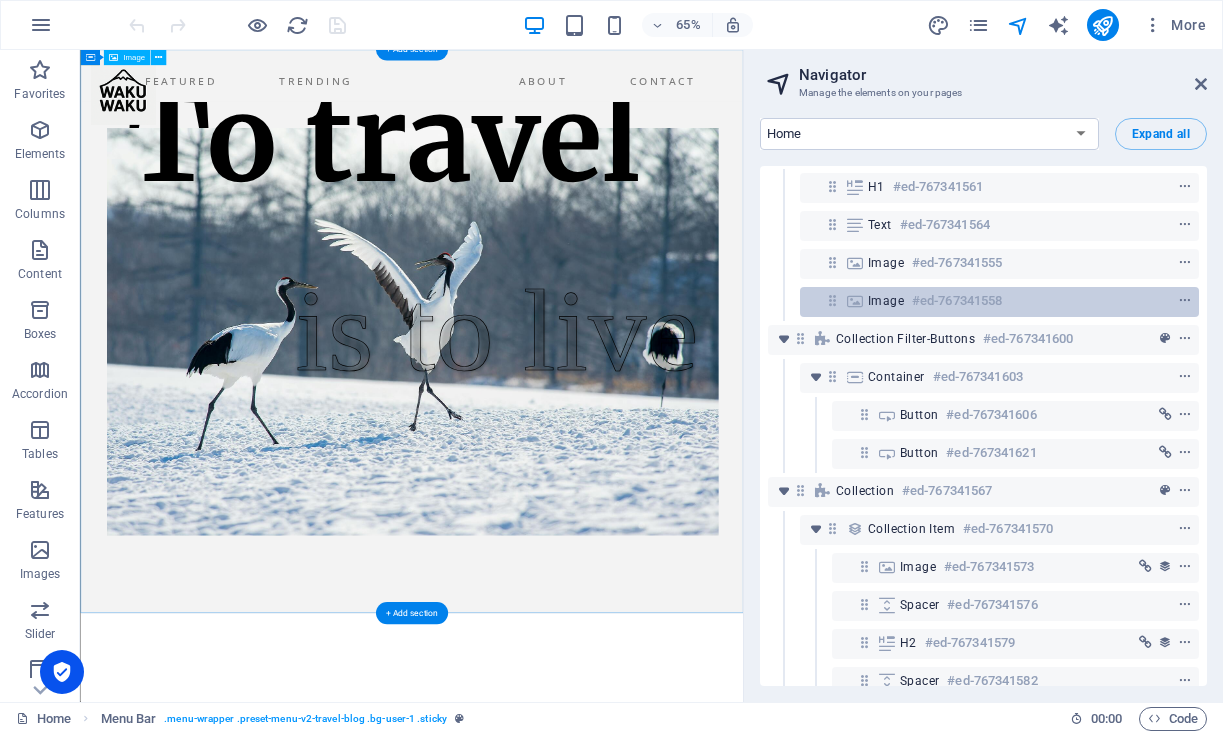 scroll, scrollTop: 219, scrollLeft: 0, axis: vertical 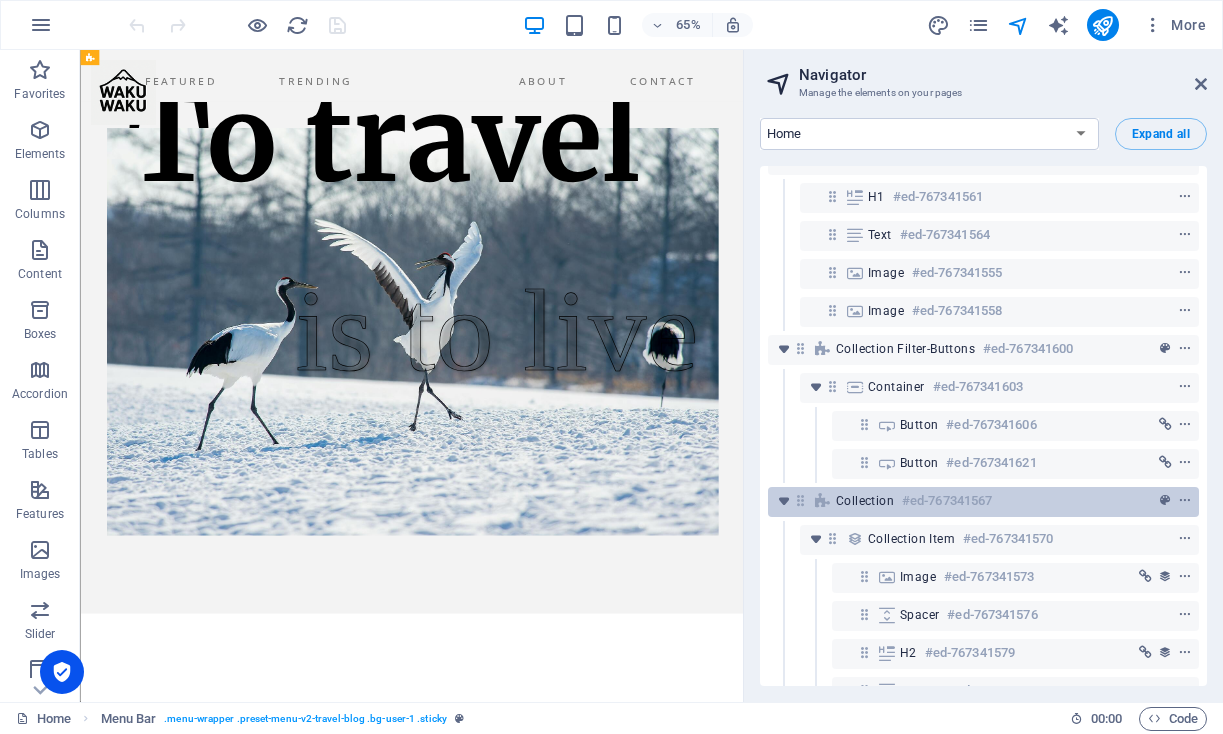 click on "Collection" at bounding box center (865, 501) 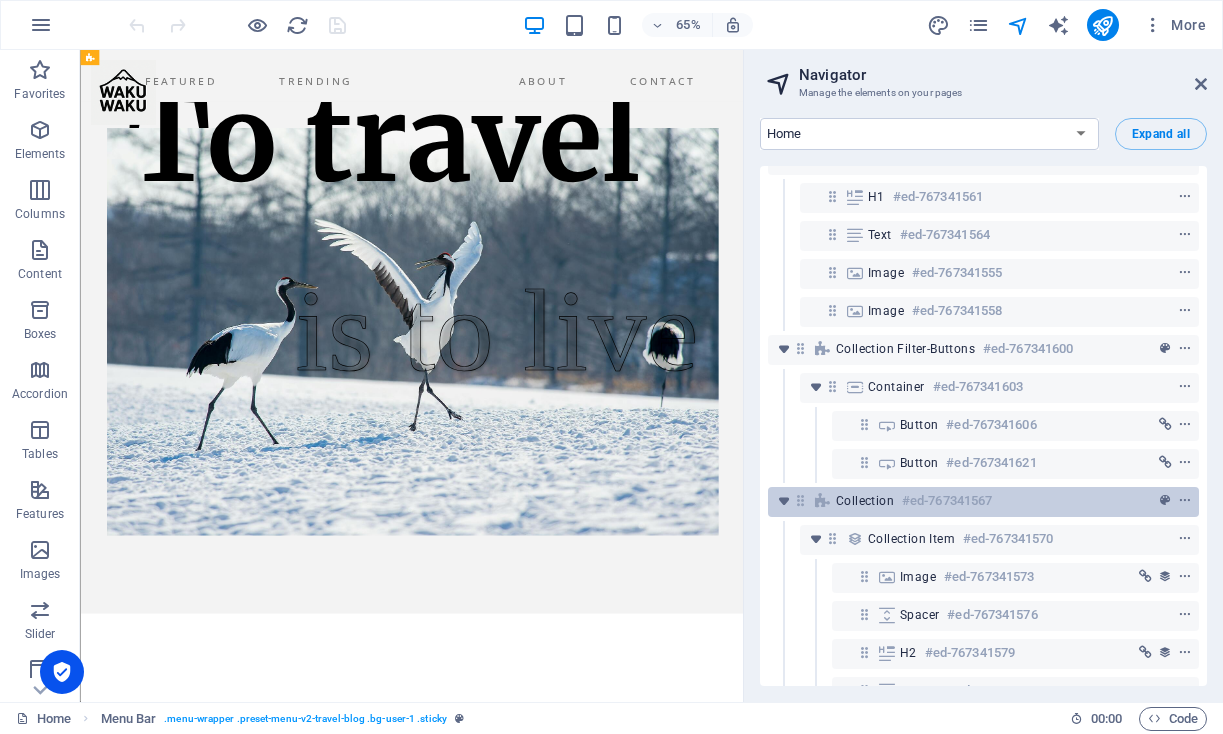 scroll, scrollTop: 936, scrollLeft: 0, axis: vertical 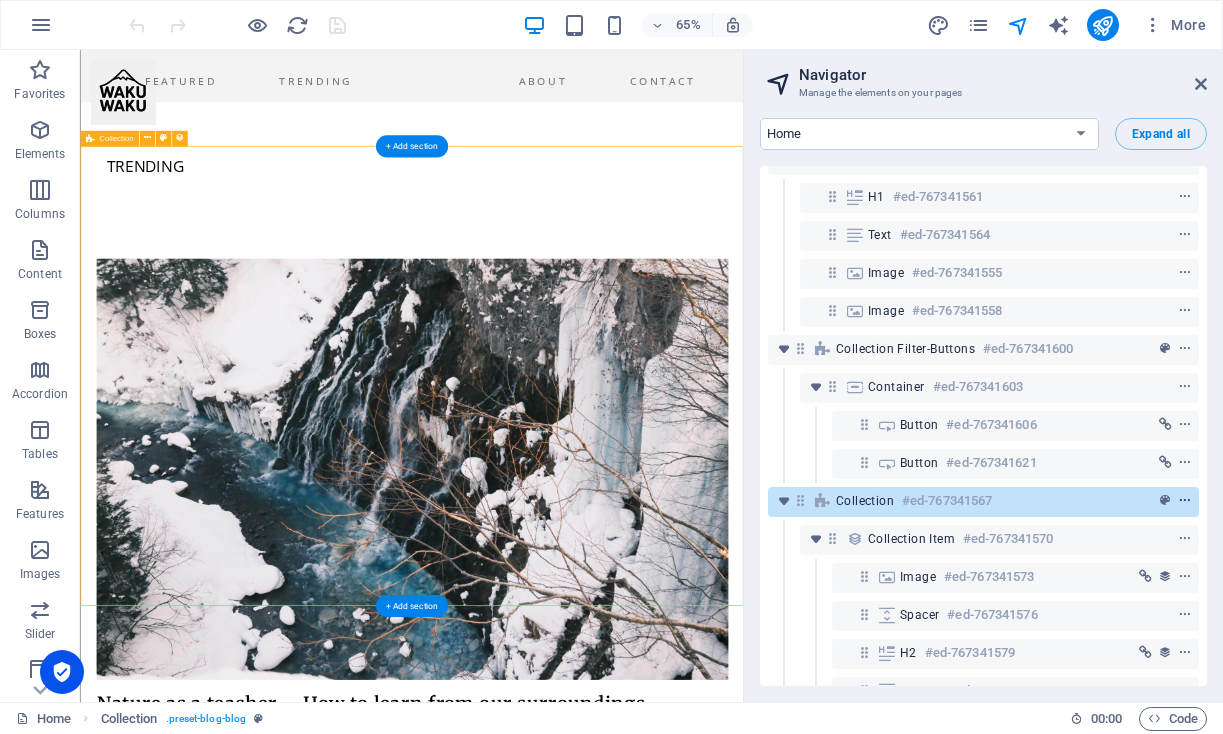 click at bounding box center (1185, 501) 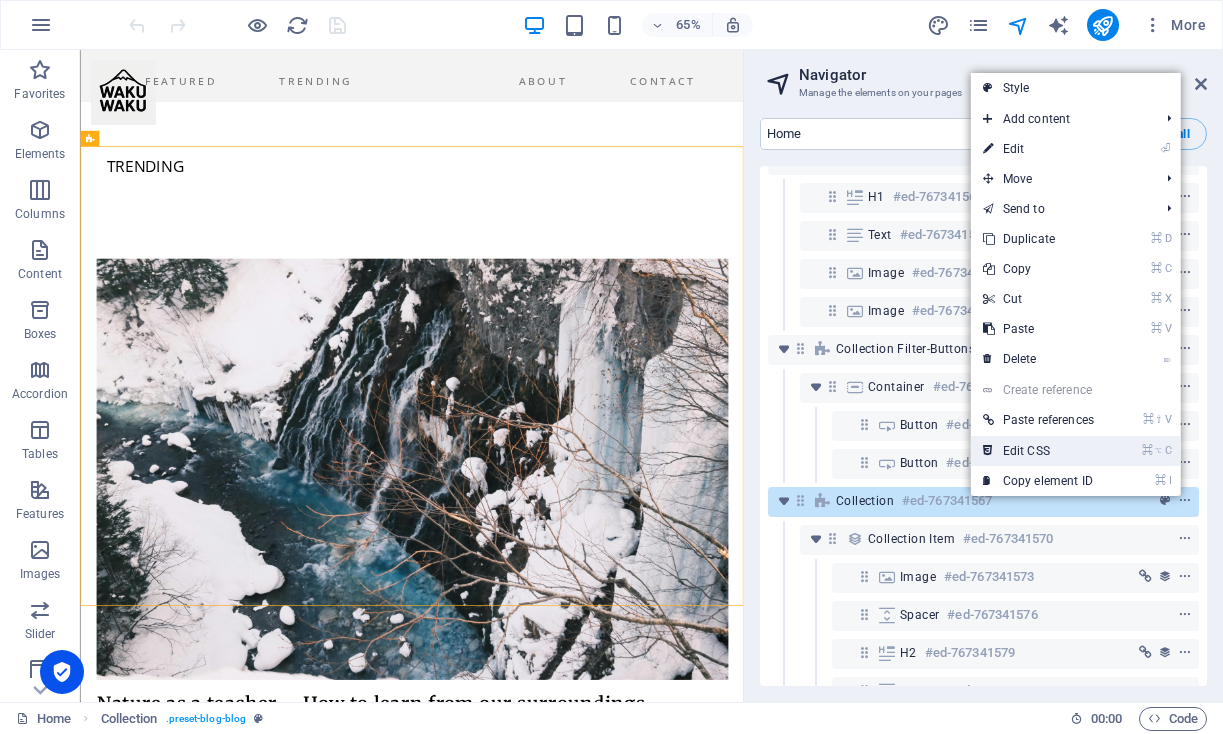 click on "⌘ ⌥ C  Edit CSS" at bounding box center (1038, 451) 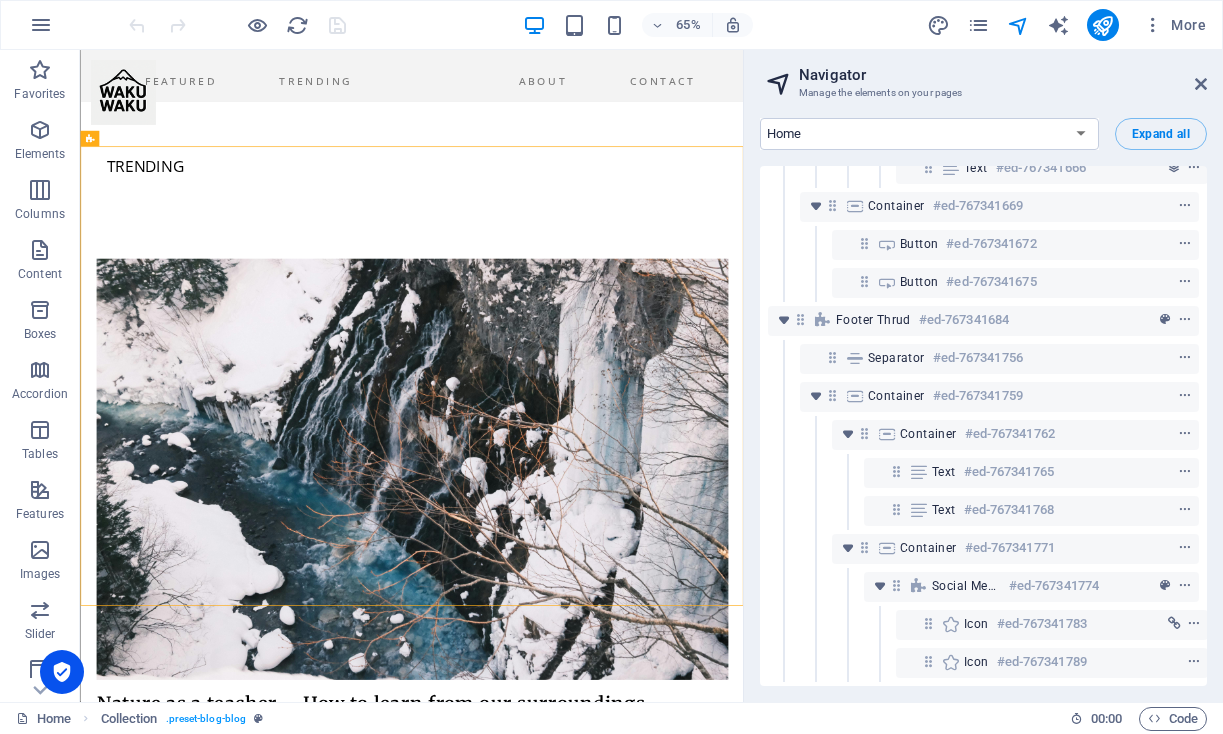 scroll, scrollTop: 1556, scrollLeft: 0, axis: vertical 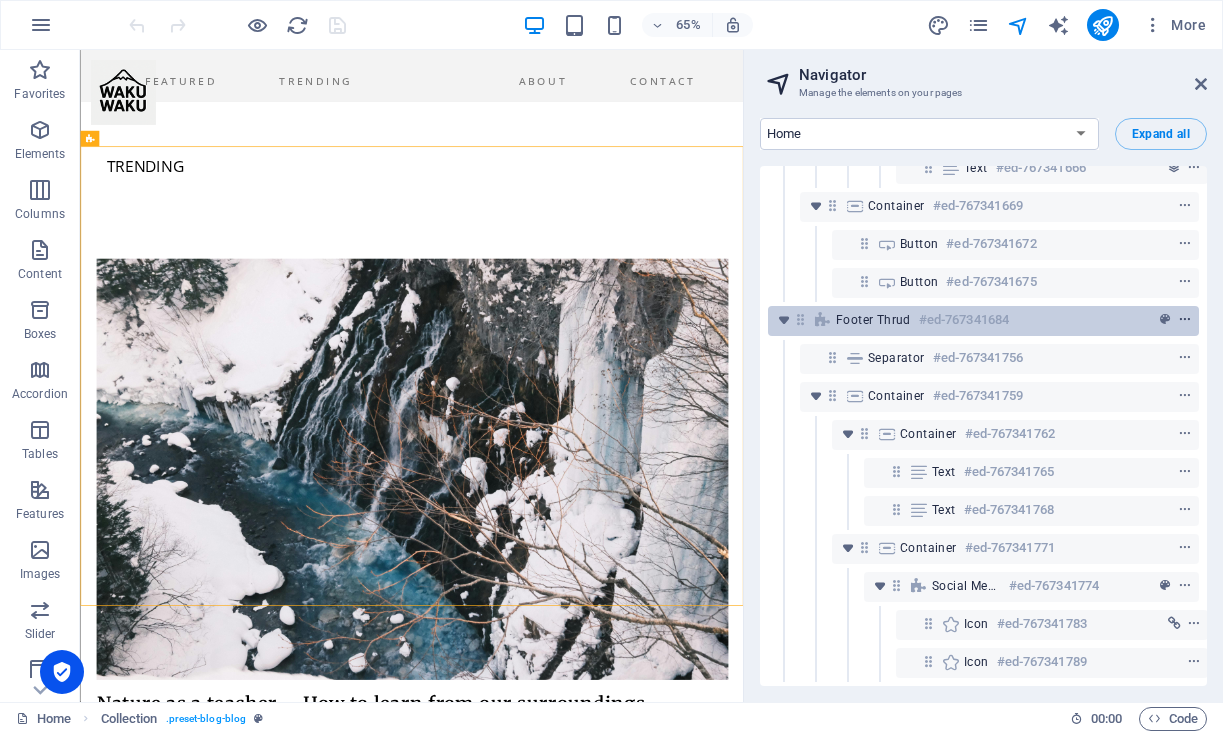 click at bounding box center (1185, 320) 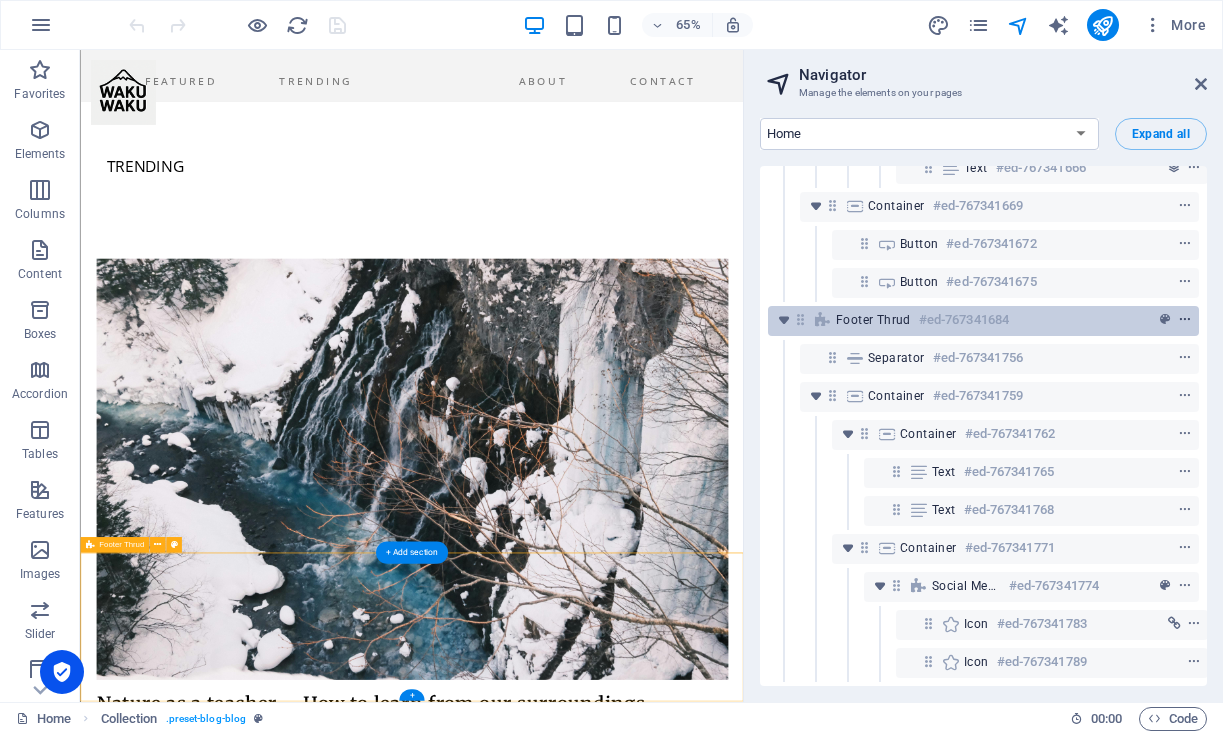 scroll, scrollTop: 1803, scrollLeft: 0, axis: vertical 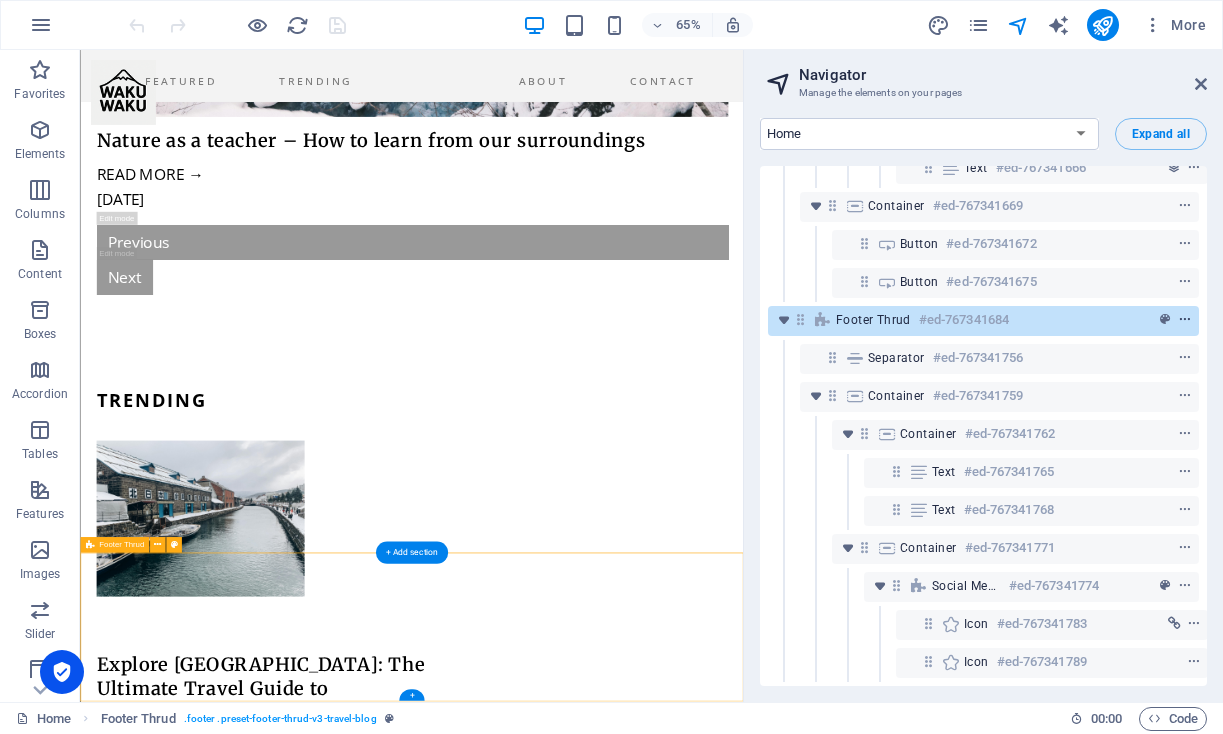 click at bounding box center [1185, 320] 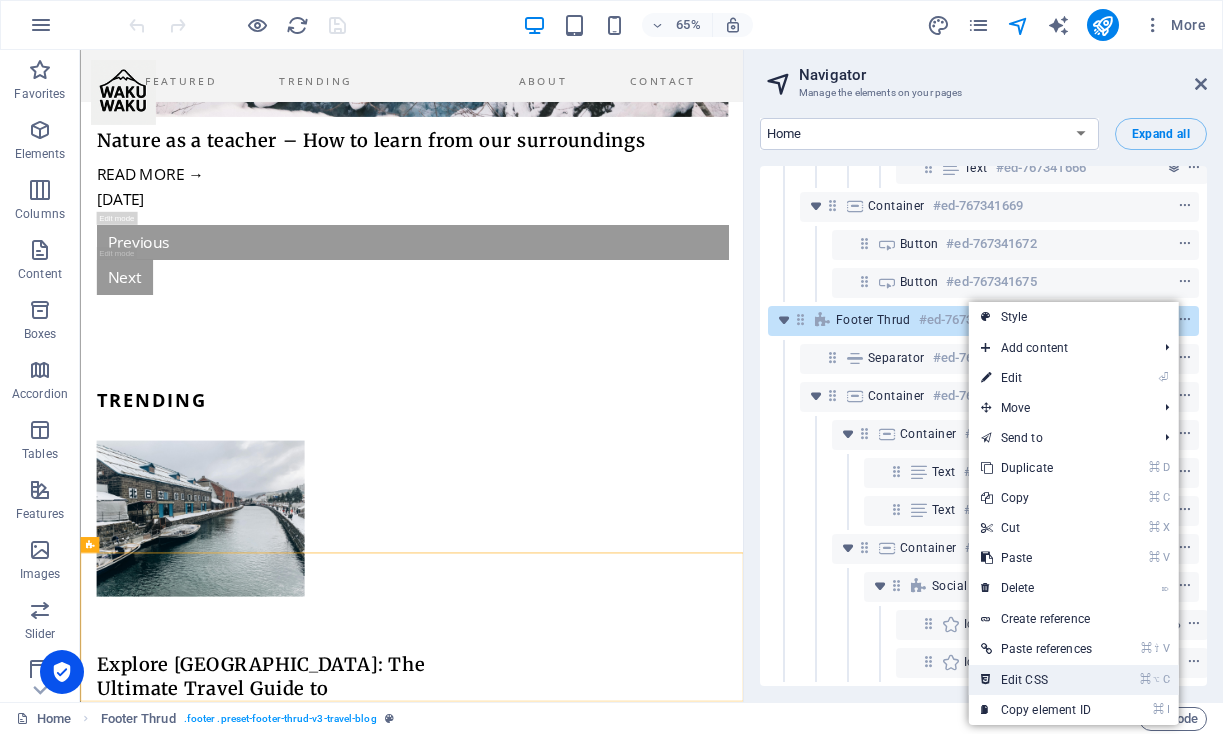click on "⌘ ⌥ C  Edit CSS" at bounding box center (1036, 680) 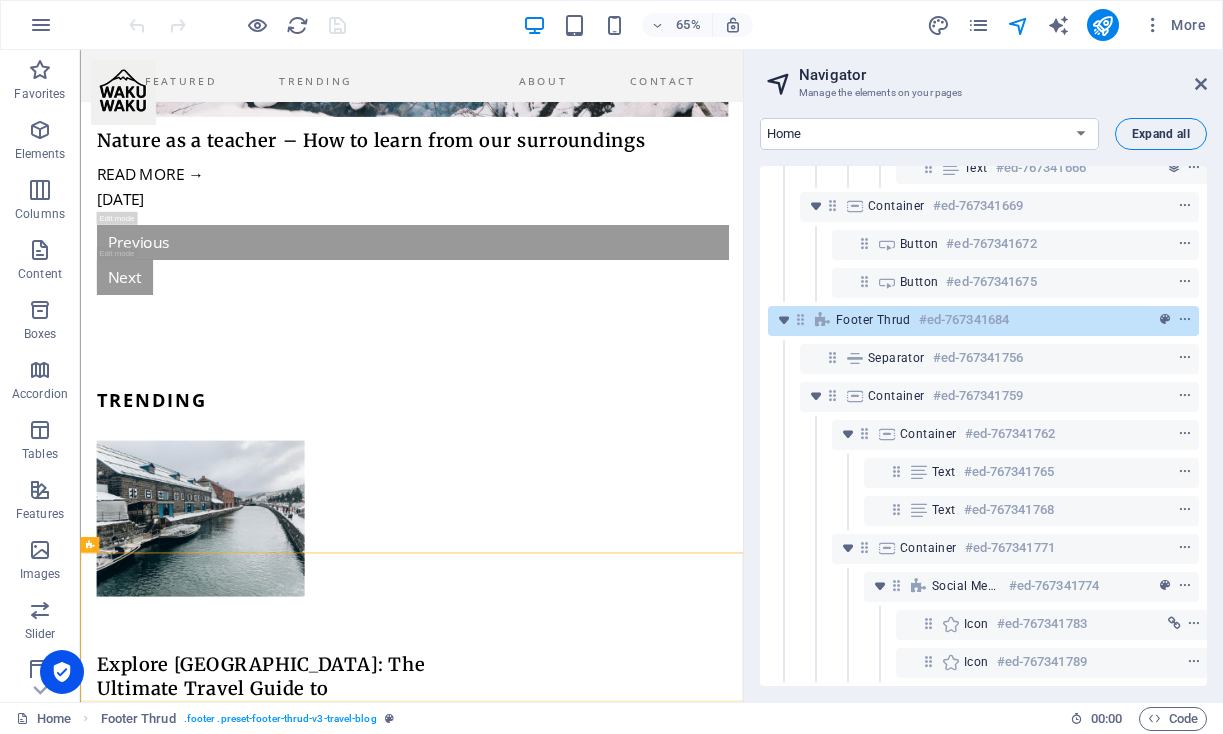 click on "Expand all" at bounding box center (1161, 134) 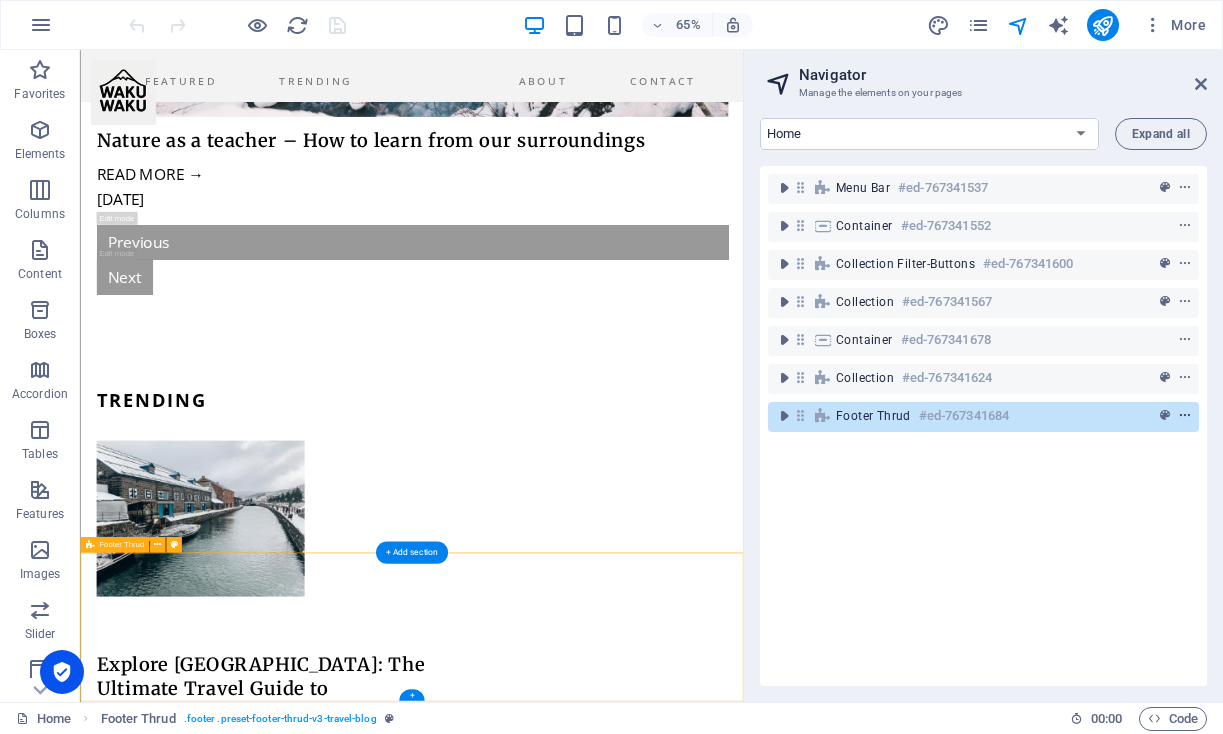 click at bounding box center [1185, 416] 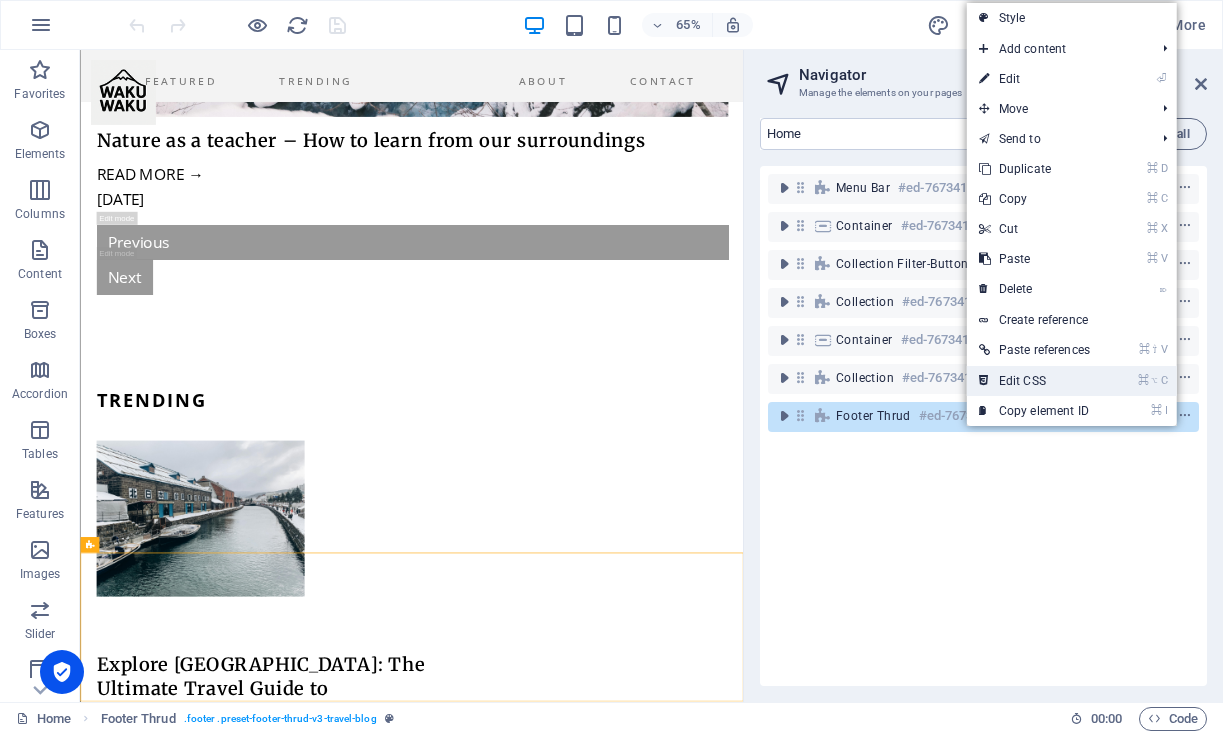 click on "⌘ ⌥ C  Edit CSS" at bounding box center (1034, 381) 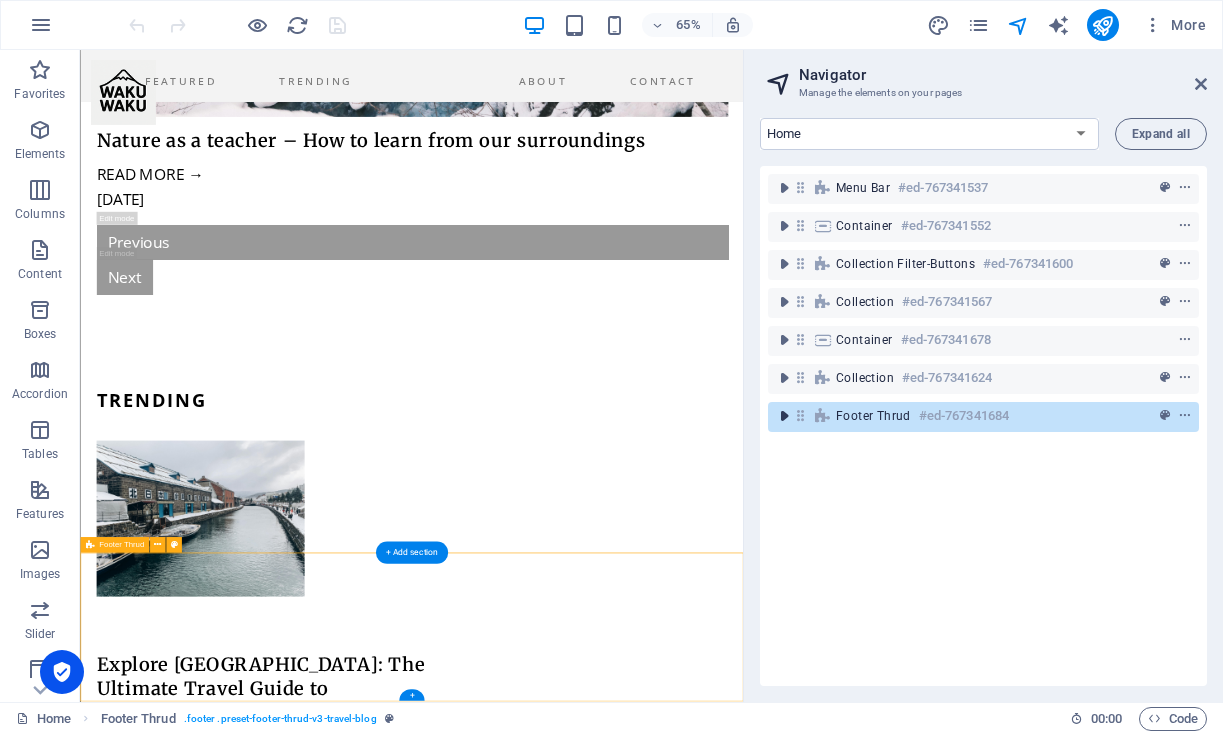 click at bounding box center [784, 416] 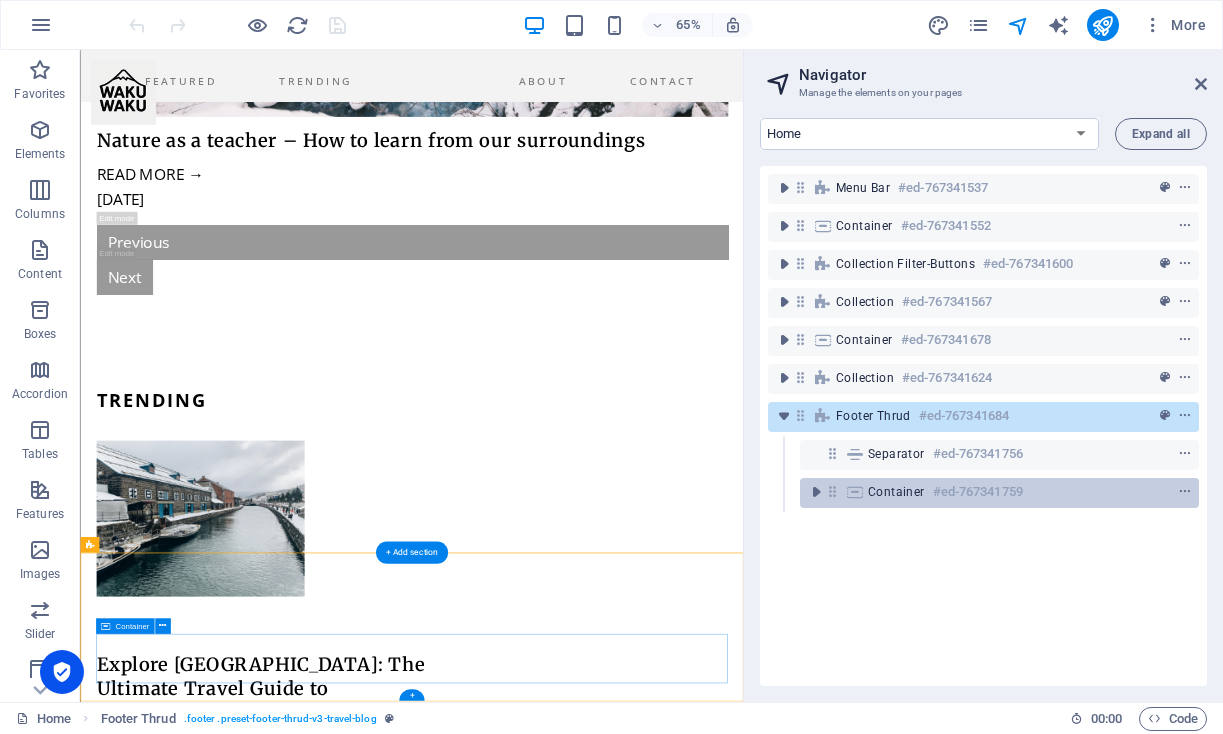 click on "Container #ed-767341759" at bounding box center [983, 492] 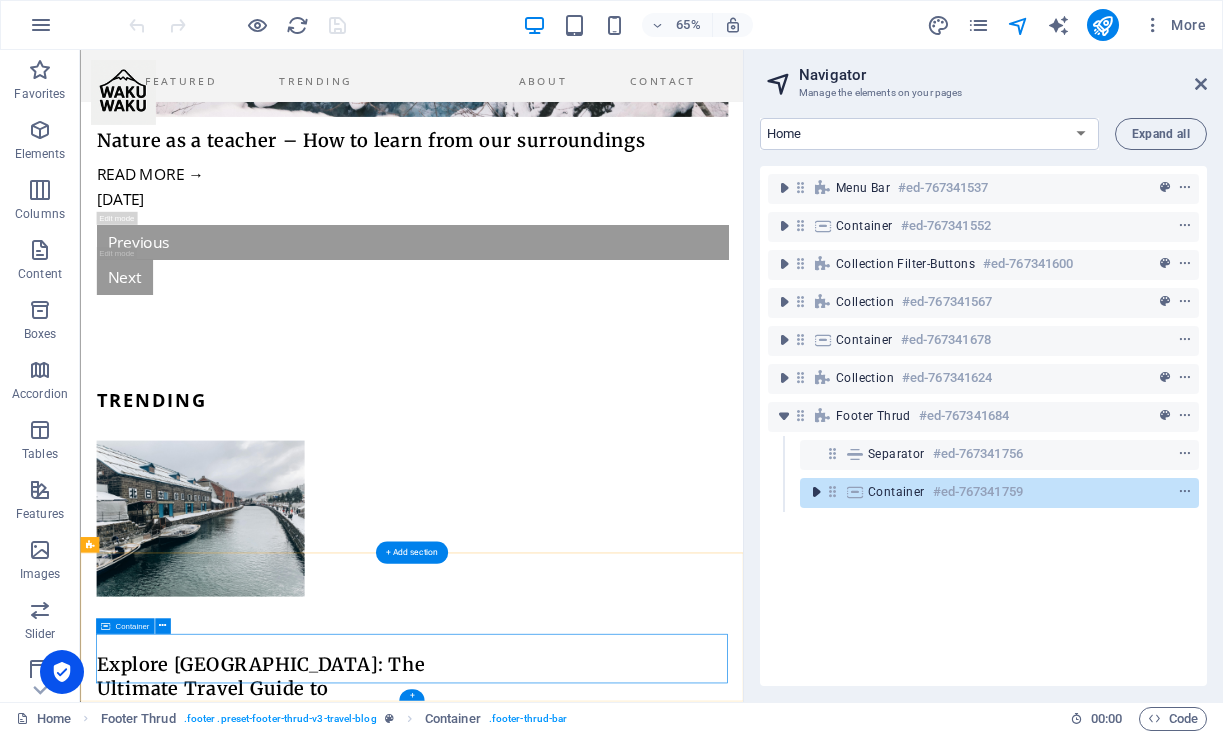 click at bounding box center [816, 492] 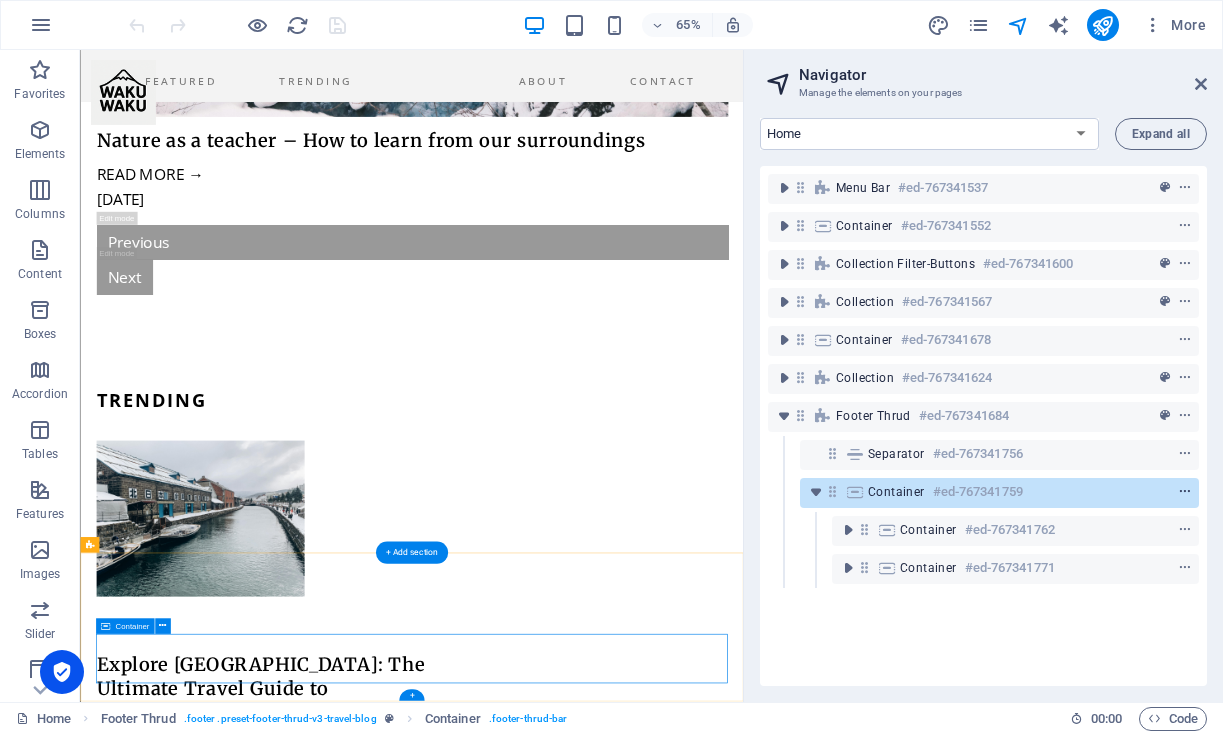 click at bounding box center [1185, 492] 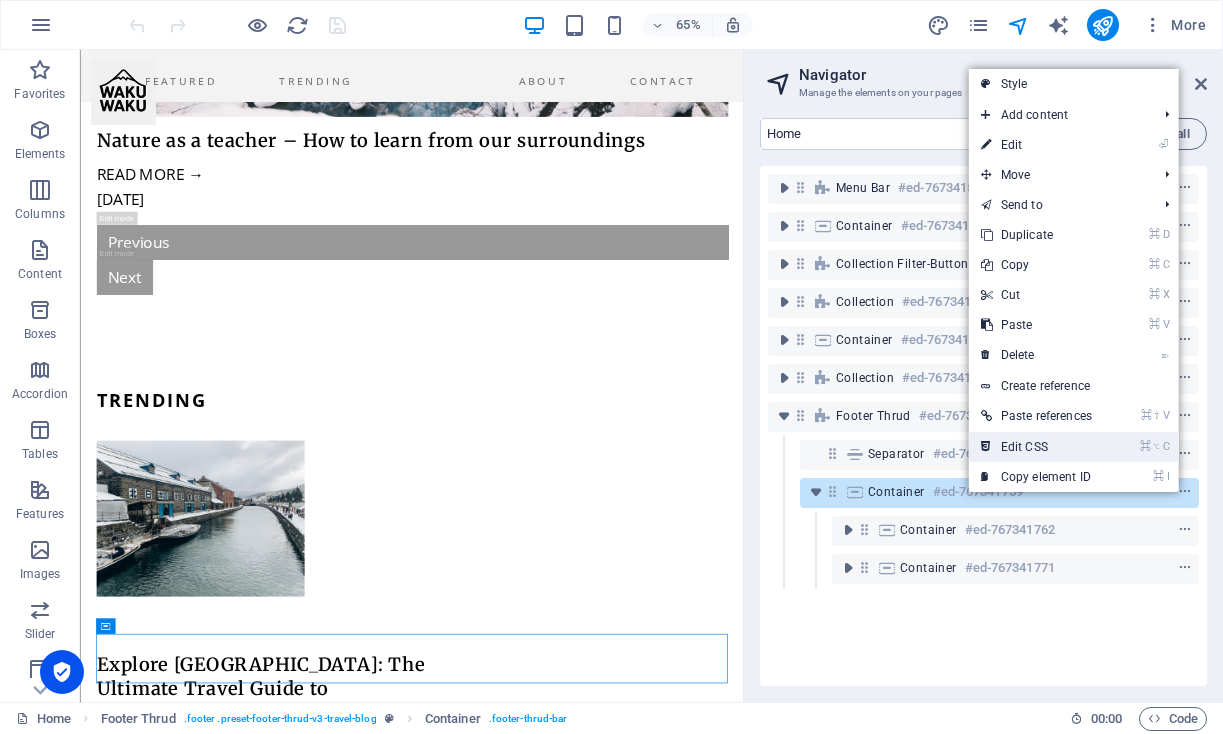 click on "⌘ ⌥ C  Edit CSS" at bounding box center (1036, 447) 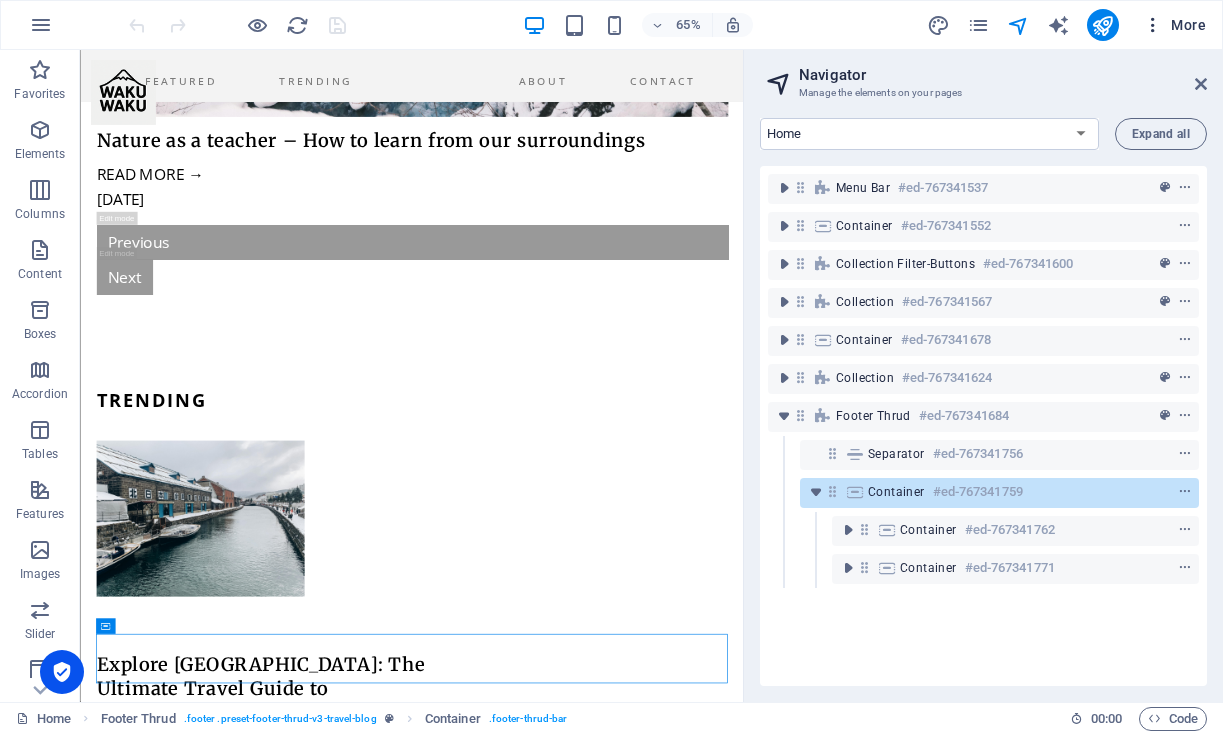 click at bounding box center [1153, 25] 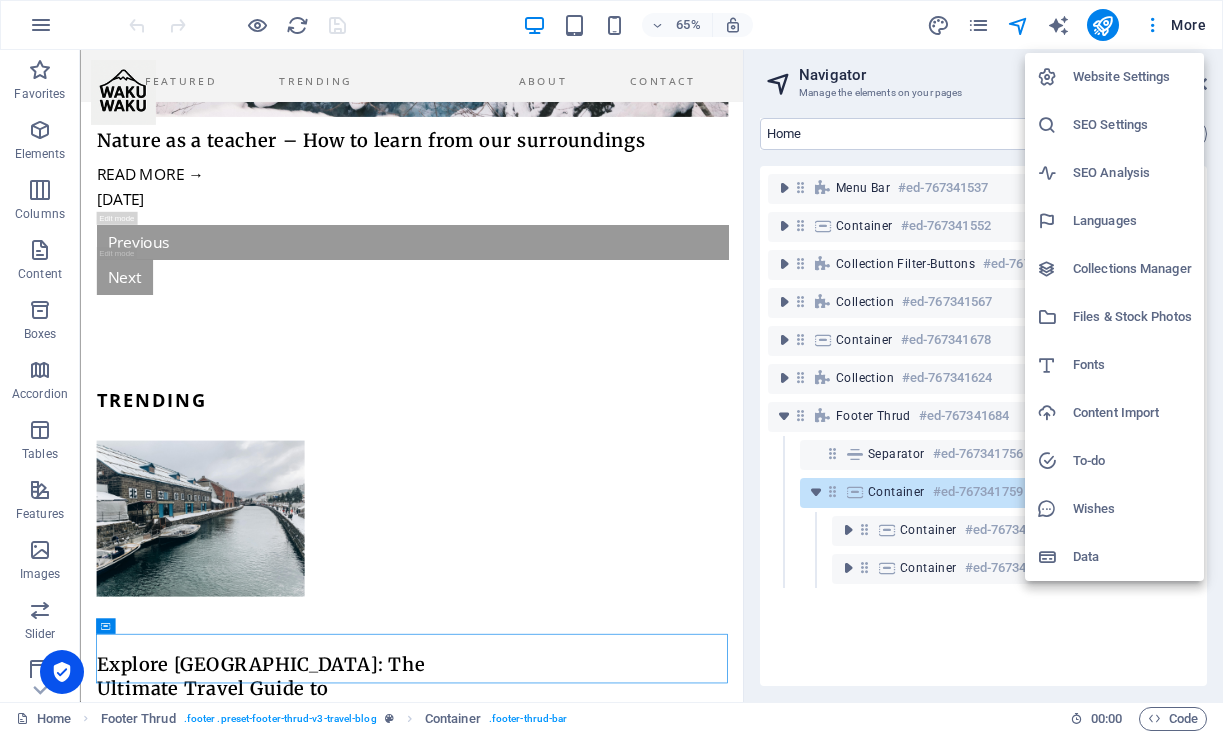 click at bounding box center [611, 367] 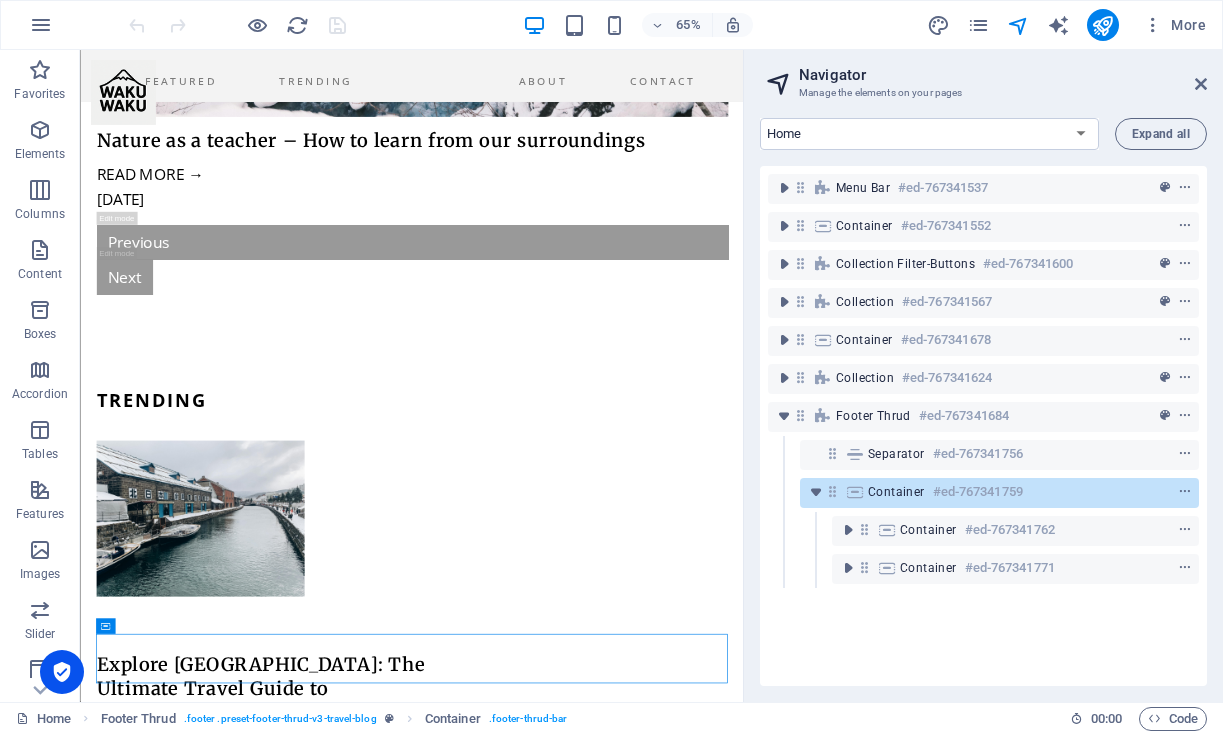 click on "More" at bounding box center (1174, 25) 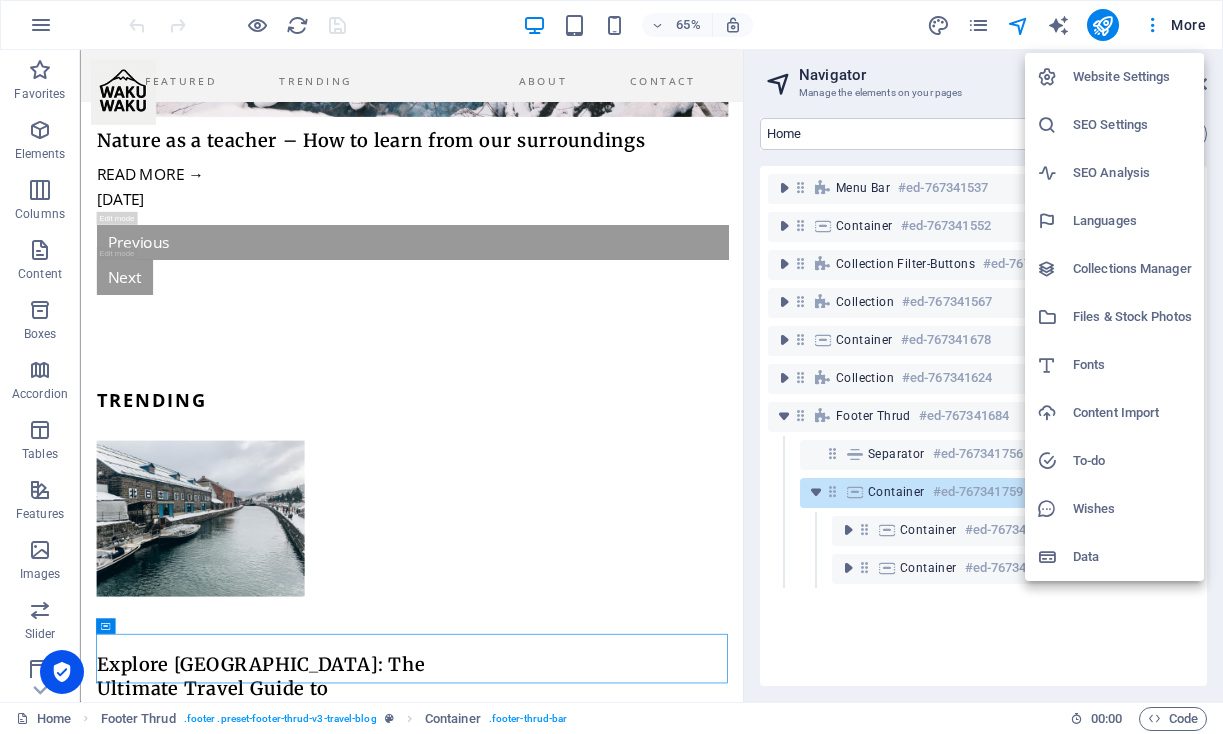 click at bounding box center [611, 367] 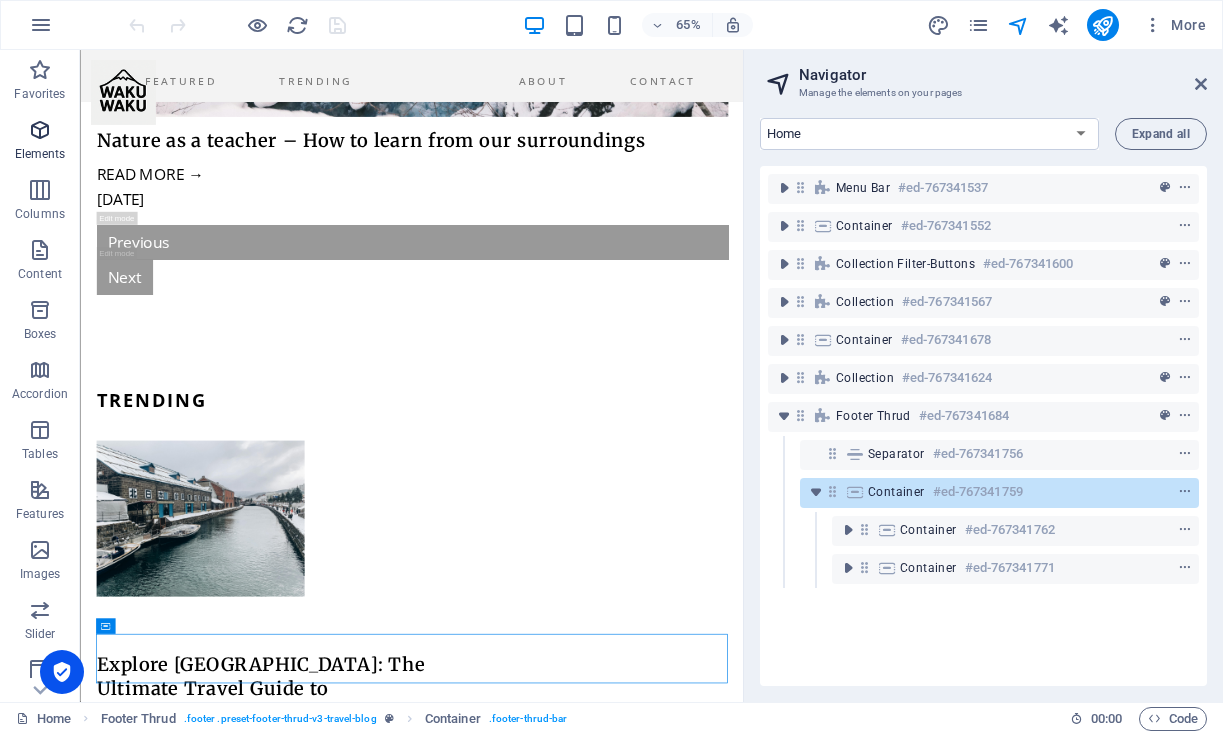 click at bounding box center (40, 130) 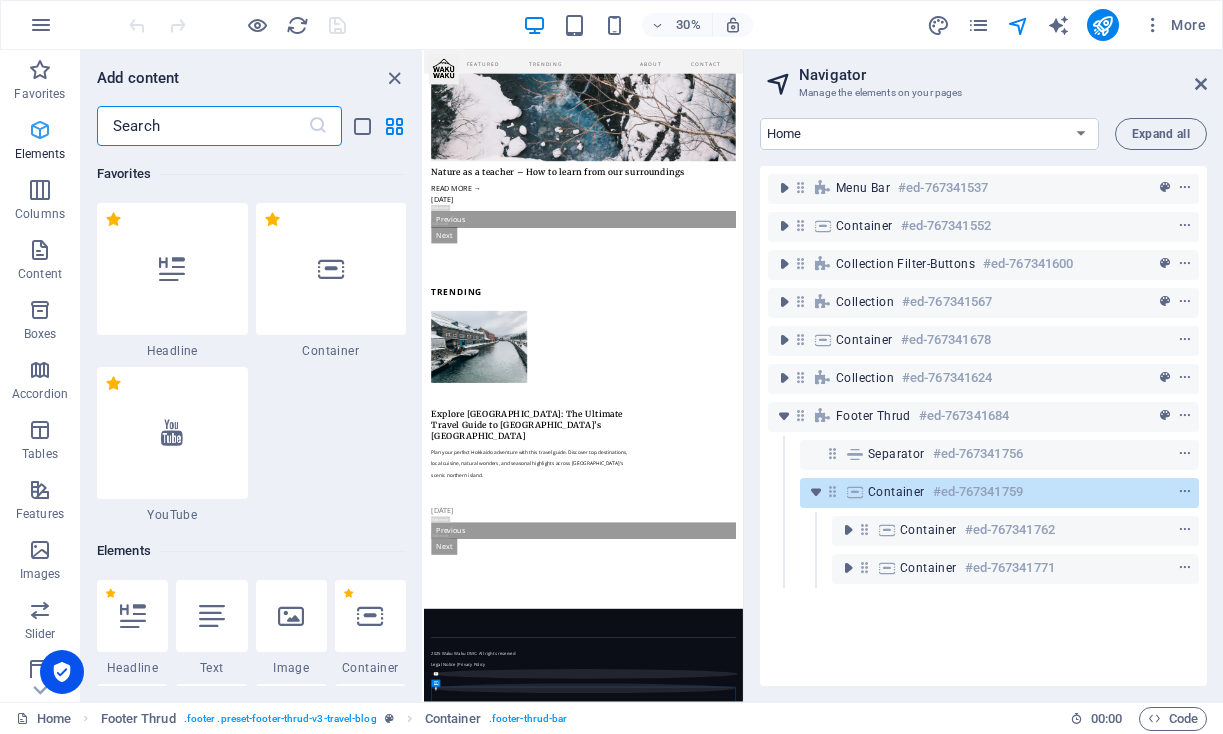 scroll, scrollTop: 593, scrollLeft: 0, axis: vertical 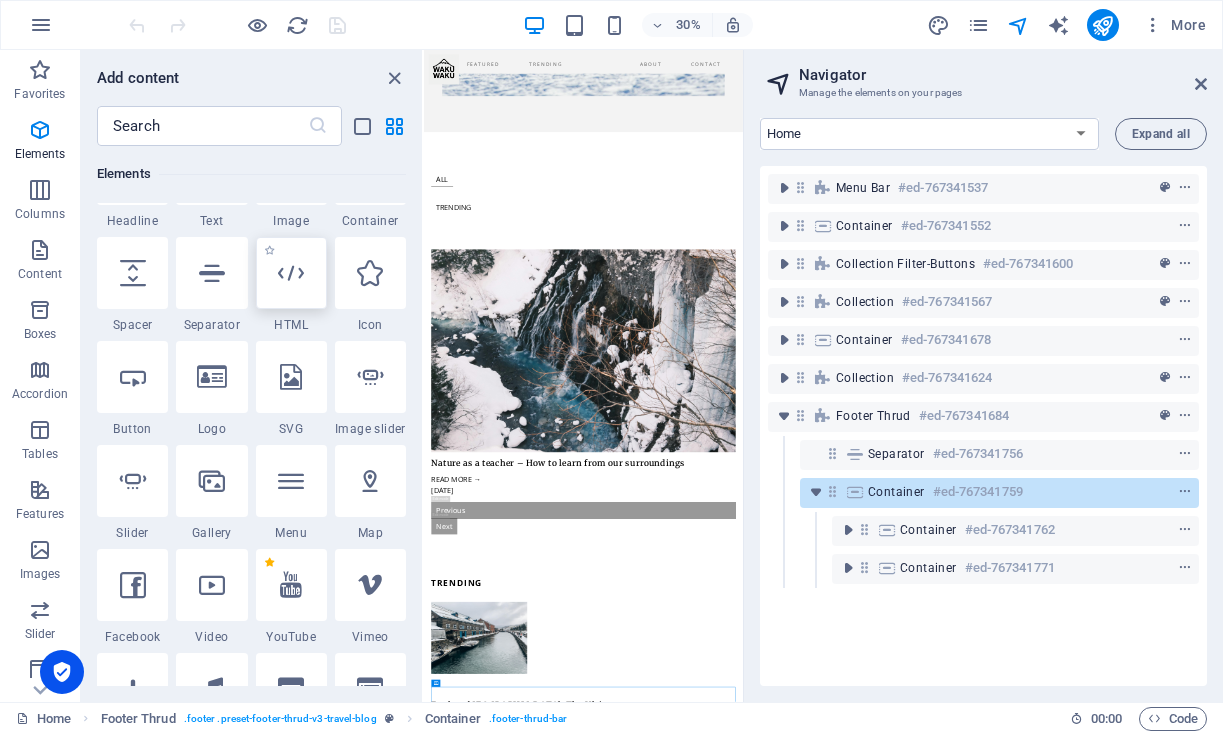 click at bounding box center [291, 273] 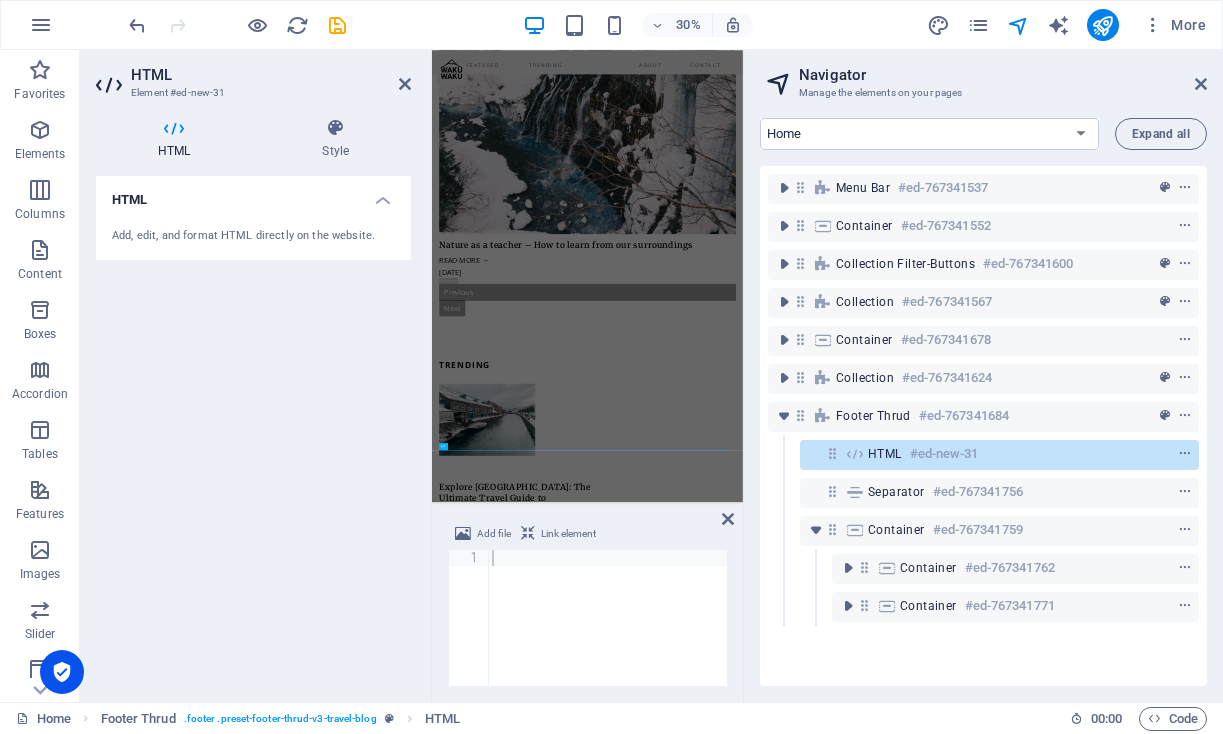scroll, scrollTop: 1299, scrollLeft: 0, axis: vertical 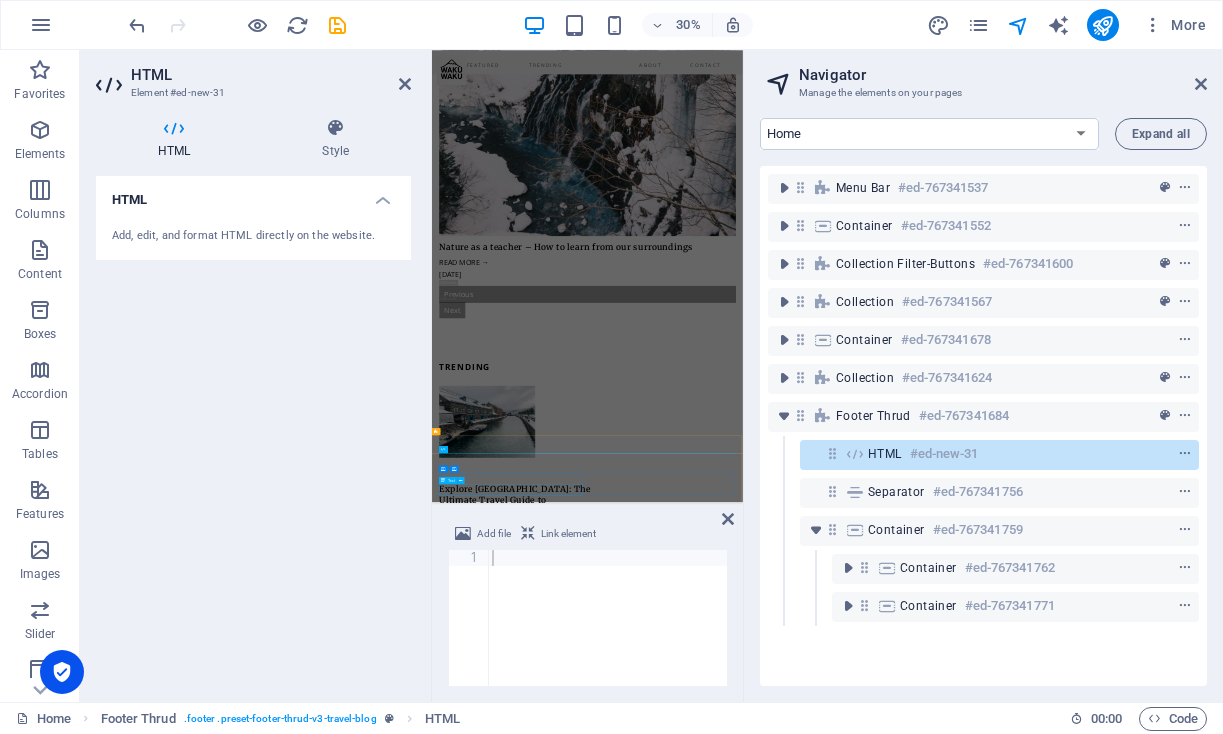 click at bounding box center (607, 634) 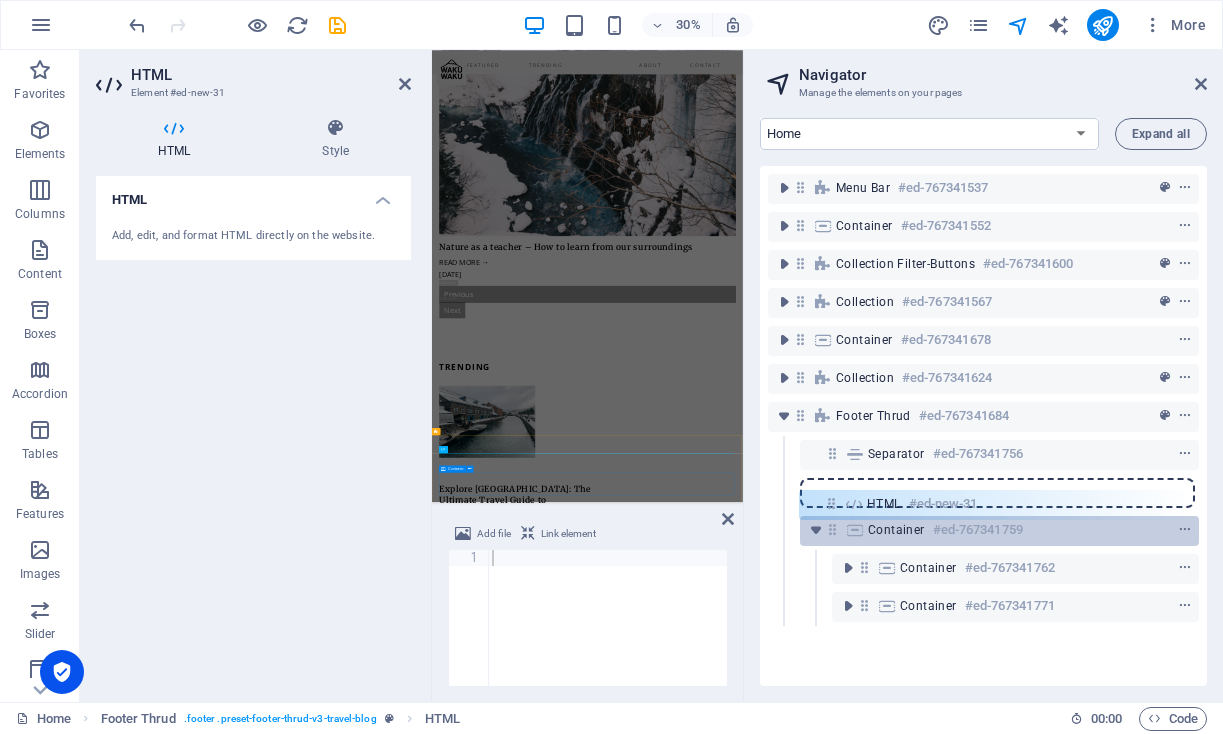 drag, startPoint x: 833, startPoint y: 462, endPoint x: 832, endPoint y: 517, distance: 55.00909 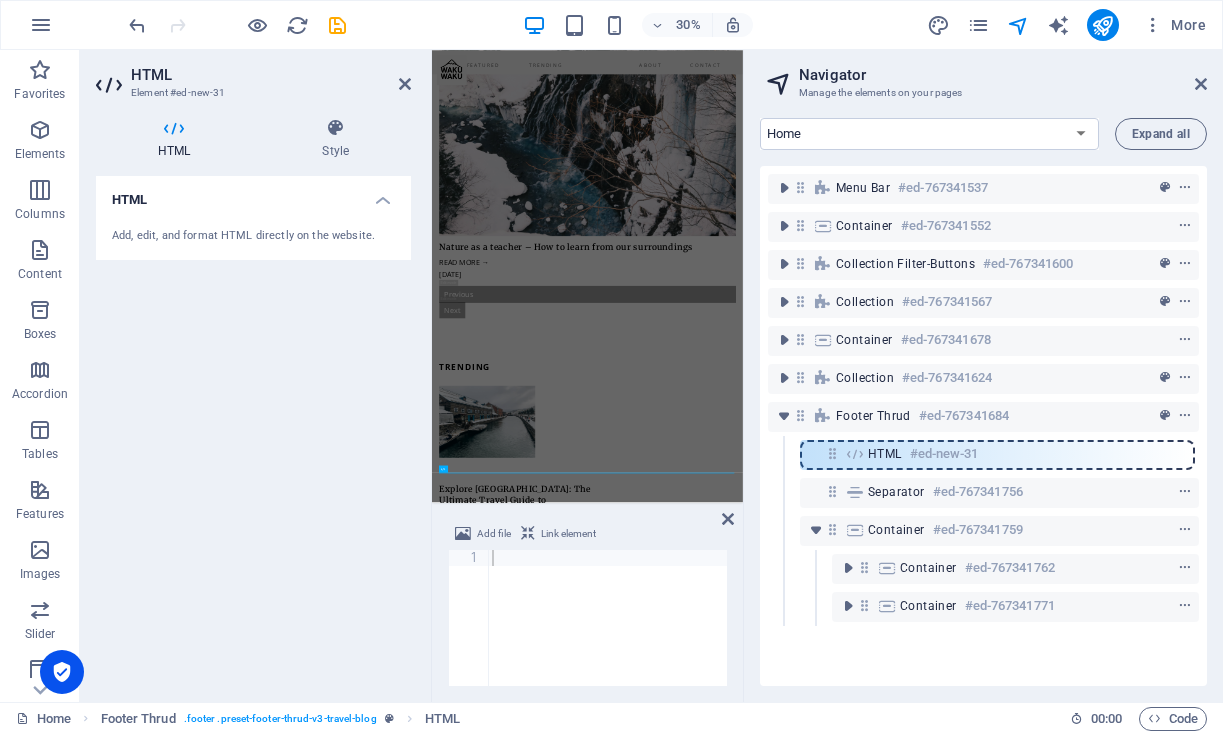 drag, startPoint x: 833, startPoint y: 494, endPoint x: 833, endPoint y: 450, distance: 44 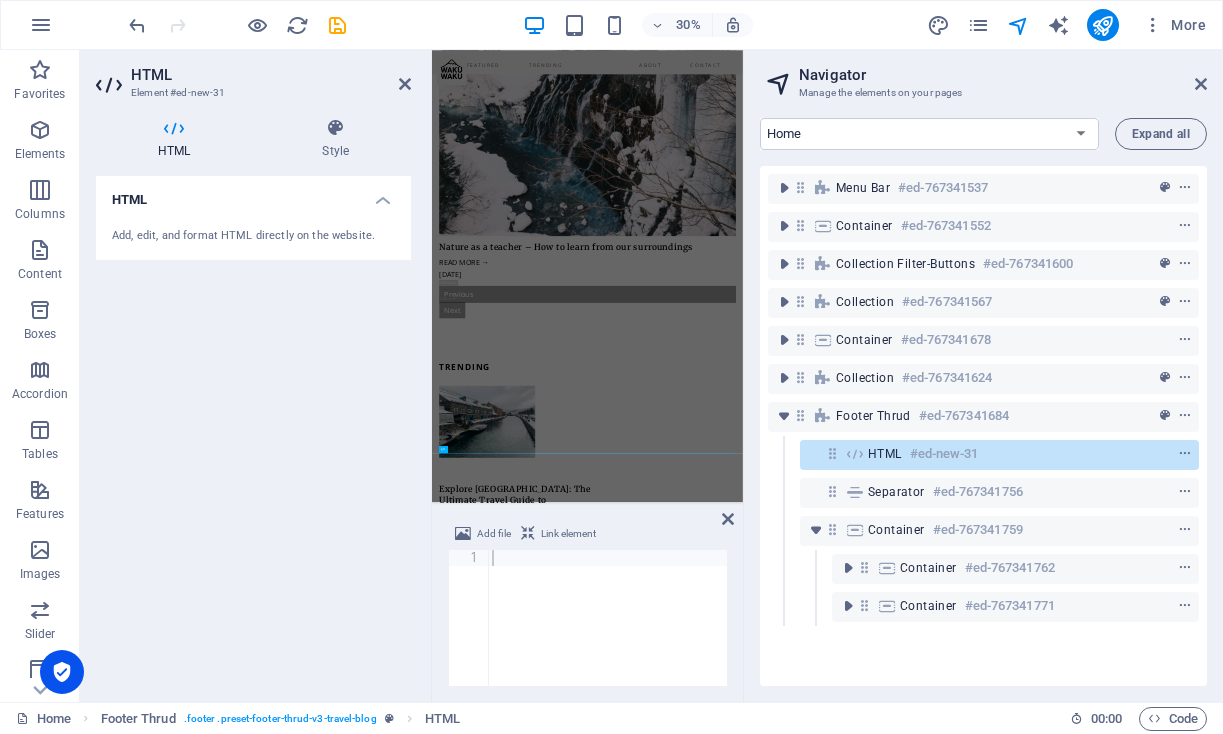 click on "HTML Add, edit, and format HTML directly on the website." at bounding box center [253, 431] 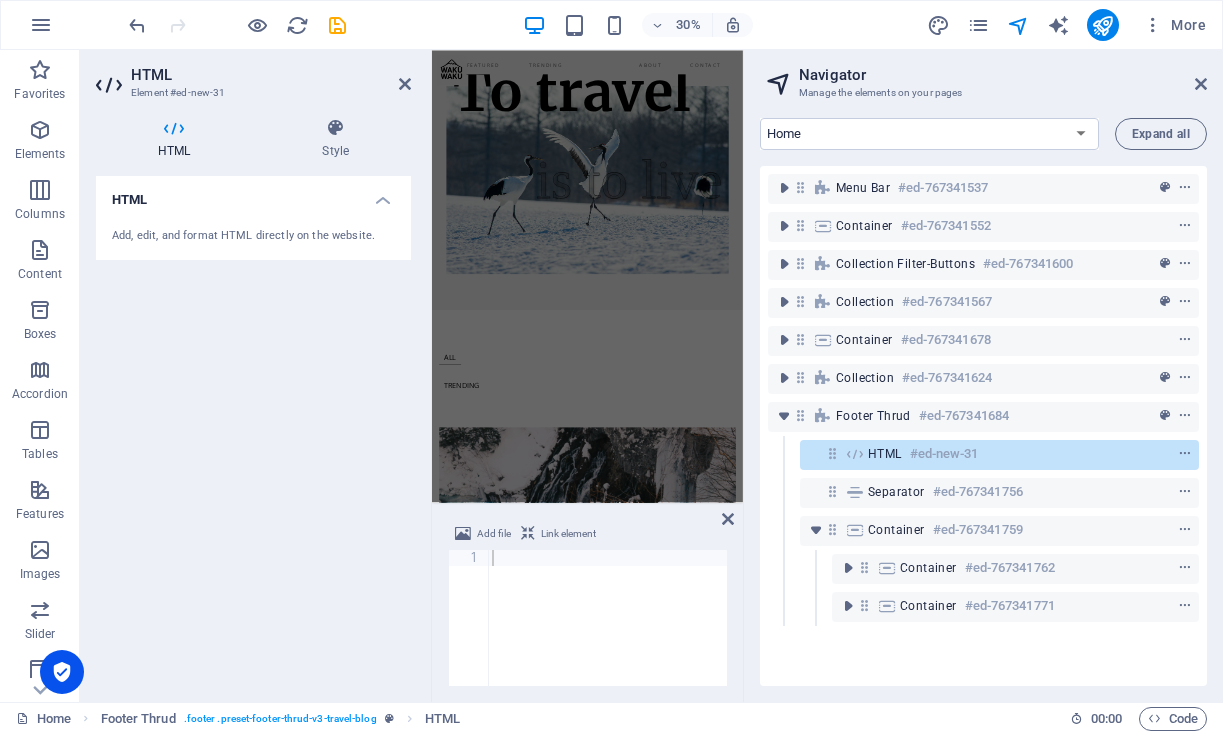 scroll, scrollTop: 0, scrollLeft: 0, axis: both 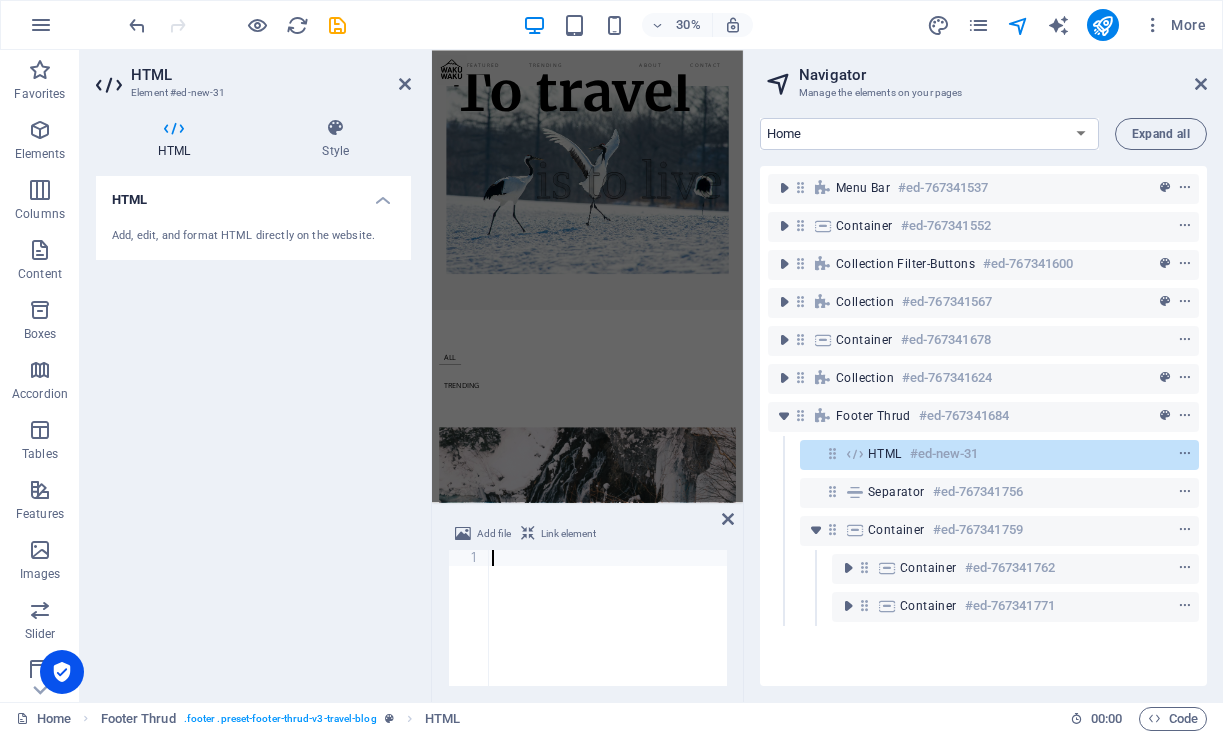 paste on "<script src="https://app.aminos.ai/js/chat_plugin.js" data-bot-id="18141"></script>" 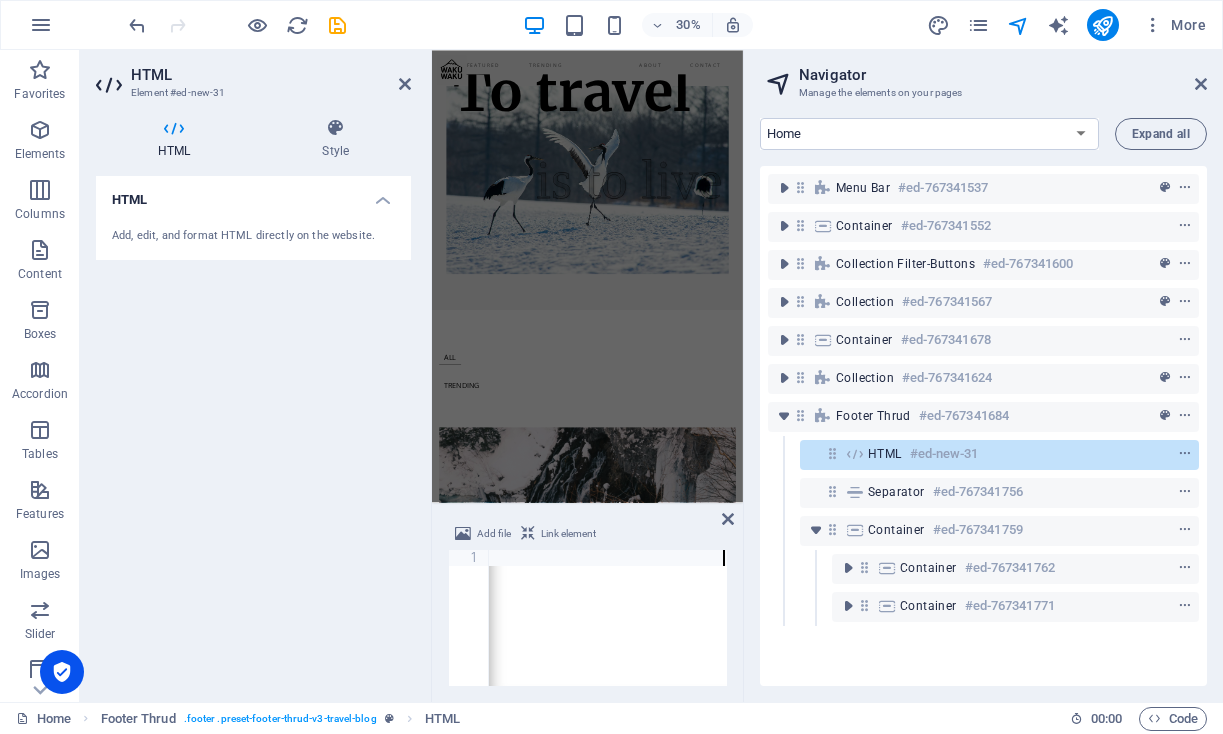scroll, scrollTop: 0, scrollLeft: 378, axis: horizontal 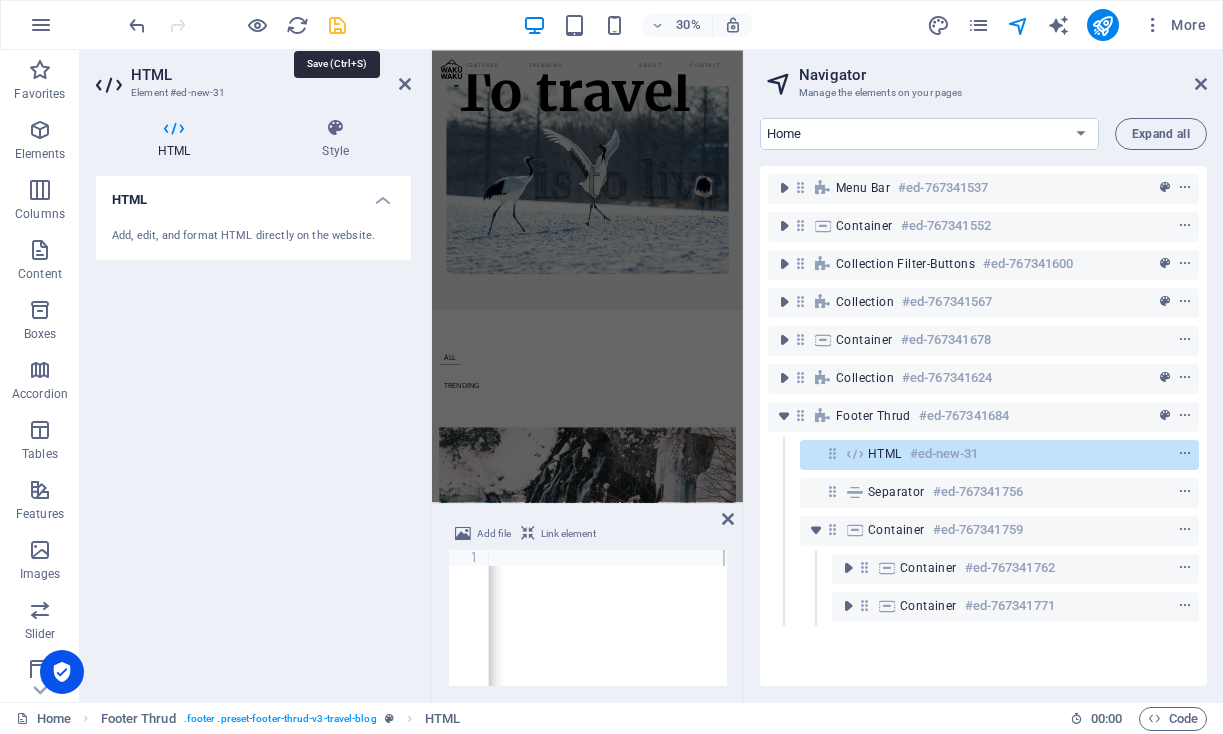 click at bounding box center [337, 25] 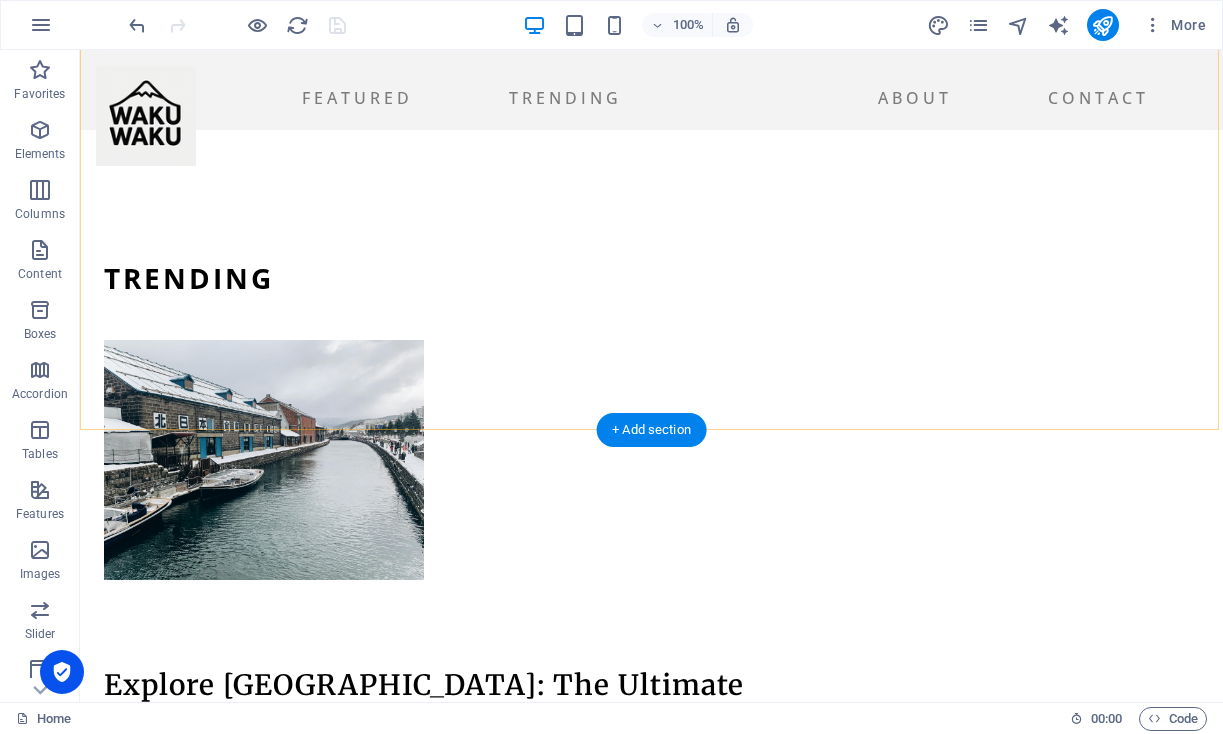 scroll, scrollTop: 2194, scrollLeft: 0, axis: vertical 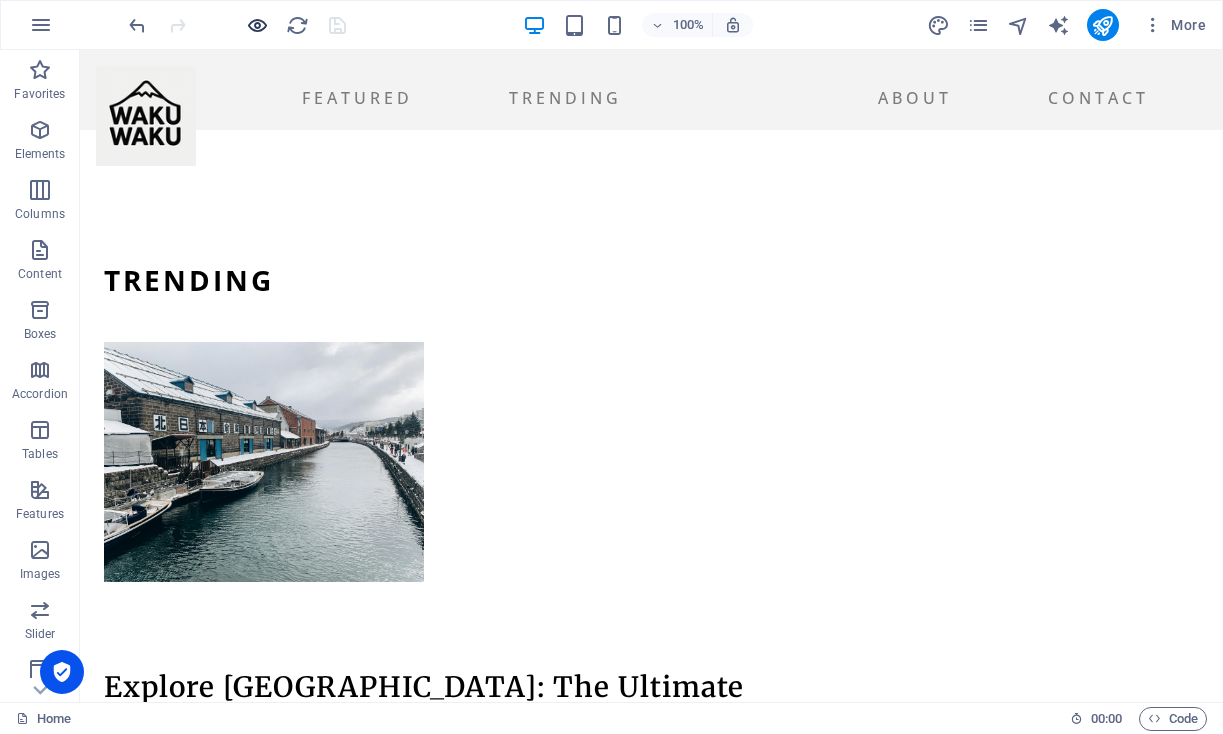 click at bounding box center (257, 25) 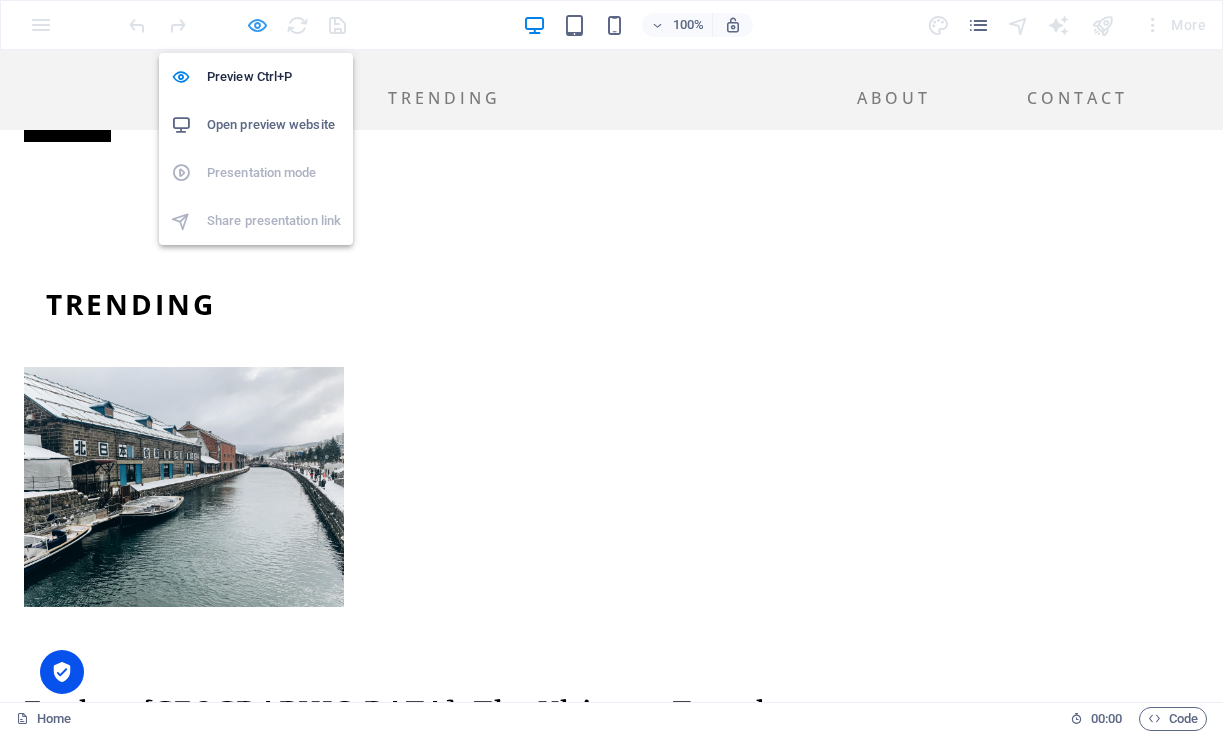 scroll, scrollTop: 1982, scrollLeft: 0, axis: vertical 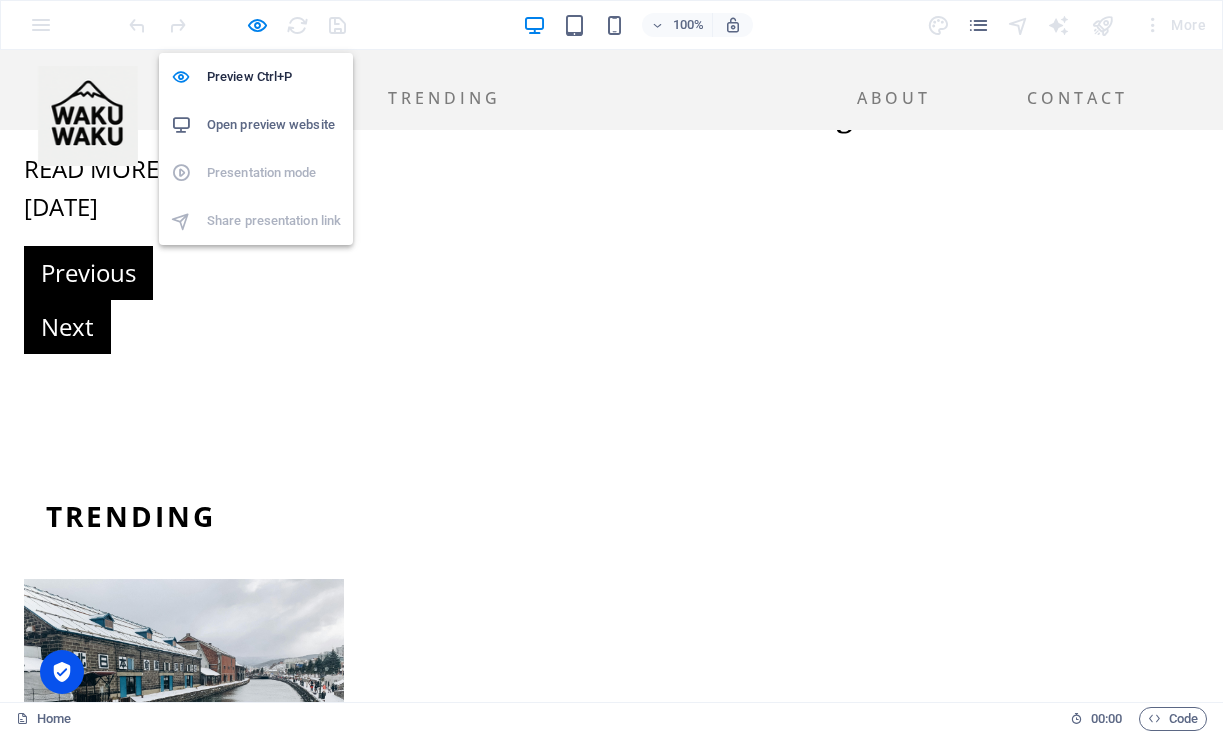 click on "Open preview website" at bounding box center (274, 125) 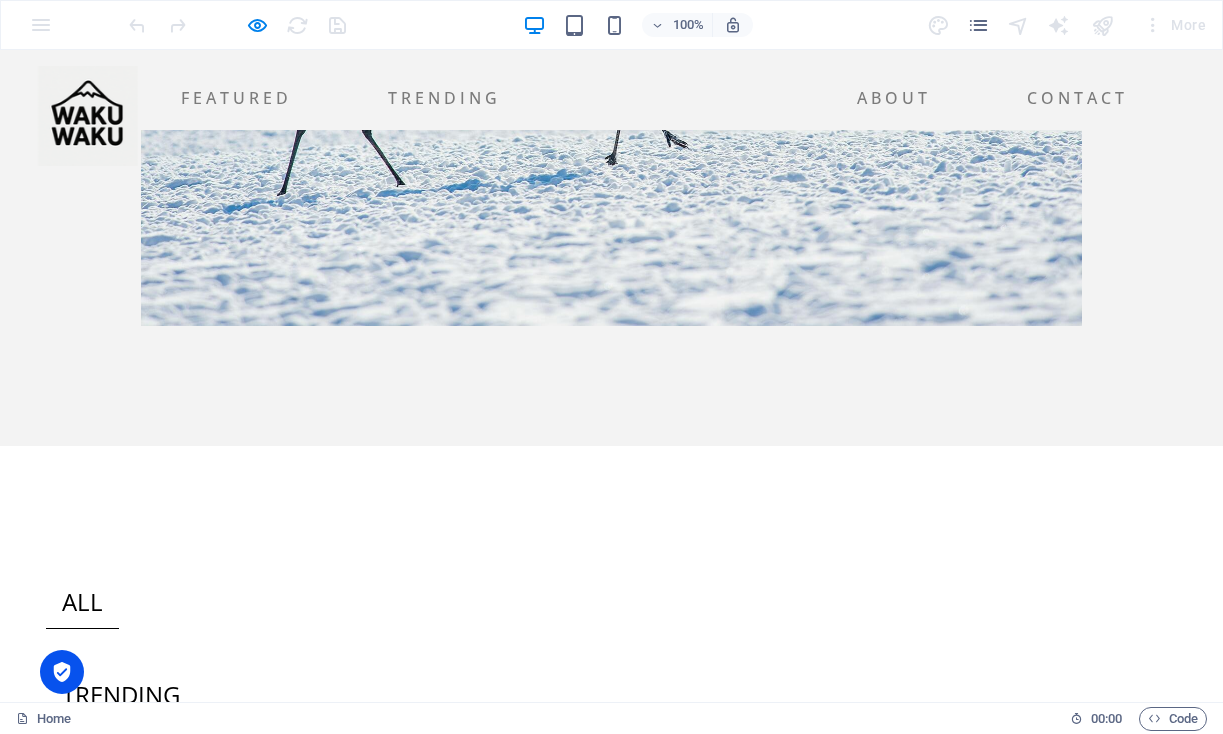 scroll, scrollTop: 415, scrollLeft: 0, axis: vertical 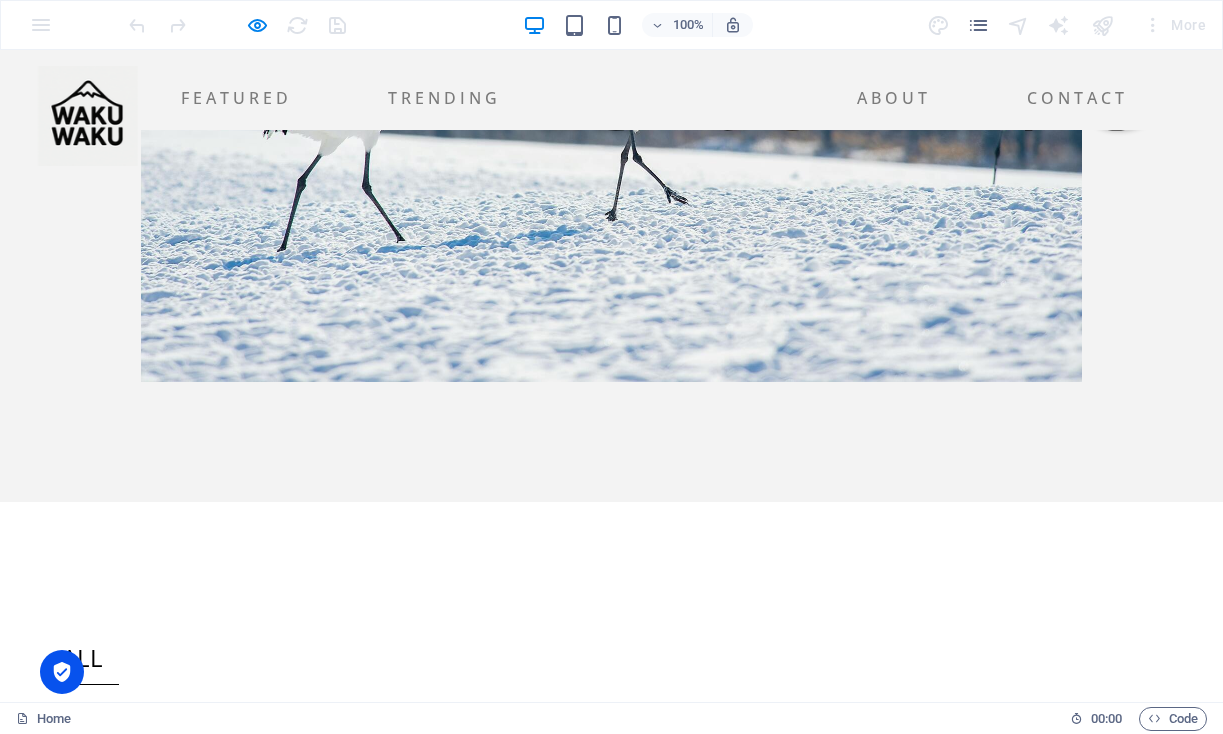 click on "About" at bounding box center [894, 98] 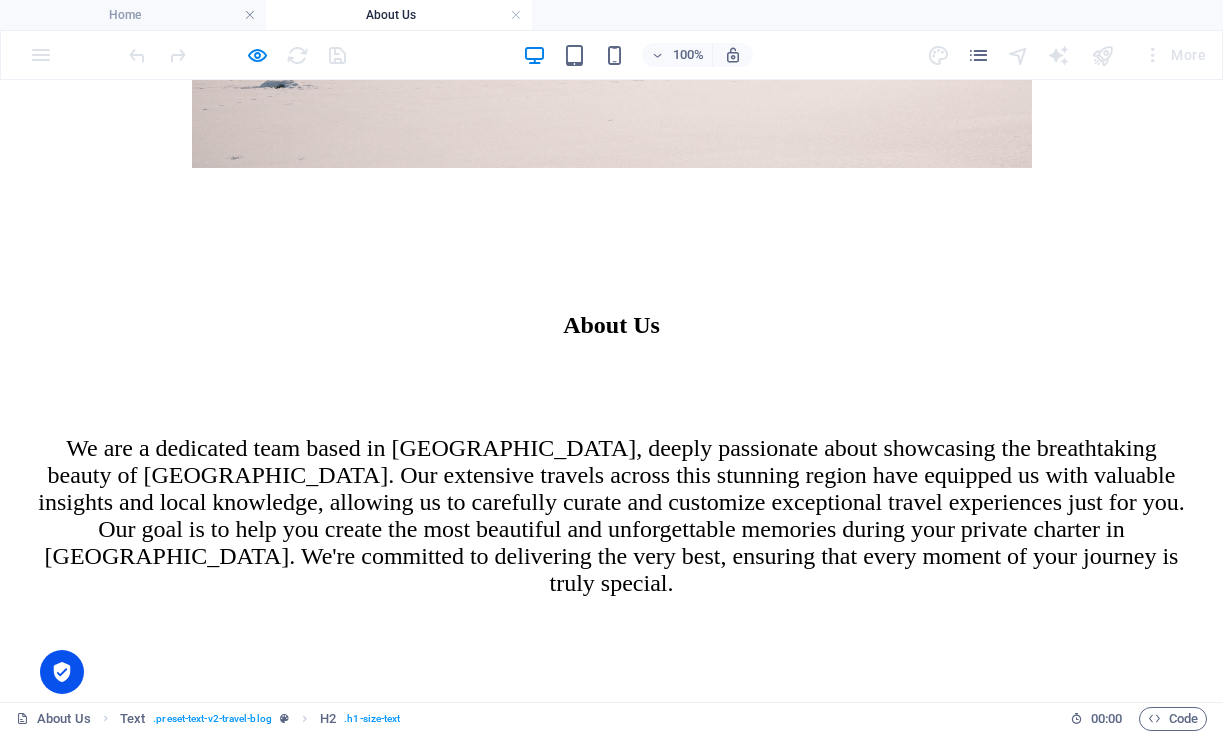 scroll, scrollTop: 709, scrollLeft: 0, axis: vertical 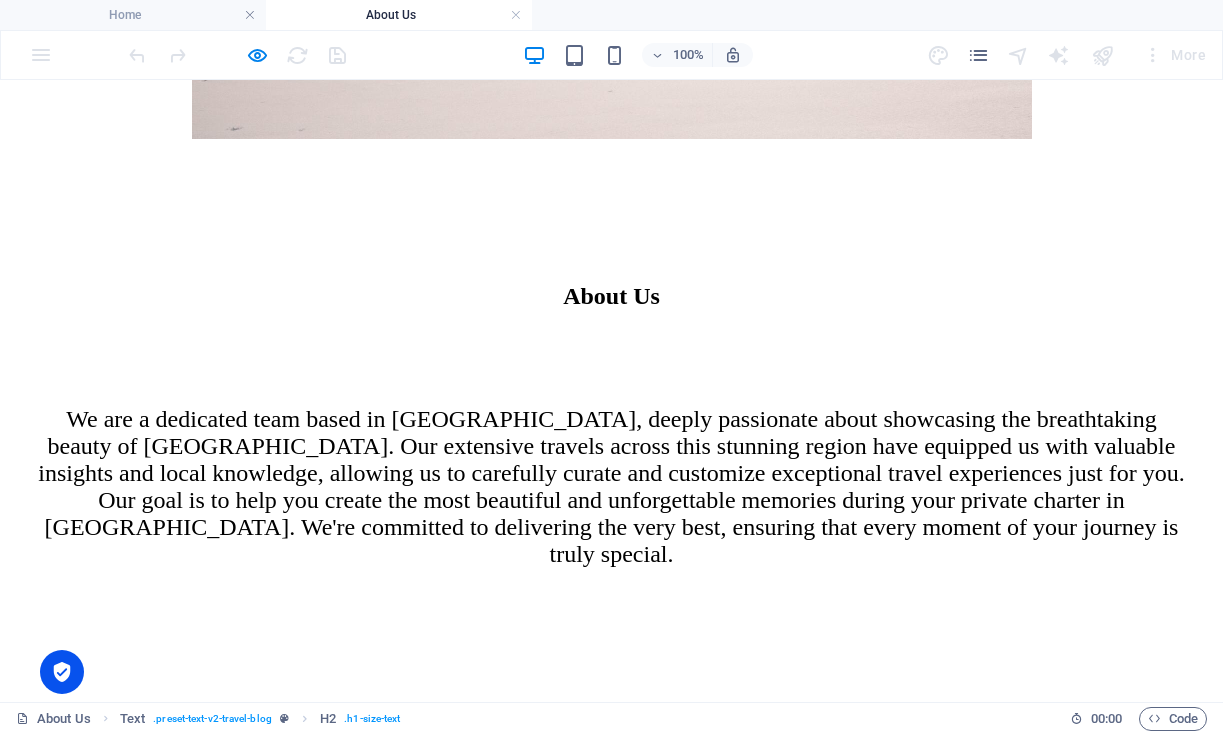 drag, startPoint x: 329, startPoint y: 318, endPoint x: 576, endPoint y: 564, distance: 348.60437 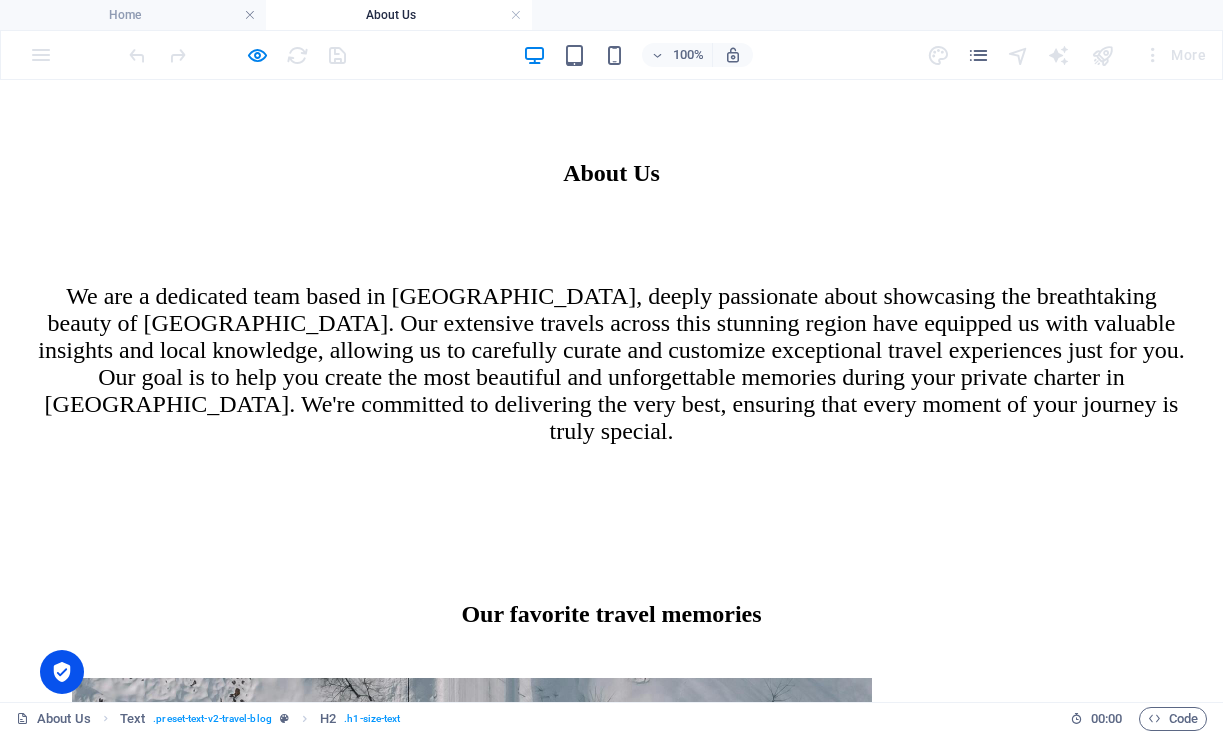 scroll, scrollTop: 974, scrollLeft: 0, axis: vertical 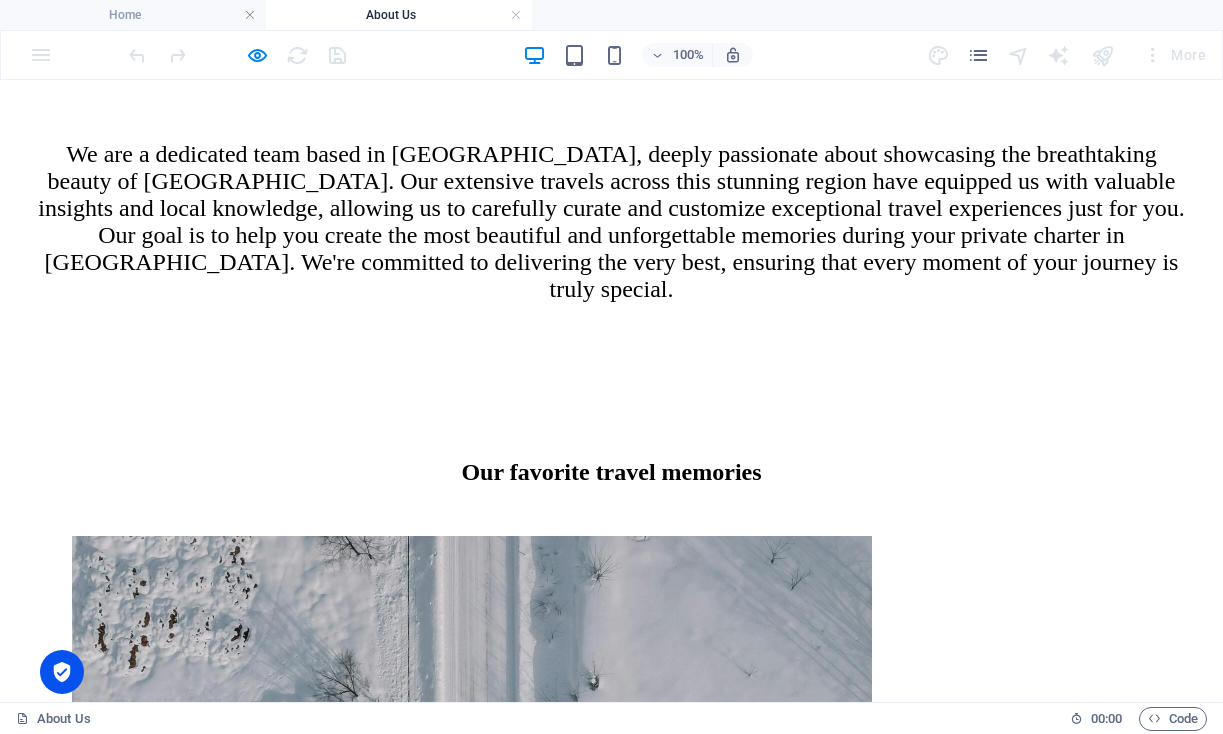 drag, startPoint x: 785, startPoint y: 443, endPoint x: 492, endPoint y: 299, distance: 326.47357 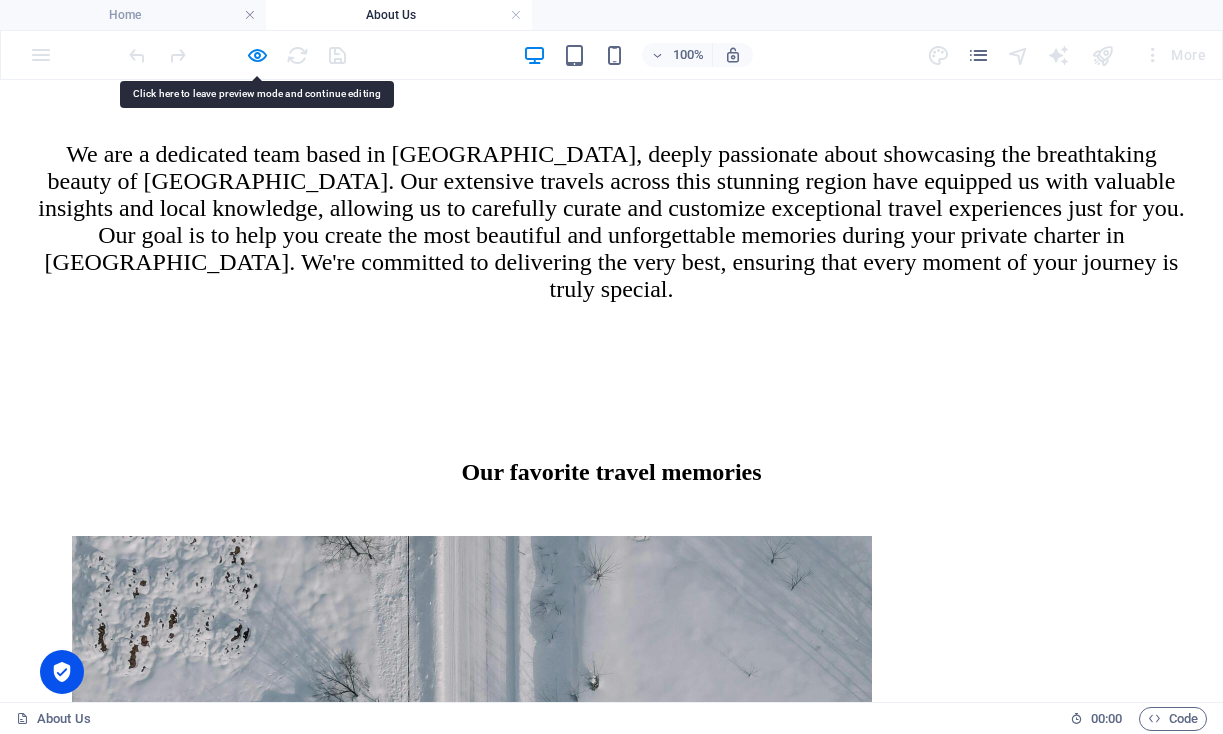 click at bounding box center [257, 55] 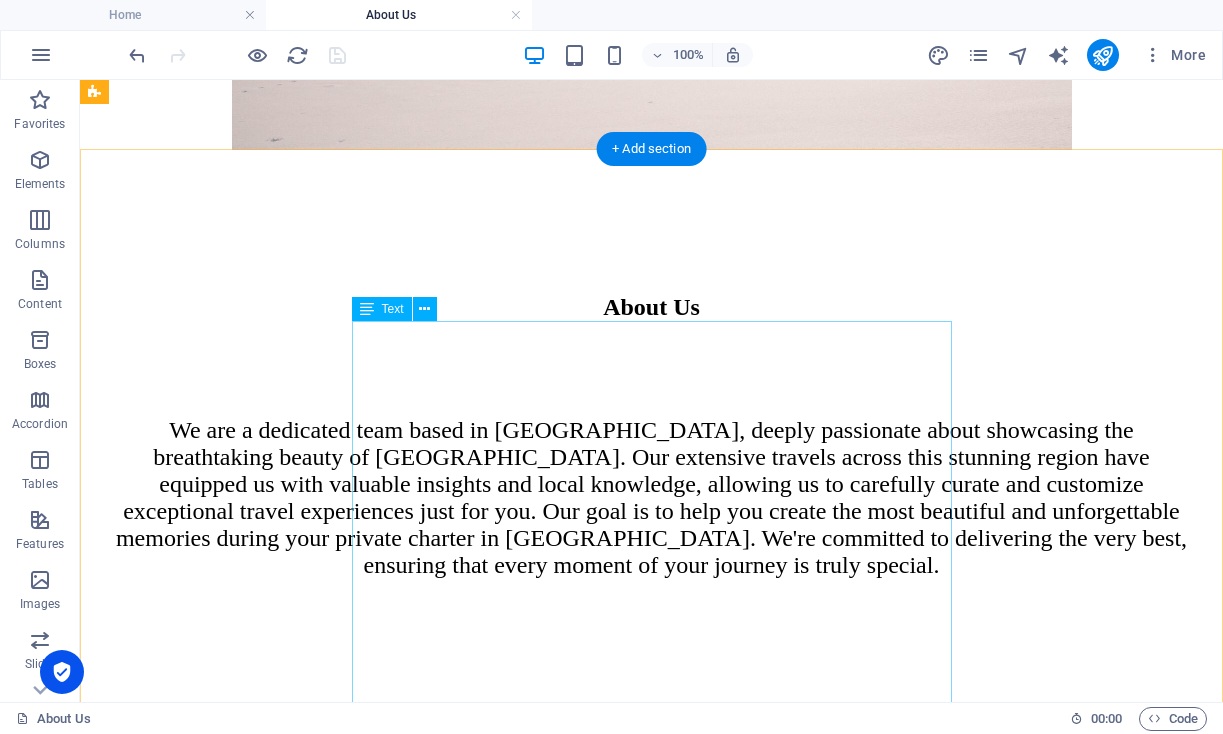 scroll, scrollTop: 691, scrollLeft: 0, axis: vertical 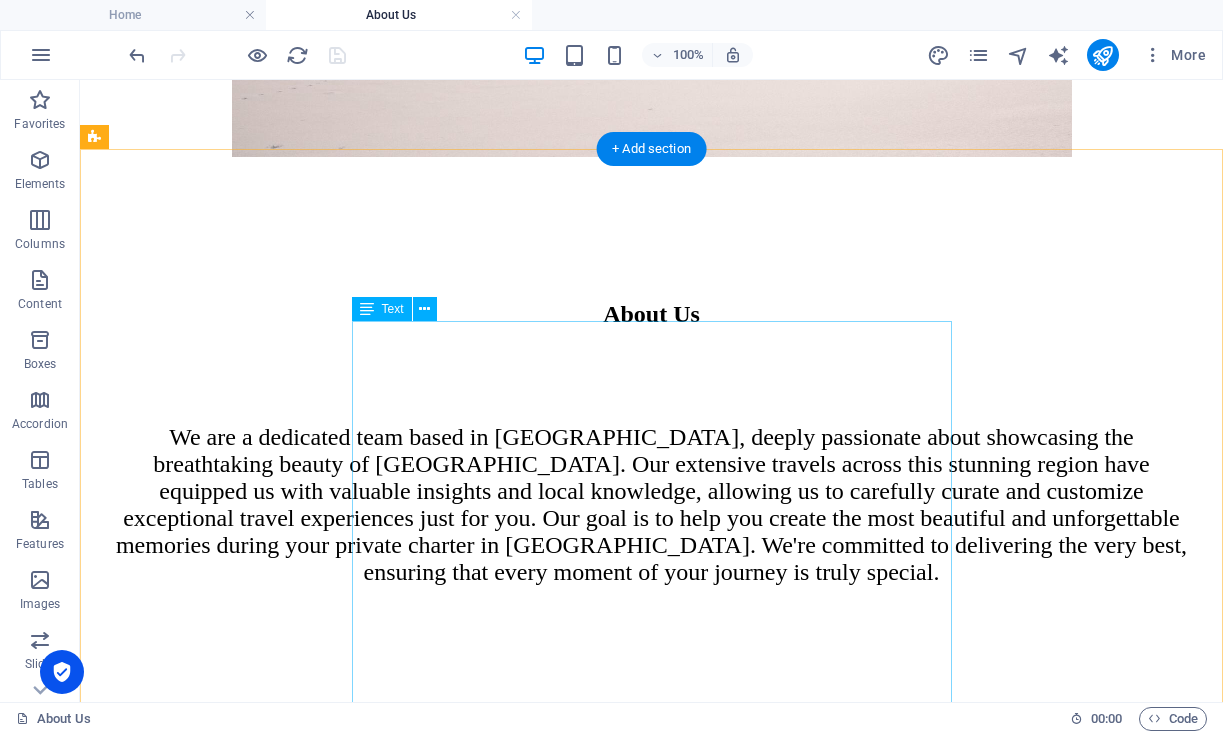 click on "We are a dedicated team based in Sapporo, deeply passionate about showcasing the breathtaking beauty of Hokkaido. Our extensive travels across this stunning region have equipped us with valuable insights and local knowledge, allowing us to carefully curate and customize exceptional travel experiences just for you. Our goal is to help you create the most beautiful and unforgettable memories during your private charter in Hokkaido. We're committed to delivering the very best, ensuring that every moment of your journey is truly special." at bounding box center (651, 505) 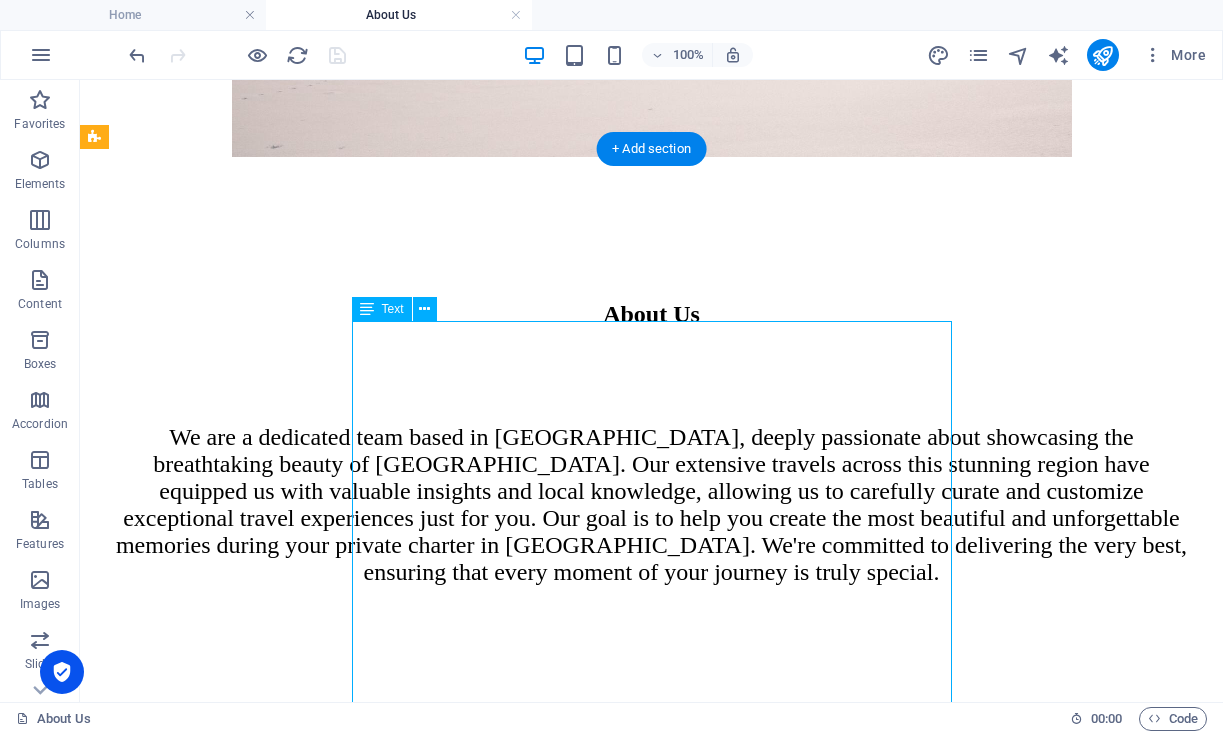 click on "We are a dedicated team based in Sapporo, deeply passionate about showcasing the breathtaking beauty of Hokkaido. Our extensive travels across this stunning region have equipped us with valuable insights and local knowledge, allowing us to carefully curate and customize exceptional travel experiences just for you. Our goal is to help you create the most beautiful and unforgettable memories during your private charter in Hokkaido. We're committed to delivering the very best, ensuring that every moment of your journey is truly special." at bounding box center (651, 505) 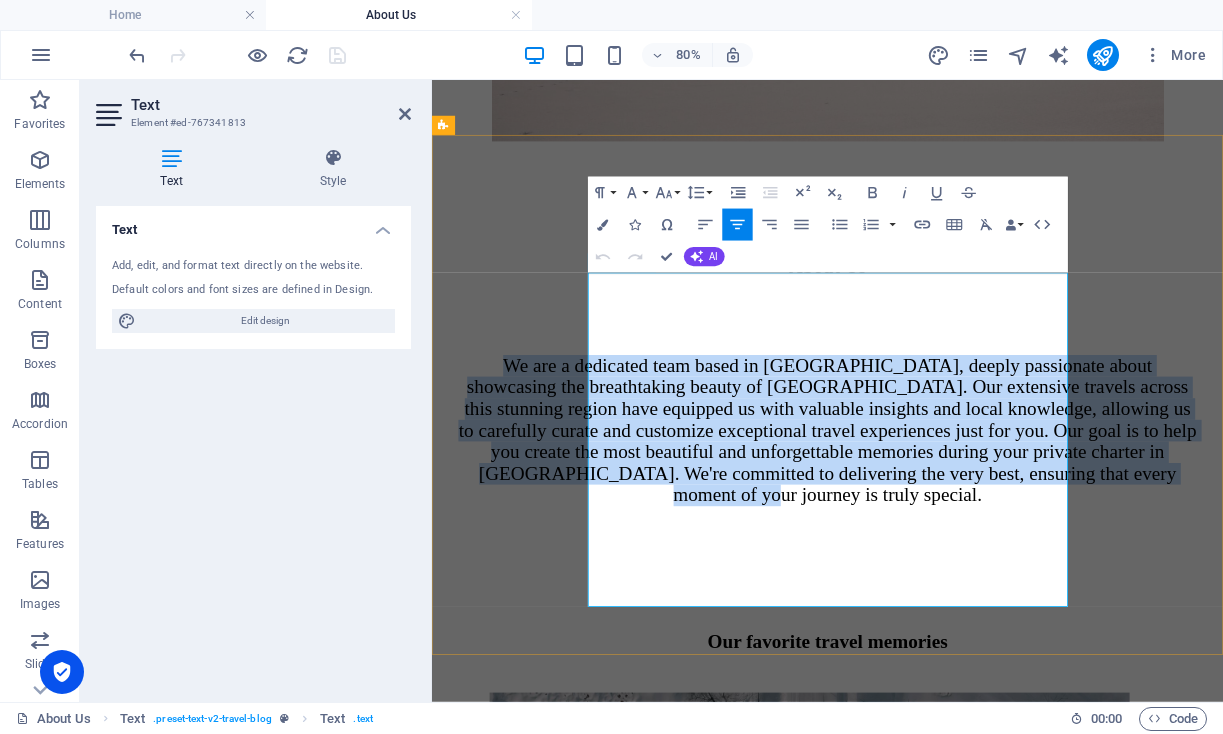 copy on "We are a dedicated team based in Sapporo, deeply passionate about showcasing the breathtaking beauty of Hokkaido. Our extensive travels across this stunning region have equipped us with valuable insights and local knowledge, allowing us to carefully curate and customize exceptional travel experiences just for you. Our goal is to help you create the most beautiful and unforgettable memories during your private charter in Hokkaido. We're committed to delivering the very best, ensuring that every moment of your journey is truly special." 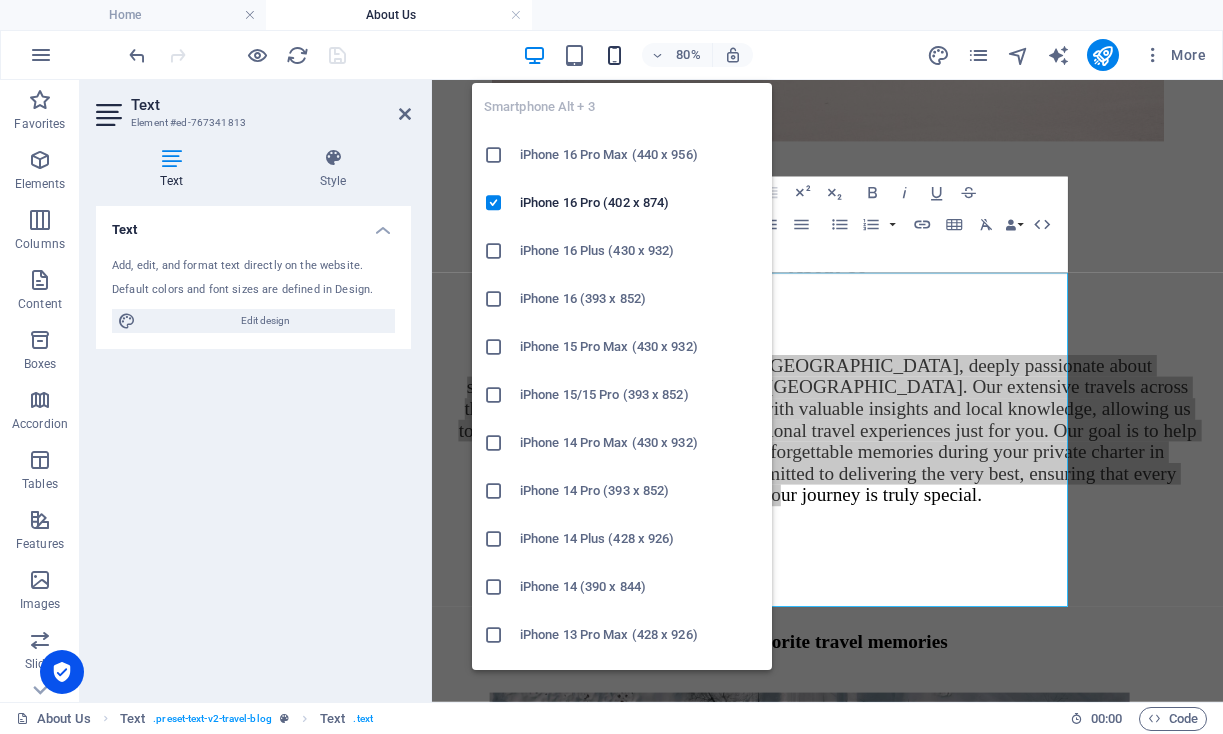 click at bounding box center (614, 55) 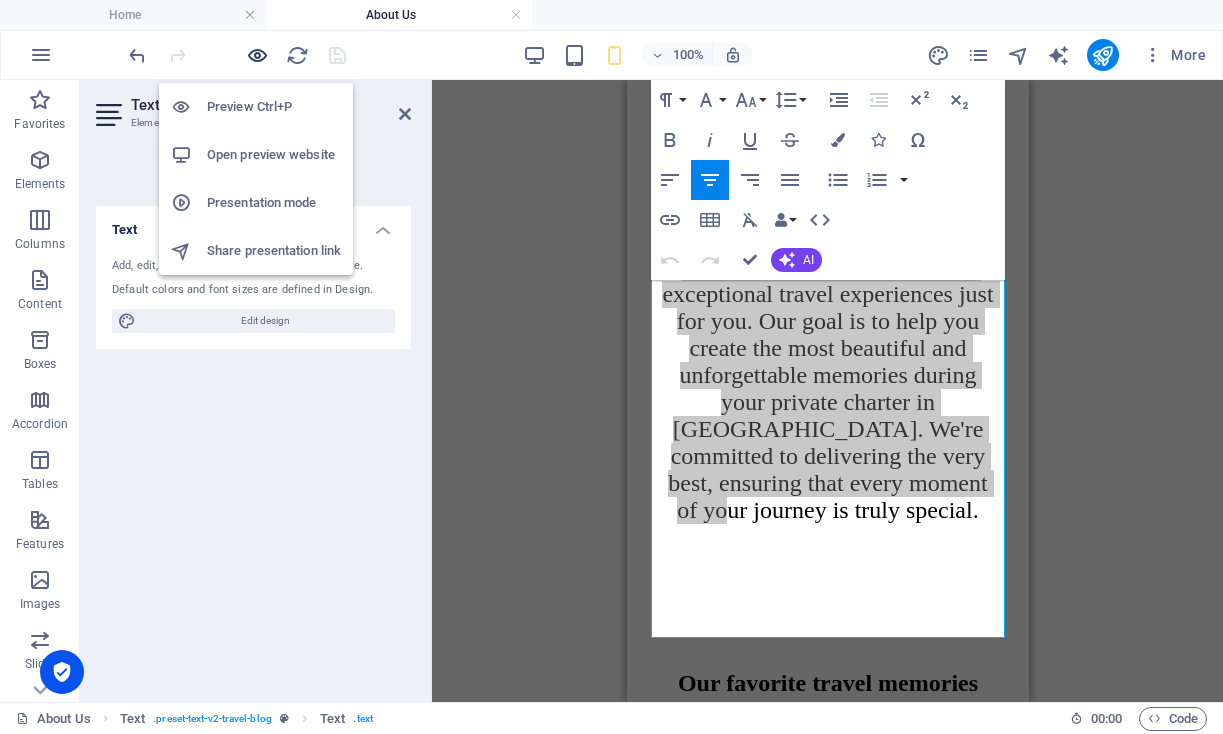 click at bounding box center [257, 55] 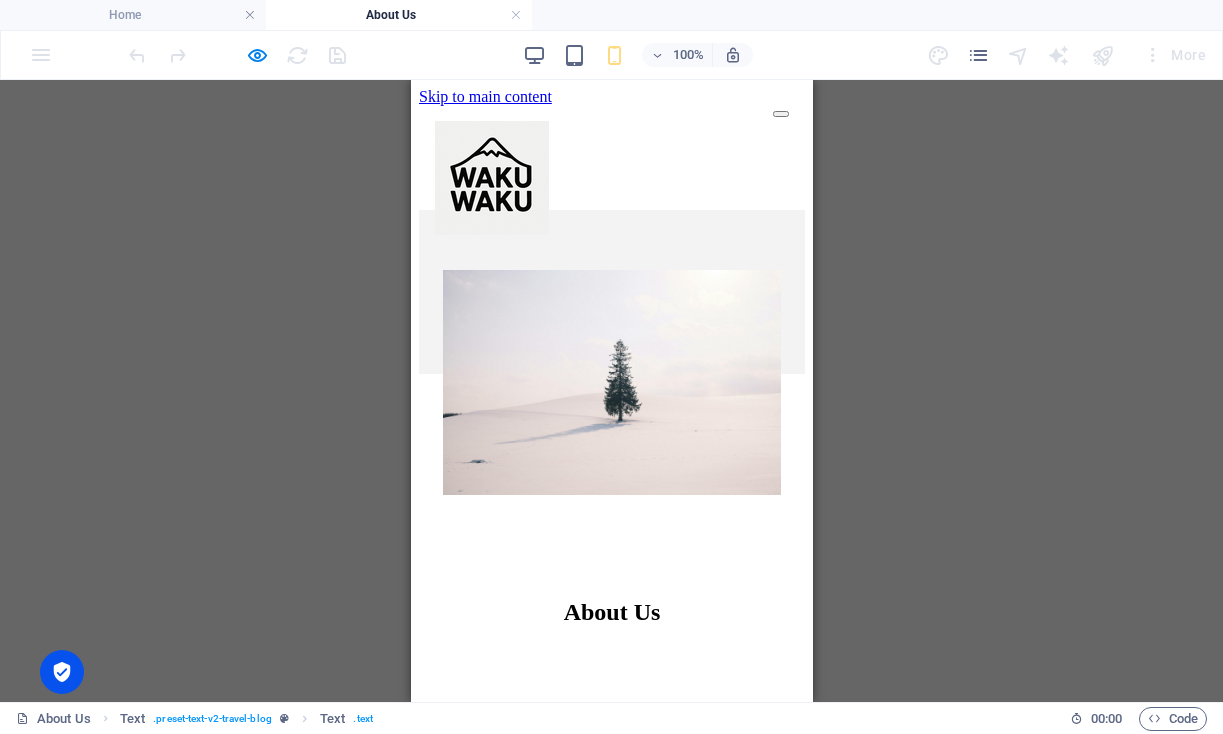 scroll, scrollTop: 0, scrollLeft: 0, axis: both 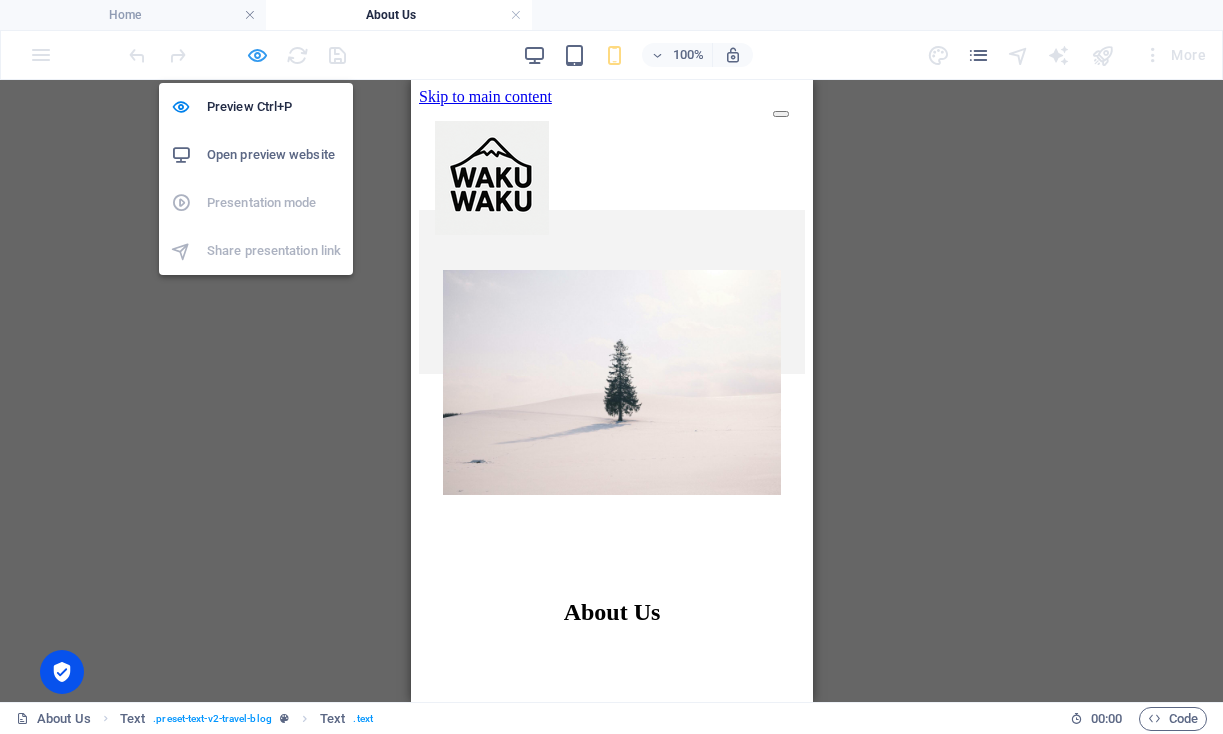 click at bounding box center [257, 55] 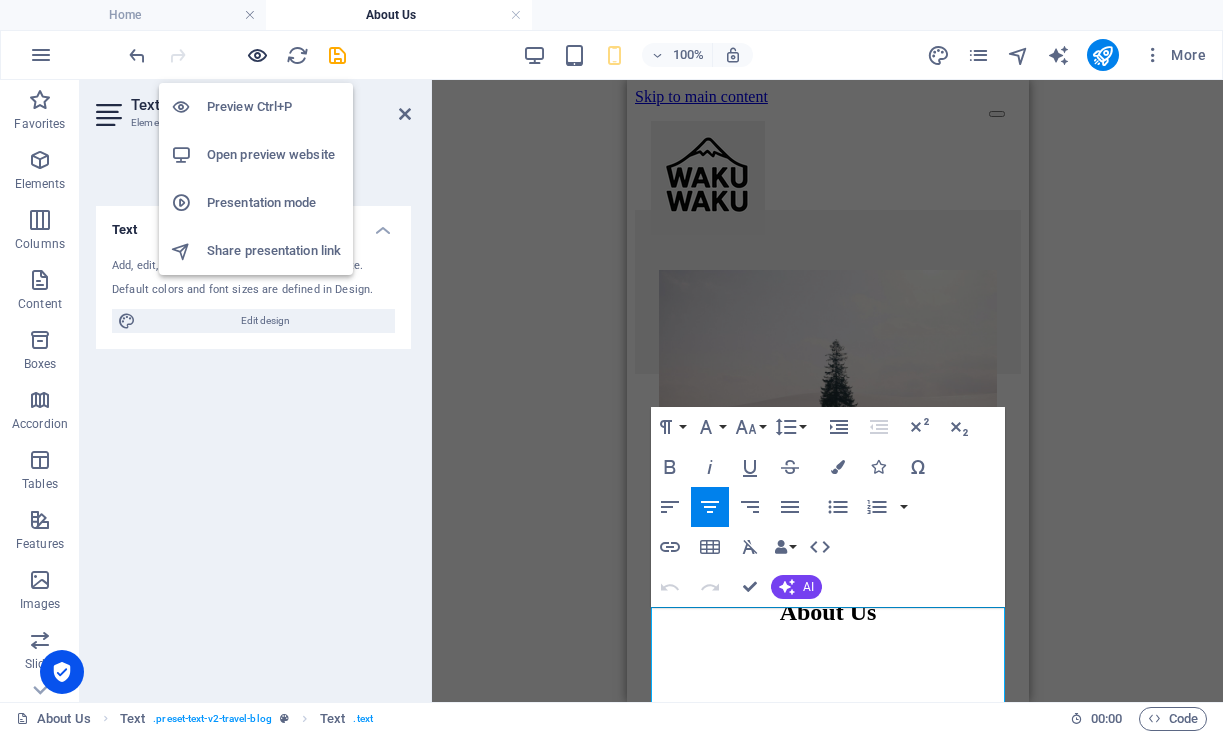 click at bounding box center (257, 55) 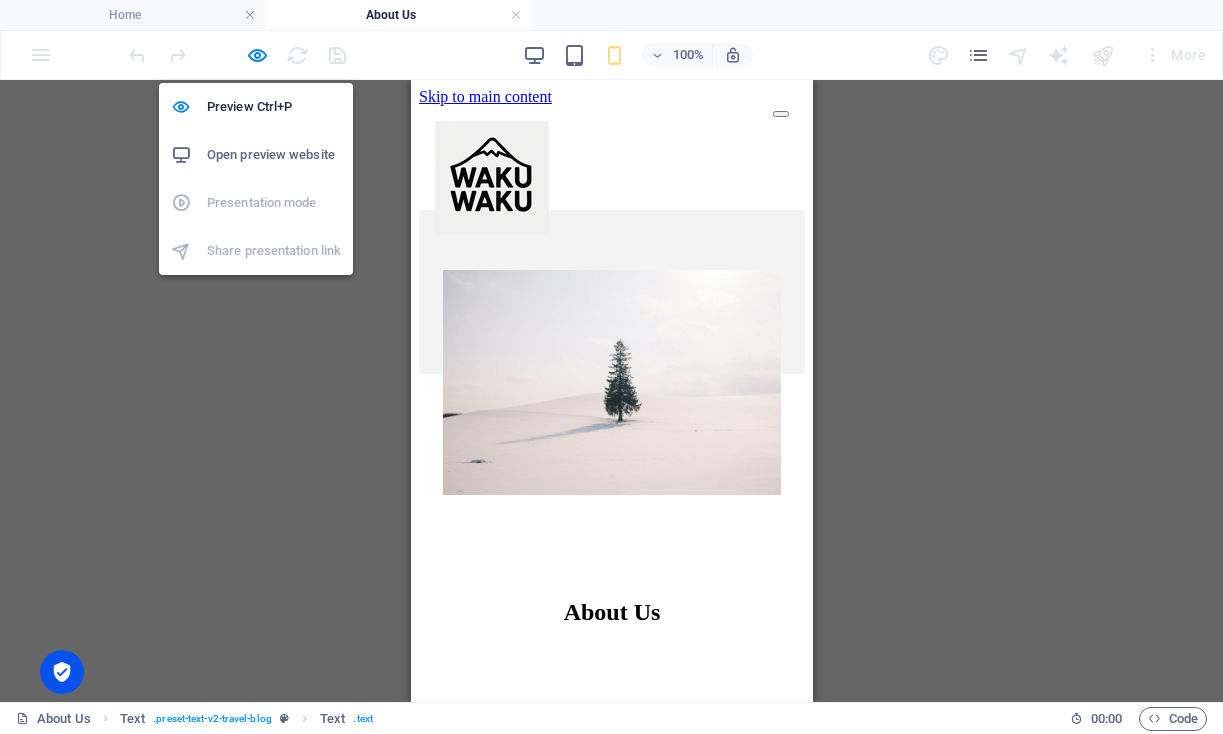 click on "Open preview website" at bounding box center (274, 155) 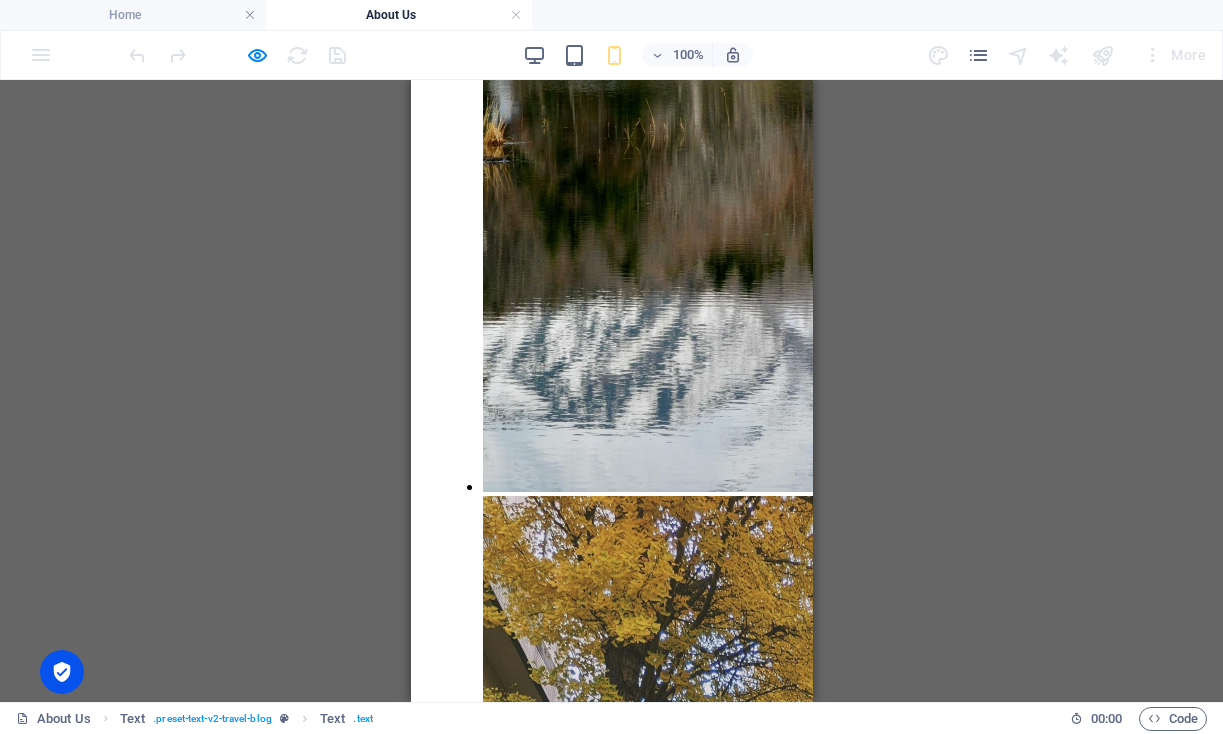 scroll, scrollTop: 3331, scrollLeft: 0, axis: vertical 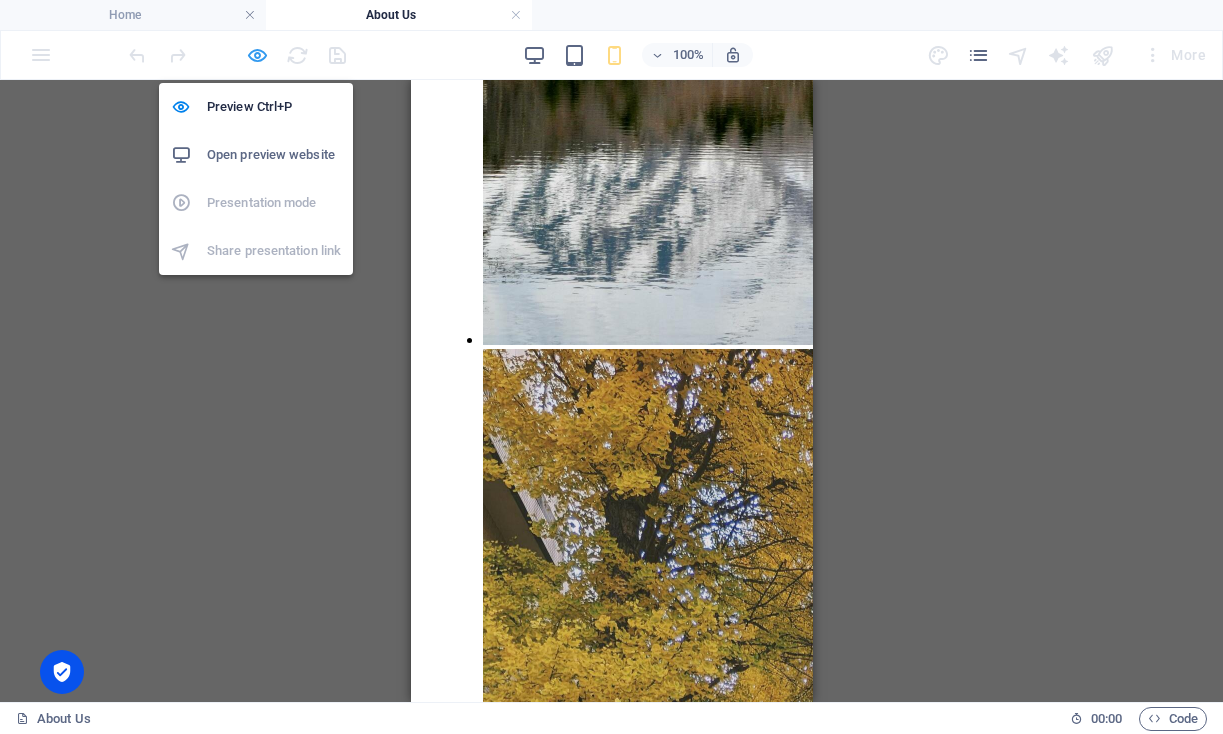 click at bounding box center [257, 55] 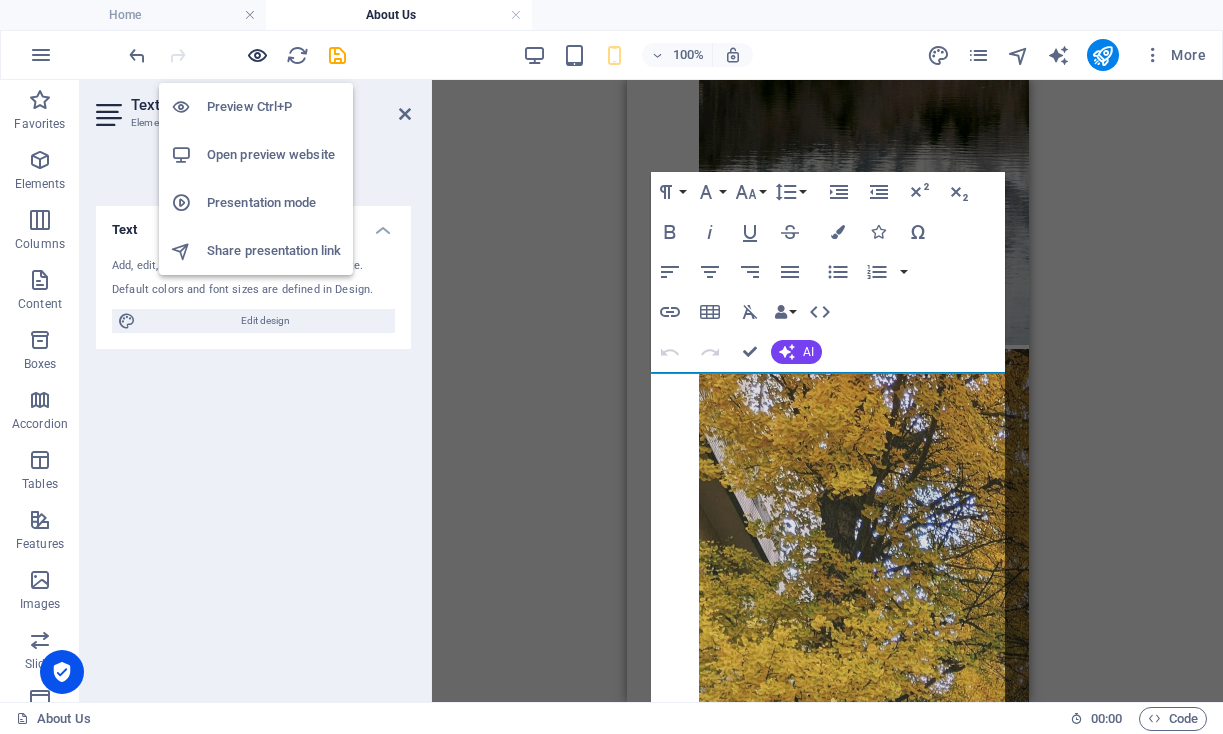 scroll, scrollTop: 235, scrollLeft: 0, axis: vertical 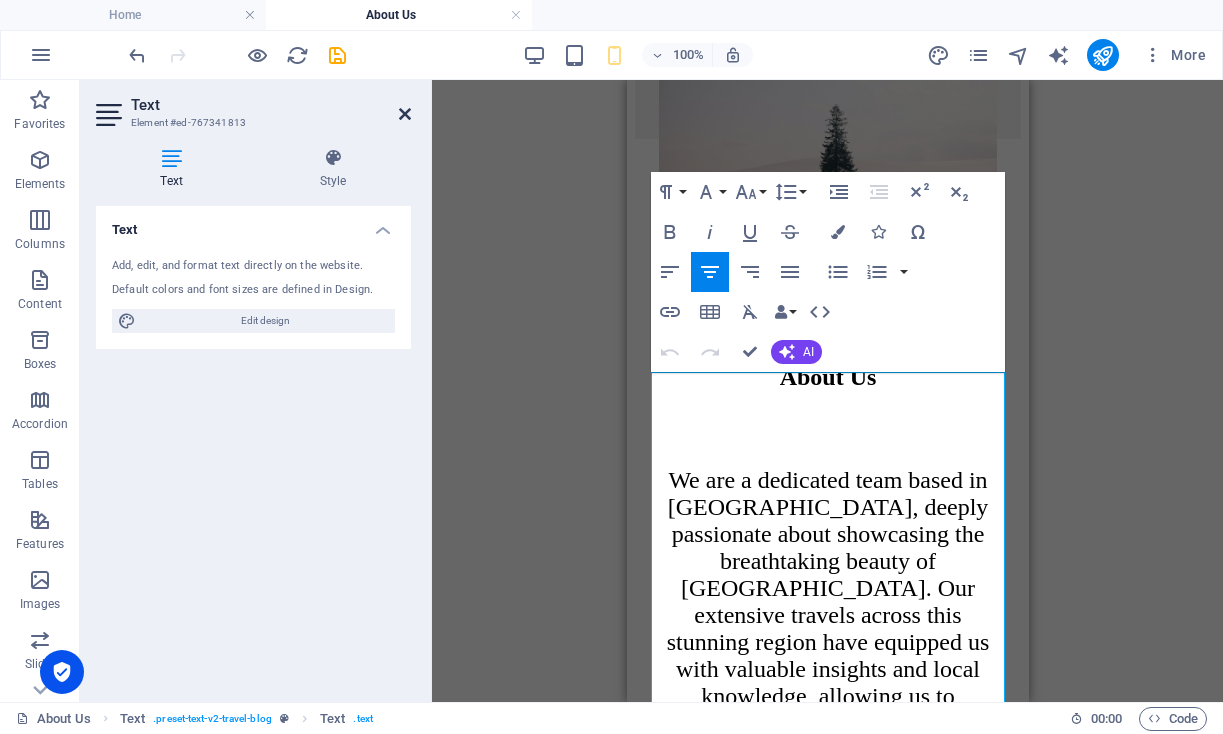 click at bounding box center (405, 114) 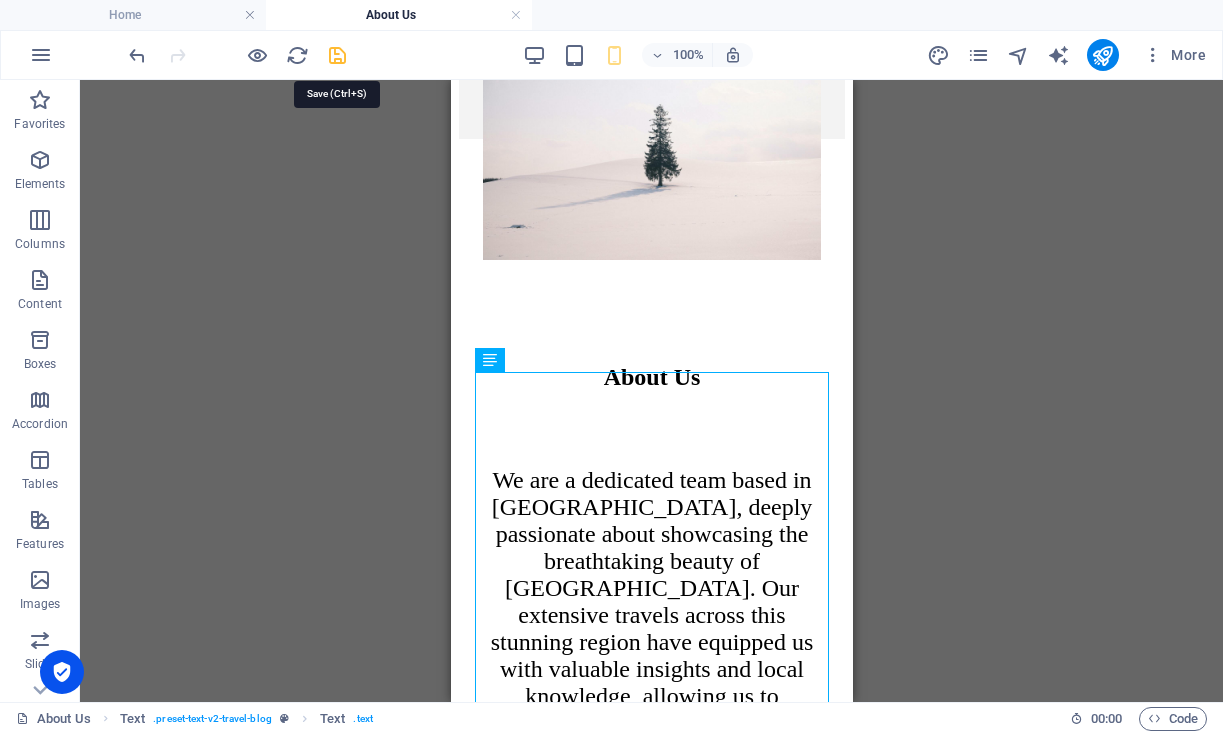 click at bounding box center [337, 55] 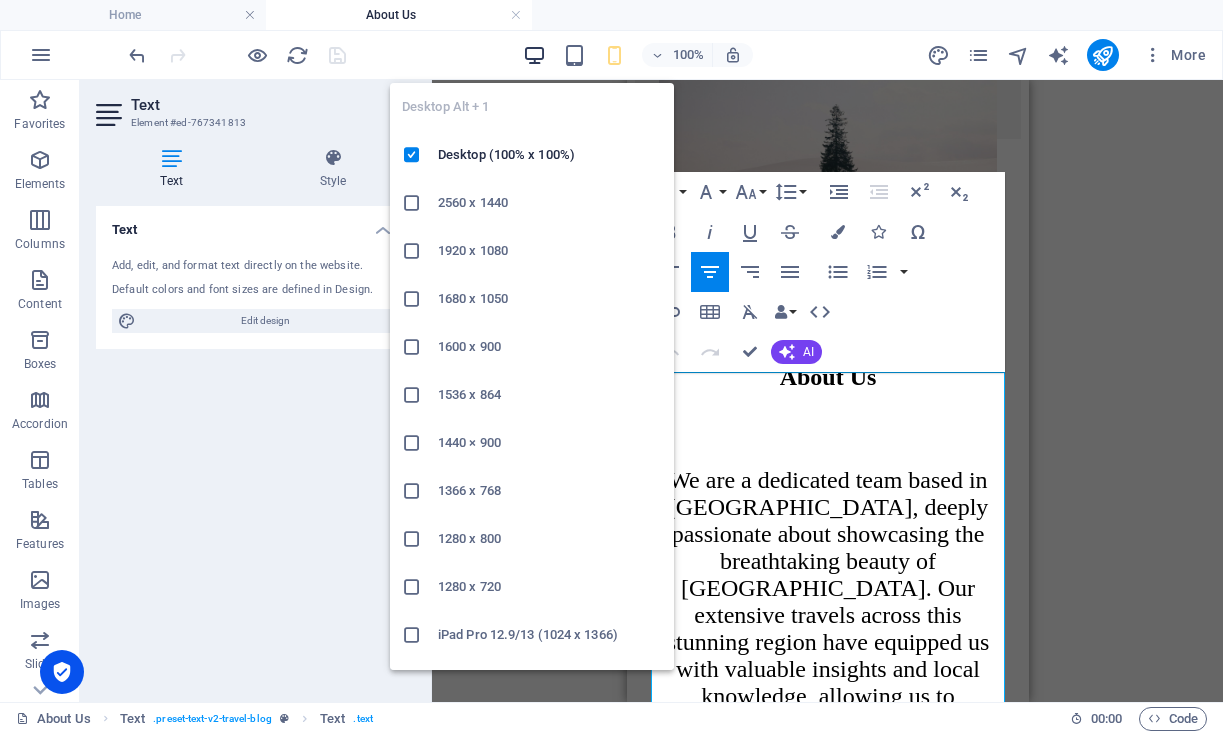 click at bounding box center (534, 55) 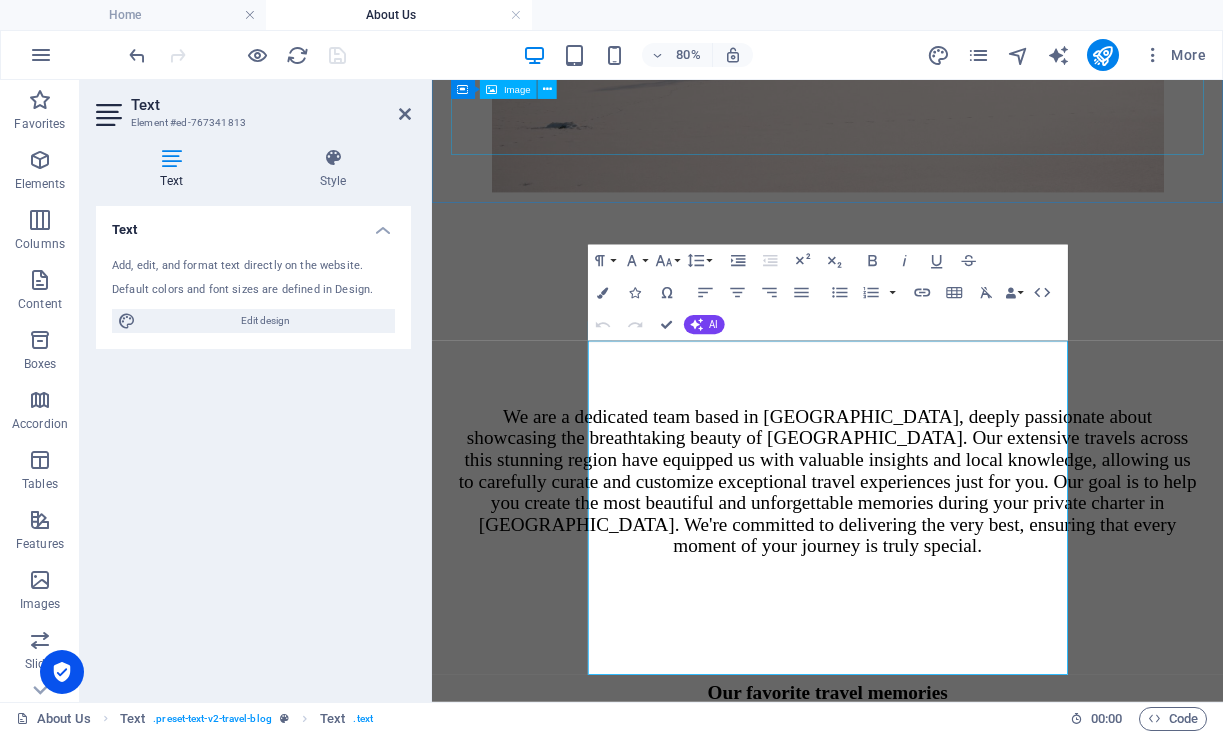 scroll, scrollTop: 631, scrollLeft: 0, axis: vertical 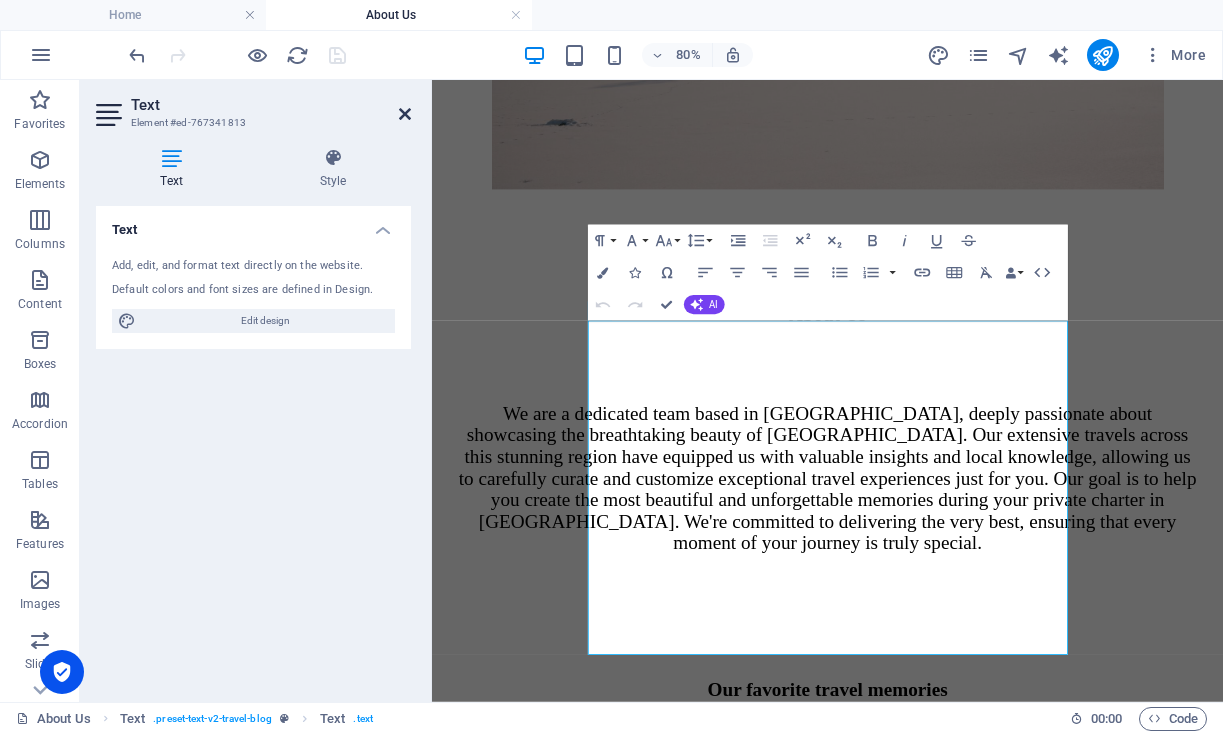 click at bounding box center (405, 114) 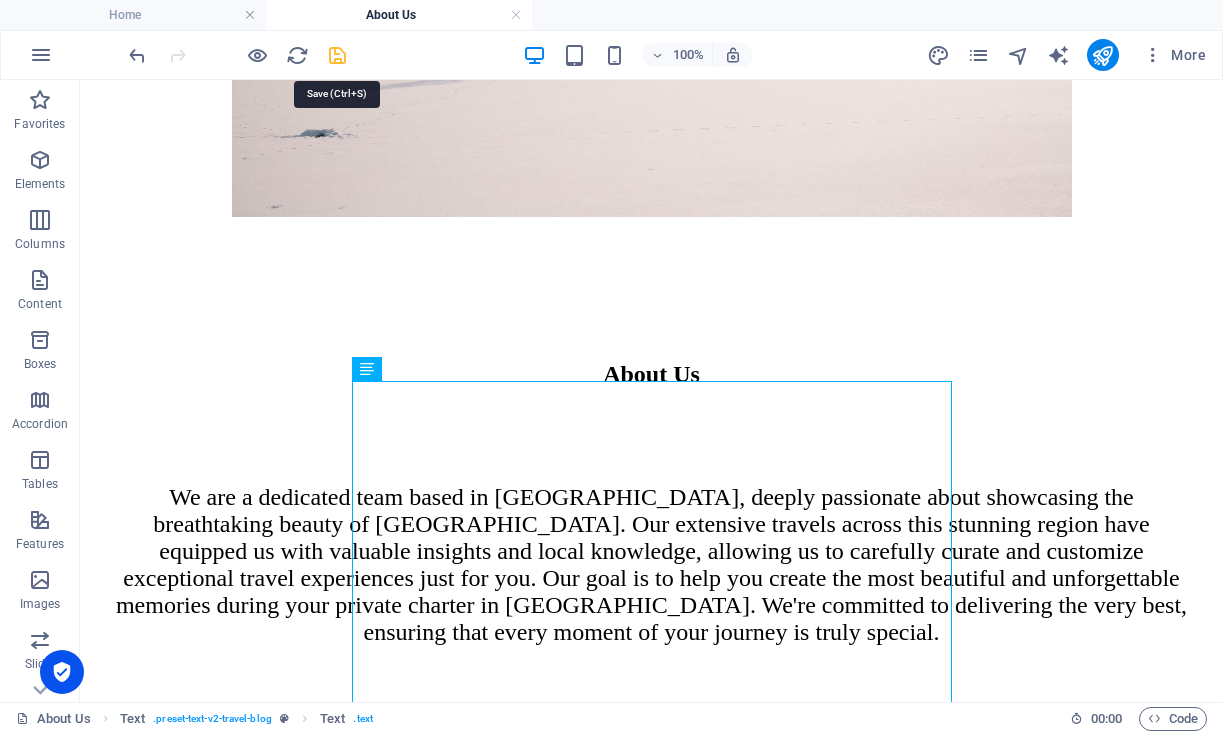 click at bounding box center [337, 55] 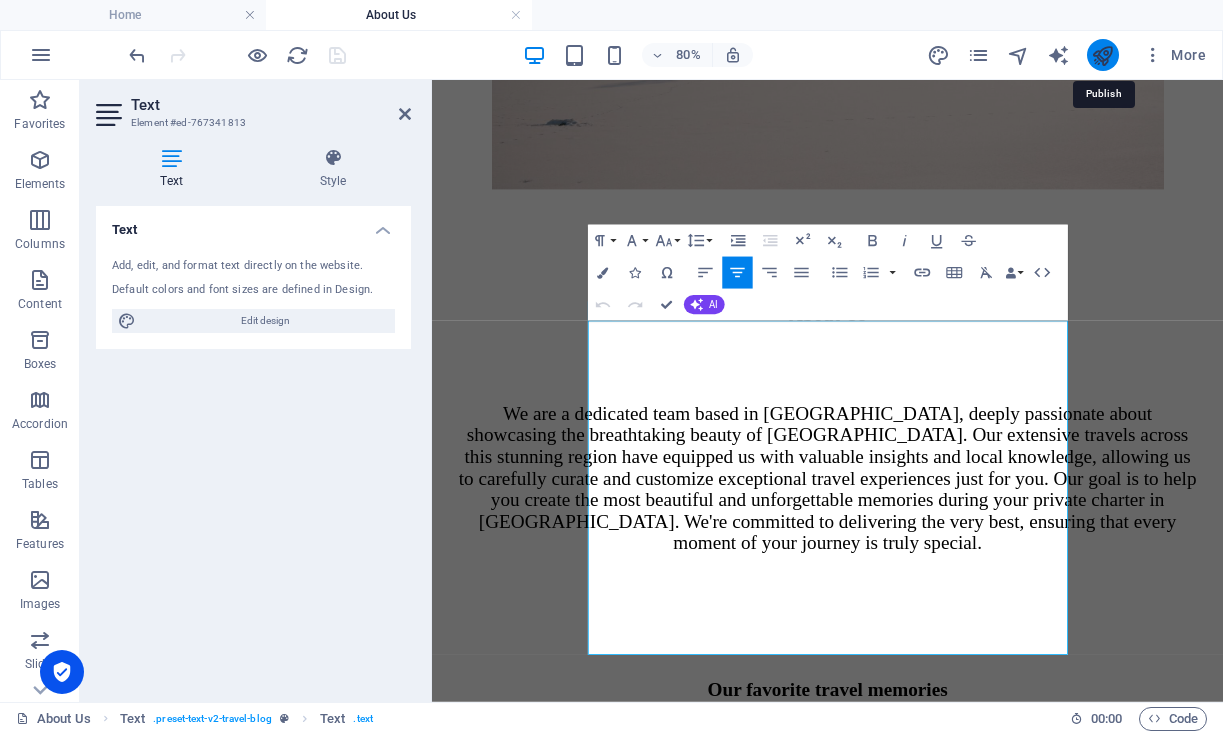 click at bounding box center [1102, 55] 